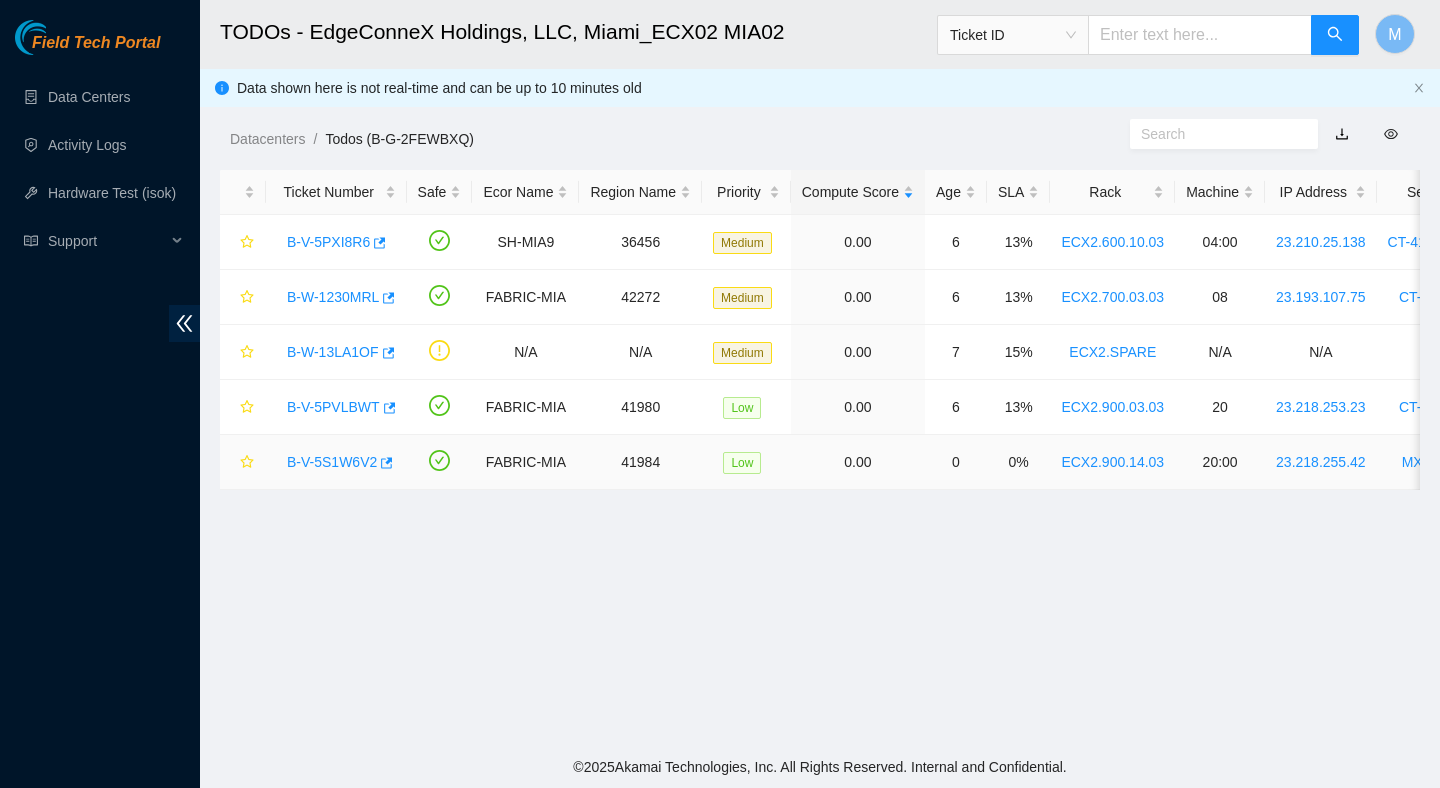 scroll, scrollTop: 0, scrollLeft: 0, axis: both 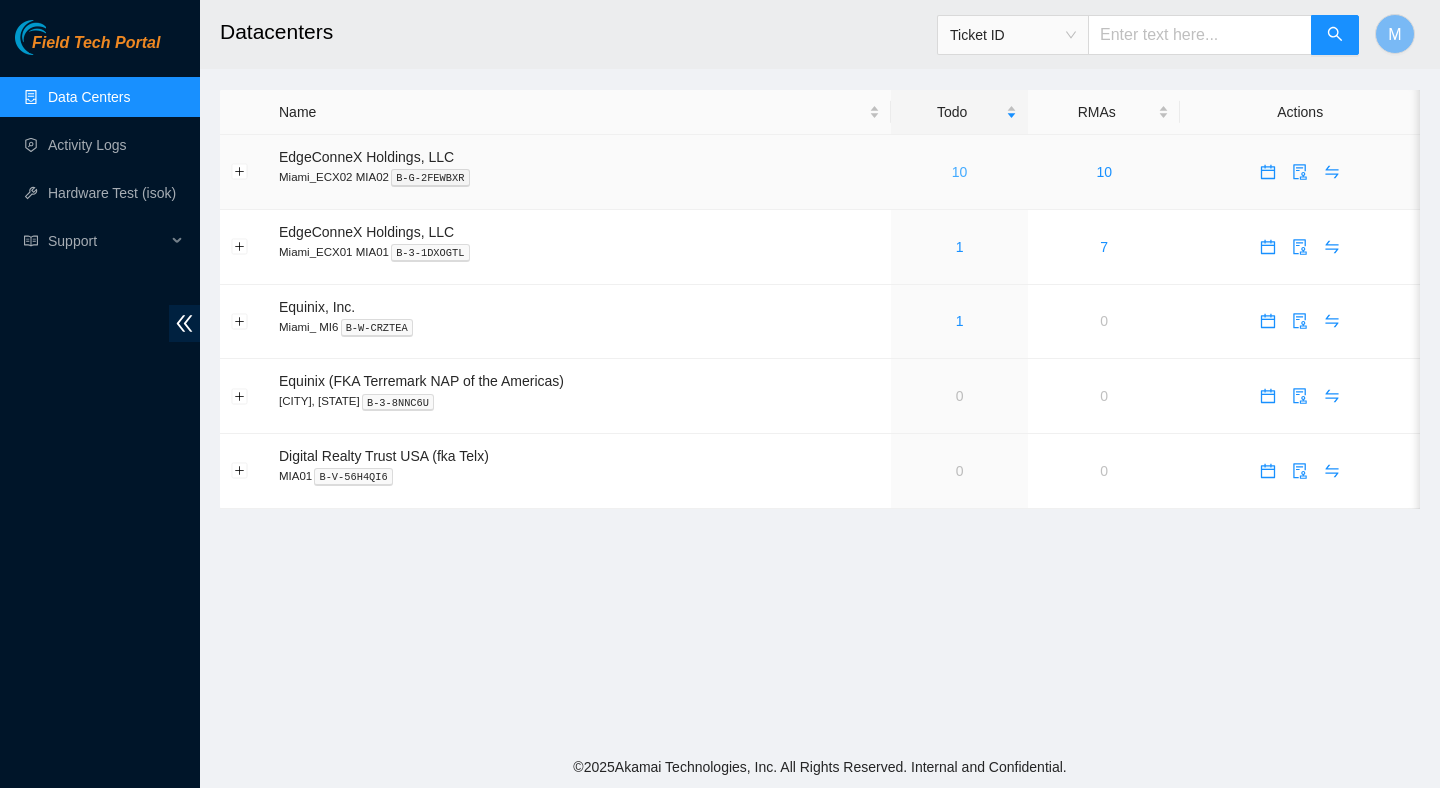 click on "10" at bounding box center (960, 172) 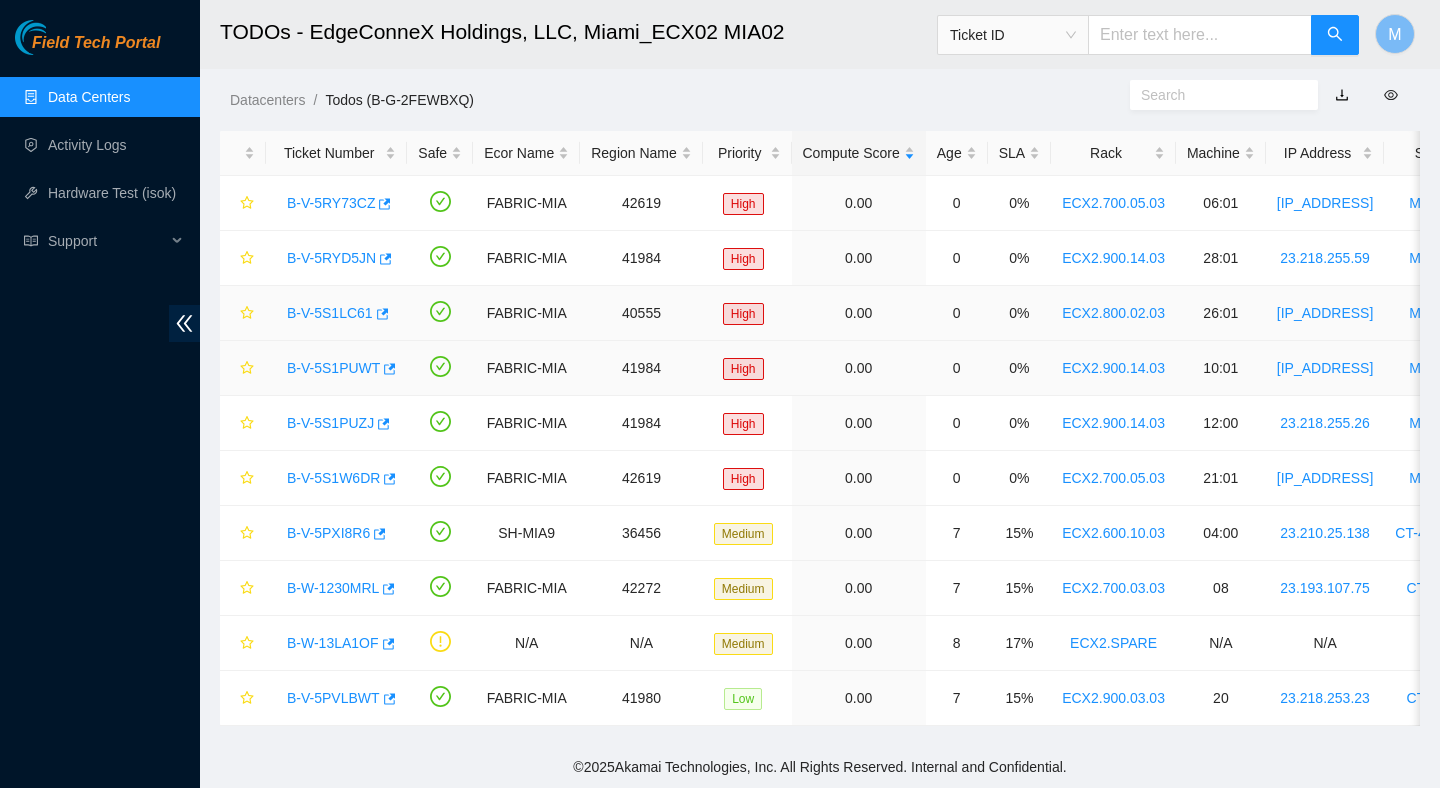 scroll, scrollTop: 0, scrollLeft: 0, axis: both 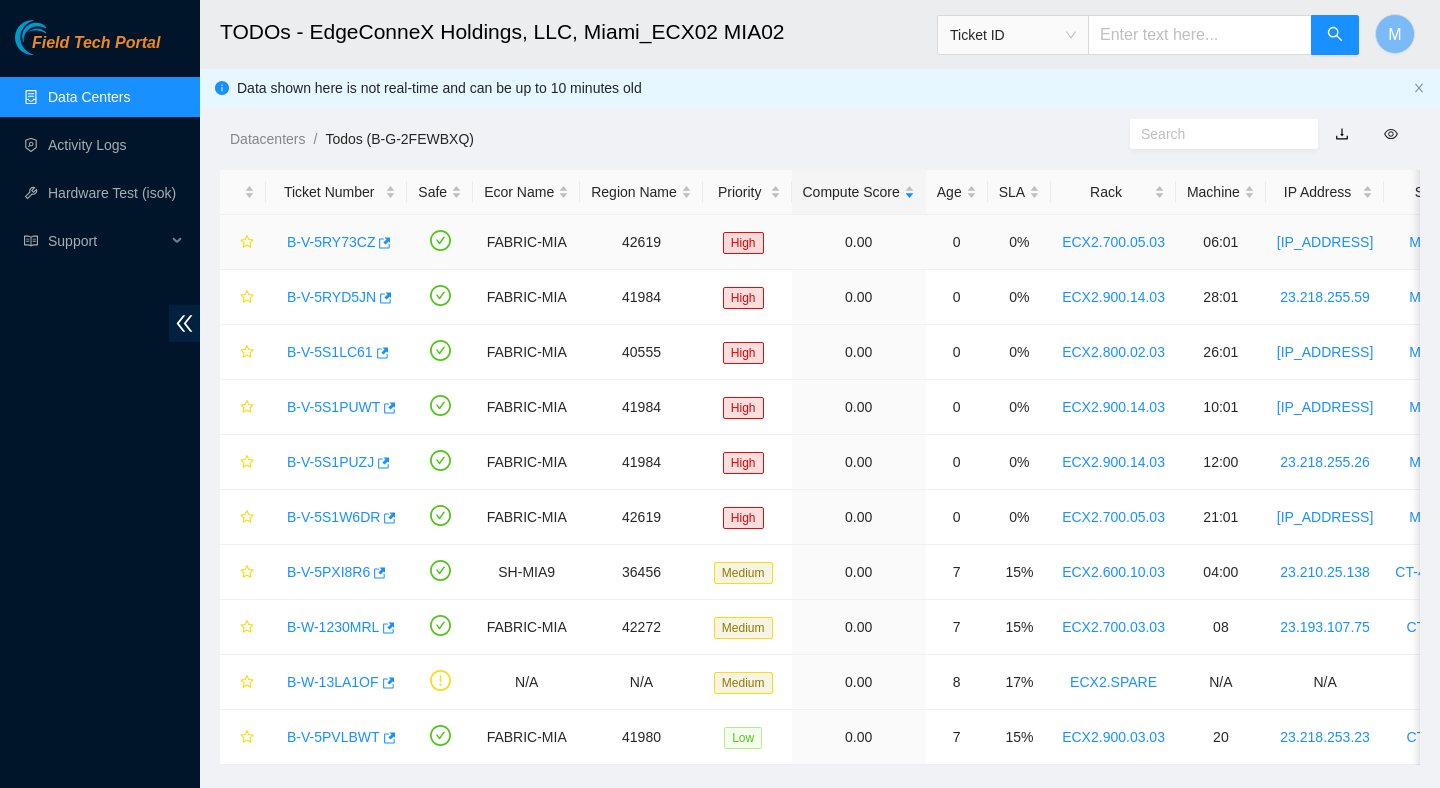 click on "B-V-5RY73CZ" at bounding box center (331, 242) 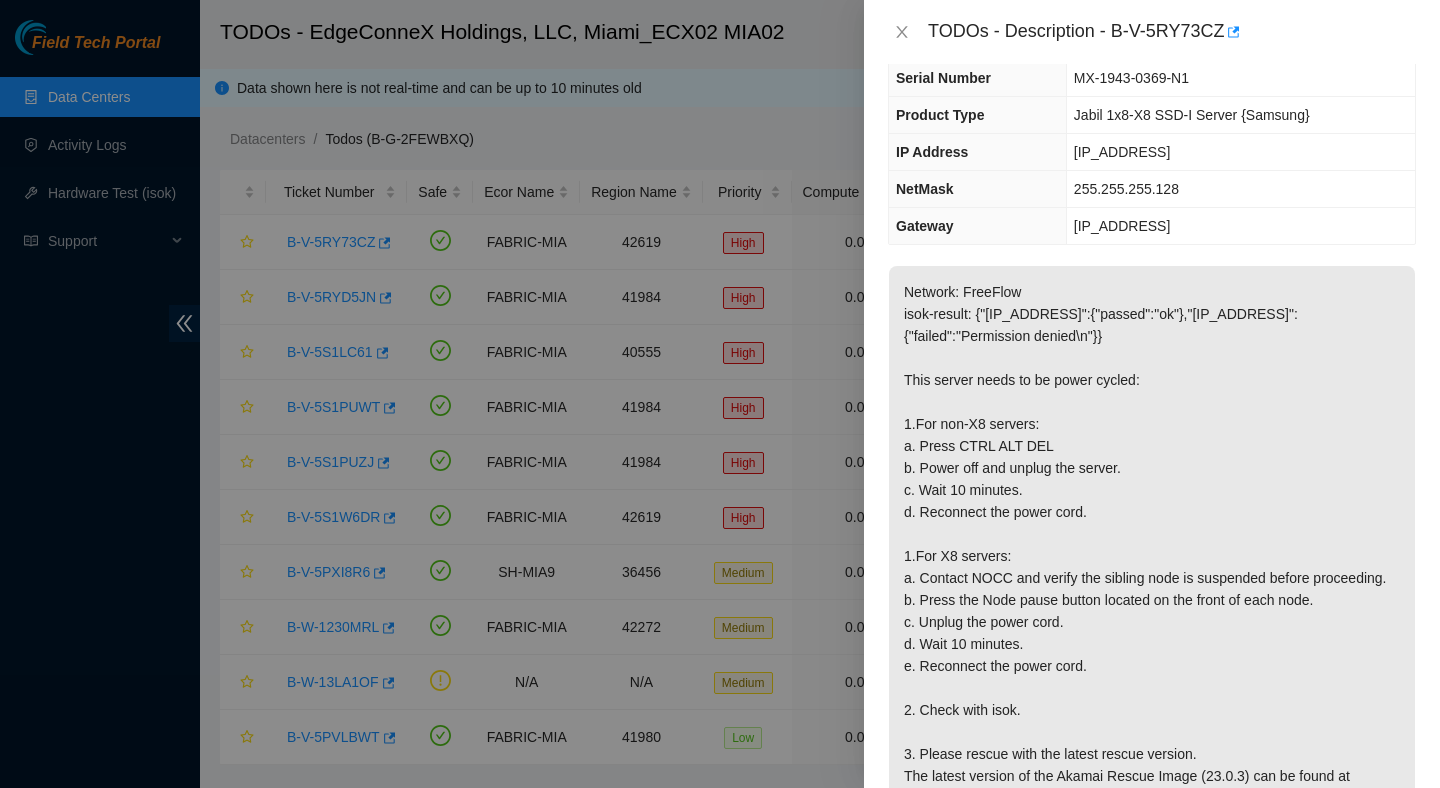 scroll, scrollTop: 138, scrollLeft: 0, axis: vertical 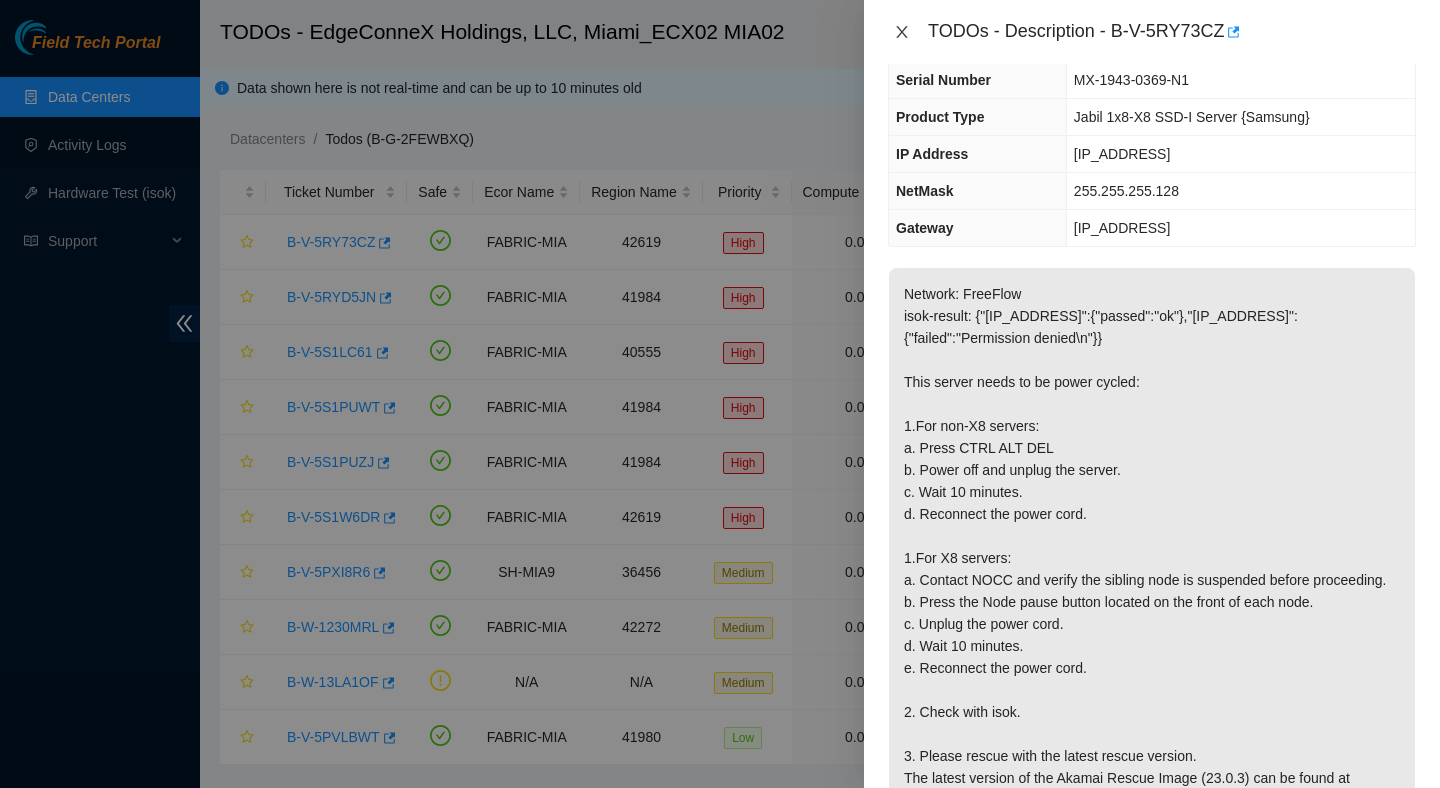 click 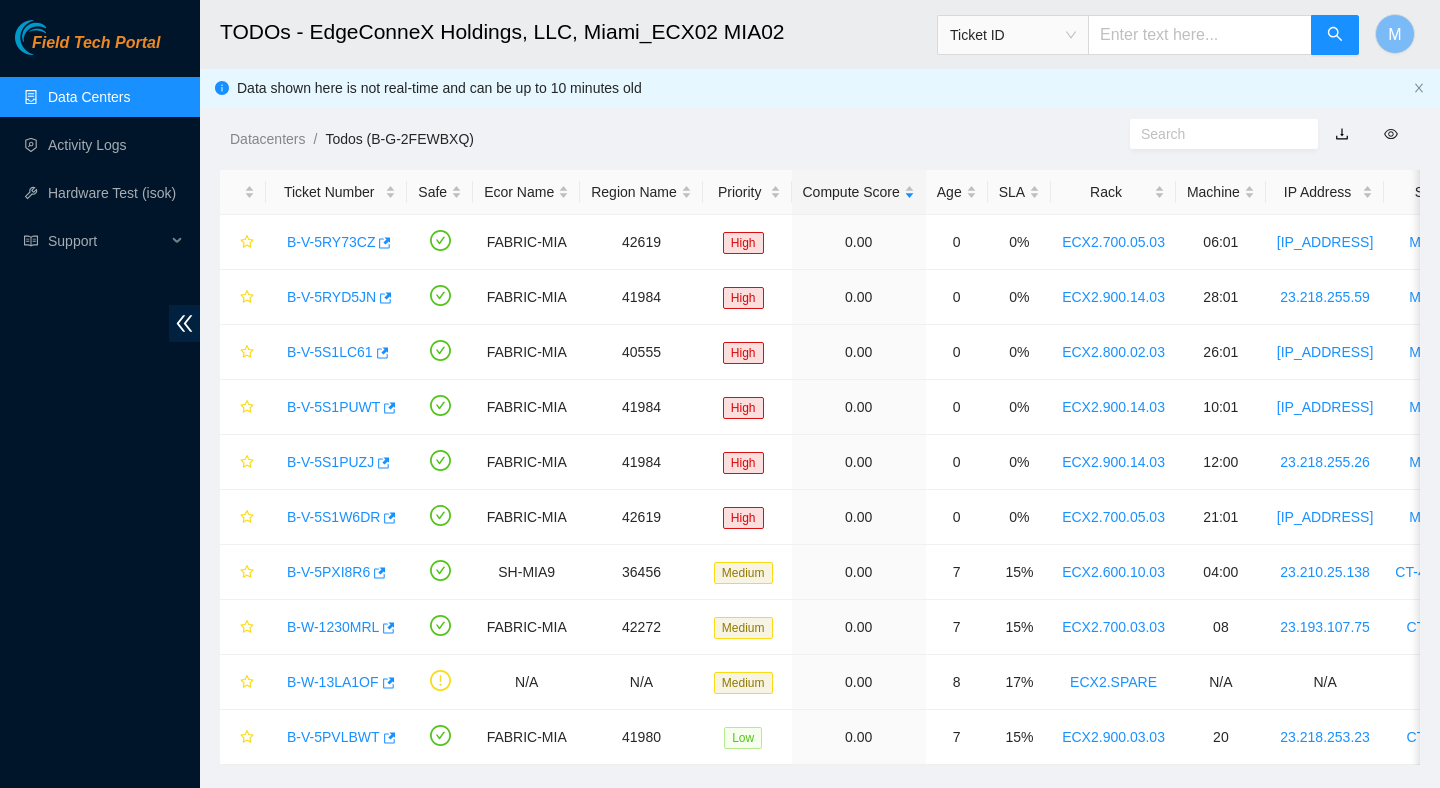 scroll, scrollTop: 204, scrollLeft: 0, axis: vertical 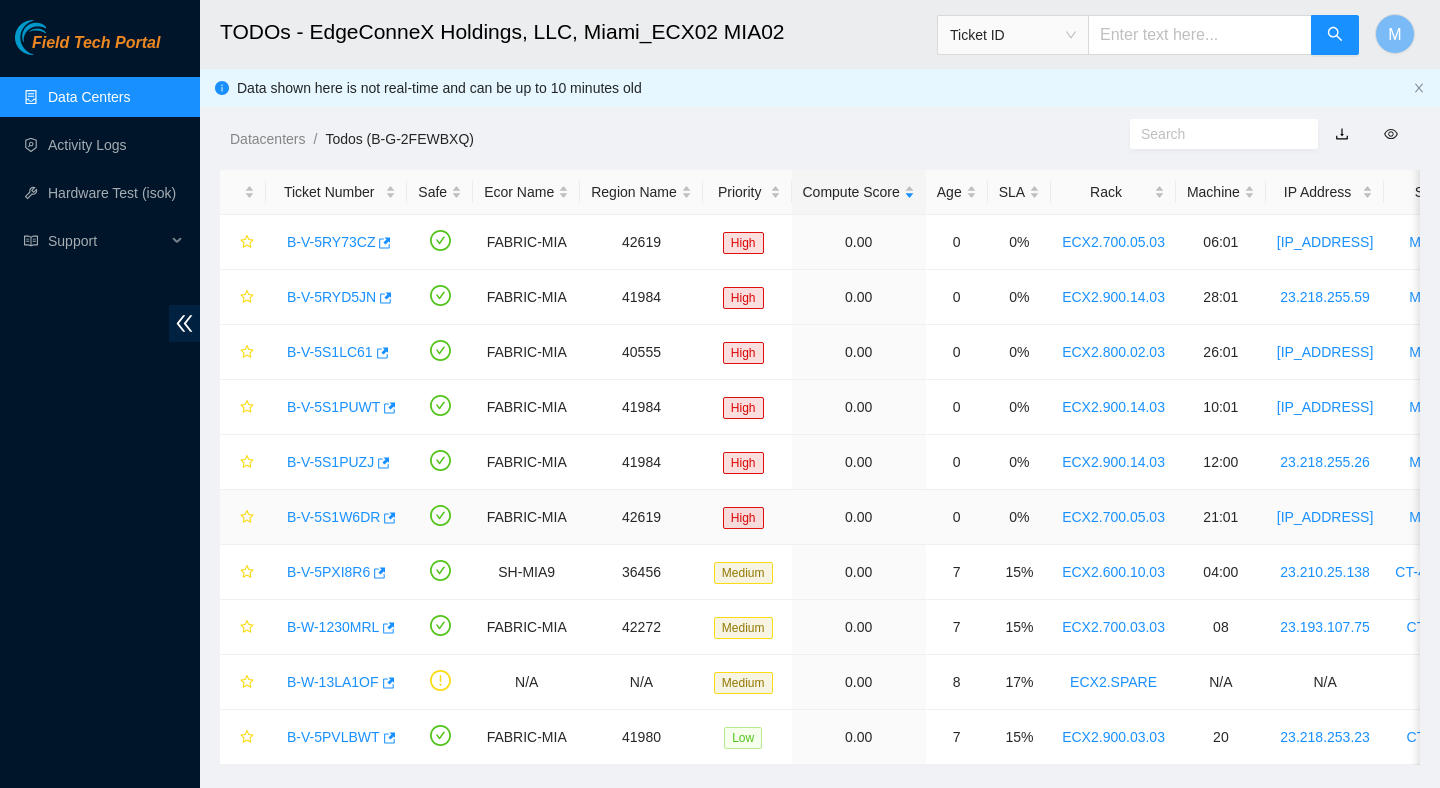 click on "B-V-5S1W6DR" at bounding box center [333, 517] 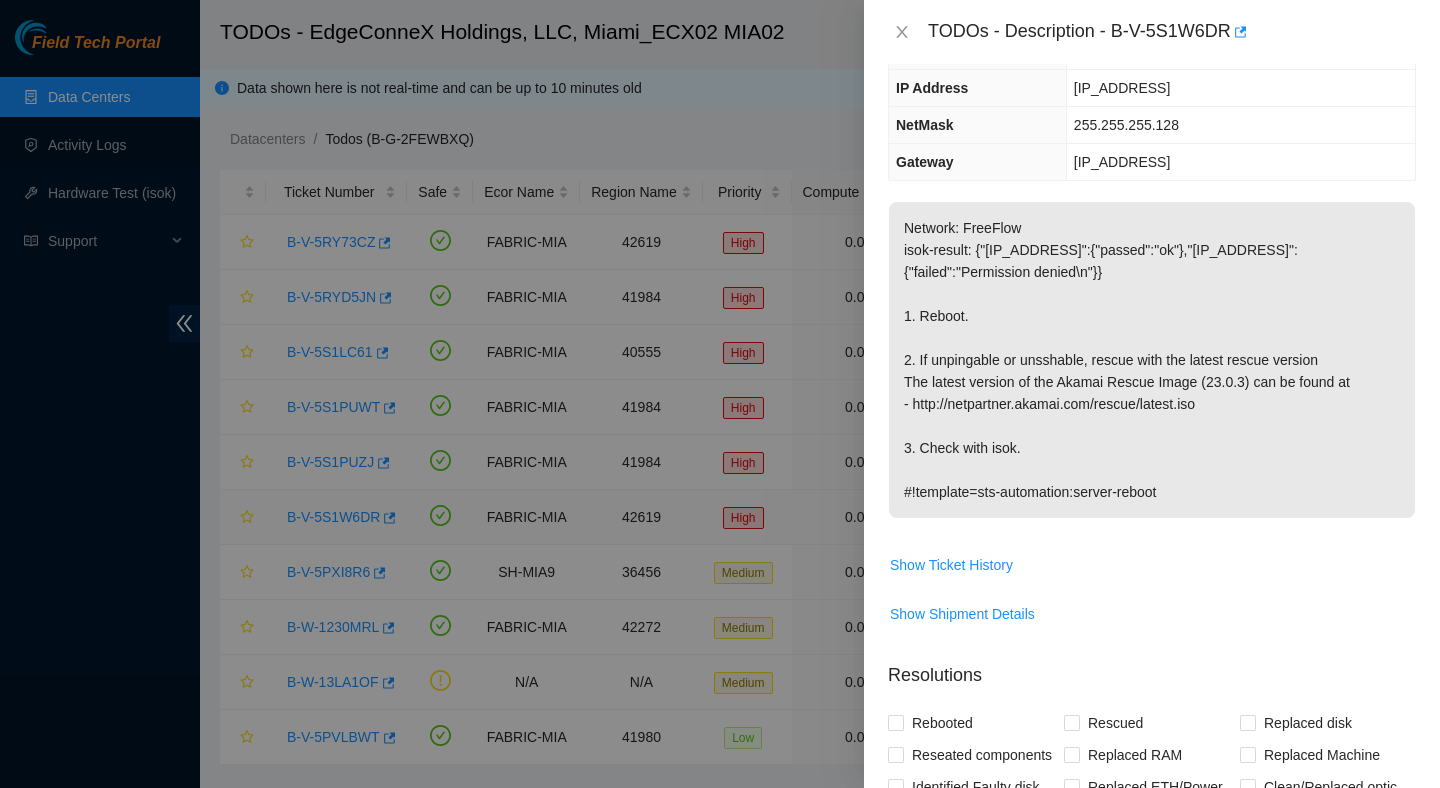 scroll, scrollTop: 138, scrollLeft: 0, axis: vertical 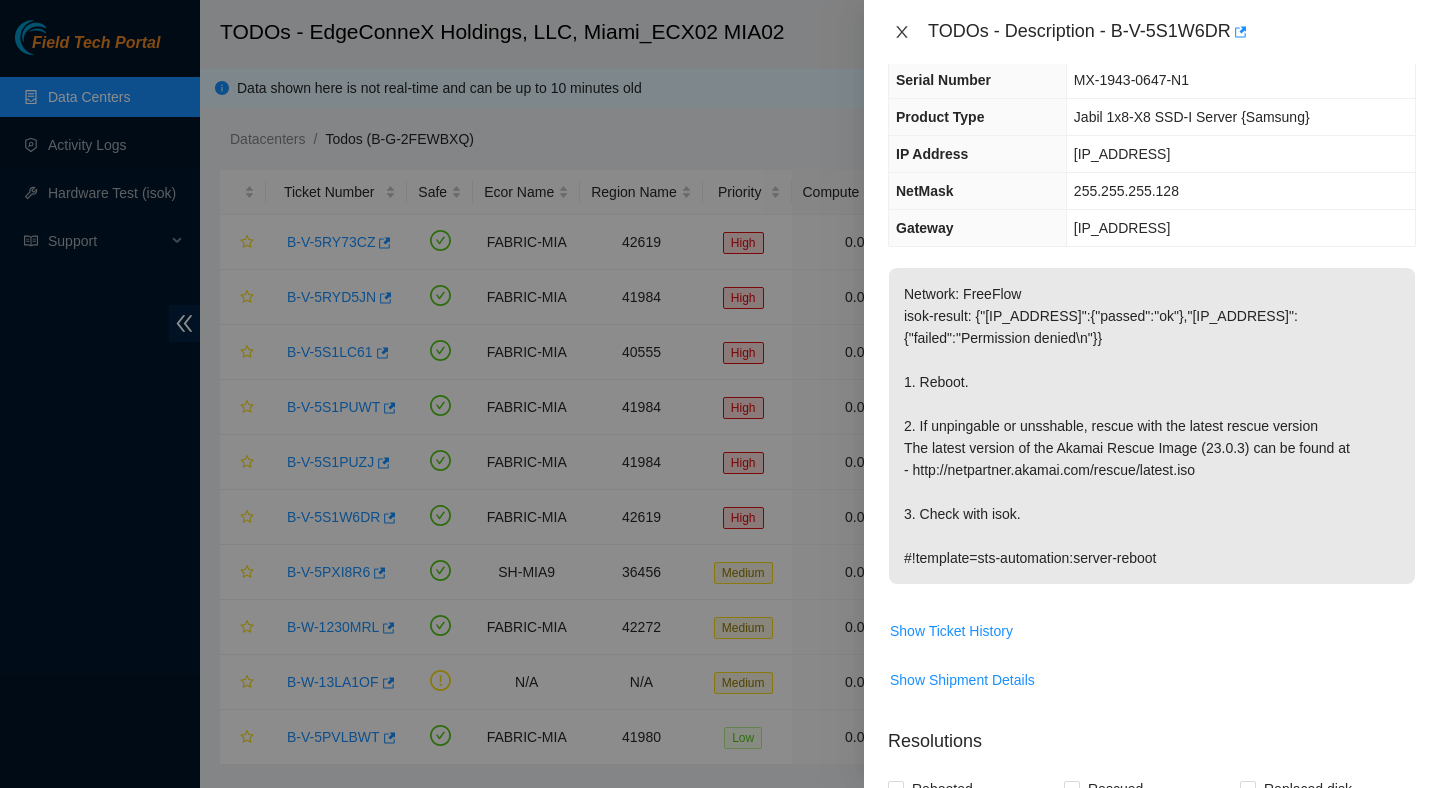 click 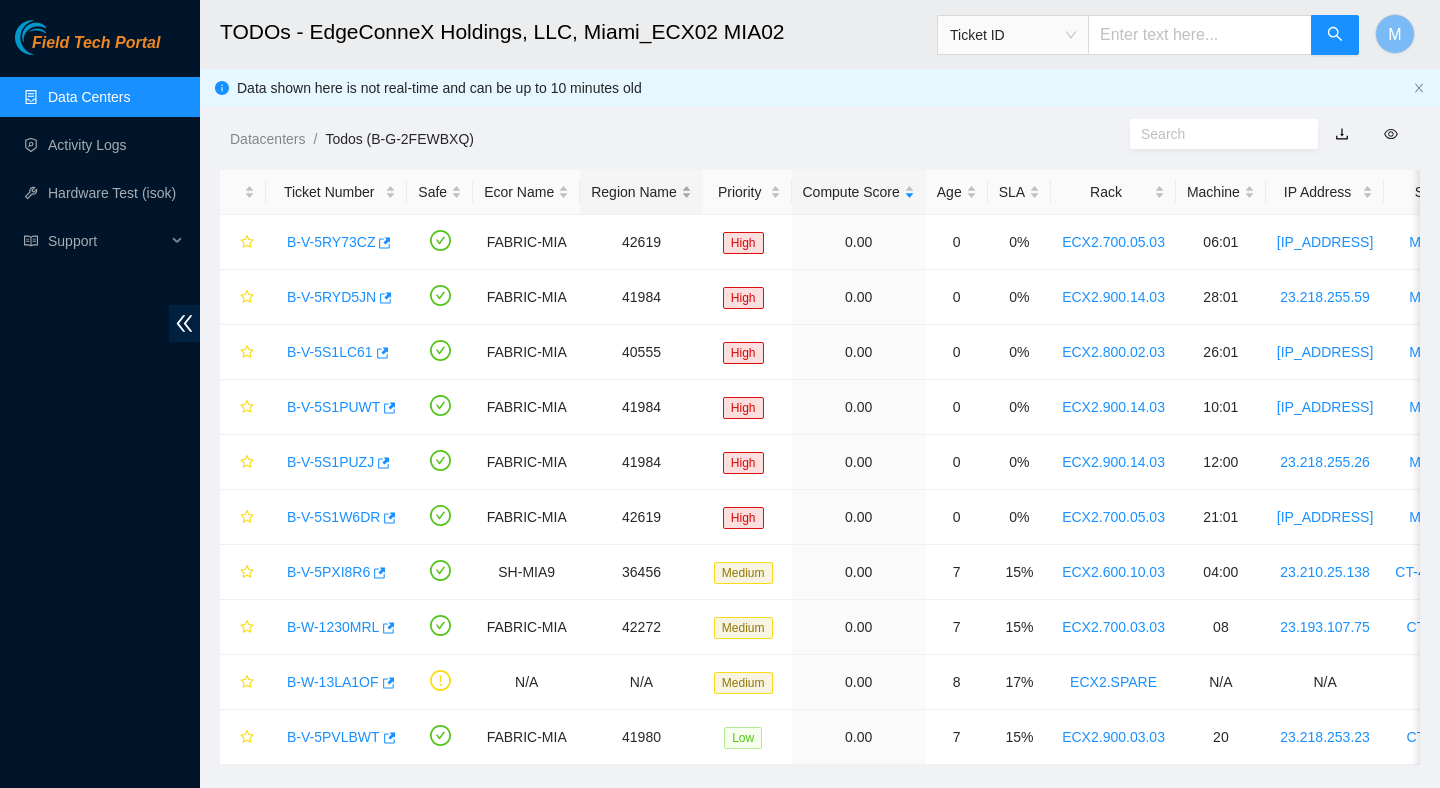 scroll, scrollTop: 204, scrollLeft: 0, axis: vertical 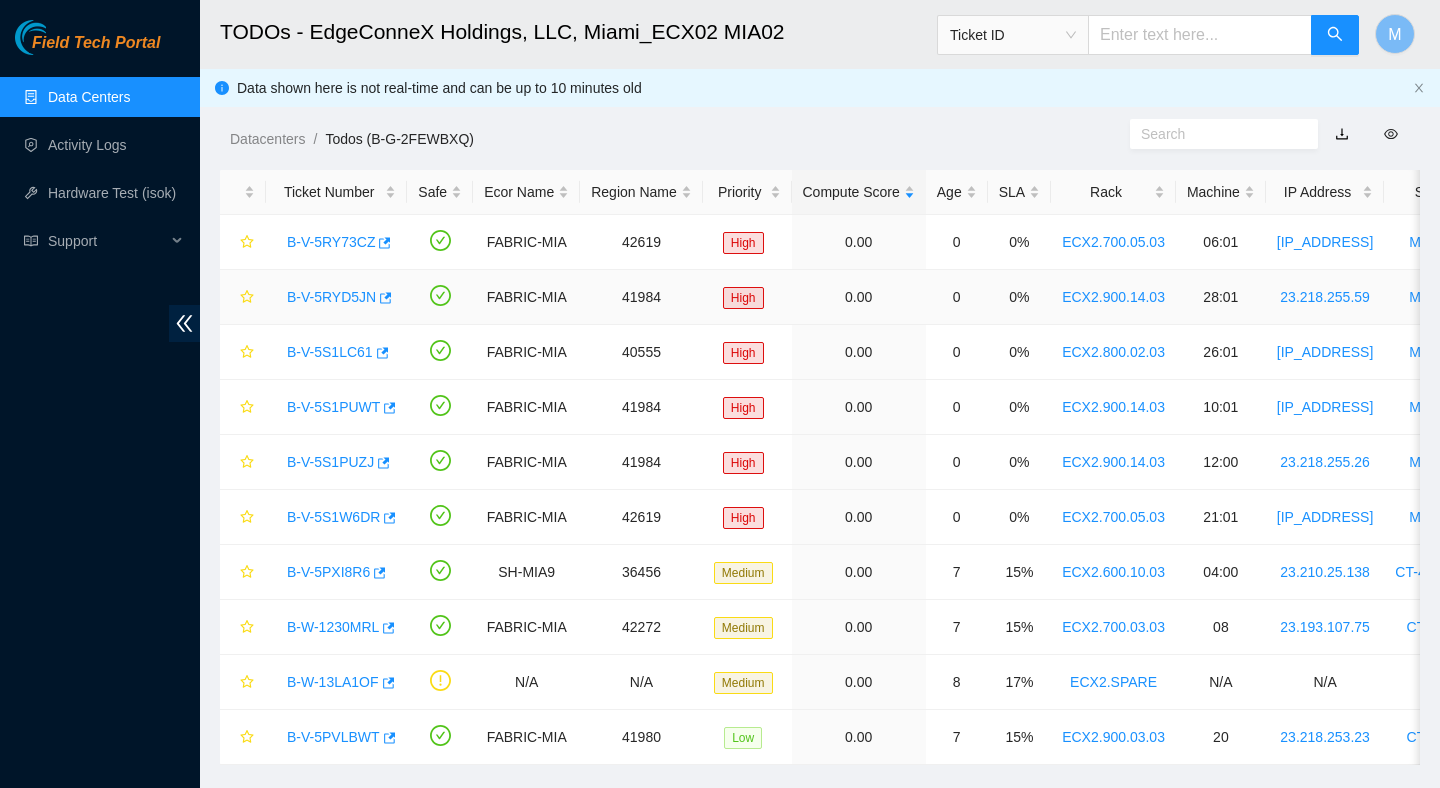 click on "B-V-5RYD5JN" at bounding box center [331, 297] 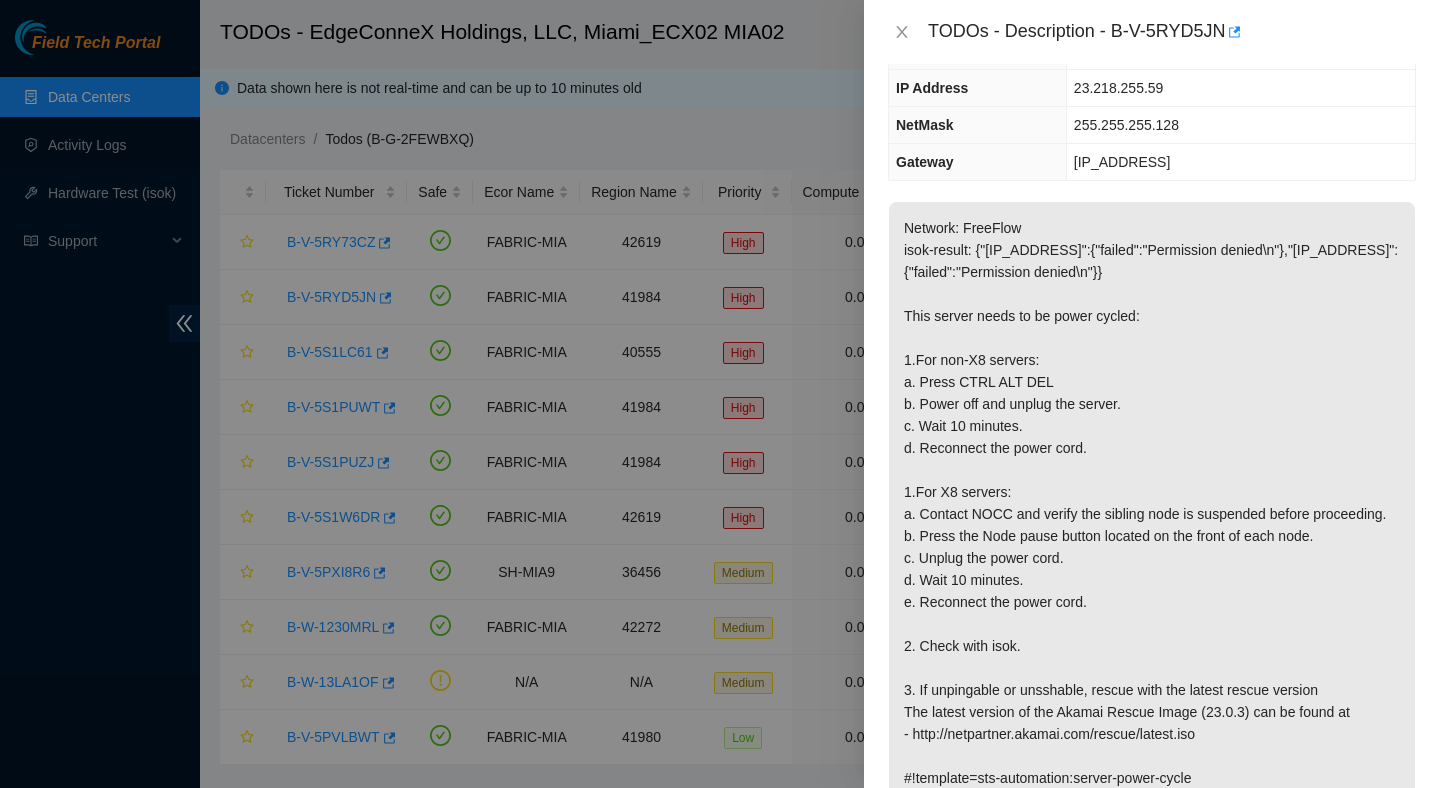 scroll, scrollTop: 138, scrollLeft: 0, axis: vertical 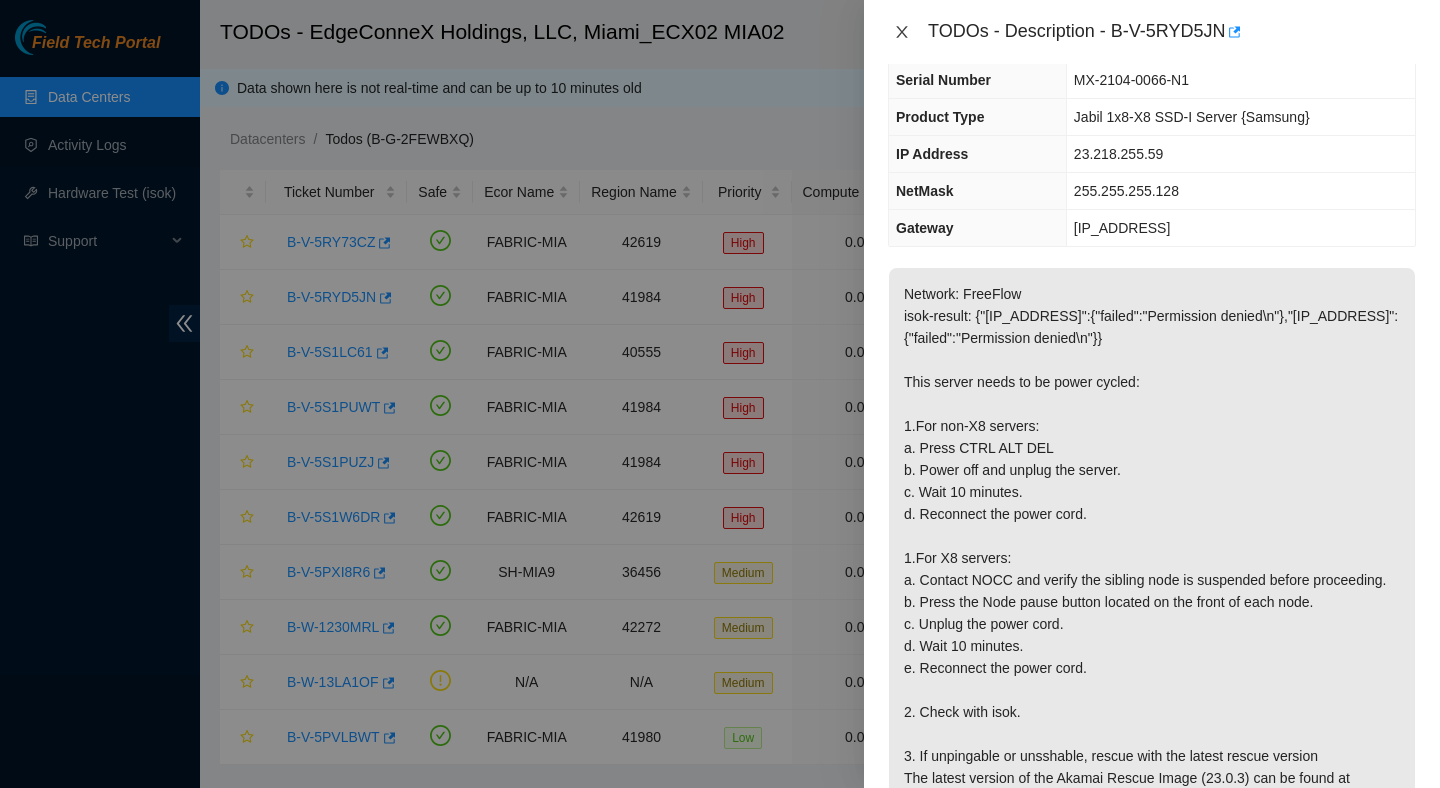 click 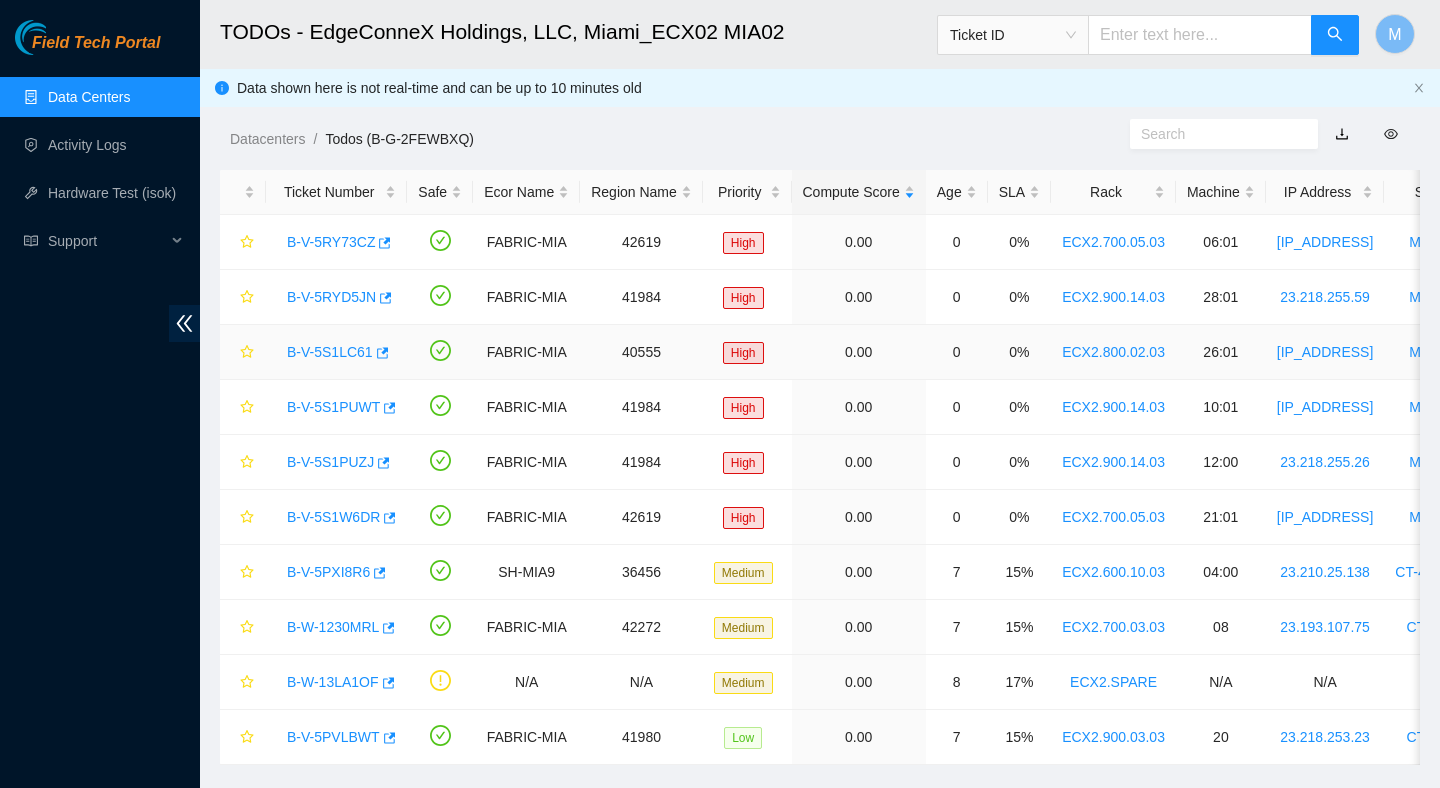 click on "B-V-5S1LC61" at bounding box center (330, 352) 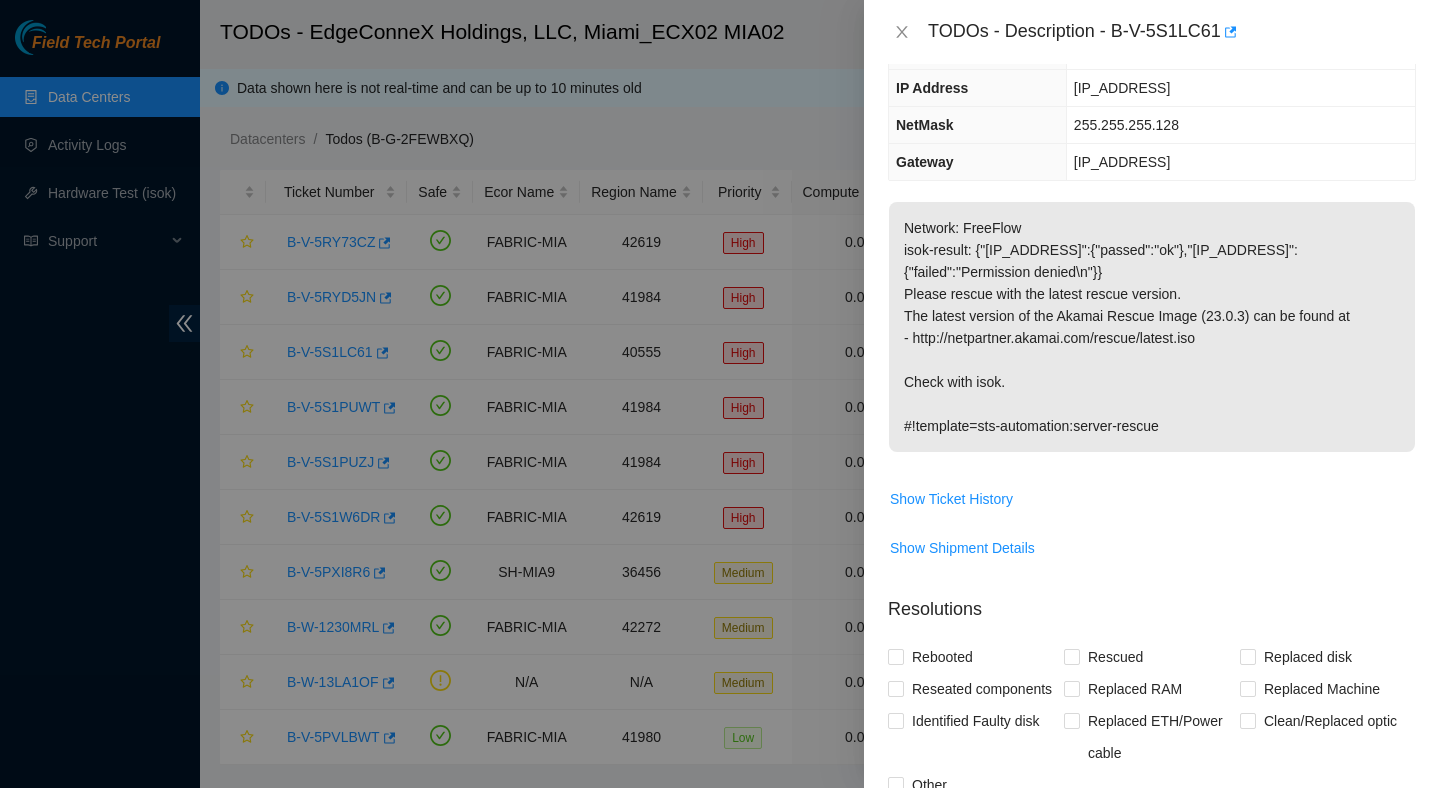 scroll, scrollTop: 138, scrollLeft: 0, axis: vertical 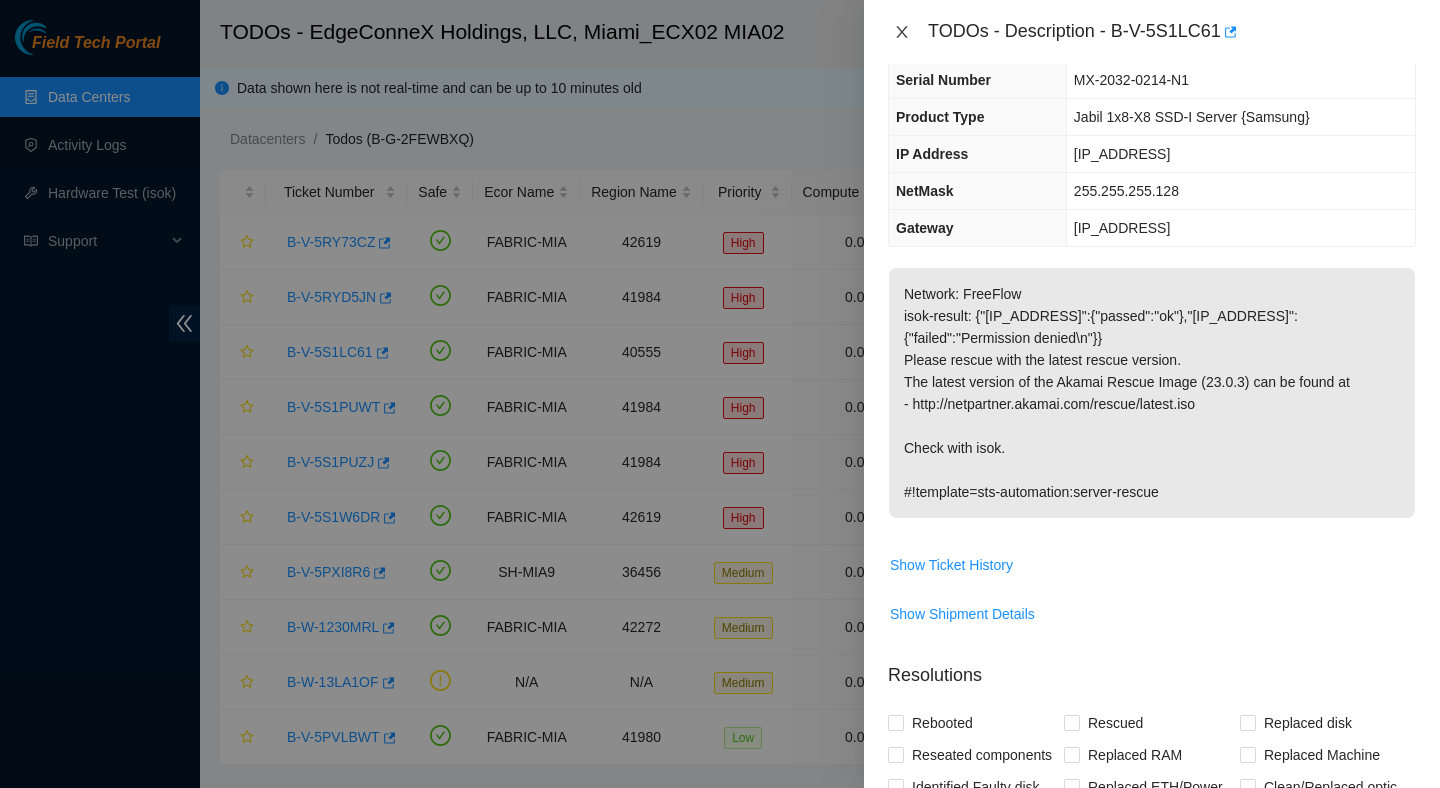 click 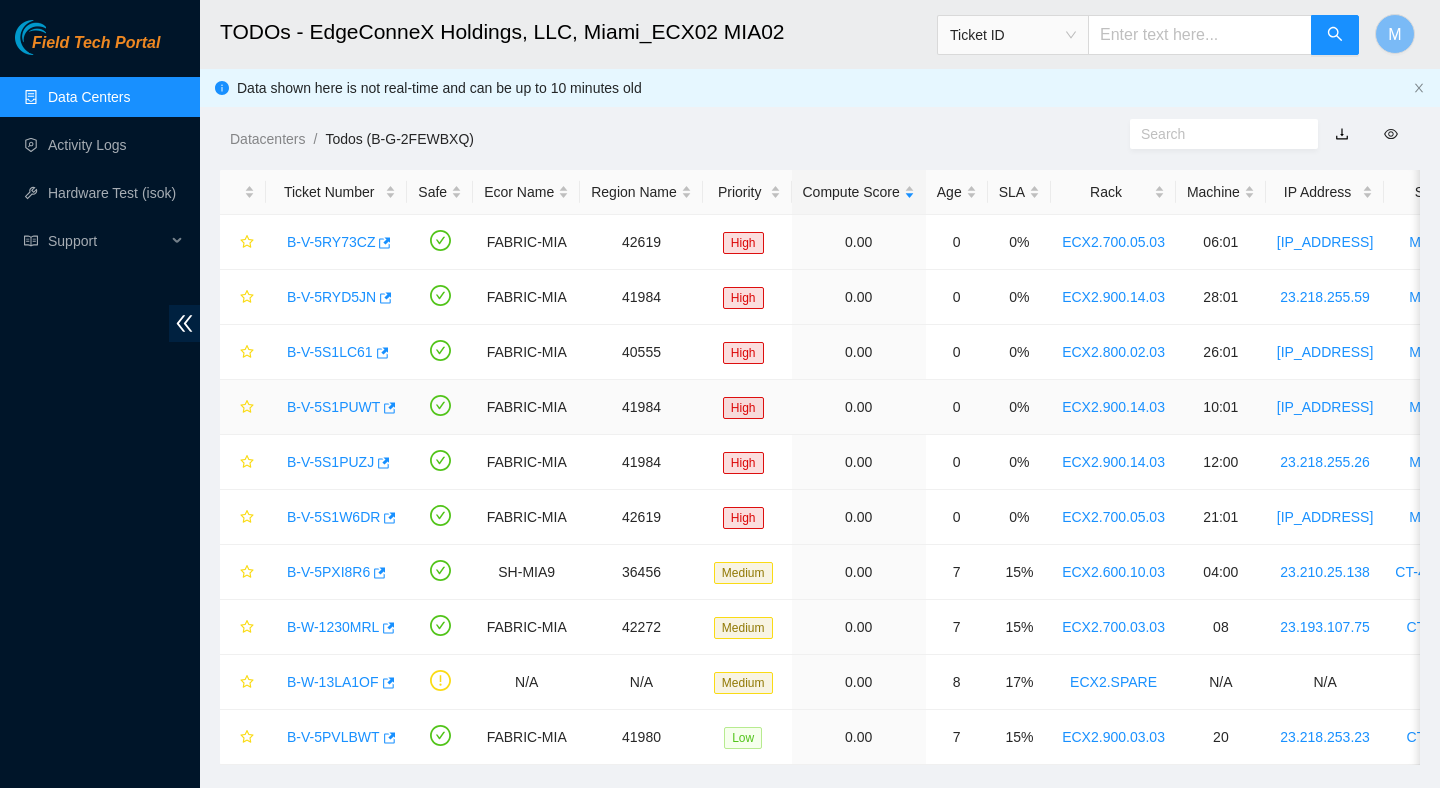 scroll, scrollTop: 204, scrollLeft: 0, axis: vertical 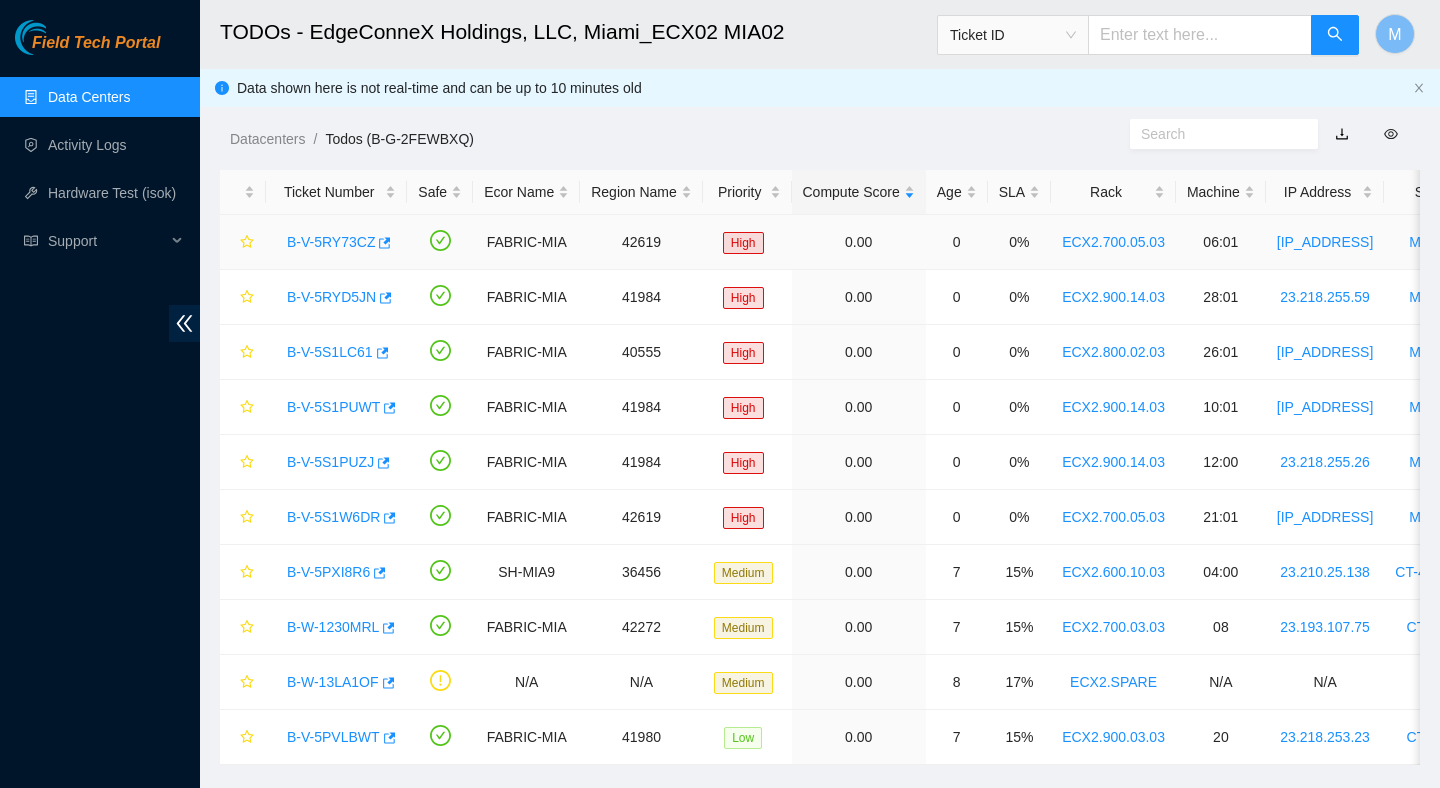 click on "B-V-5RY73CZ" at bounding box center [331, 242] 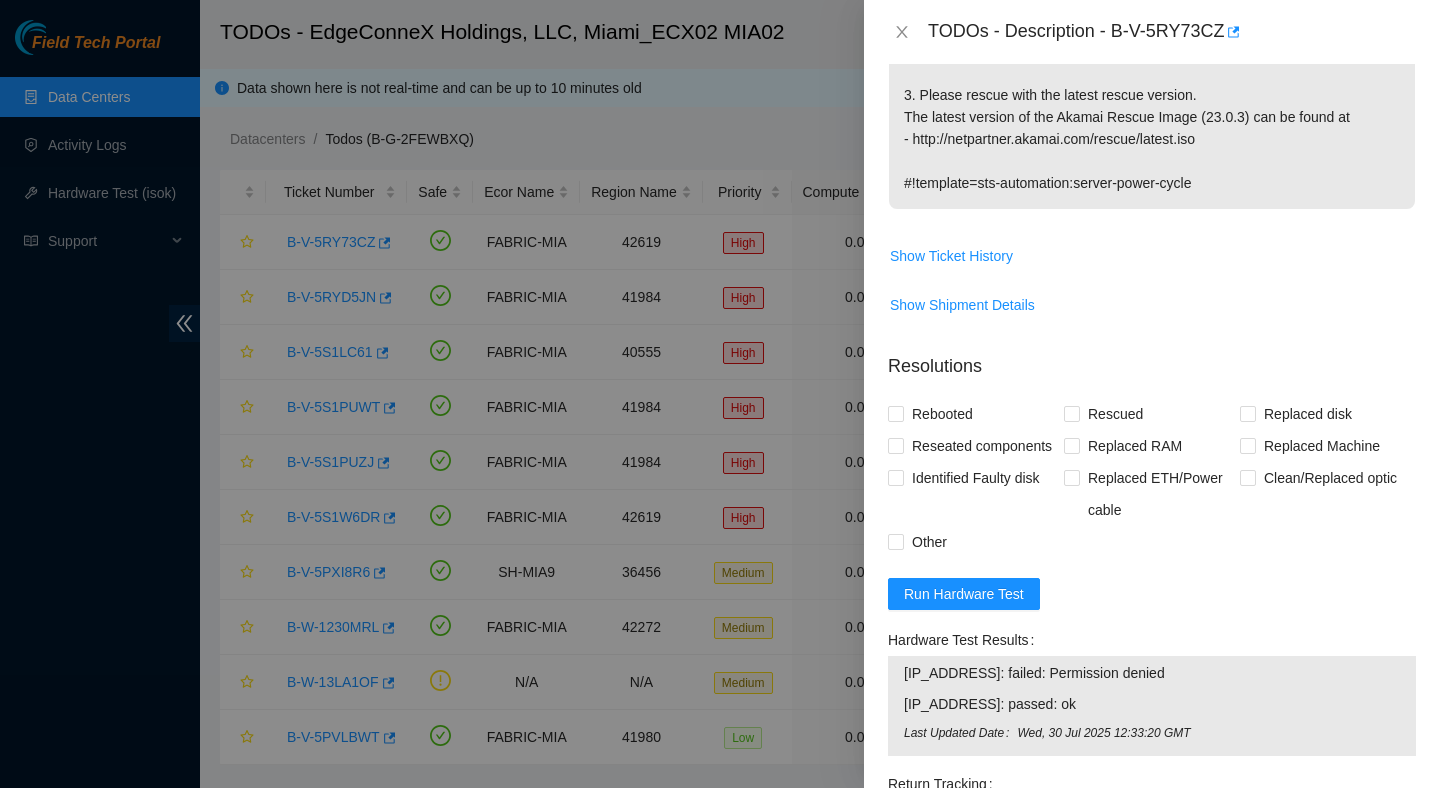 scroll, scrollTop: 884, scrollLeft: 0, axis: vertical 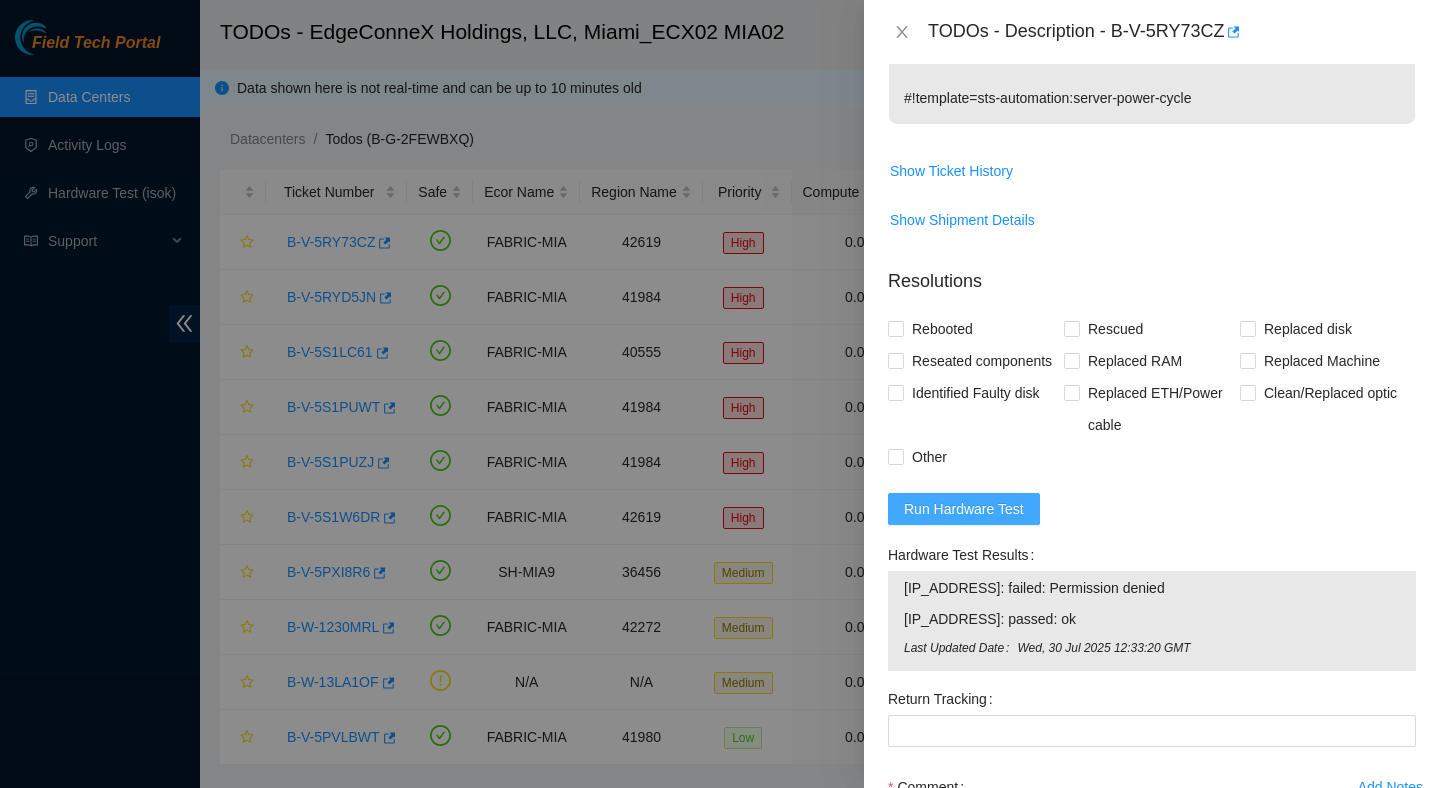 click on "Run Hardware Test" at bounding box center (964, 509) 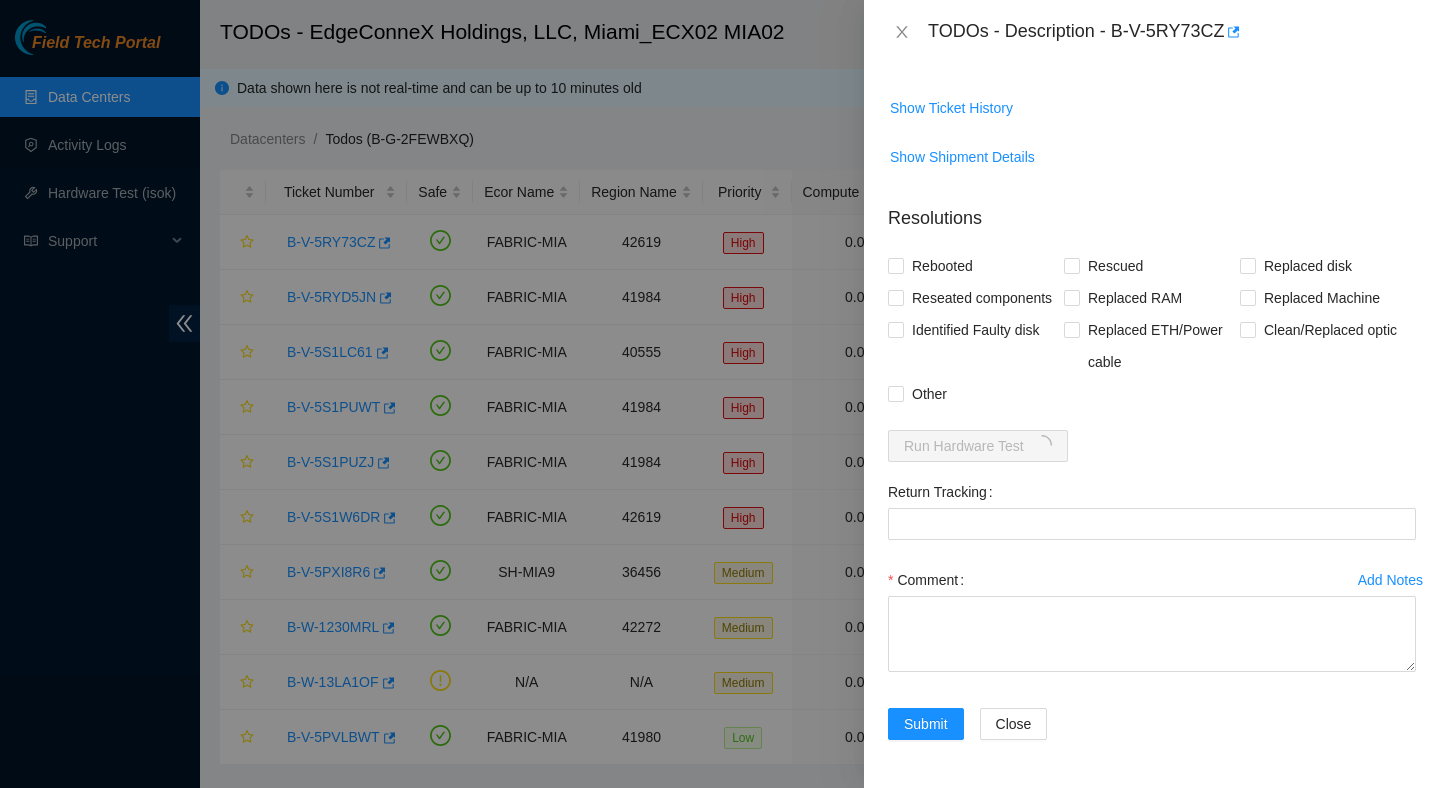 scroll, scrollTop: 986, scrollLeft: 0, axis: vertical 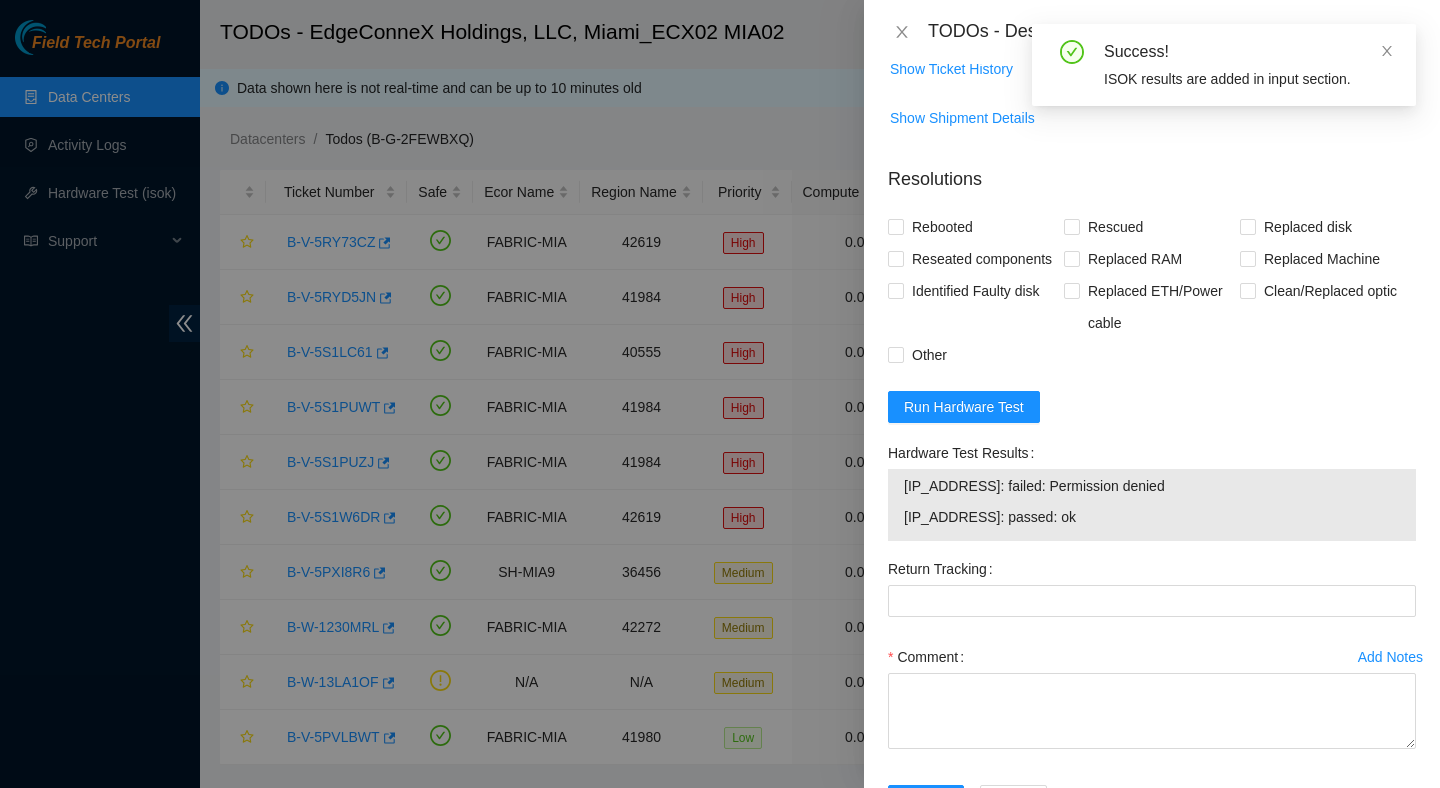 click on "104.94.101.143: passed: ok" at bounding box center (1152, 517) 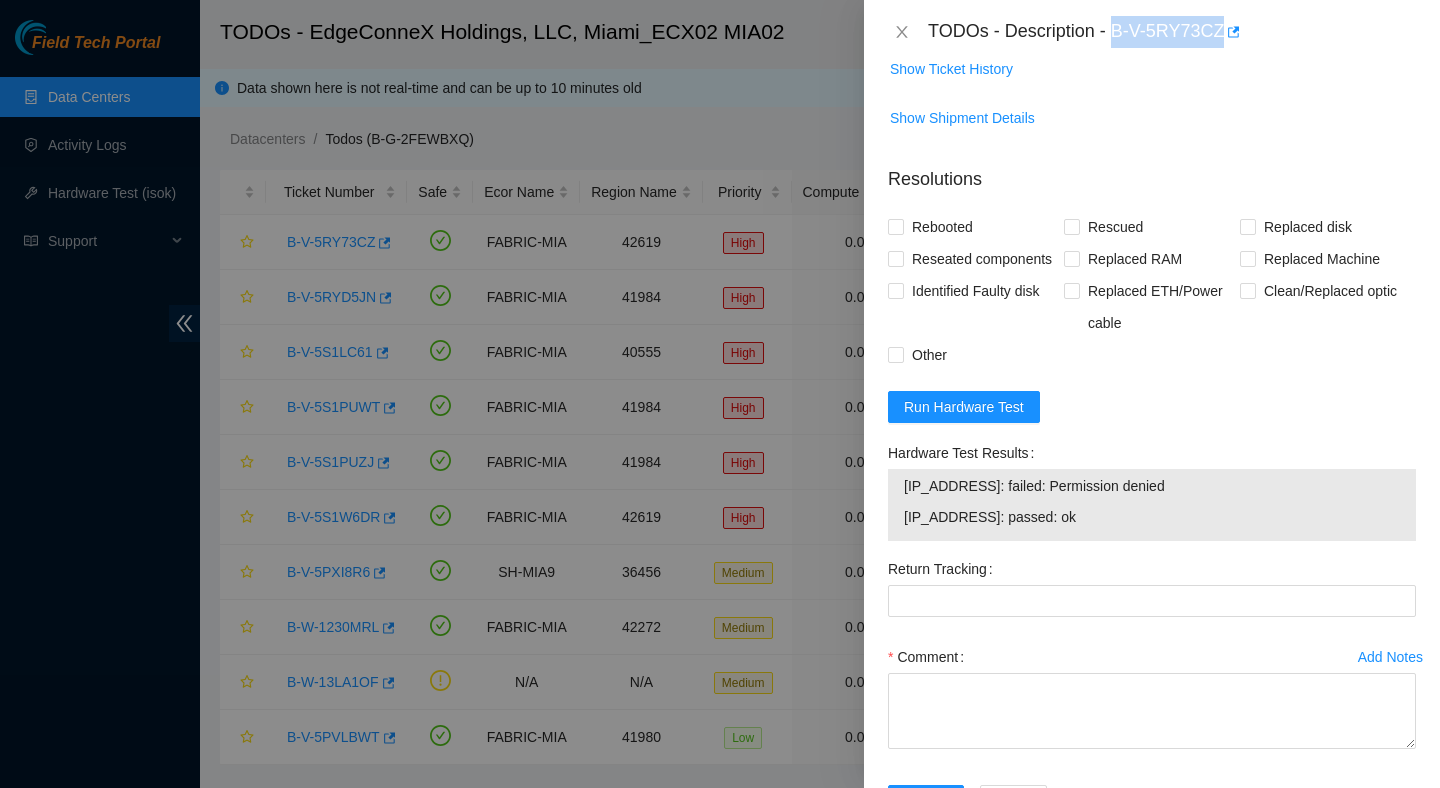 drag, startPoint x: 1116, startPoint y: 33, endPoint x: 1231, endPoint y: 41, distance: 115.27792 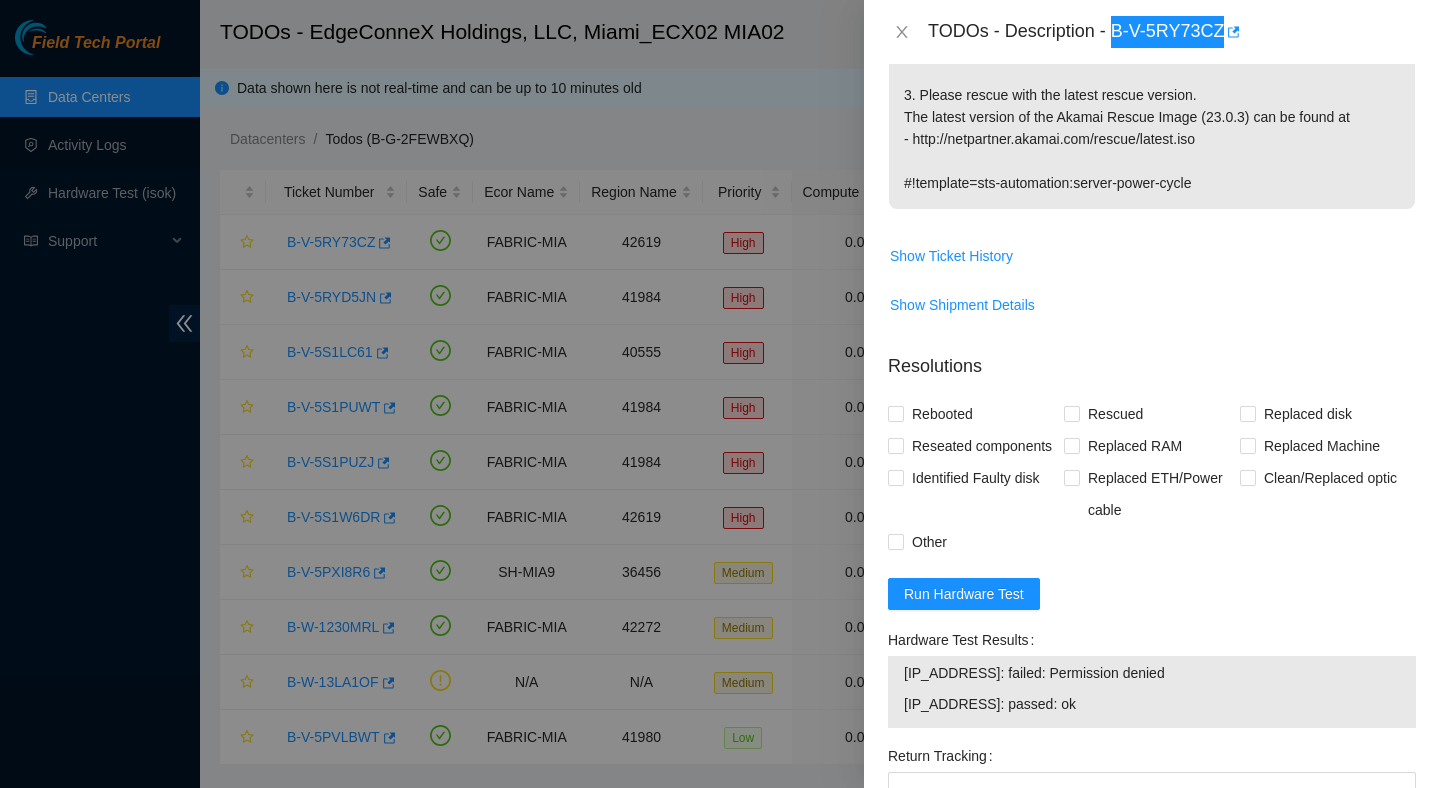scroll, scrollTop: 844, scrollLeft: 0, axis: vertical 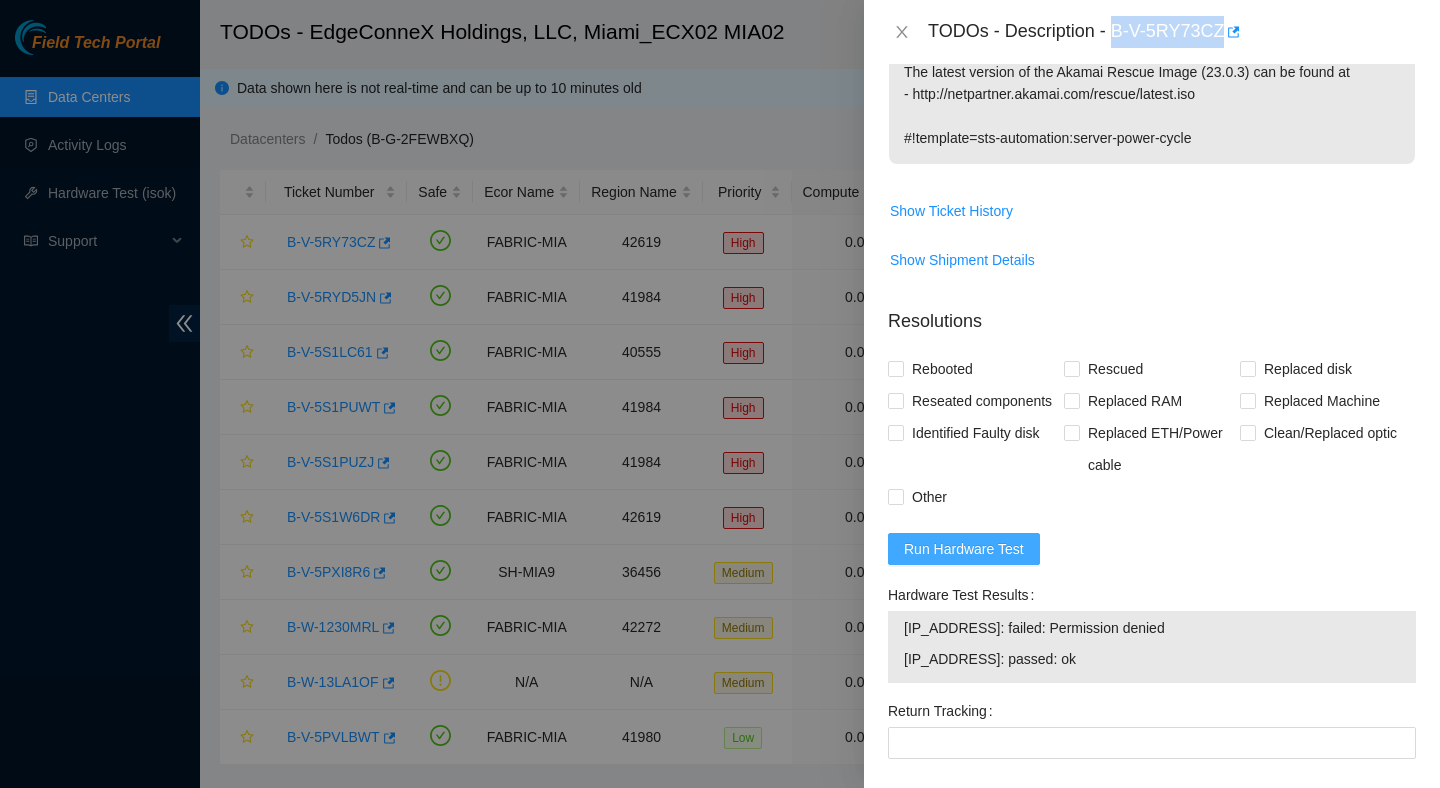 click on "Run Hardware Test" at bounding box center [964, 549] 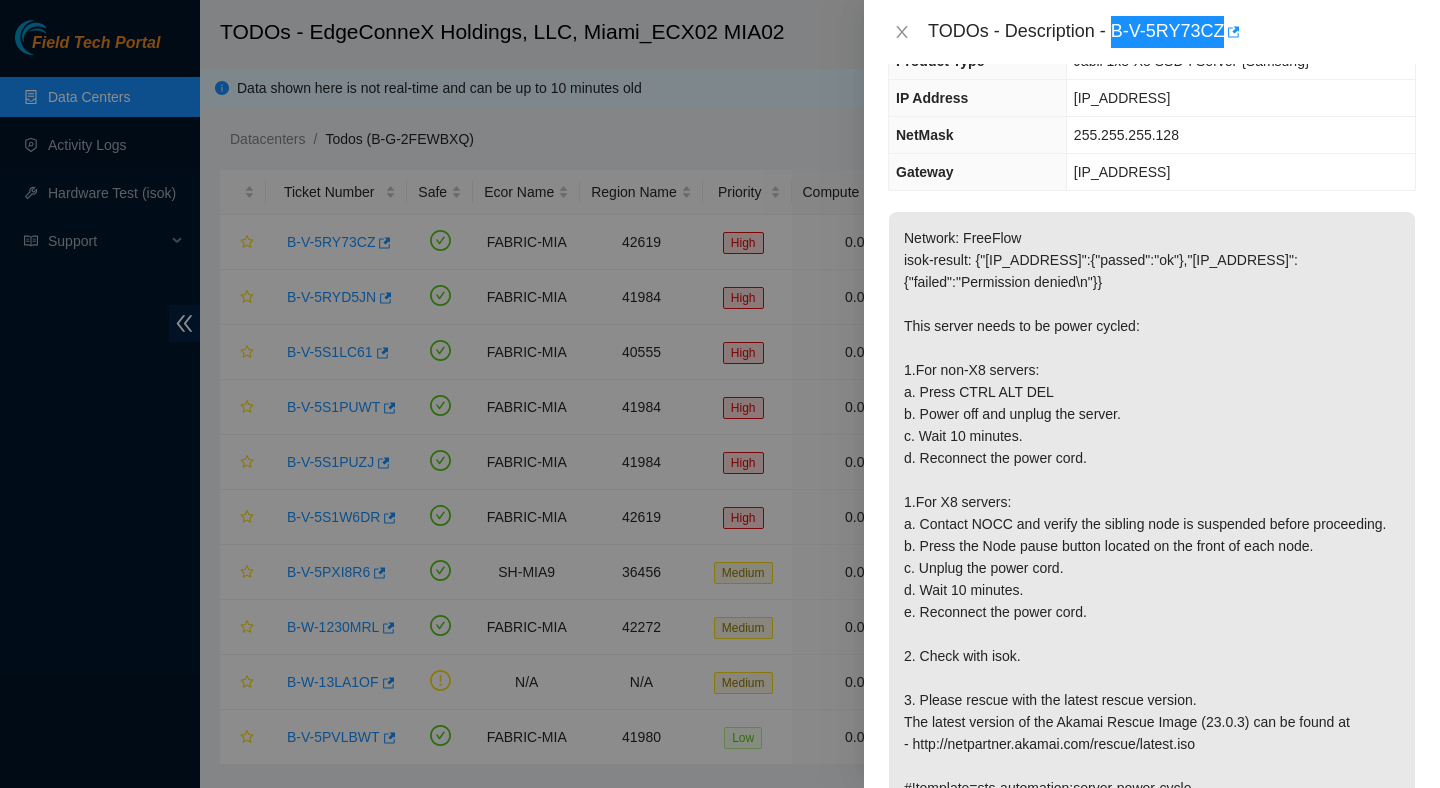scroll, scrollTop: 195, scrollLeft: 0, axis: vertical 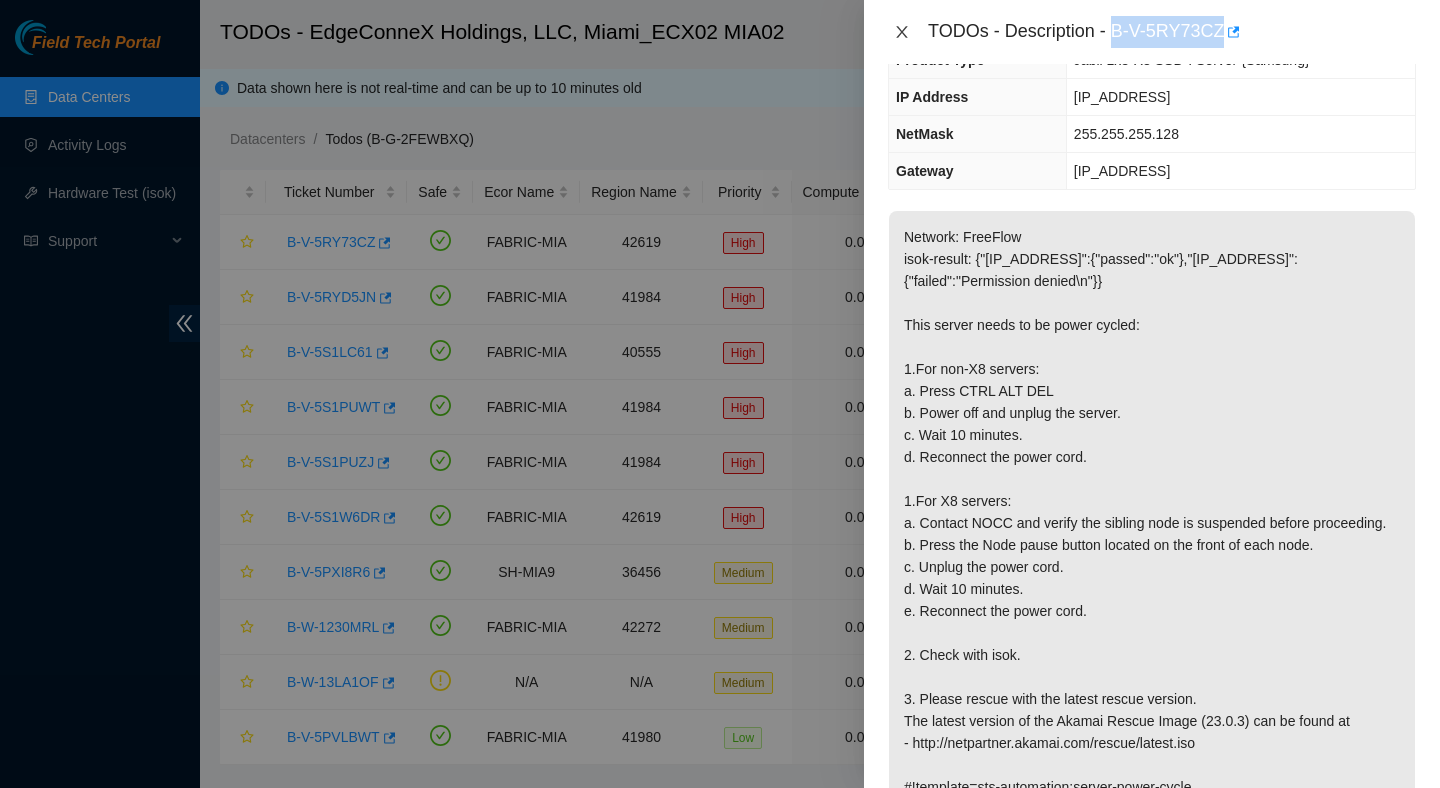 click 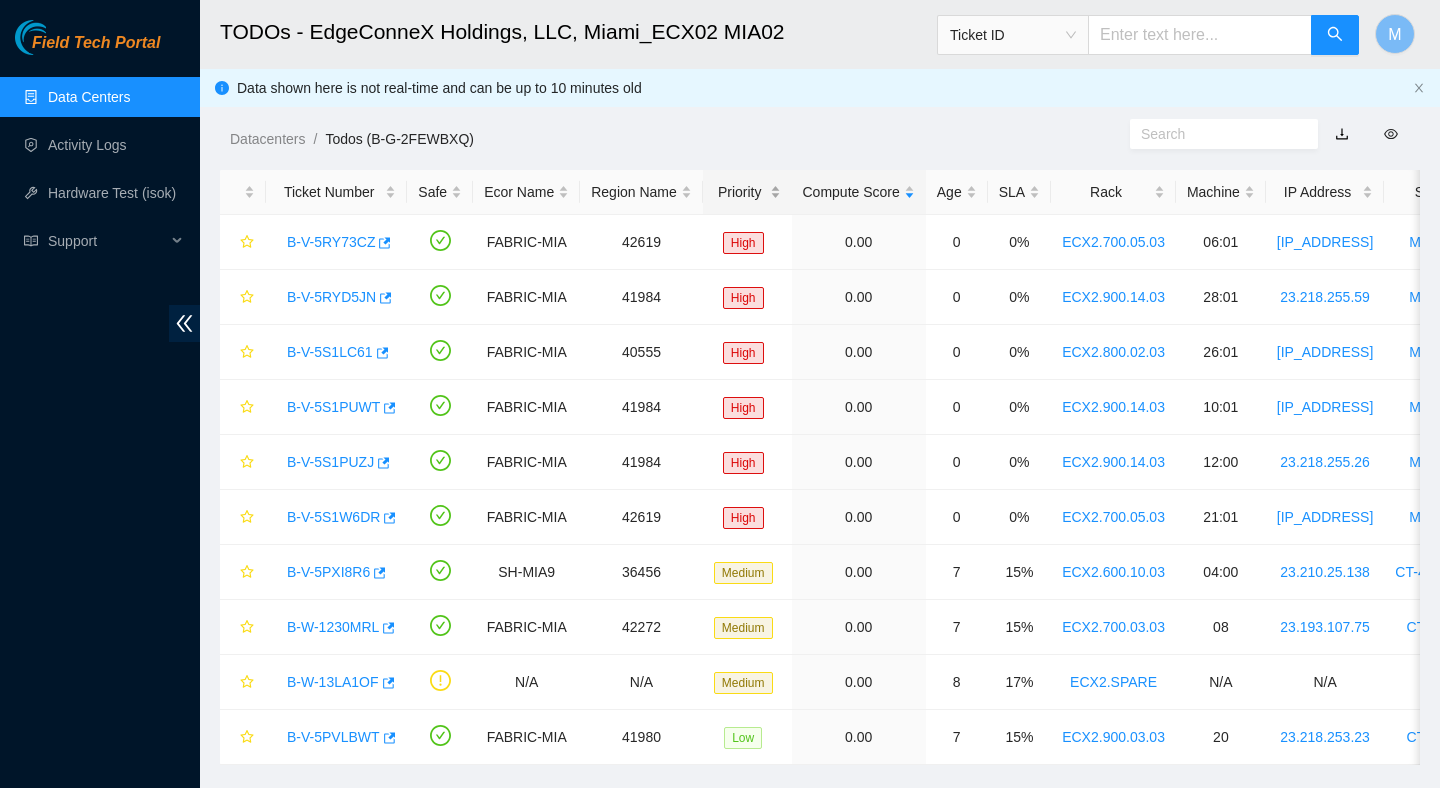 scroll, scrollTop: 261, scrollLeft: 0, axis: vertical 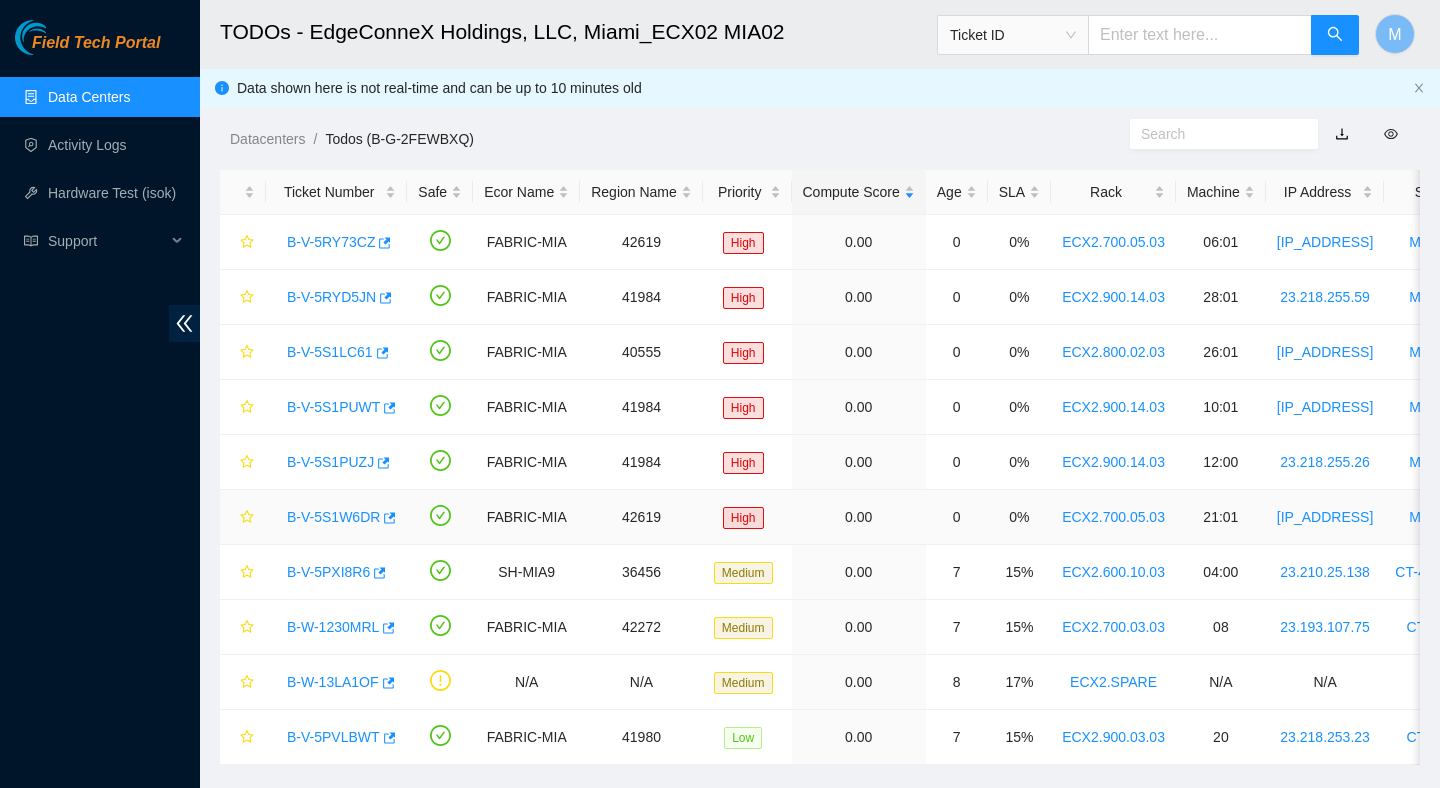 click on "B-V-5S1W6DR" at bounding box center [333, 517] 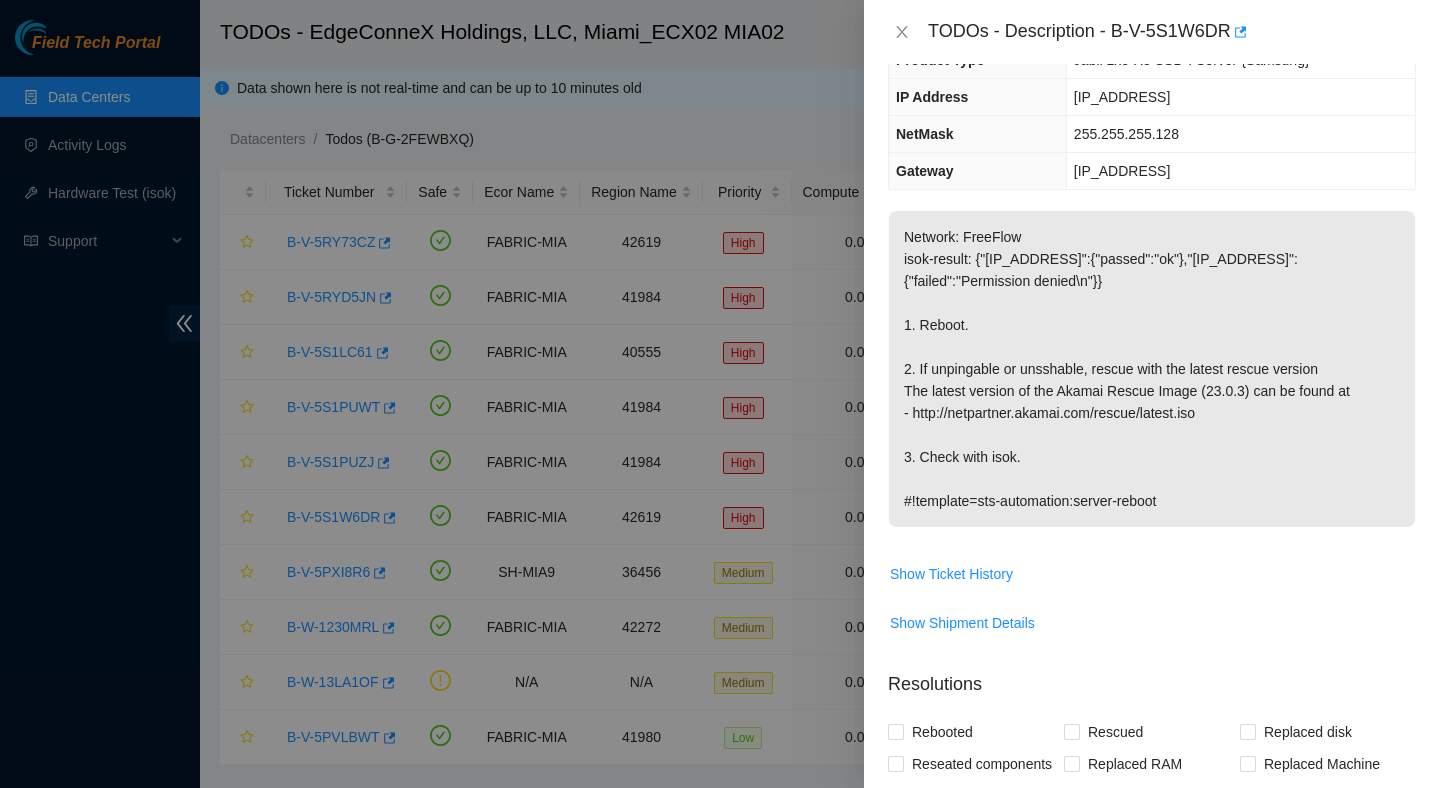scroll, scrollTop: 0, scrollLeft: 0, axis: both 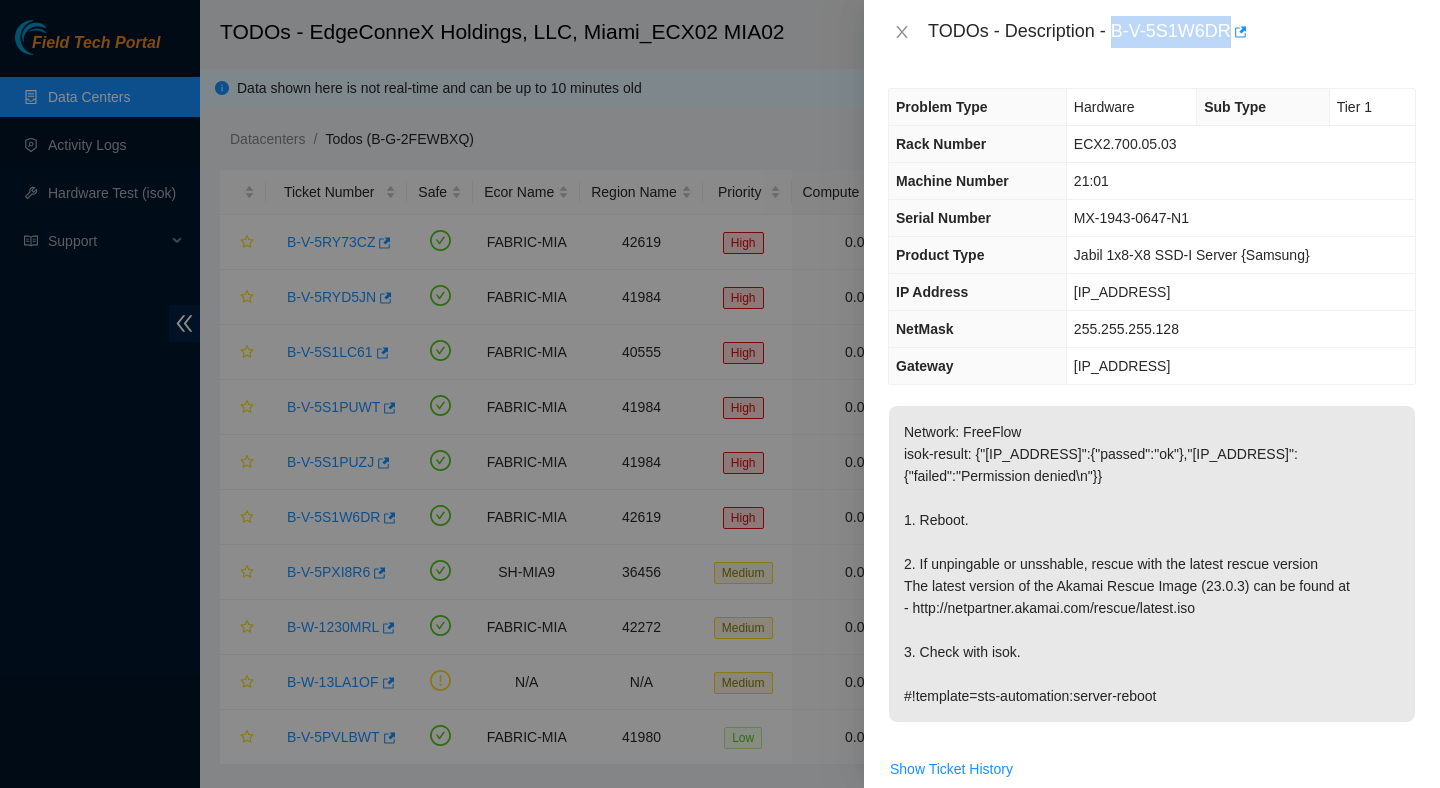 drag, startPoint x: 1118, startPoint y: 29, endPoint x: 1263, endPoint y: 32, distance: 145.03104 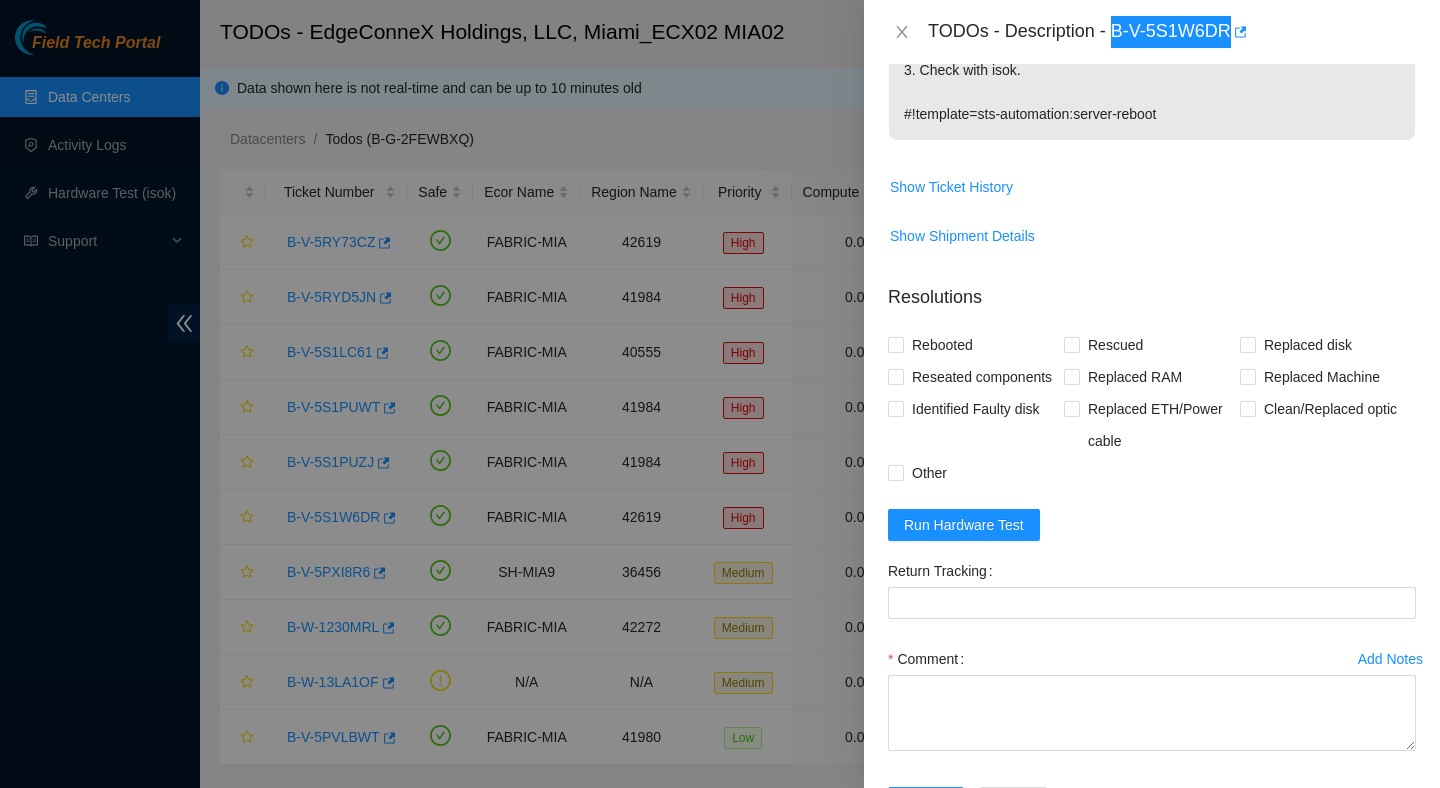 scroll, scrollTop: 693, scrollLeft: 0, axis: vertical 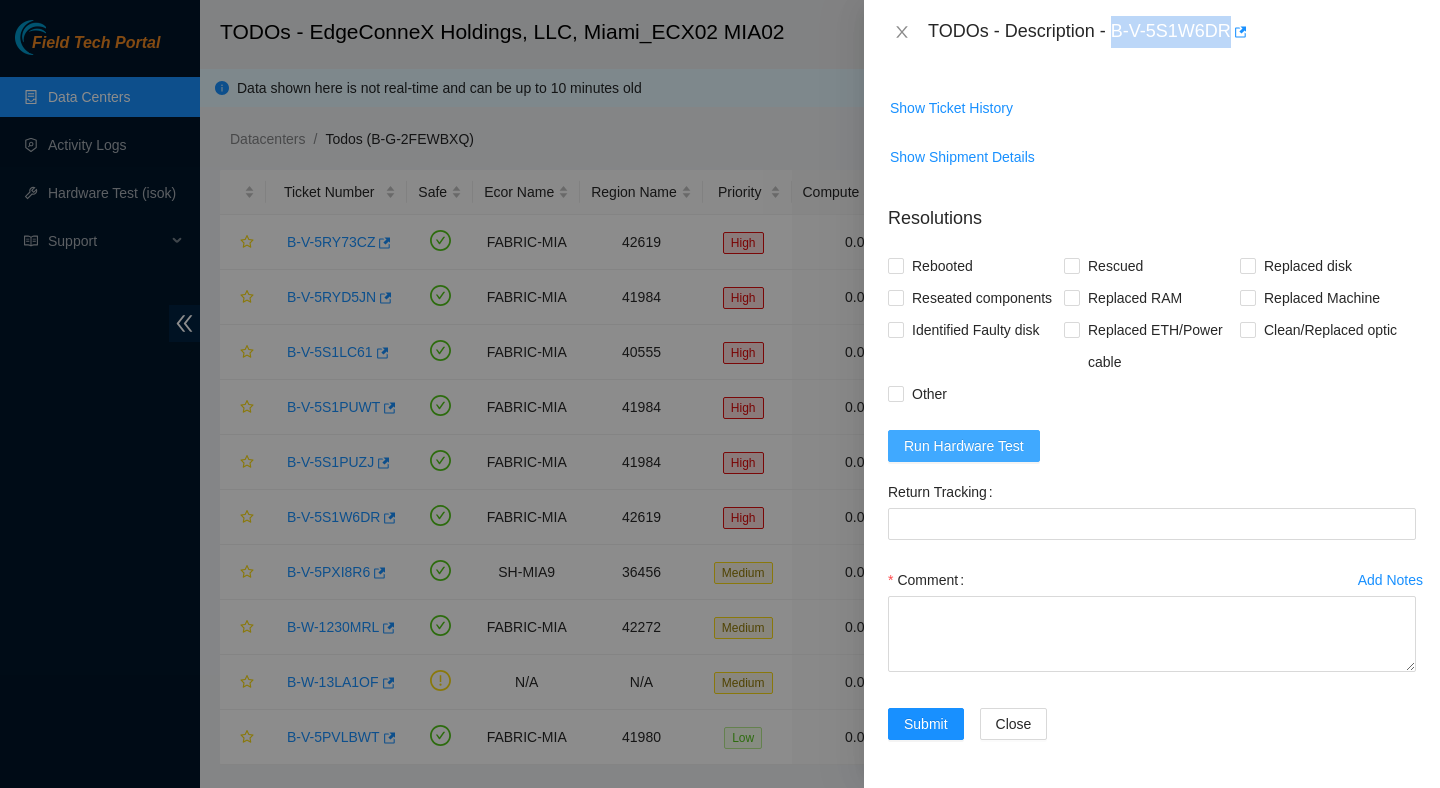 click on "Run Hardware Test" at bounding box center (964, 446) 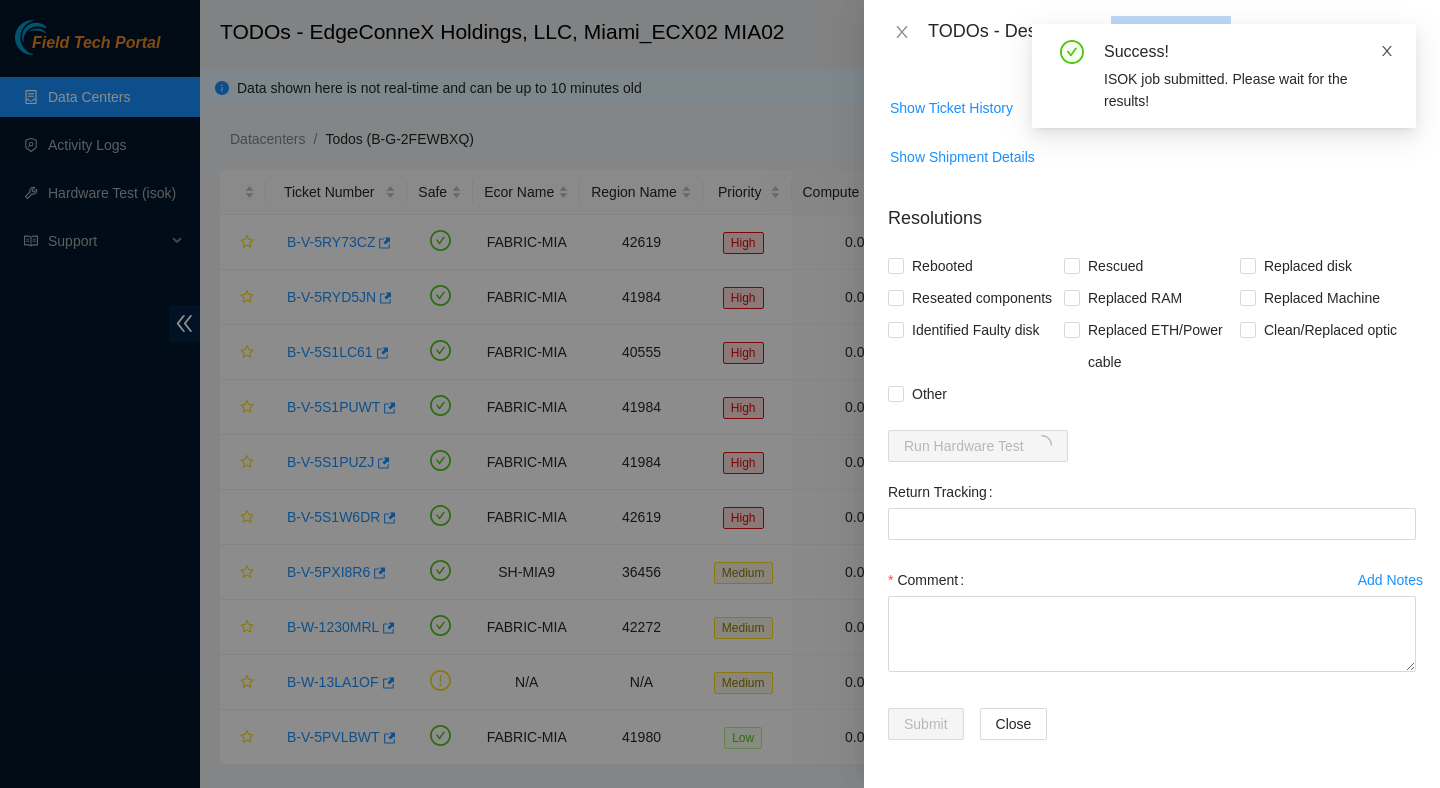 click 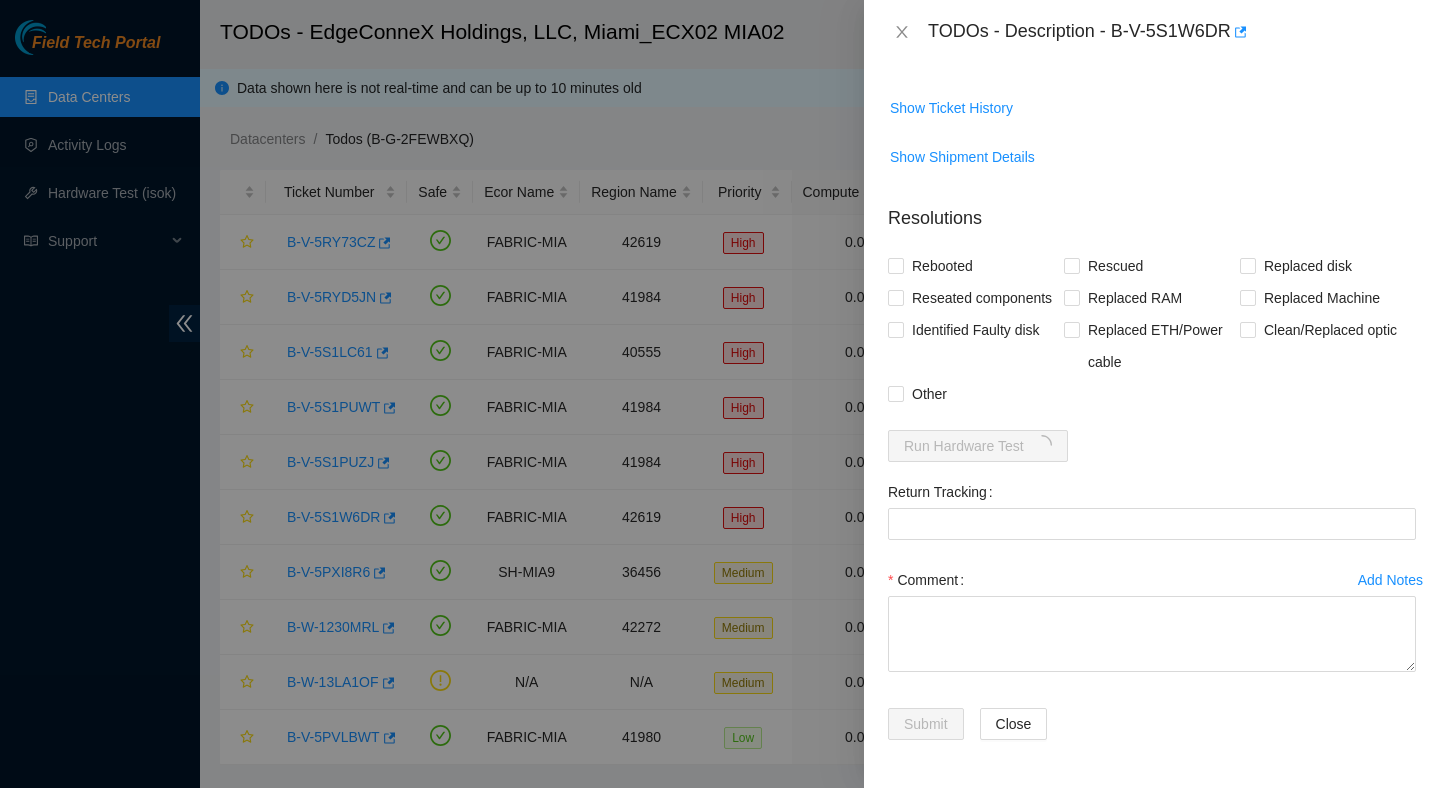 click 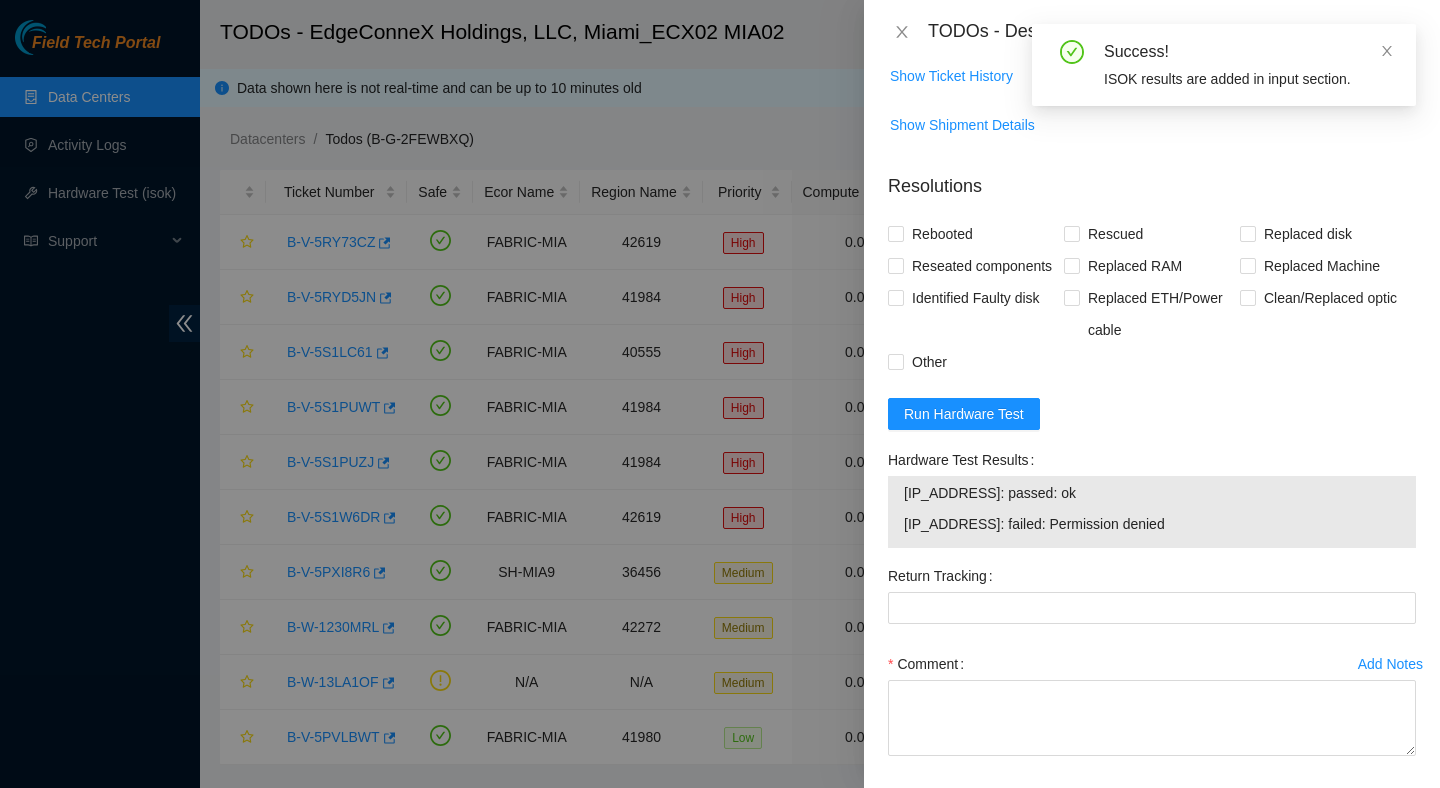 drag, startPoint x: 1196, startPoint y: 554, endPoint x: 868, endPoint y: 526, distance: 329.19296 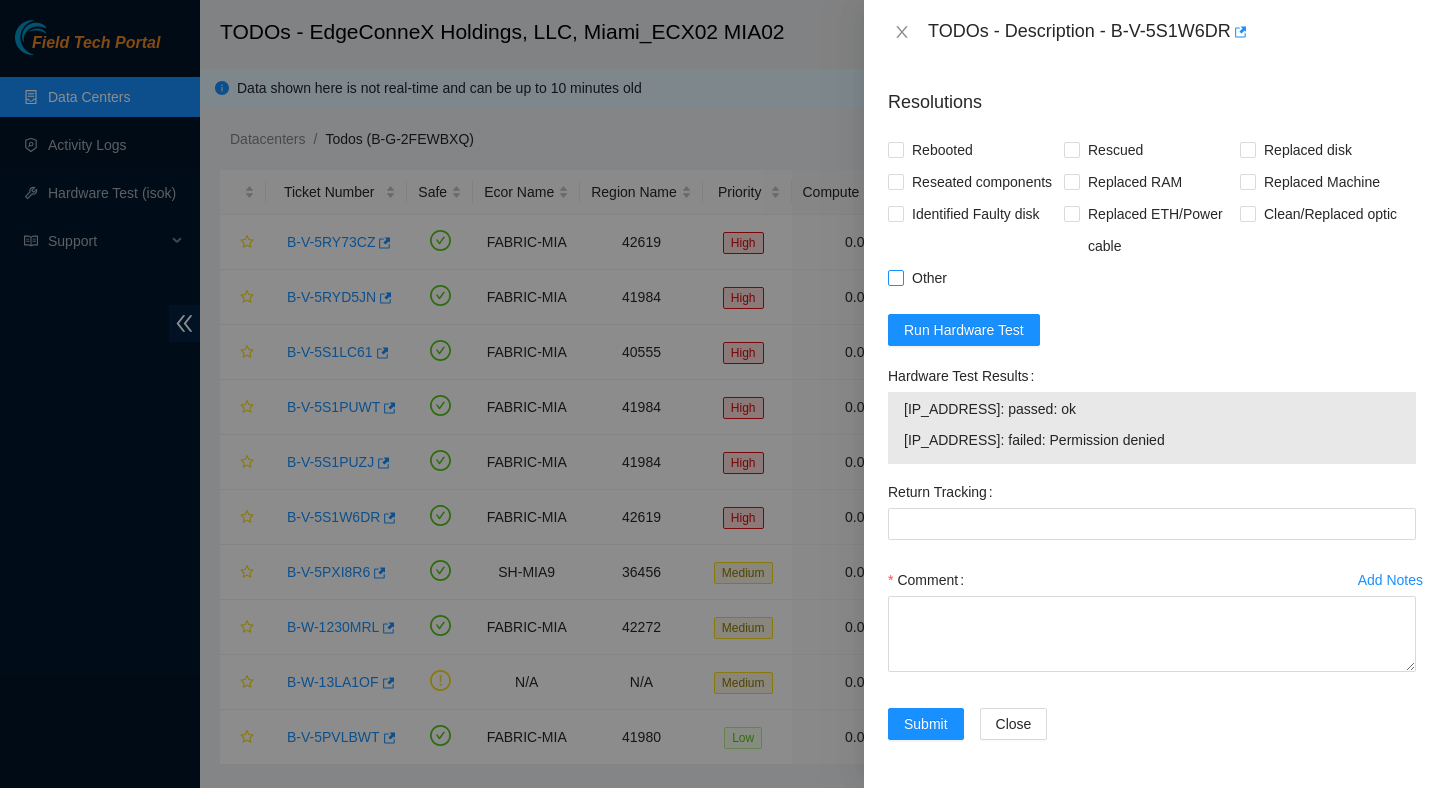 scroll, scrollTop: 778, scrollLeft: 0, axis: vertical 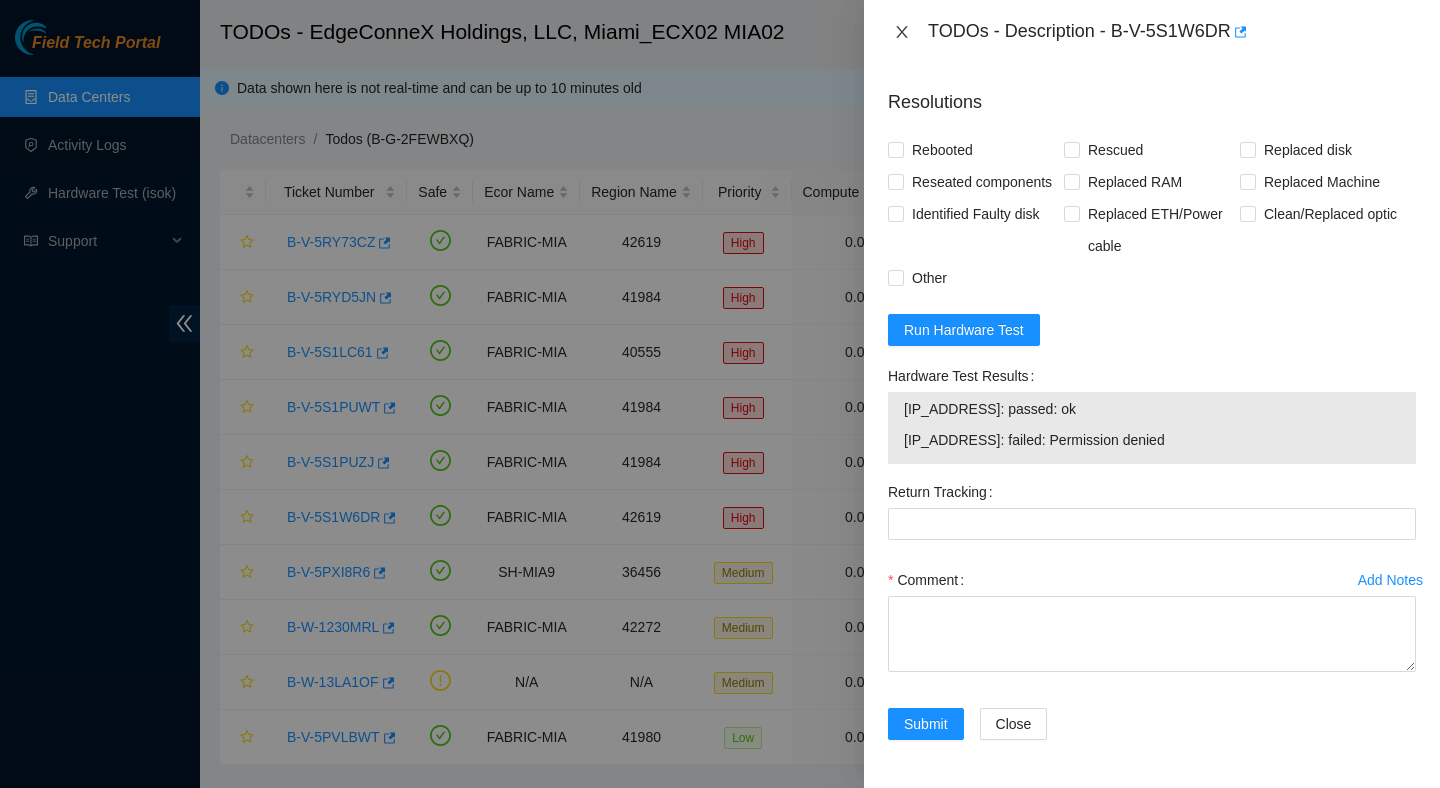 click 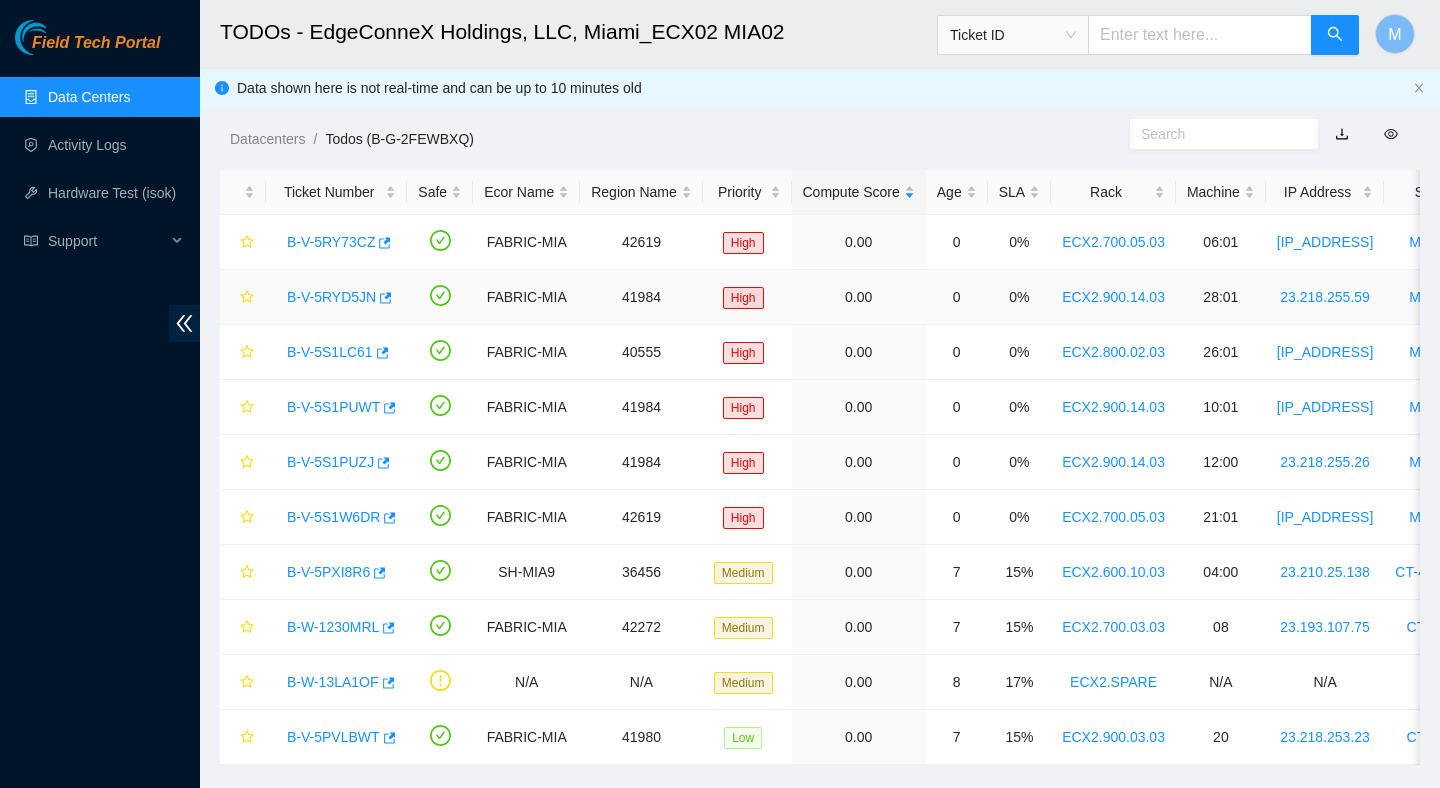 scroll, scrollTop: 502, scrollLeft: 0, axis: vertical 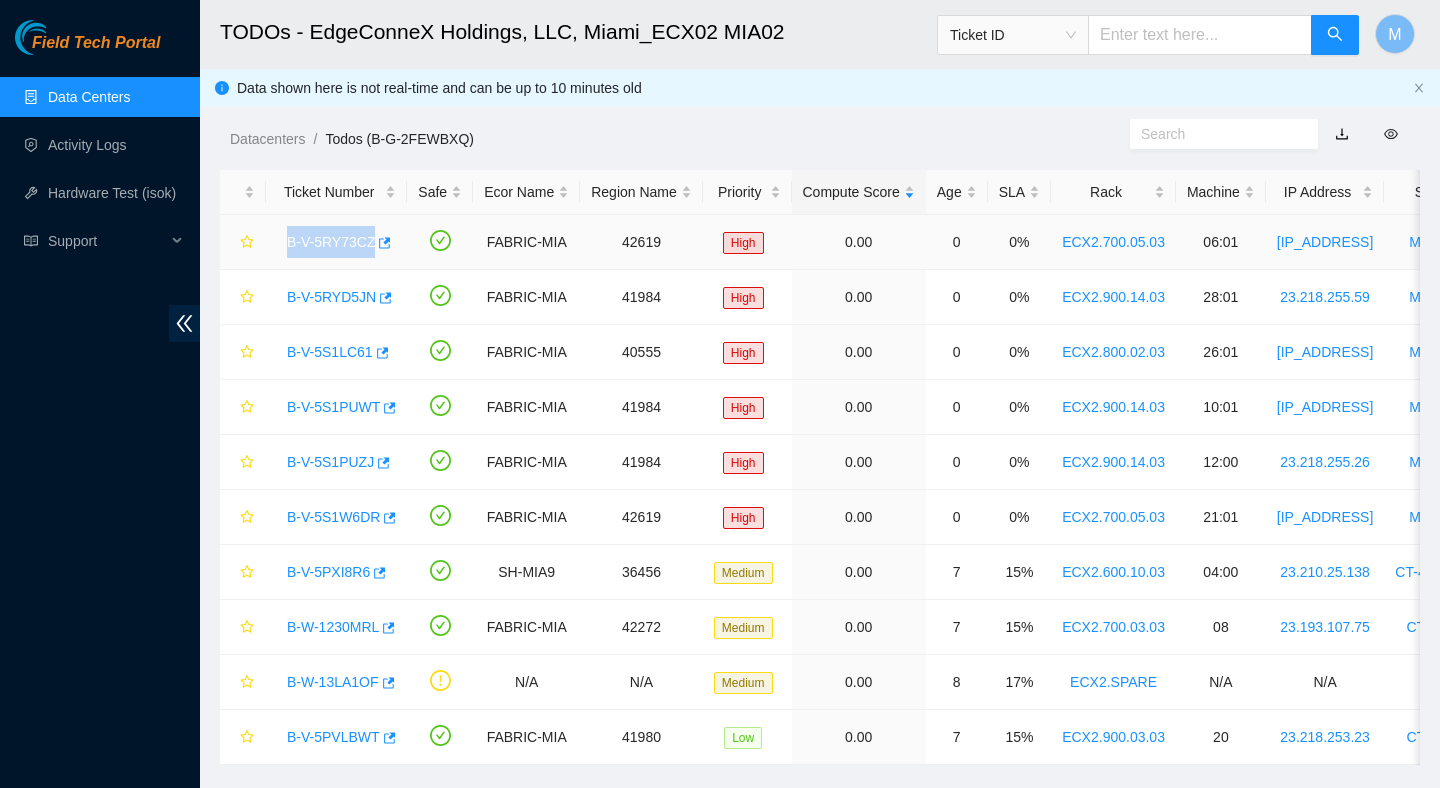 drag, startPoint x: 286, startPoint y: 230, endPoint x: 416, endPoint y: 264, distance: 134.37262 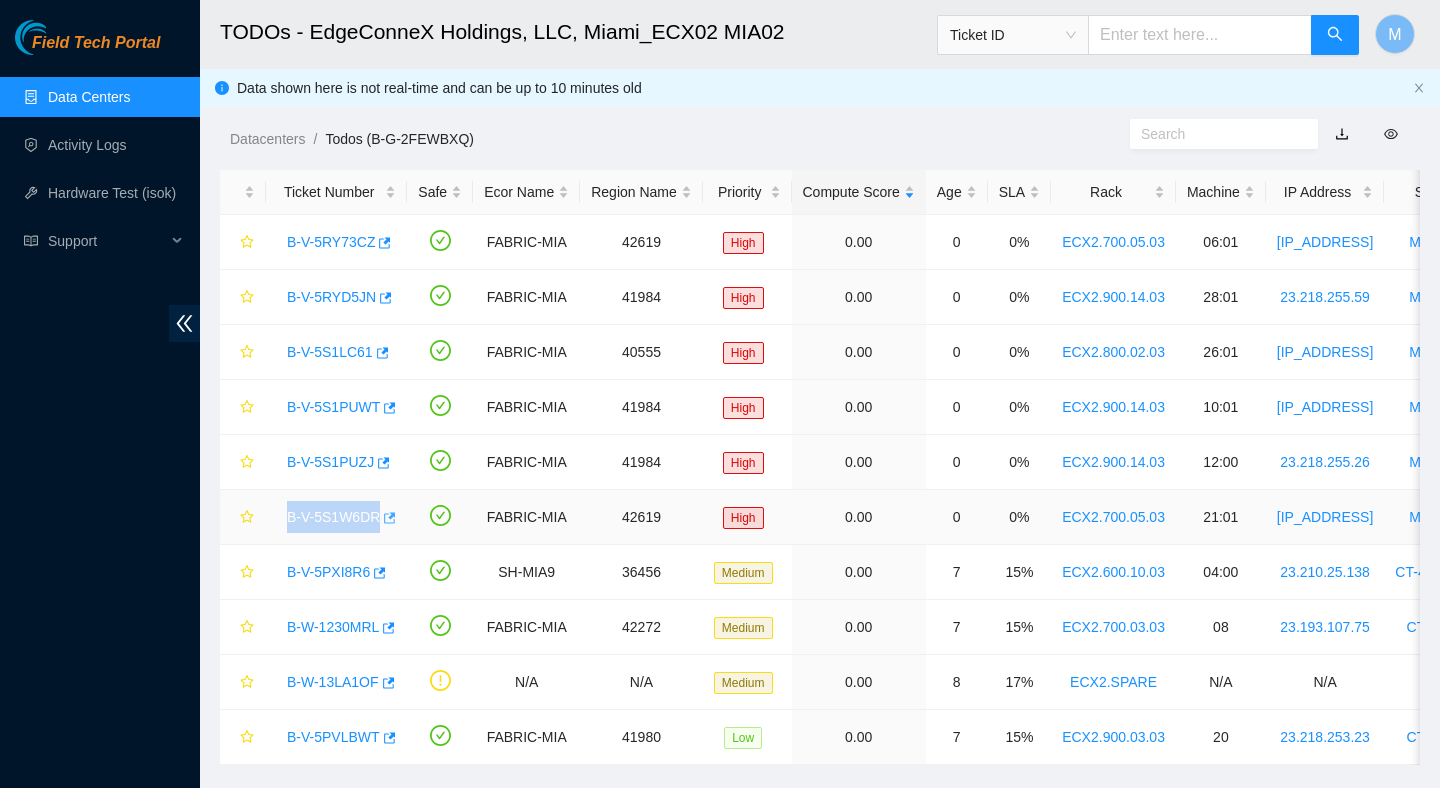 drag, startPoint x: 283, startPoint y: 517, endPoint x: 383, endPoint y: 525, distance: 100.31949 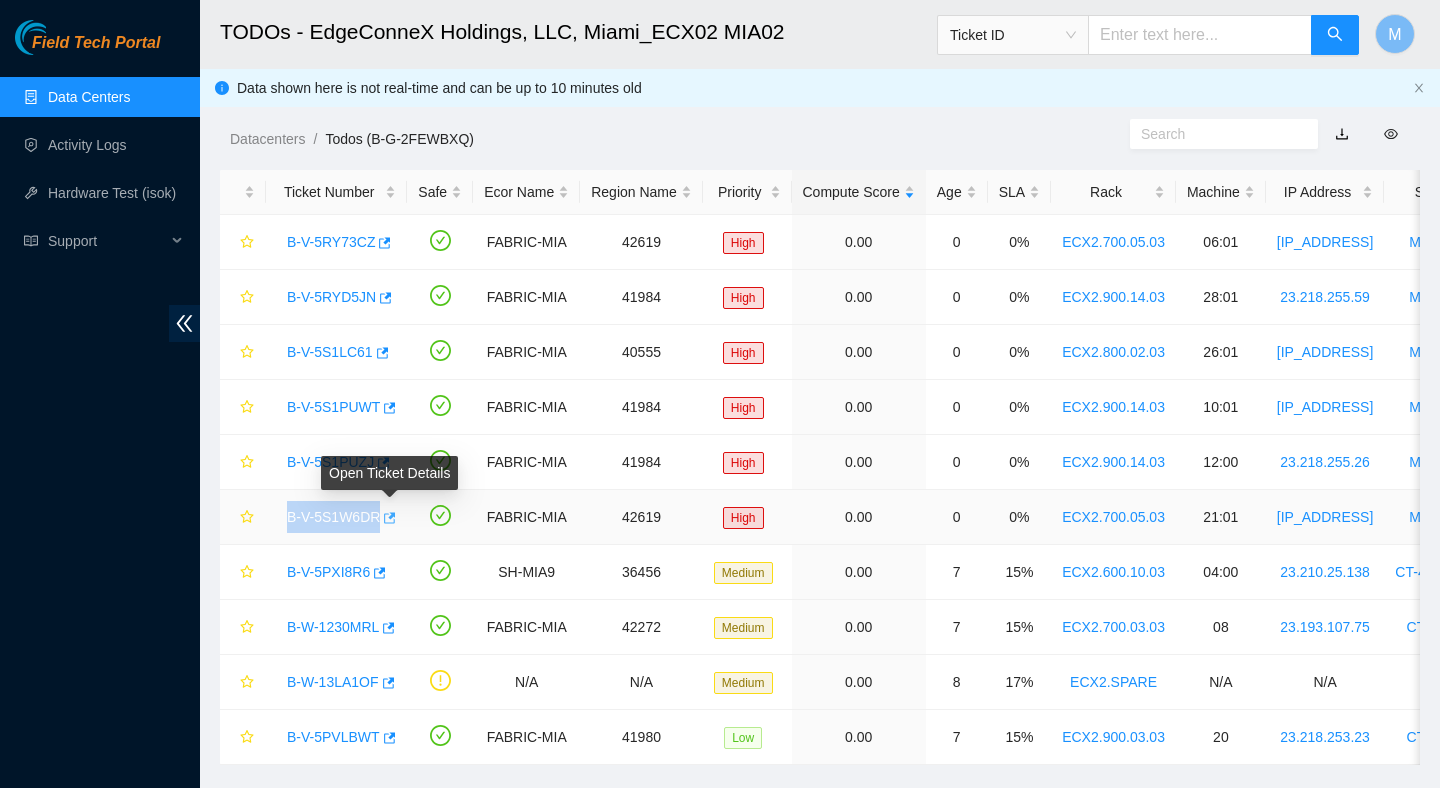 copy on "B-V-5S1W6DR" 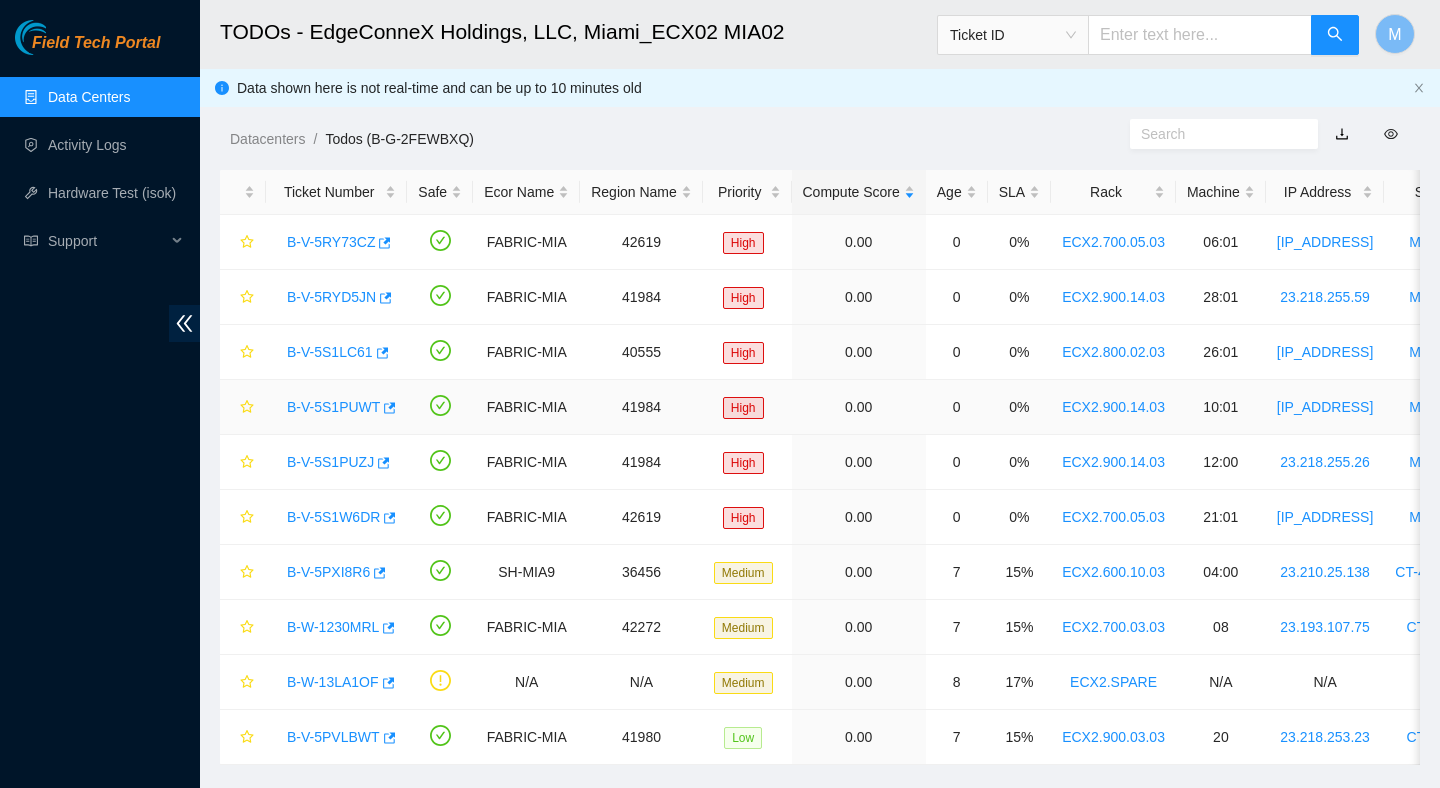 click on "B-V-5S1PUWT" at bounding box center (336, 407) 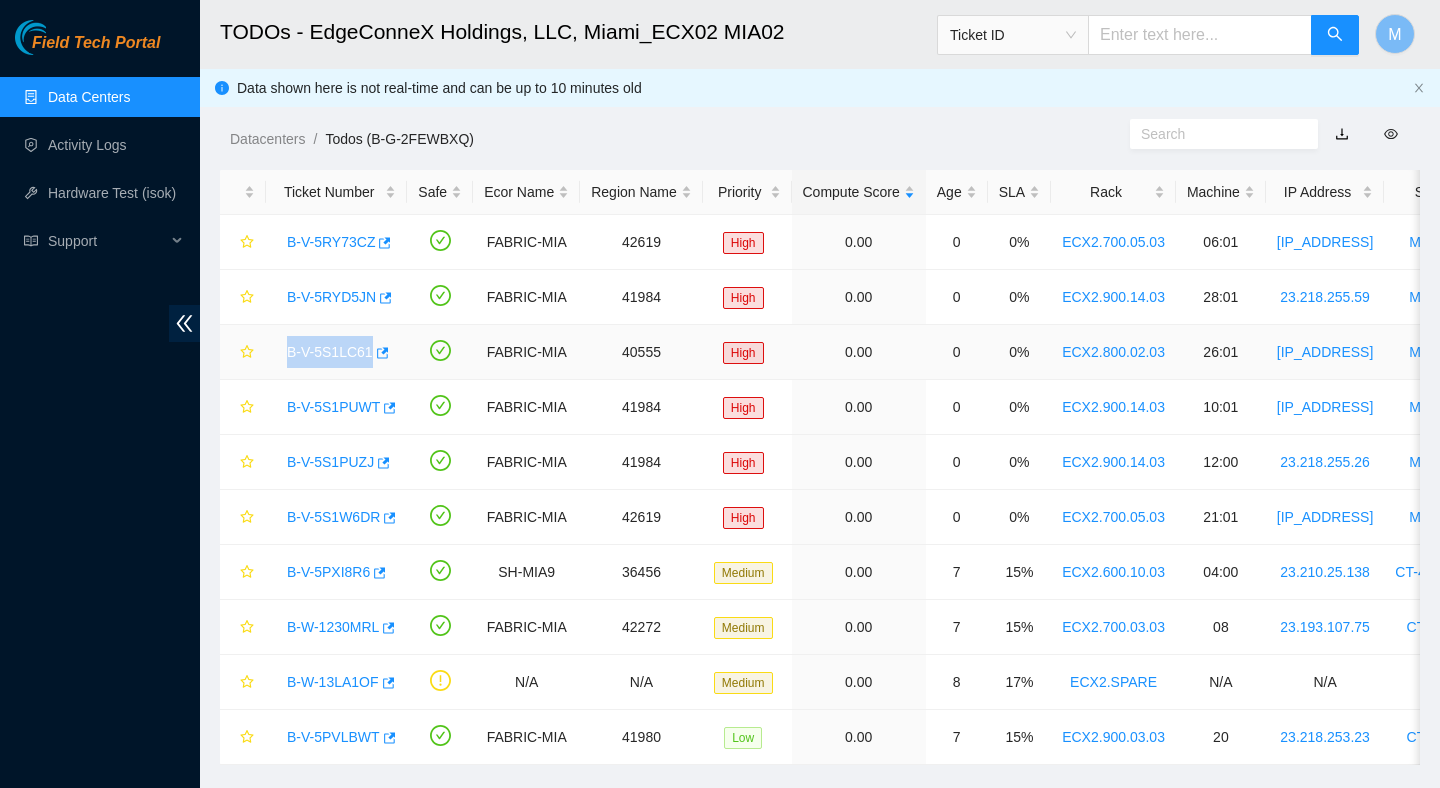 drag, startPoint x: 281, startPoint y: 351, endPoint x: 396, endPoint y: 360, distance: 115.35164 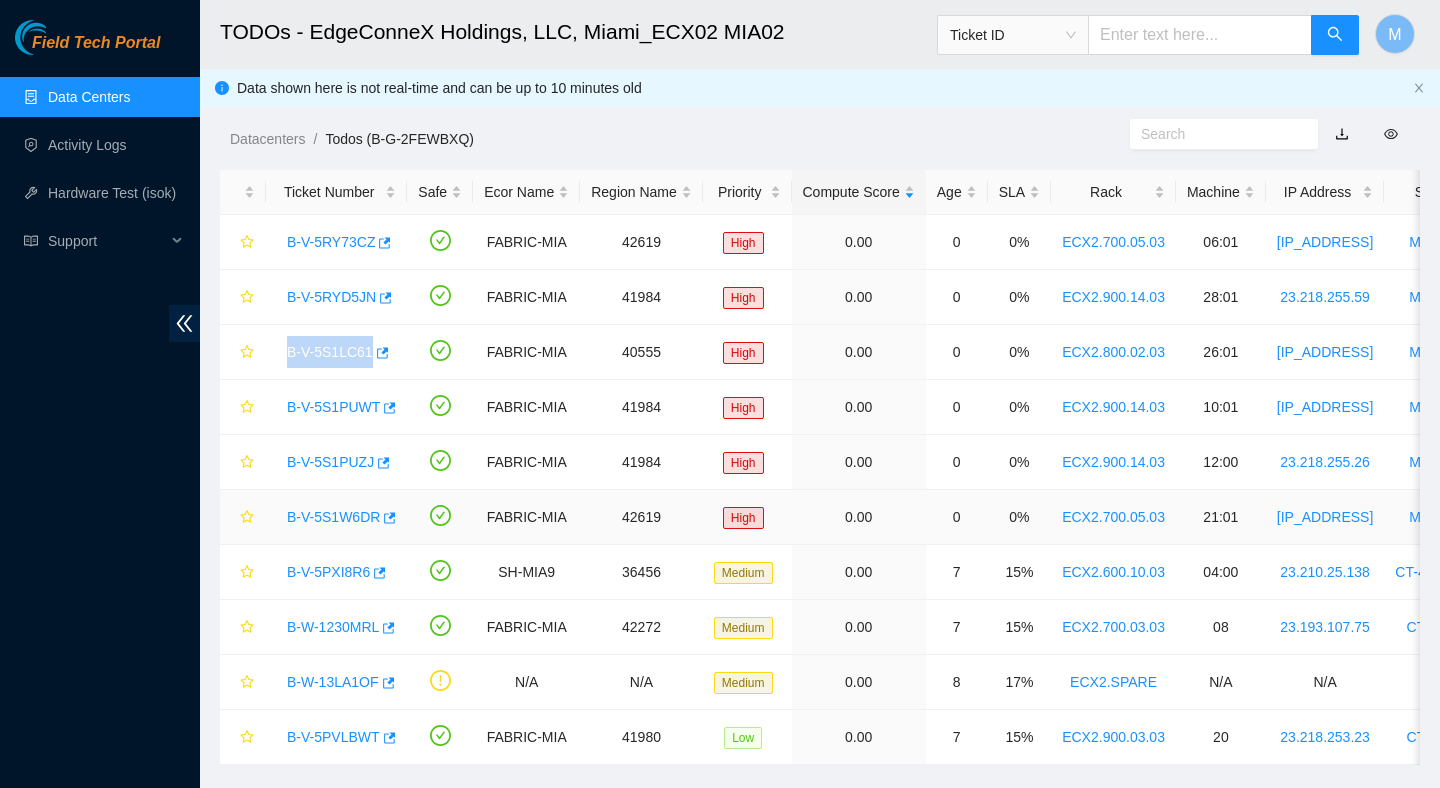 click on "B-V-5S1W6DR" at bounding box center [333, 517] 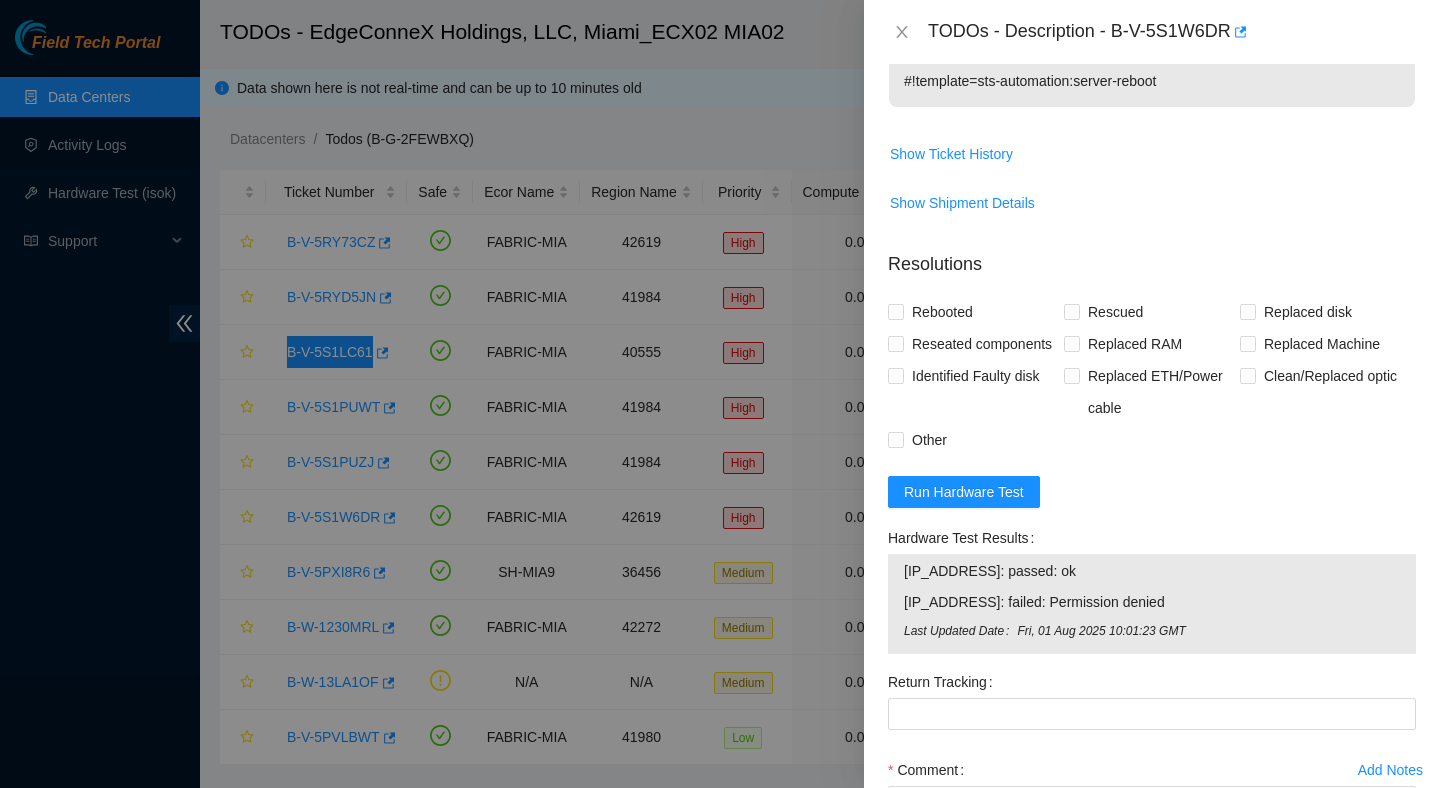 scroll, scrollTop: 616, scrollLeft: 0, axis: vertical 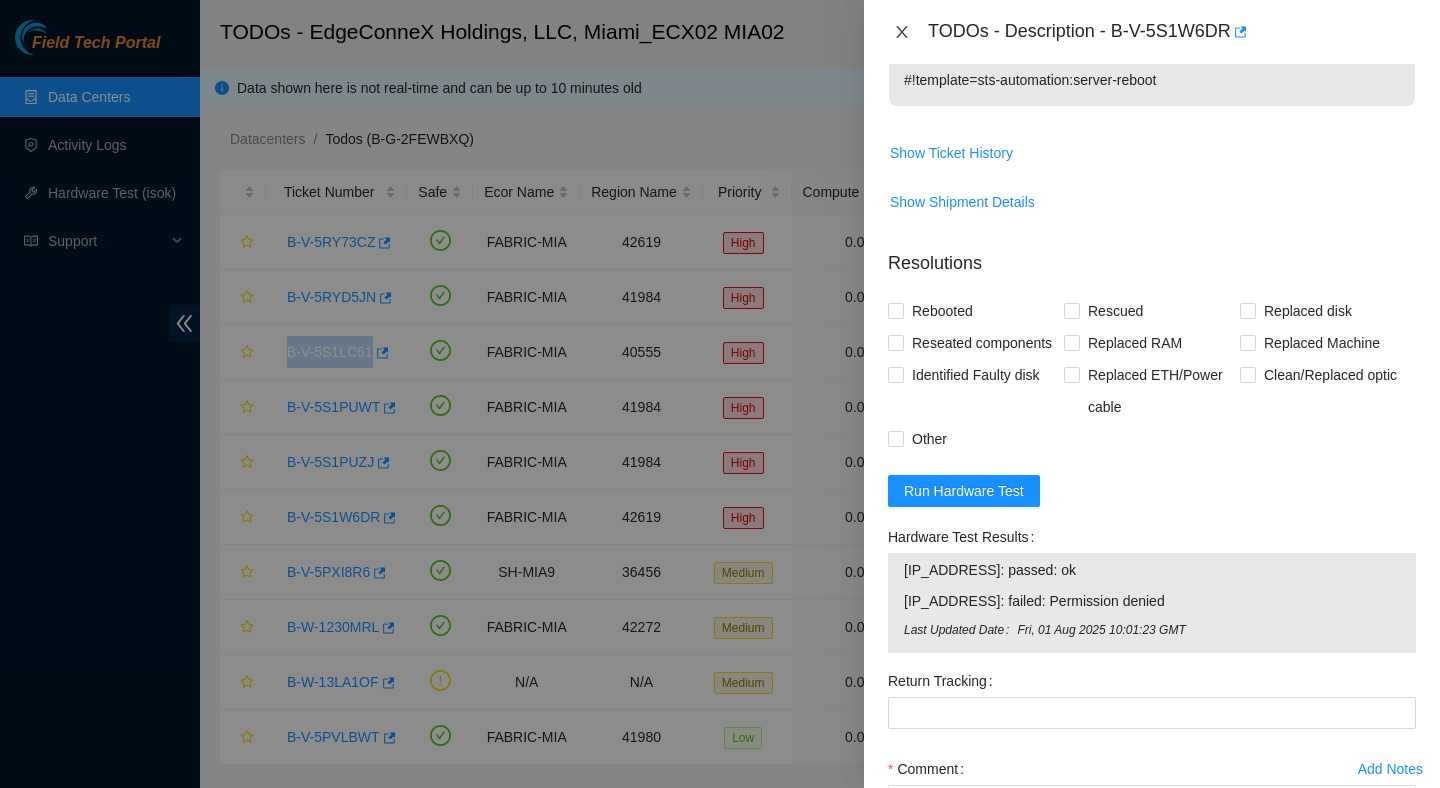 click 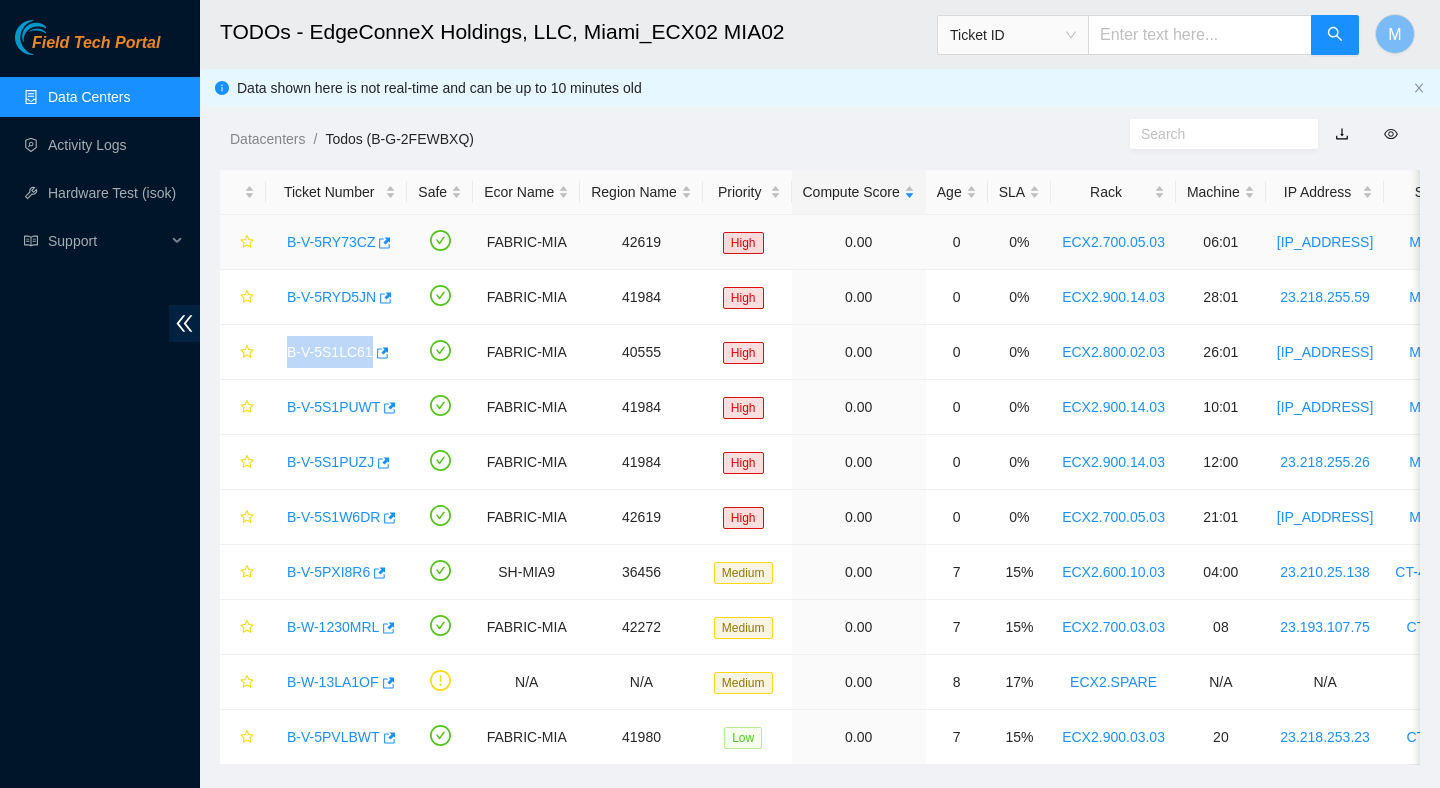scroll, scrollTop: 502, scrollLeft: 0, axis: vertical 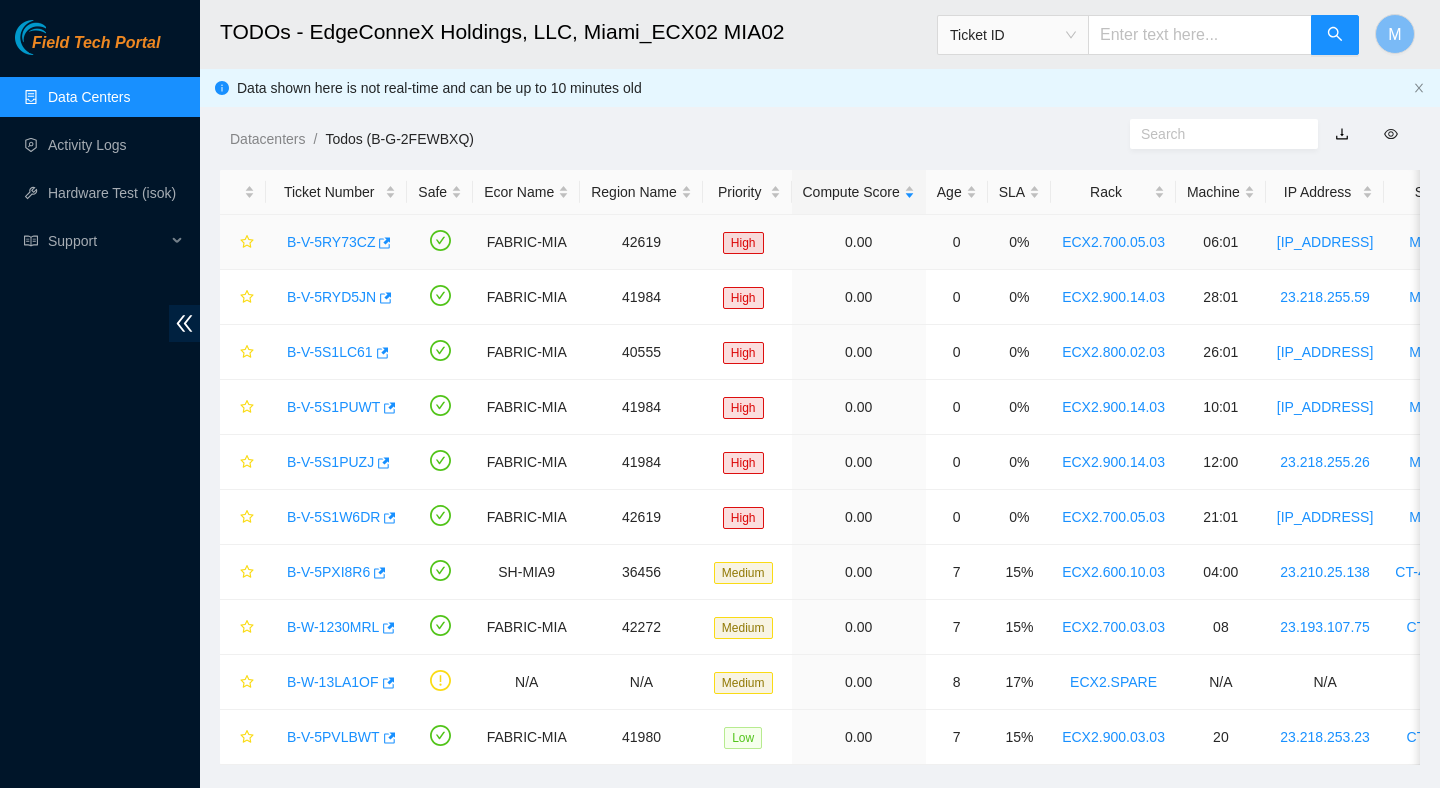 click on "B-V-5RY73CZ" at bounding box center [336, 242] 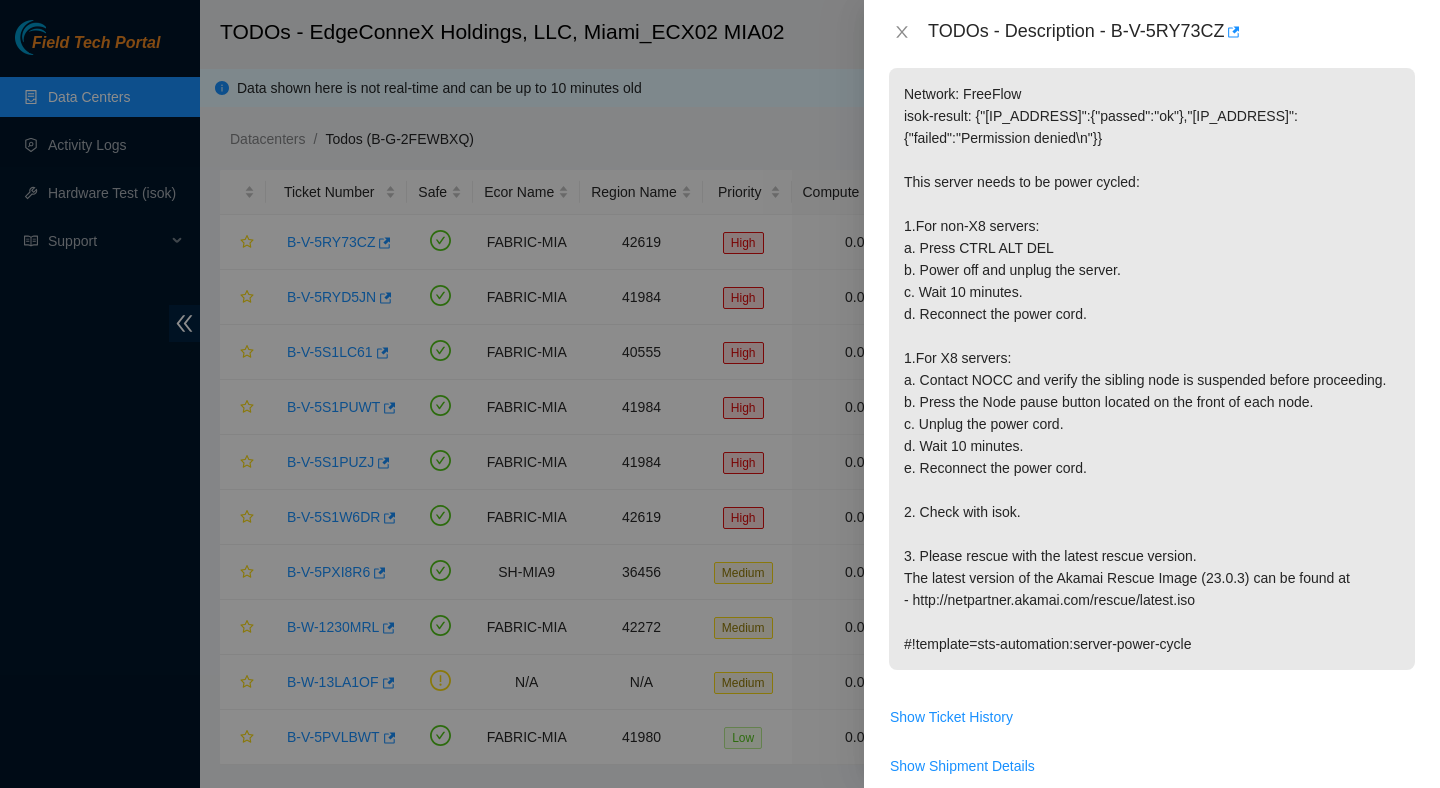 scroll, scrollTop: 0, scrollLeft: 0, axis: both 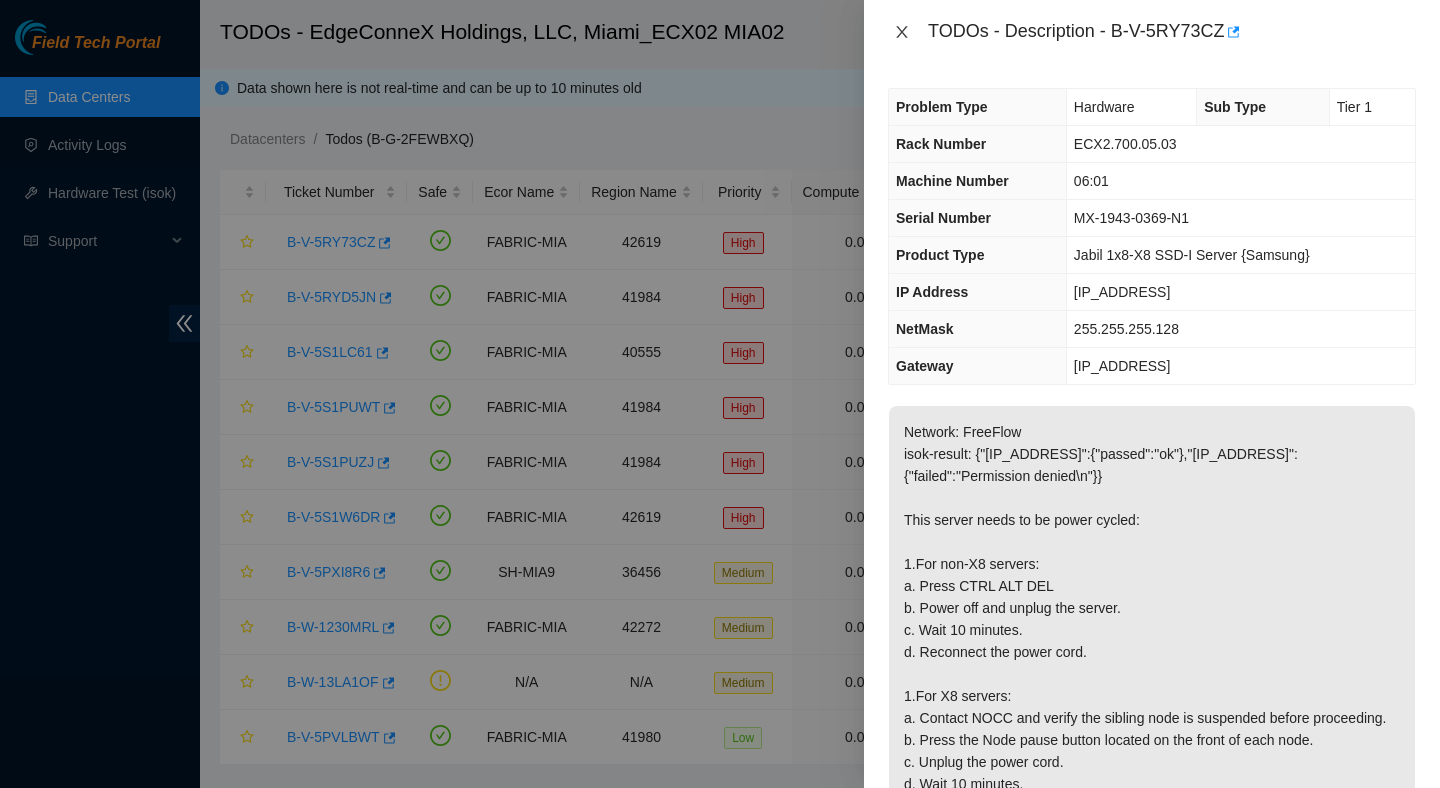 click 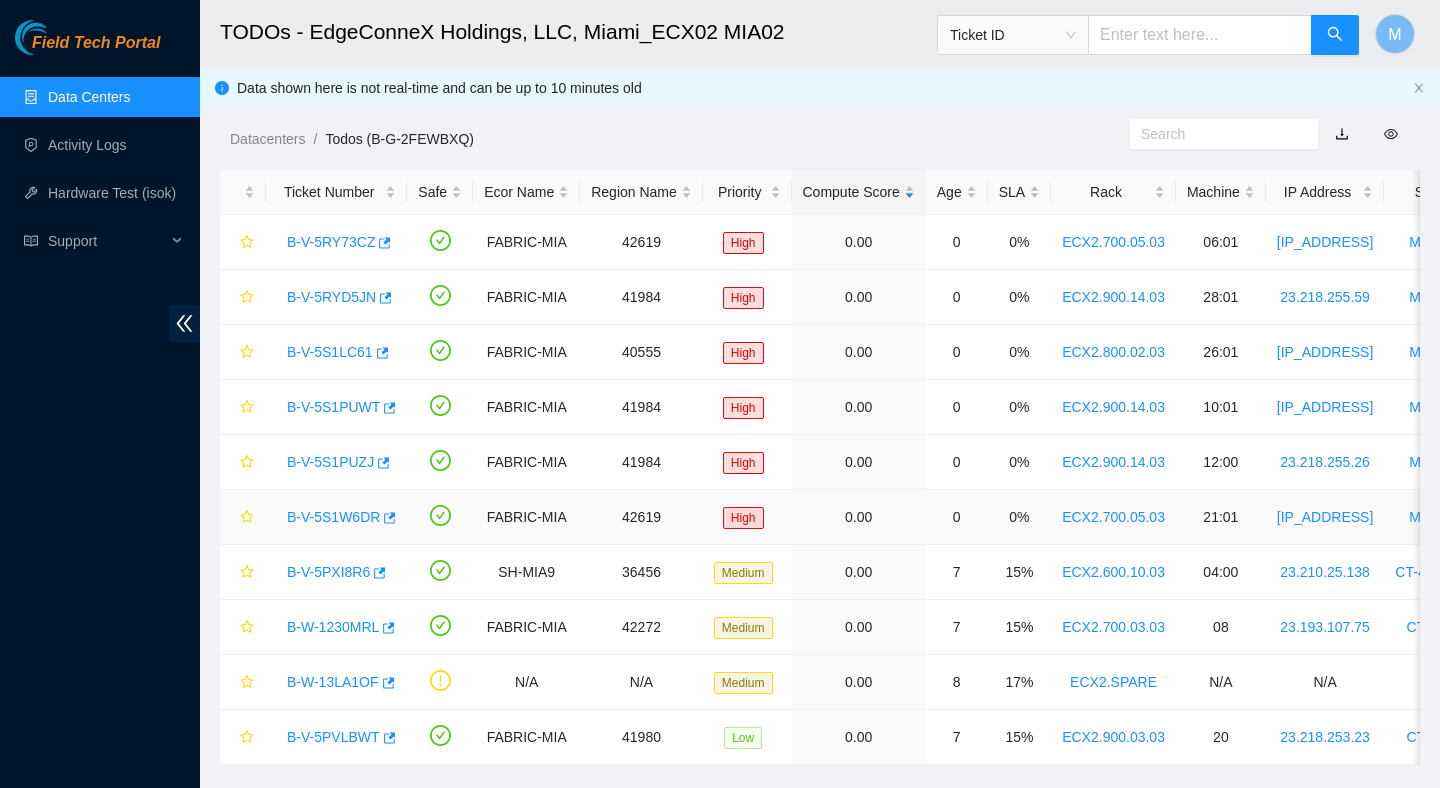 click on "B-V-5S1W6DR" at bounding box center (333, 517) 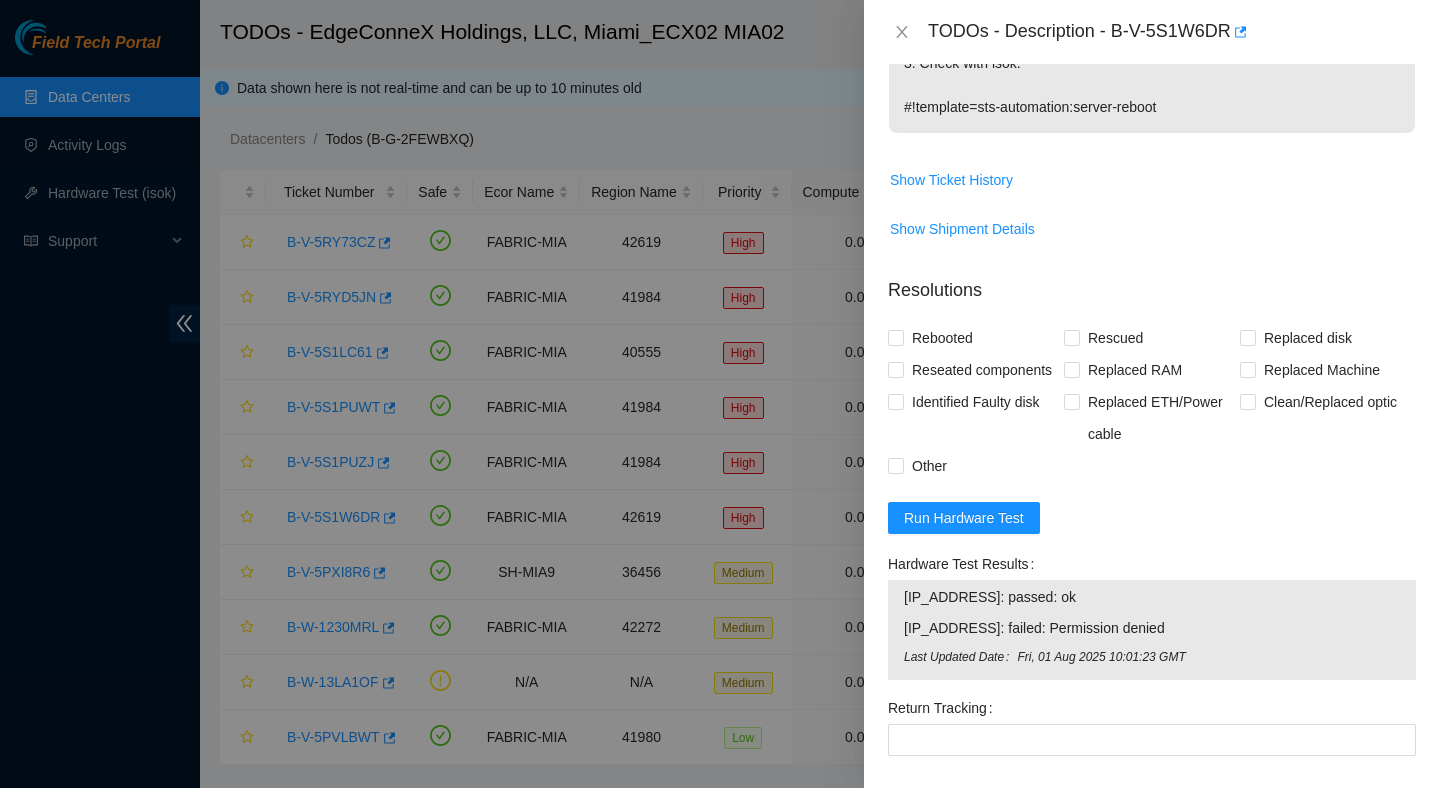 scroll, scrollTop: 614, scrollLeft: 0, axis: vertical 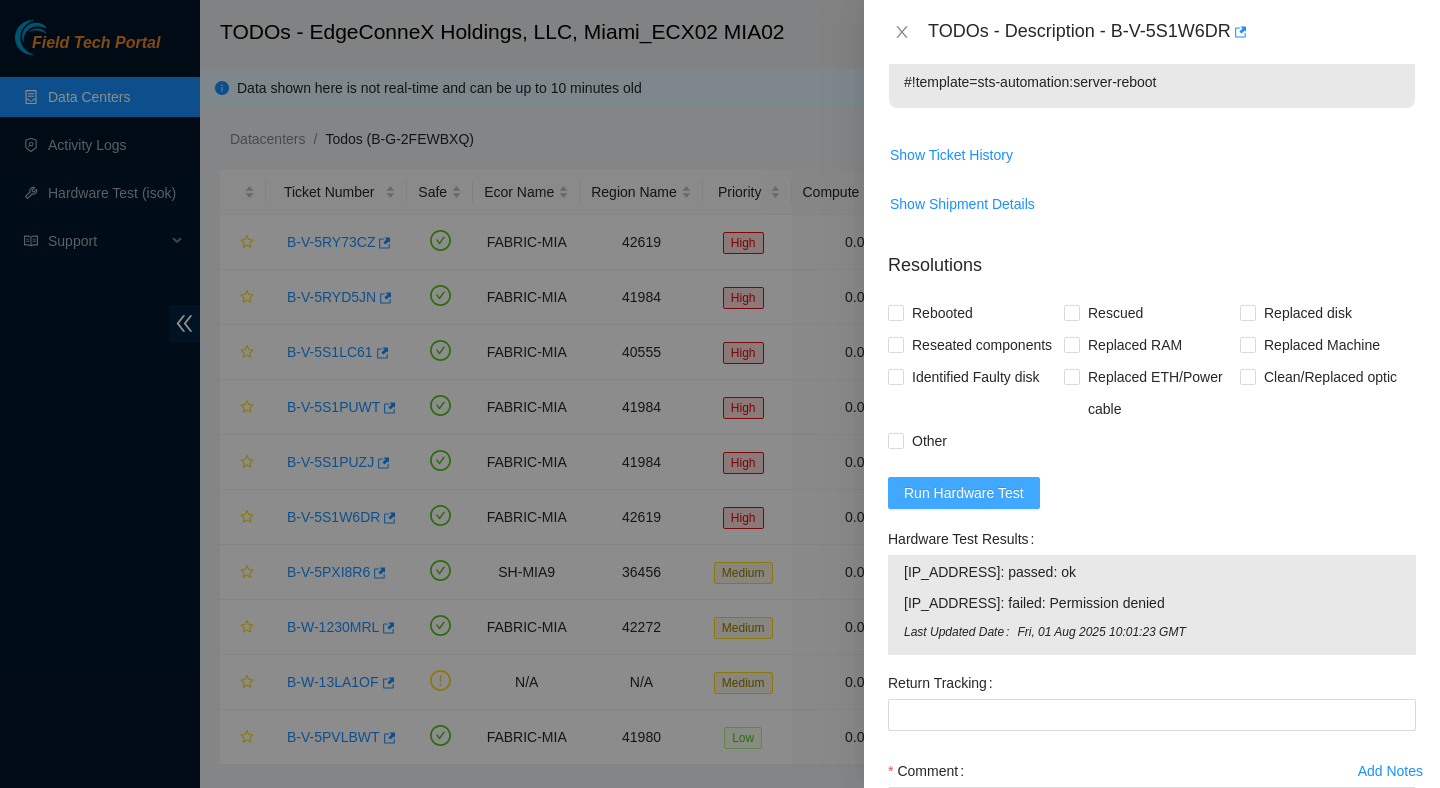click on "Run Hardware Test" at bounding box center [964, 493] 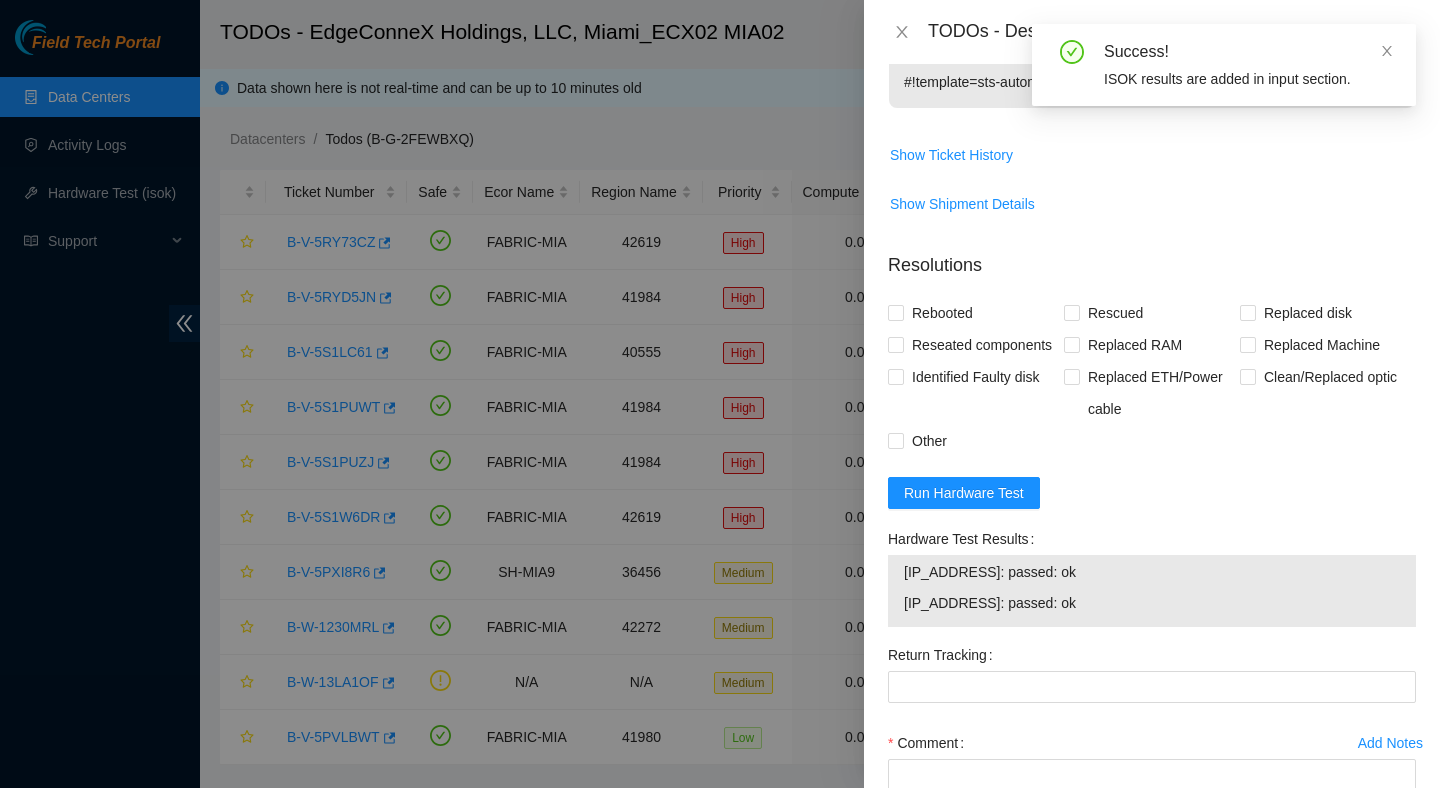 click on "104.94.101.177: passed: ok" at bounding box center (1152, 603) 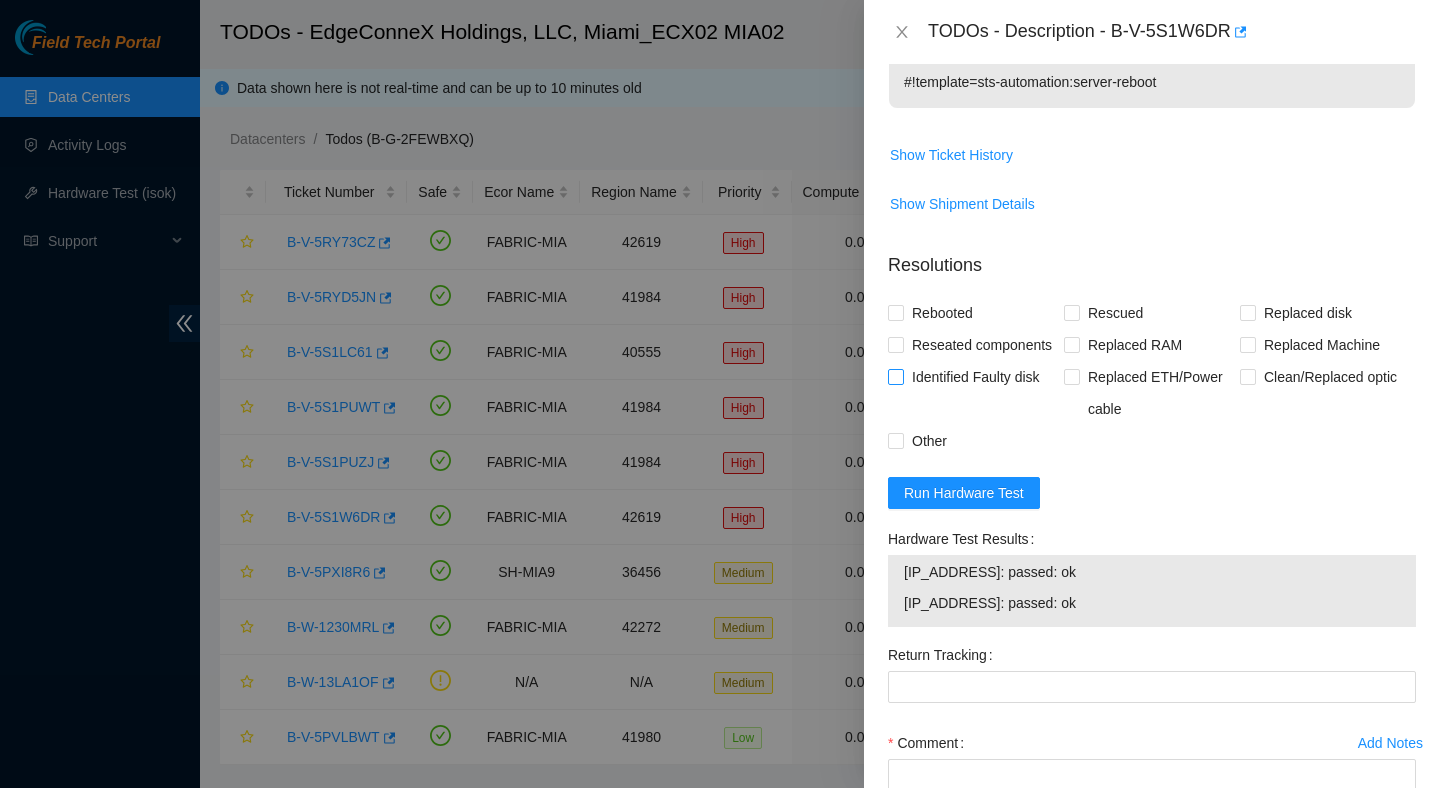 scroll, scrollTop: 809, scrollLeft: 0, axis: vertical 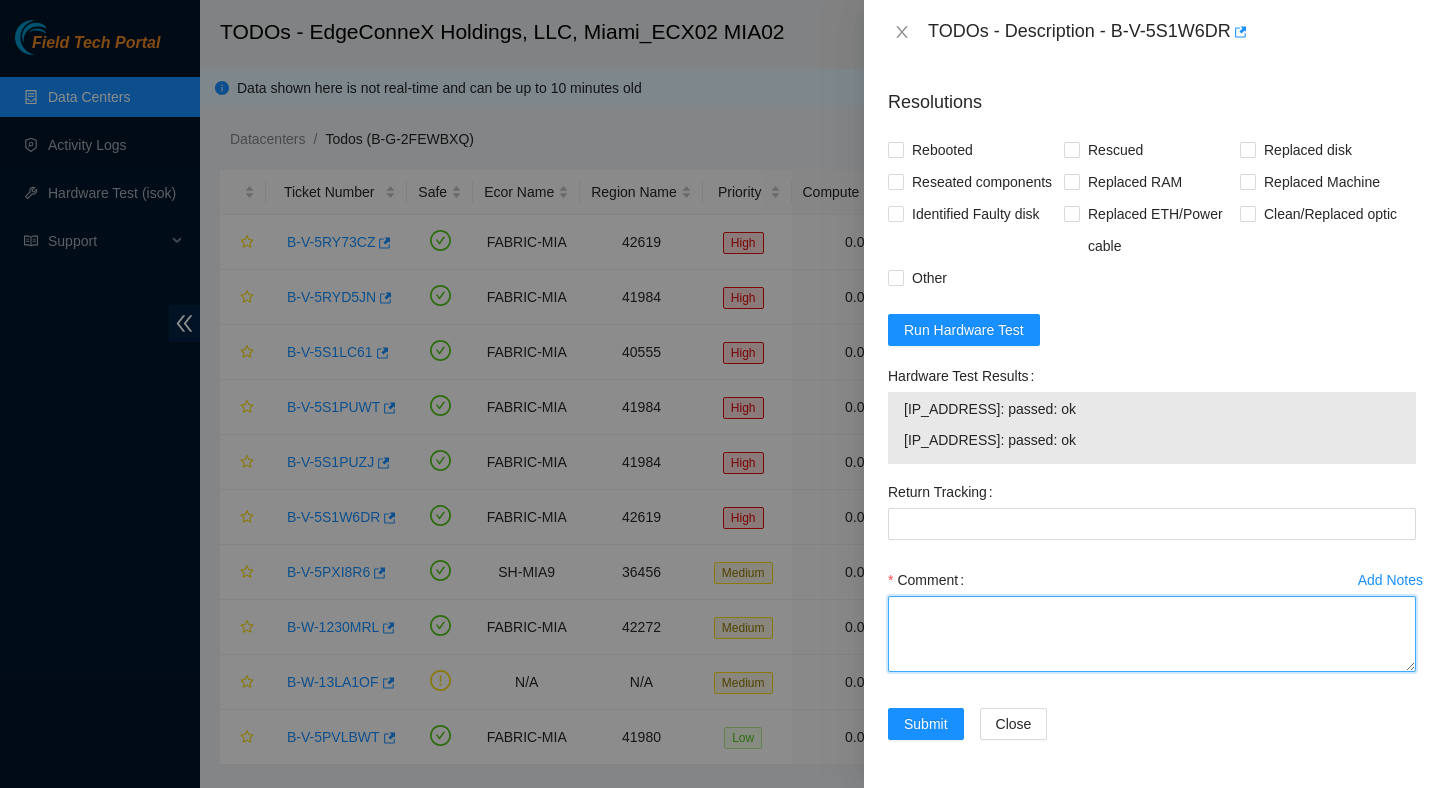 click on "Comment" at bounding box center (1152, 634) 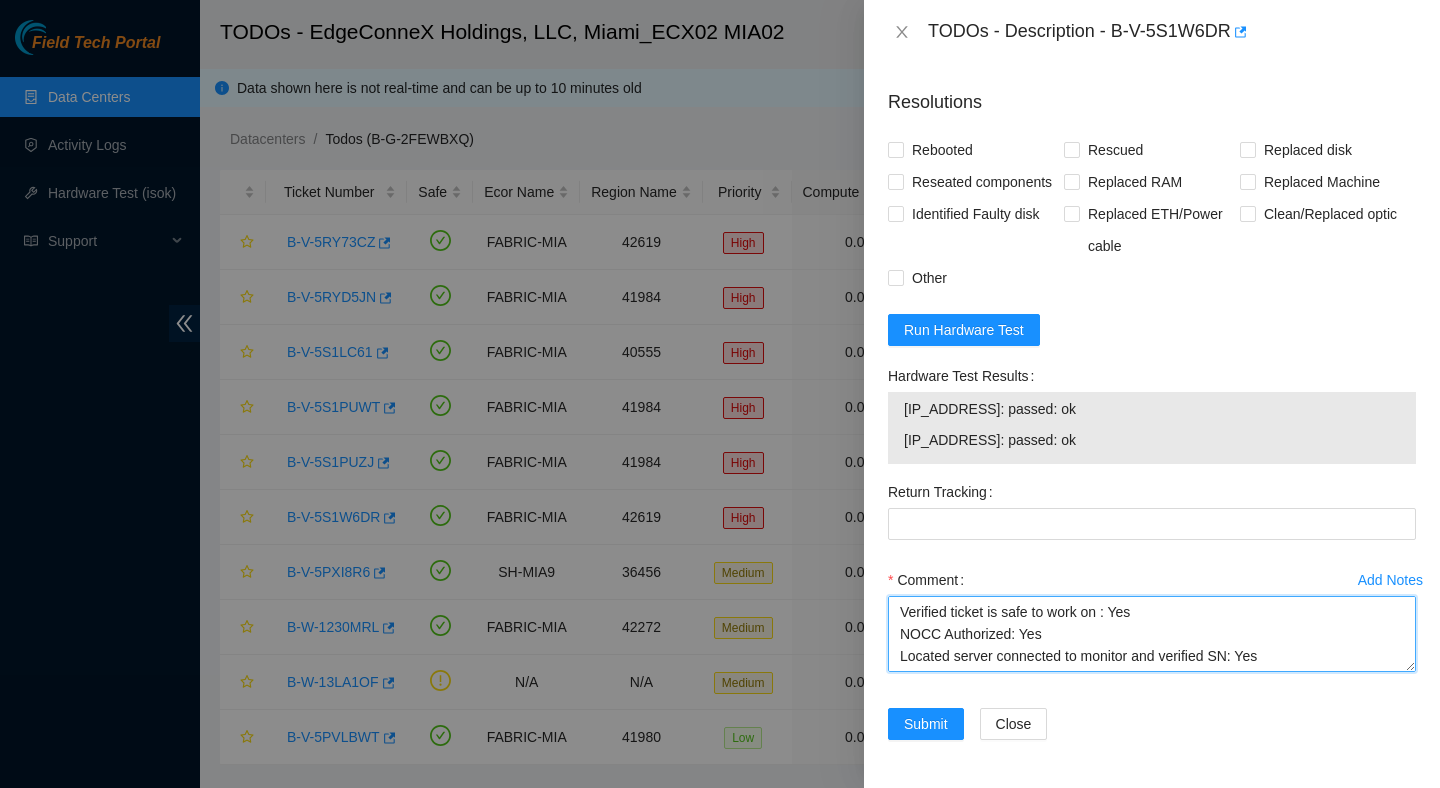scroll, scrollTop: 323, scrollLeft: 0, axis: vertical 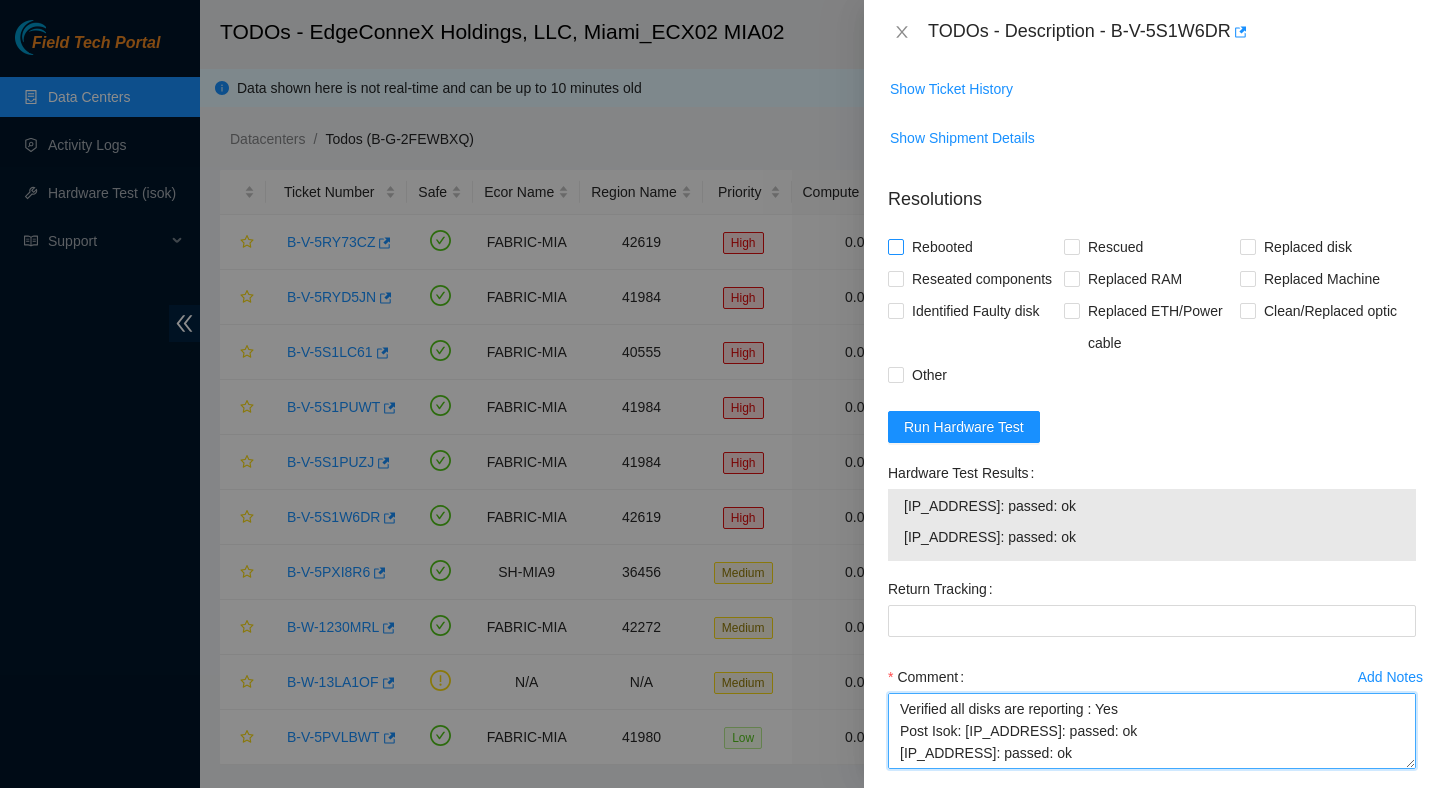 type on "Verified ticket is safe to work on : Yes
NOCC Authorized: Yes
Located server connected to monitor and verified SN: Yes
Ran Pre isok : 104.94.101.176: passed: ok
104.94.101.177: failed: Permission denied
verified and rebooted machine : Yes
Powered up server : Yes
- rescued :Yes
- configured machine :Yes
- reboot :Yes
Verified all disks are reporting : Yes
Post Isok: 104.94.101.176: passed: ok
104.94.101.177: passed: ok" 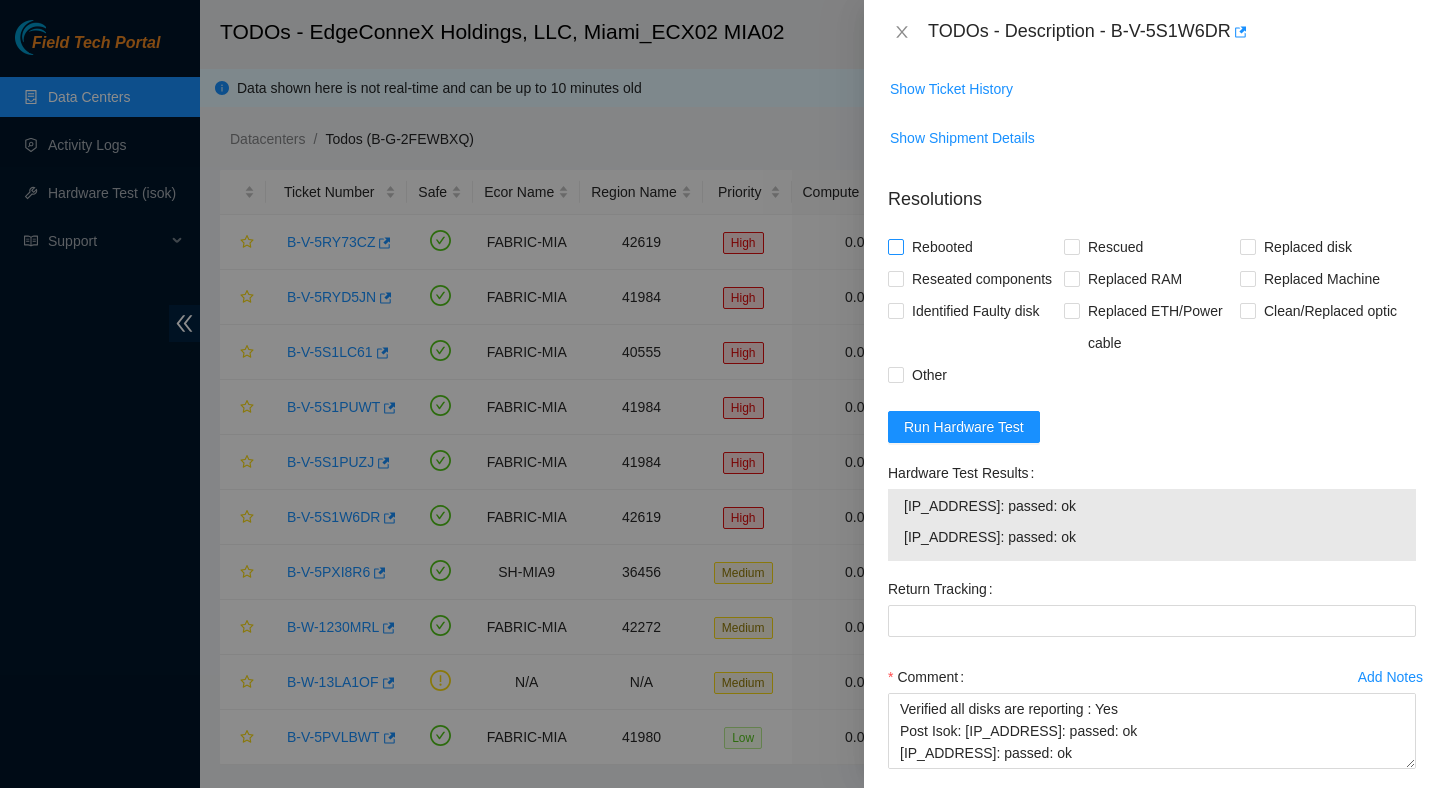click on "Rebooted" at bounding box center (942, 247) 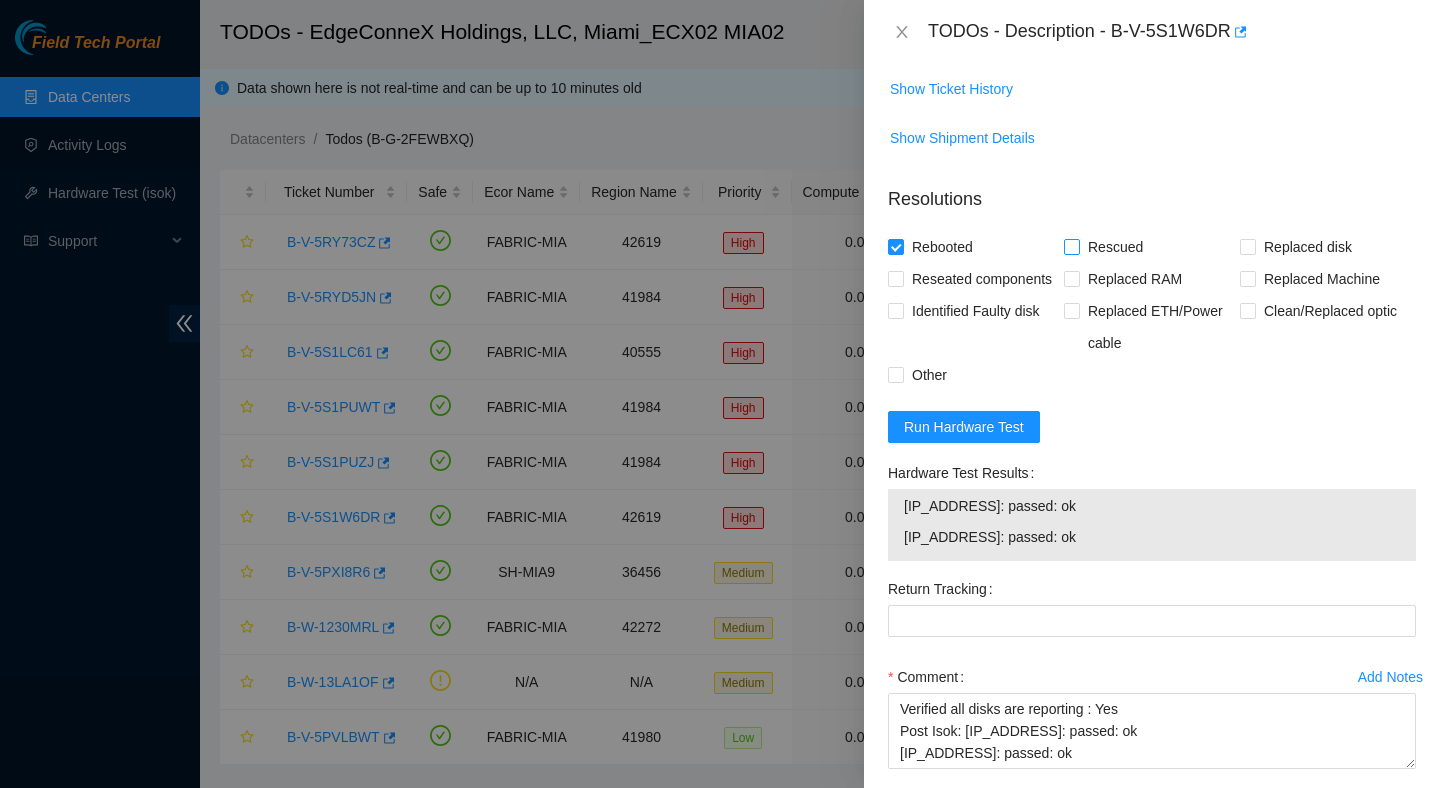 click on "Rescued" at bounding box center [1115, 247] 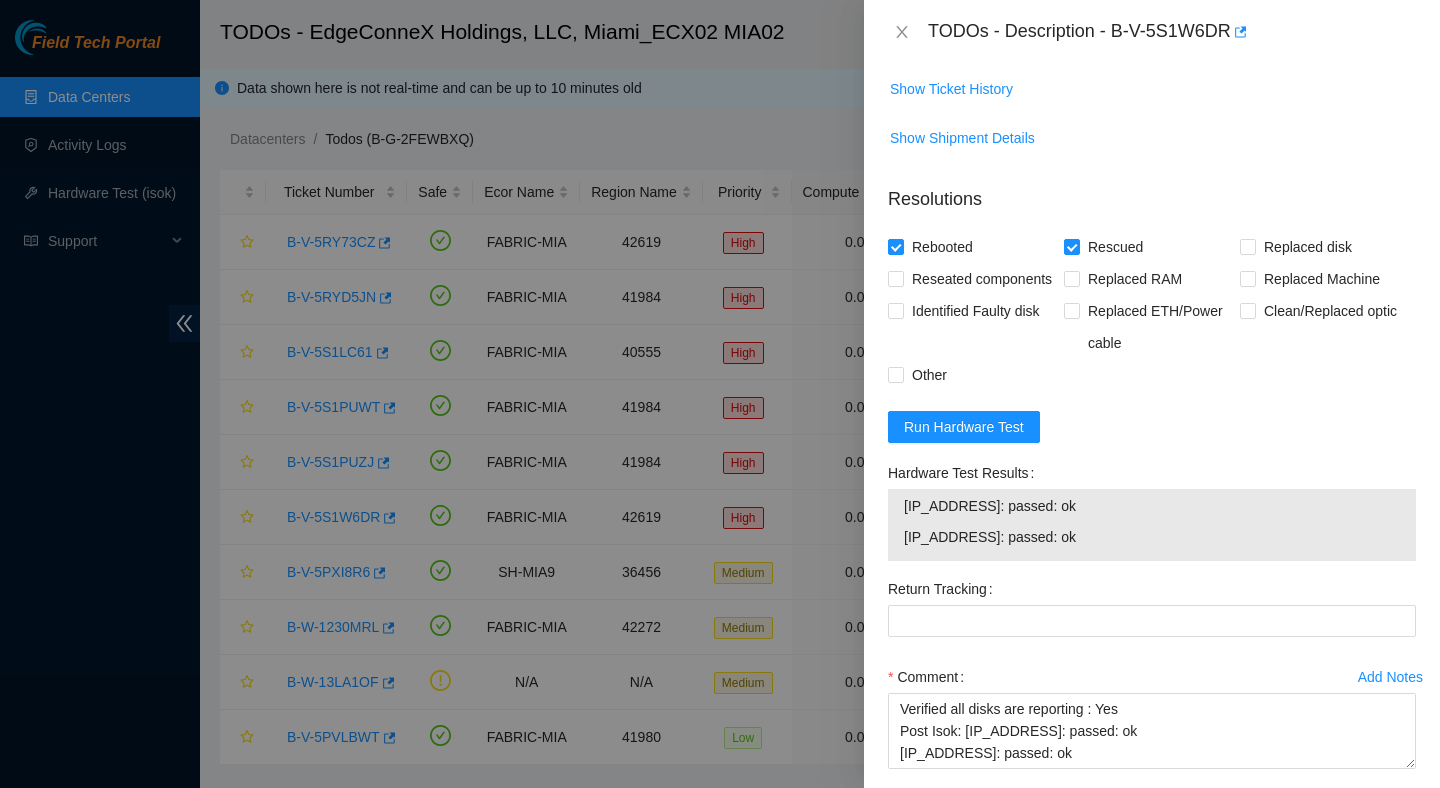 scroll, scrollTop: 809, scrollLeft: 0, axis: vertical 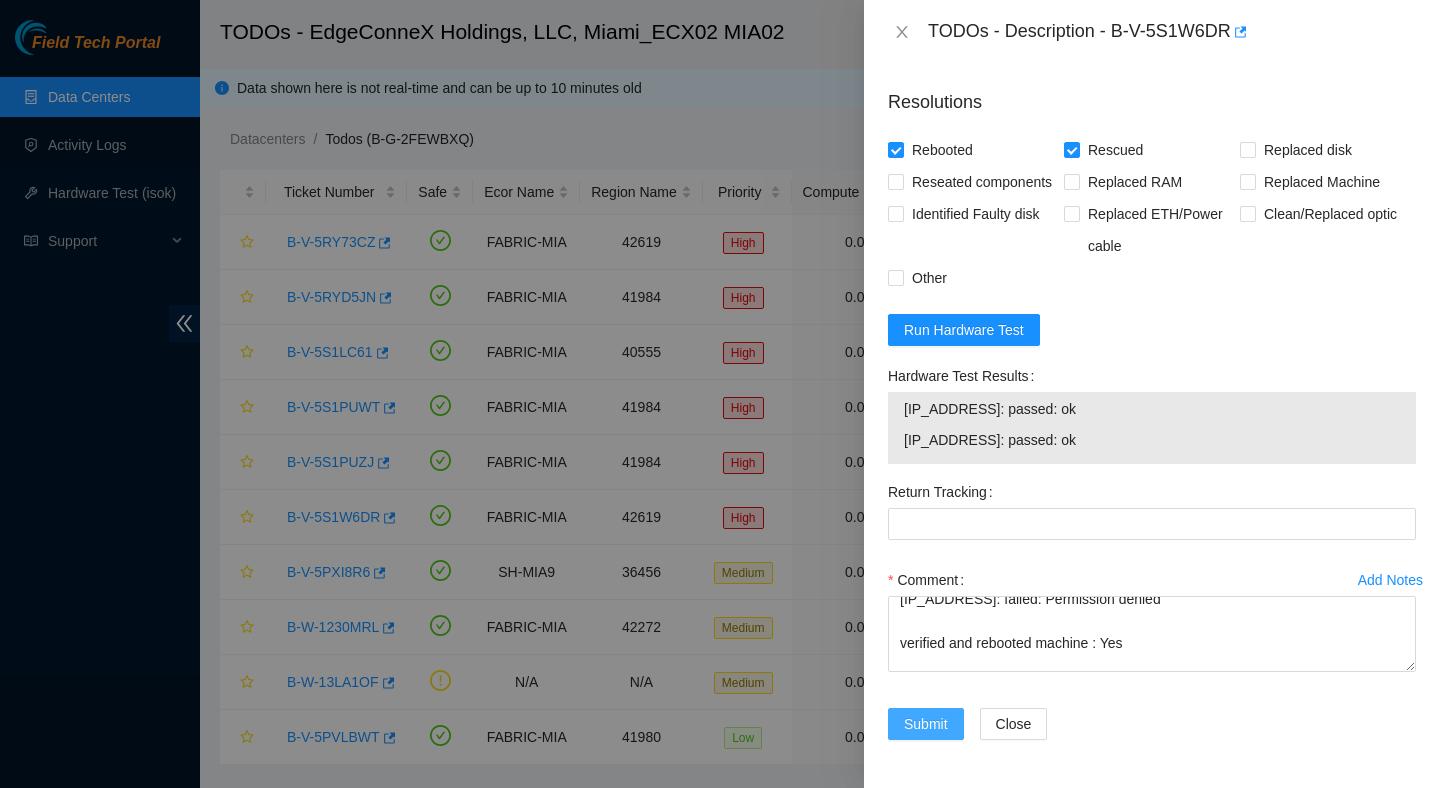 click on "Submit" at bounding box center [926, 724] 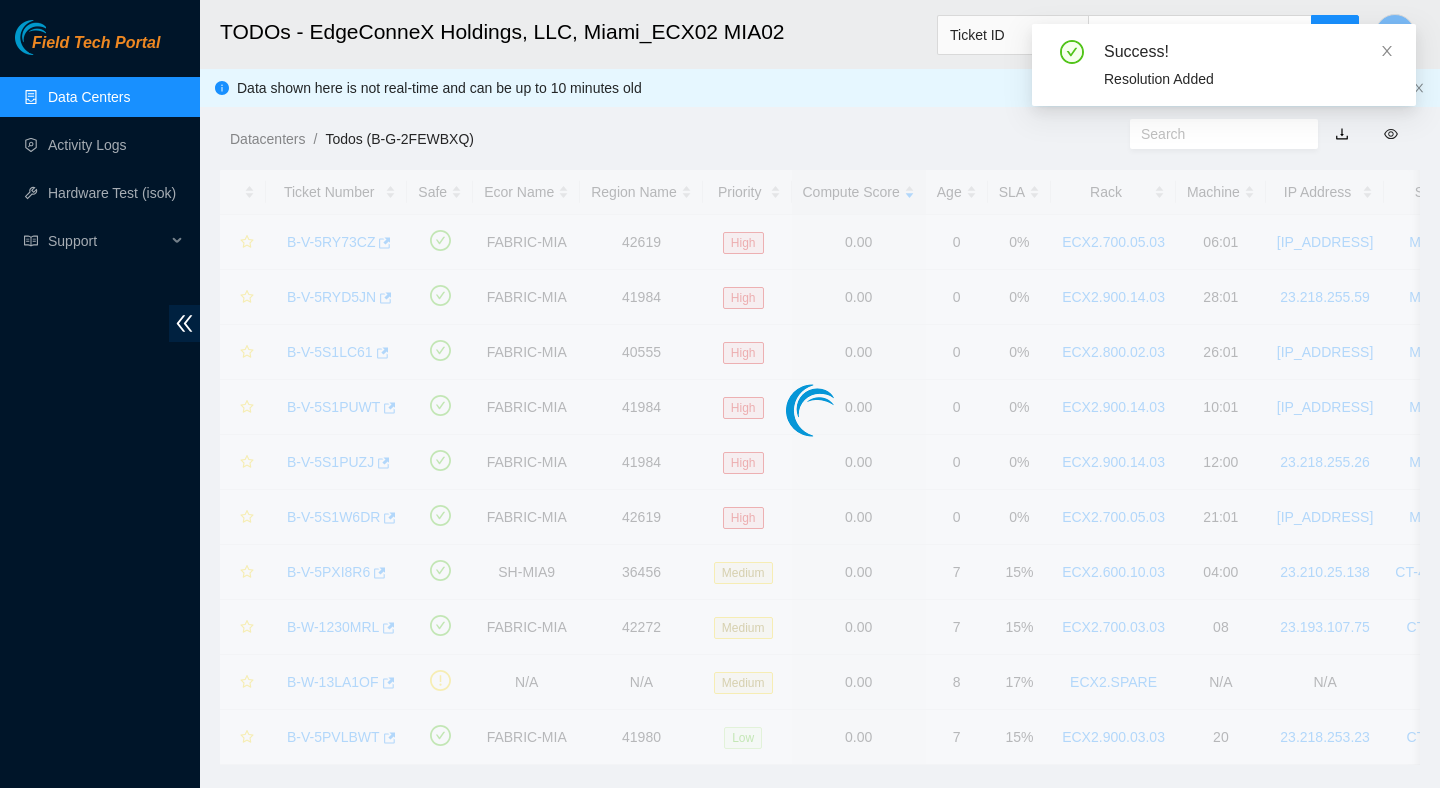 scroll, scrollTop: 502, scrollLeft: 0, axis: vertical 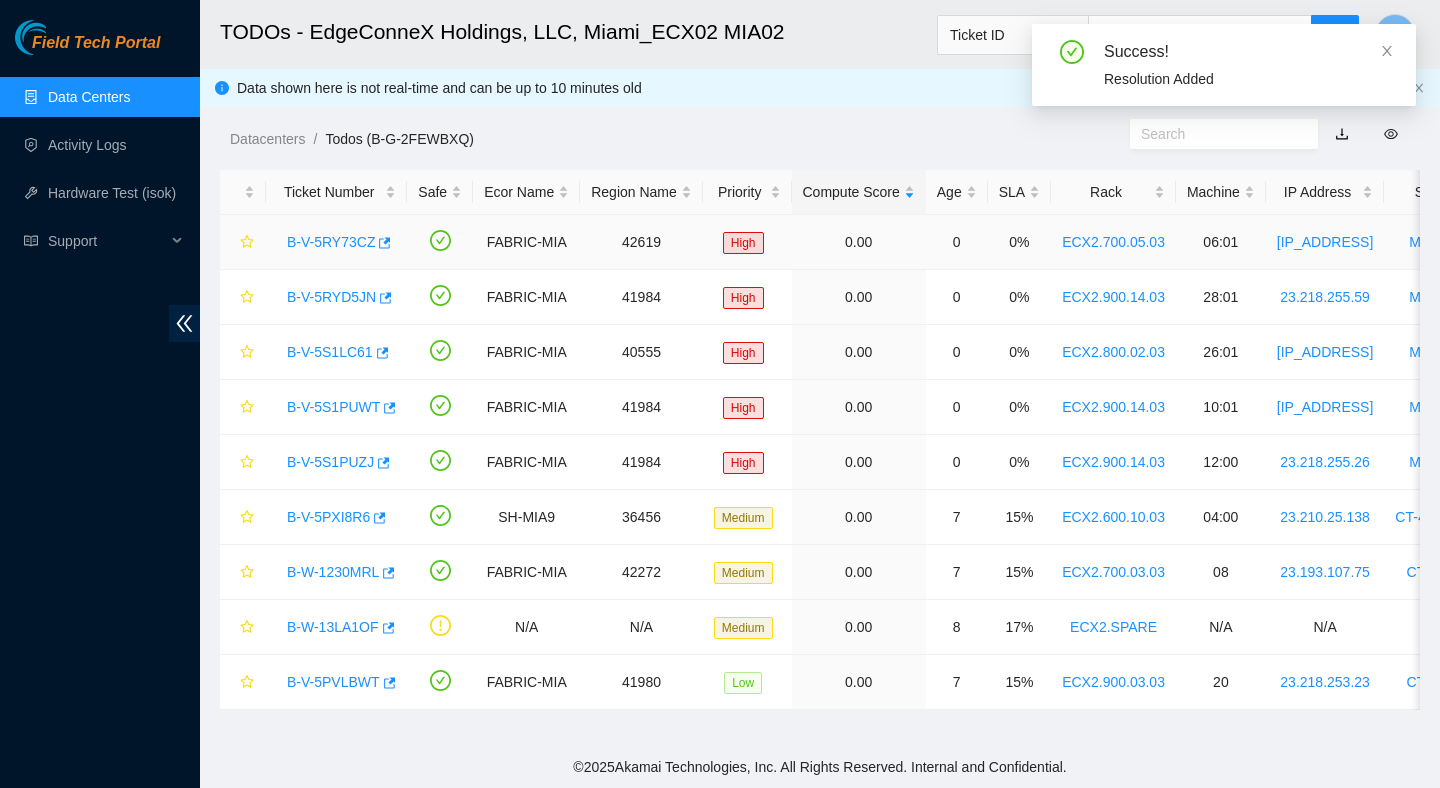 click on "B-V-5RY73CZ" at bounding box center (331, 242) 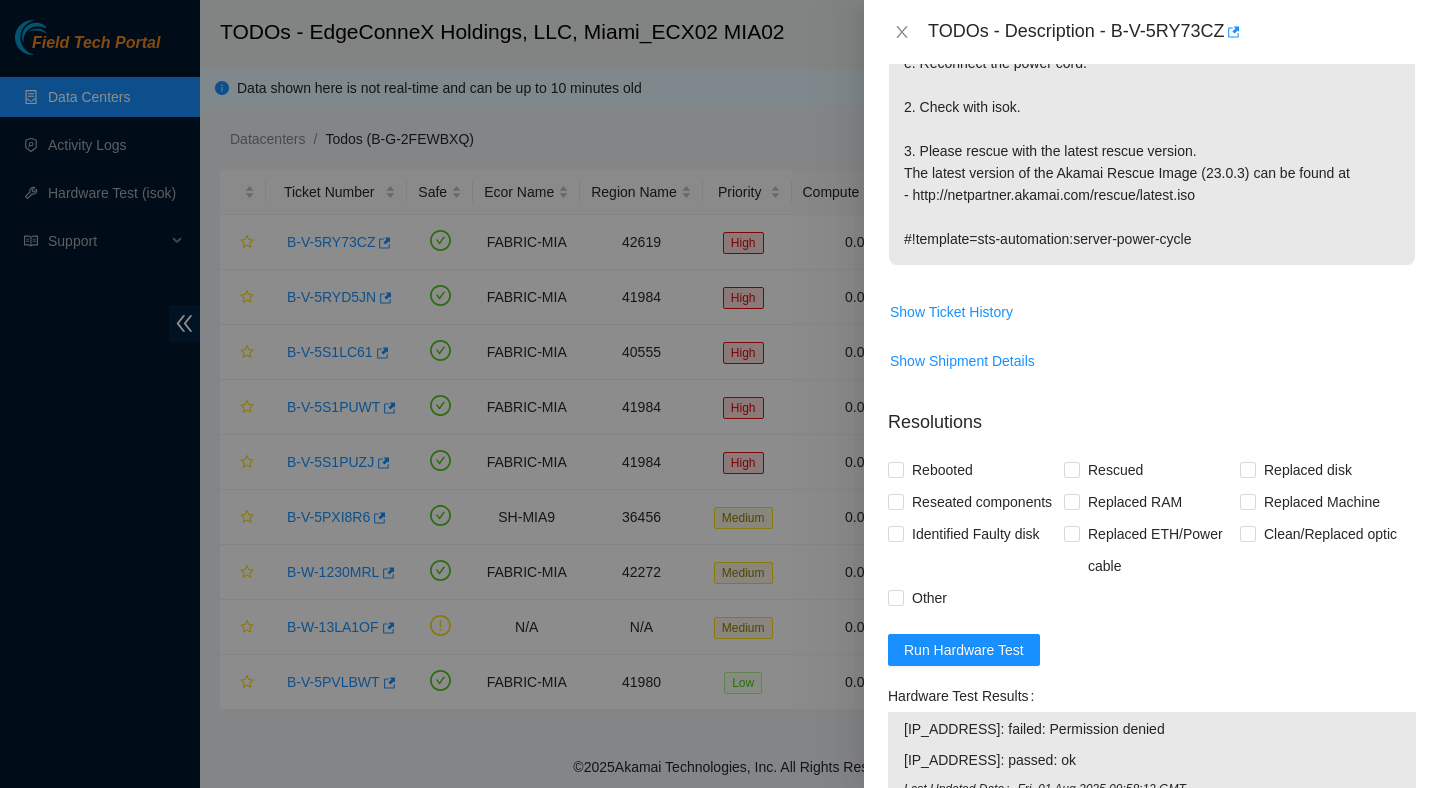 scroll, scrollTop: 838, scrollLeft: 0, axis: vertical 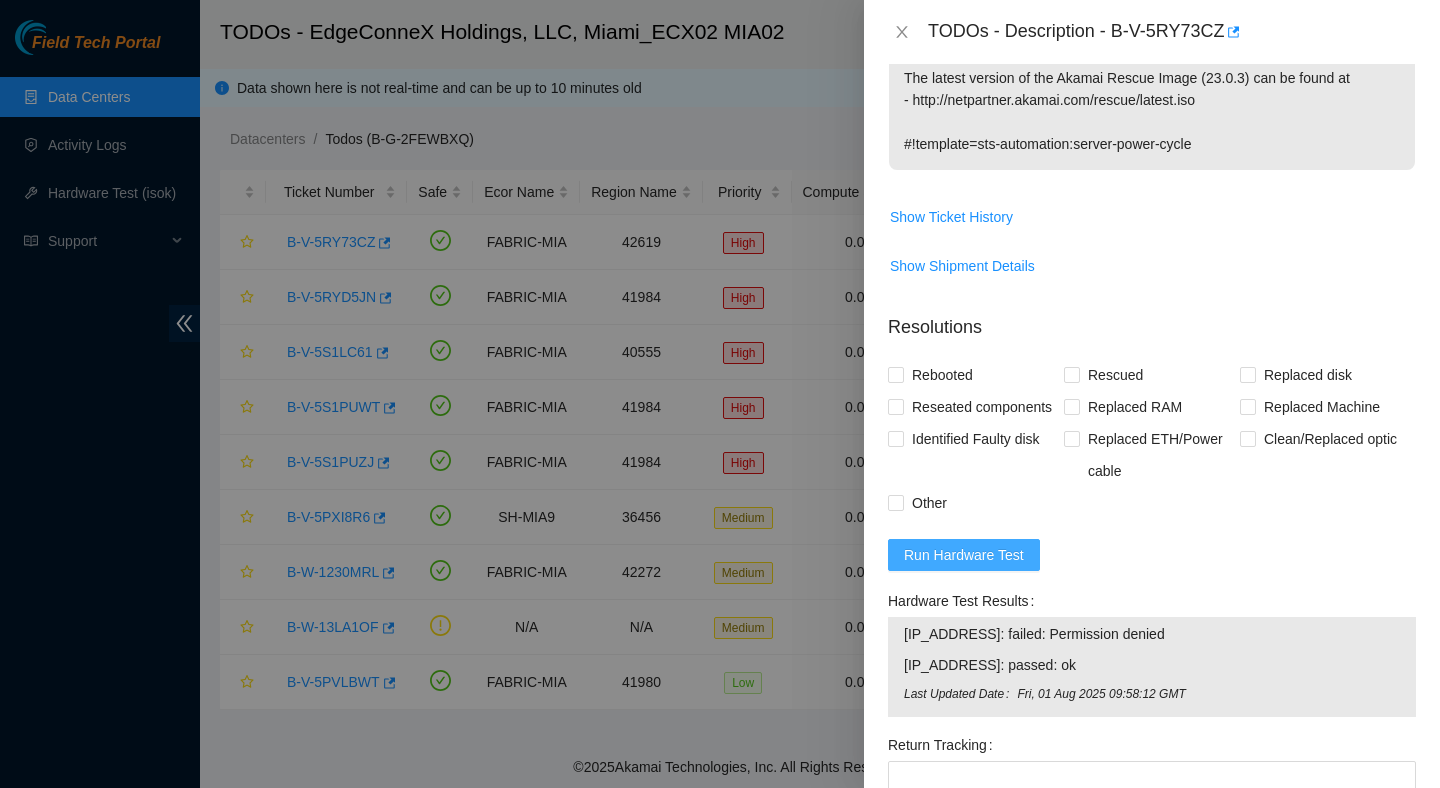 click on "Run Hardware Test" at bounding box center [964, 555] 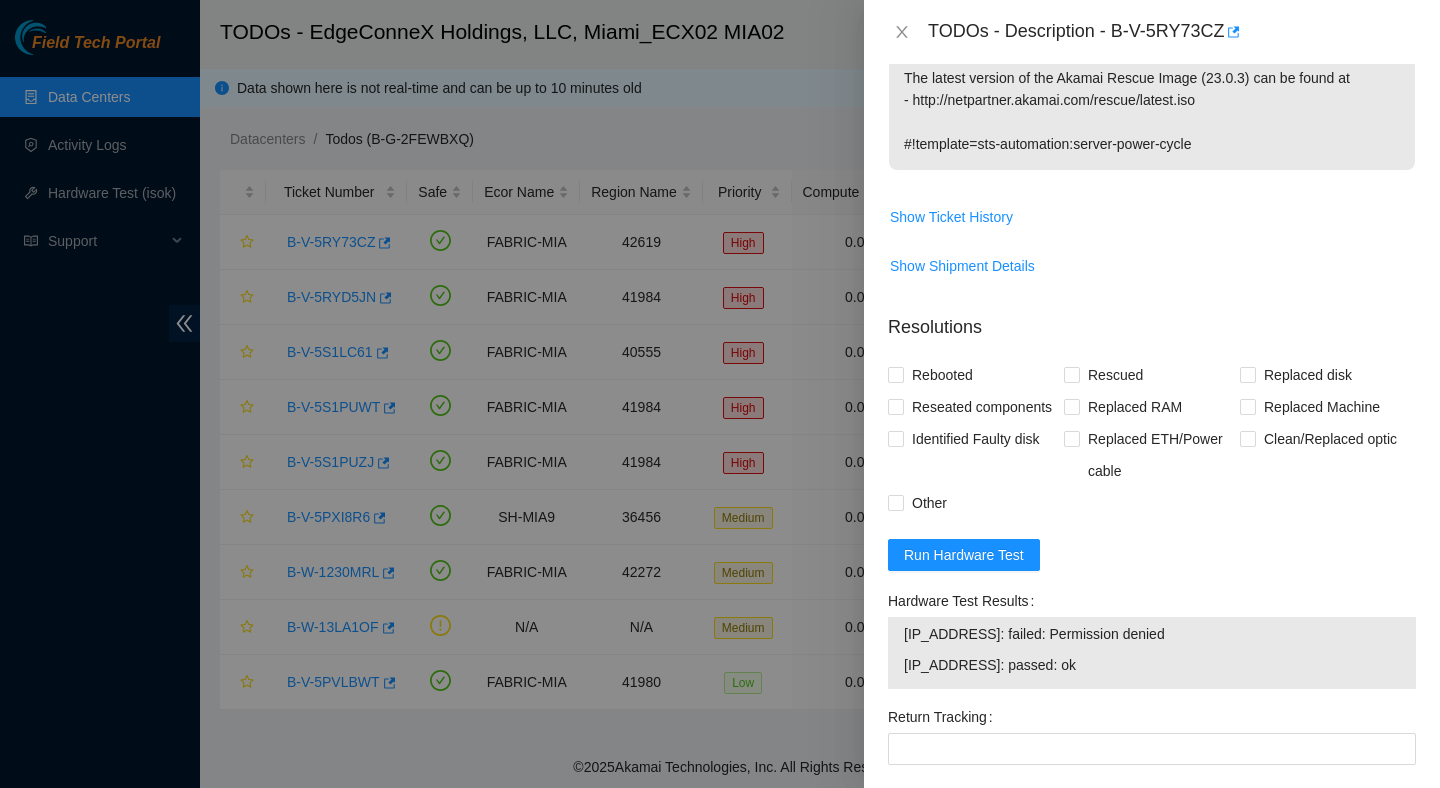 scroll, scrollTop: 0, scrollLeft: 0, axis: both 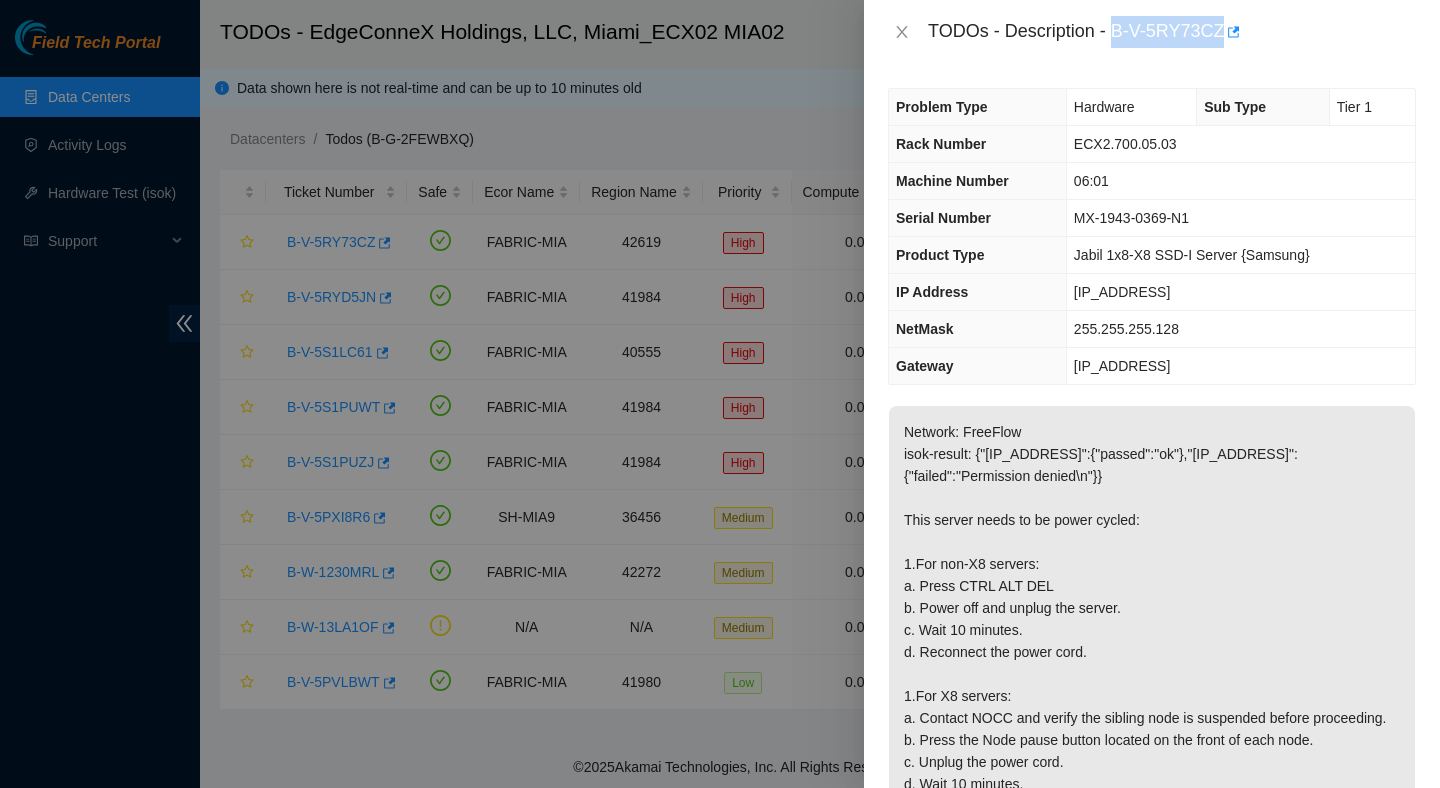 drag, startPoint x: 1117, startPoint y: 35, endPoint x: 1225, endPoint y: 51, distance: 109.17875 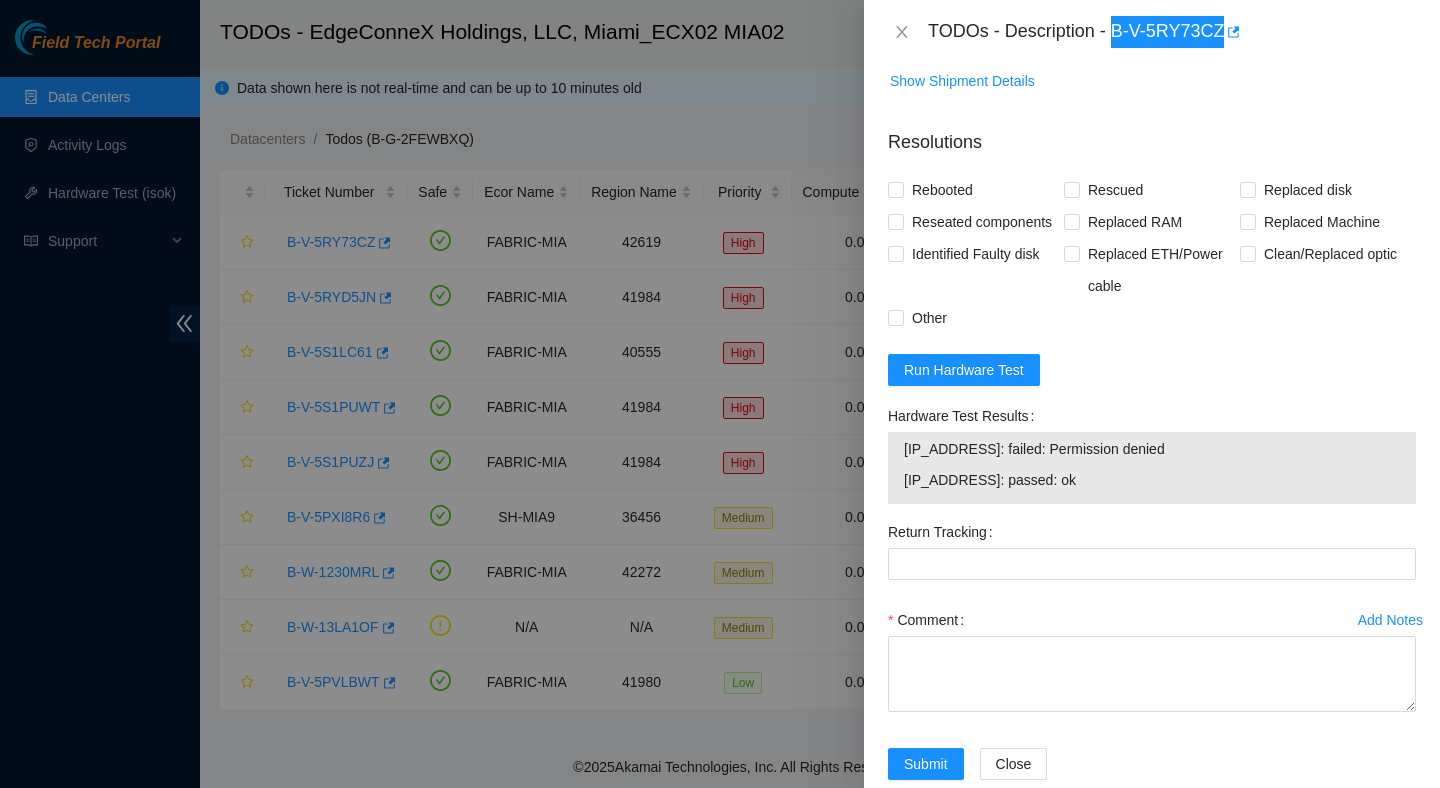 scroll, scrollTop: 1026, scrollLeft: 0, axis: vertical 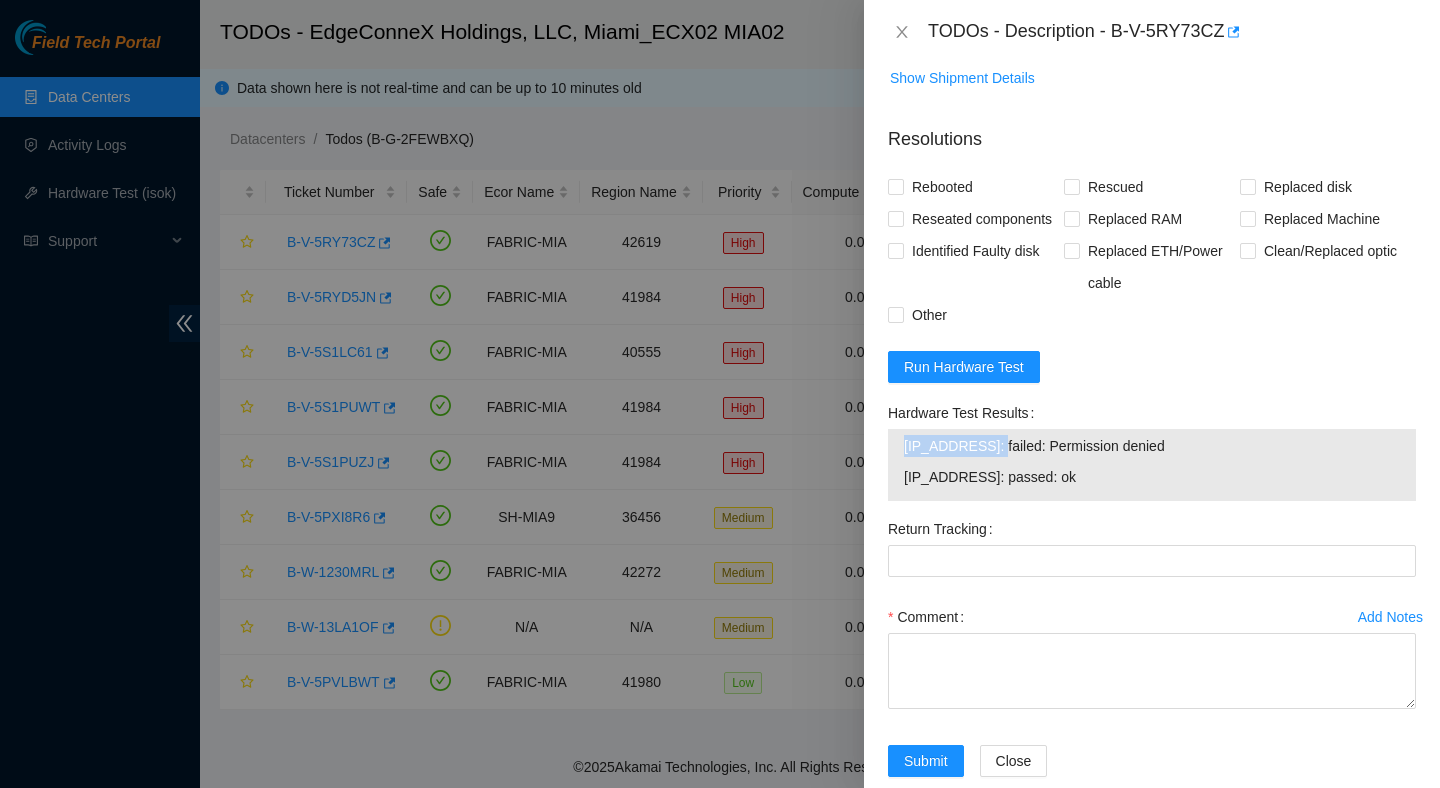 drag, startPoint x: 1008, startPoint y: 502, endPoint x: 895, endPoint y: 502, distance: 113 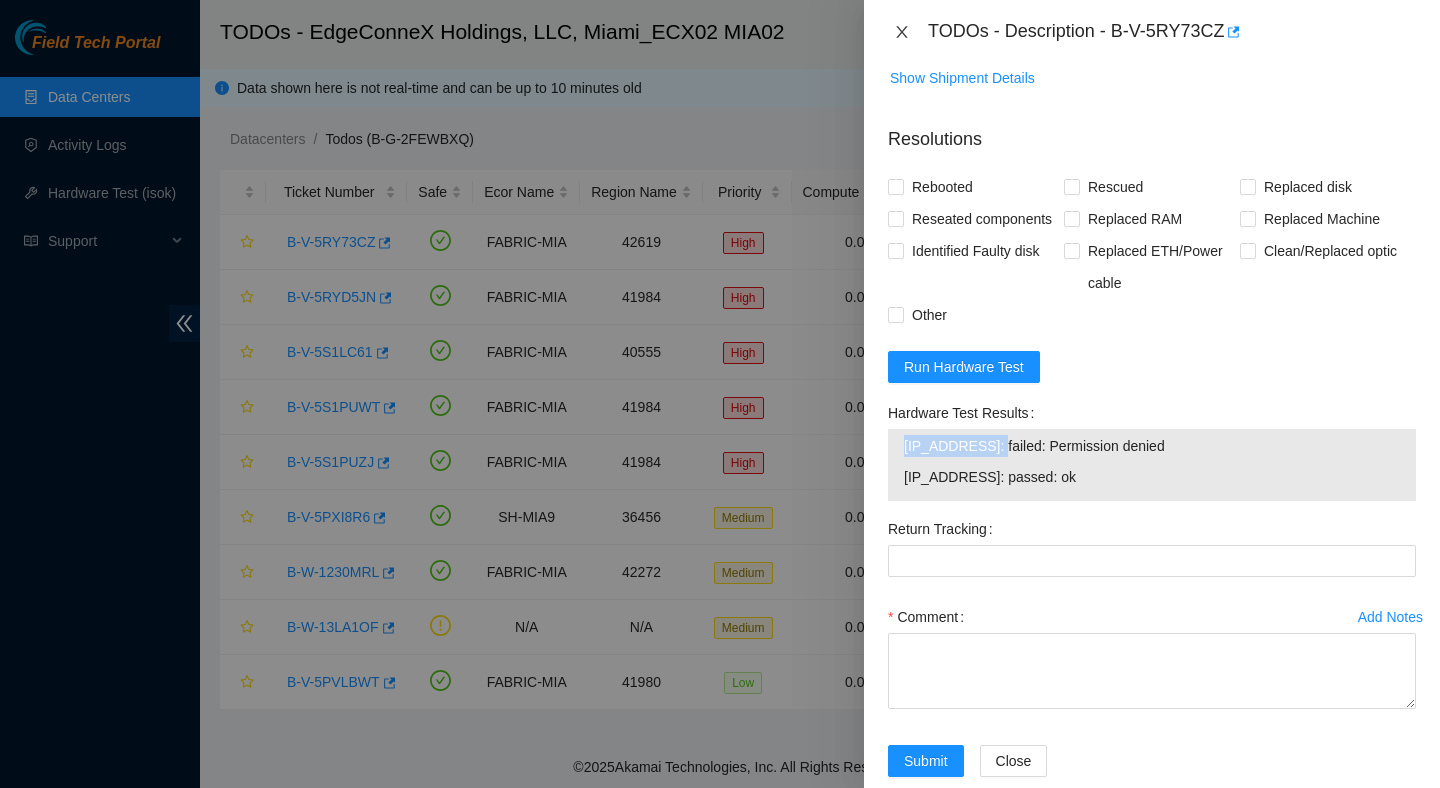 click 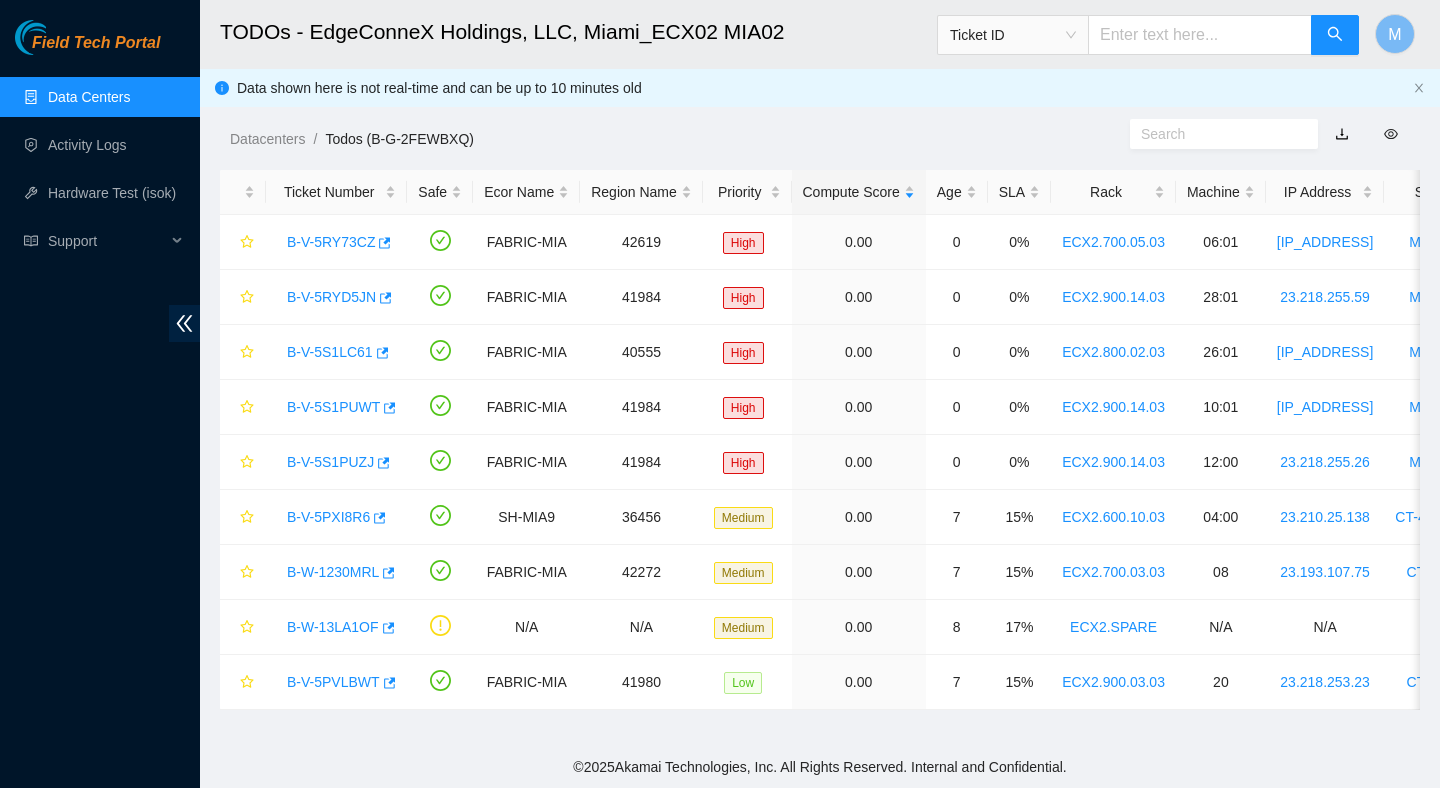 scroll, scrollTop: 461, scrollLeft: 0, axis: vertical 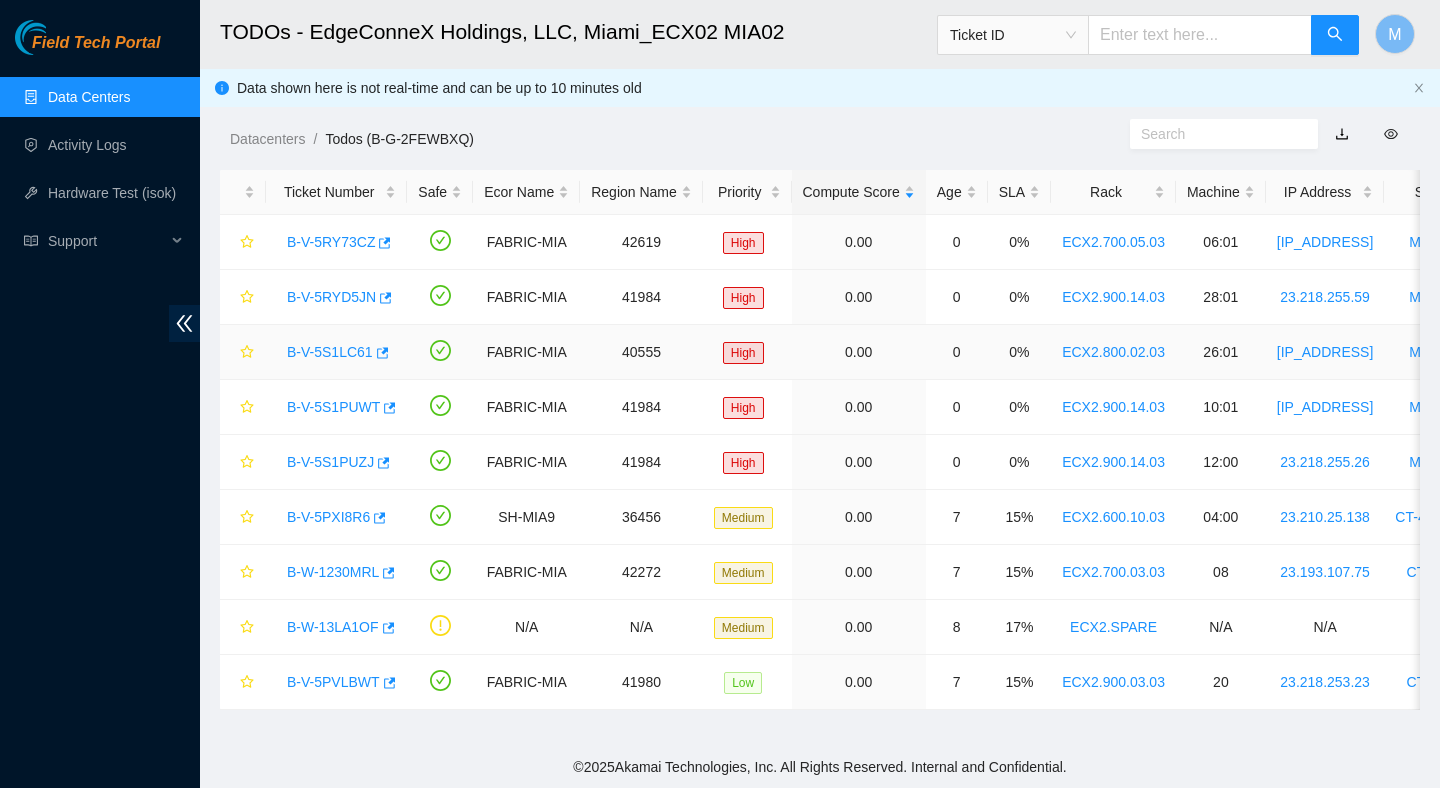 click on "B-V-5S1LC61" at bounding box center [336, 352] 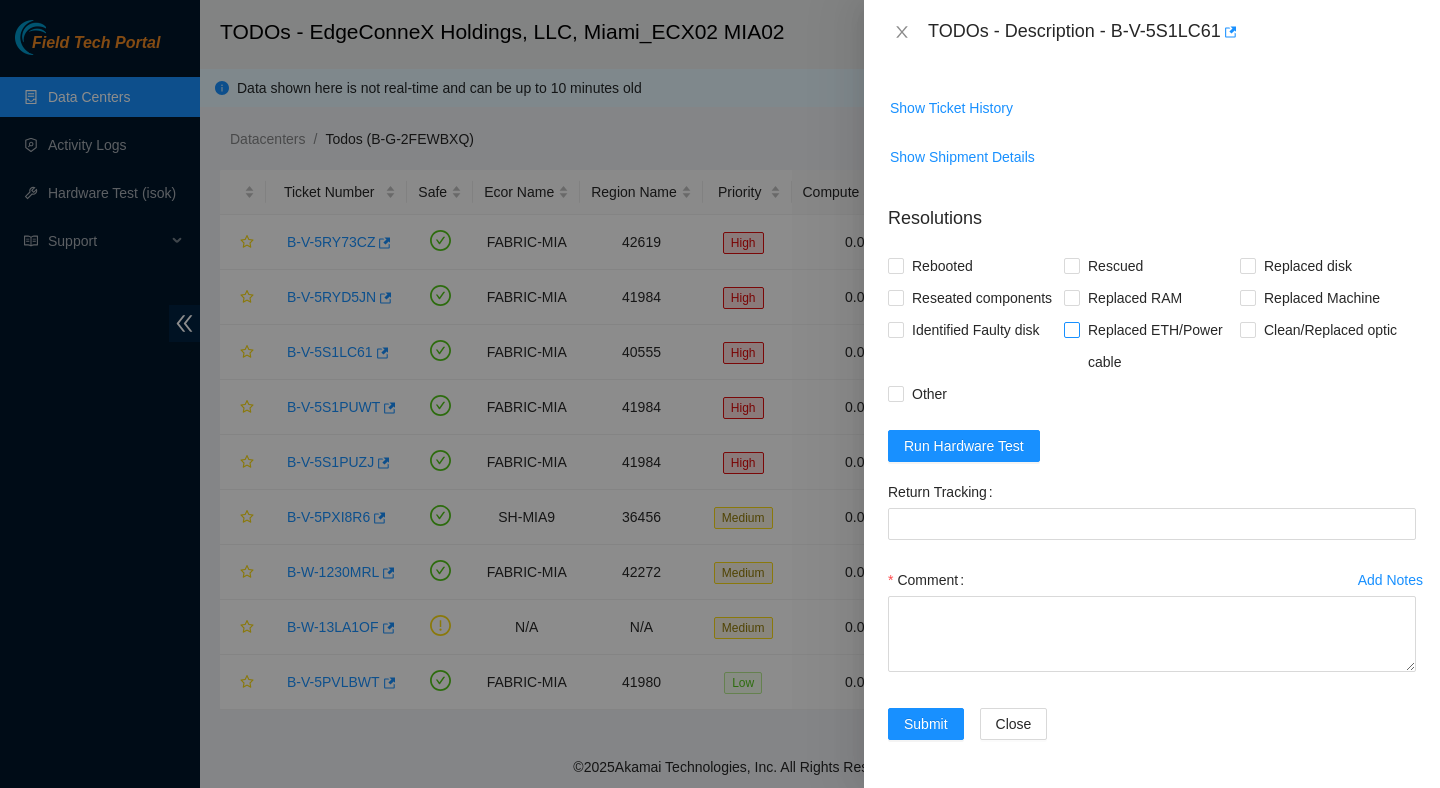 scroll, scrollTop: 0, scrollLeft: 0, axis: both 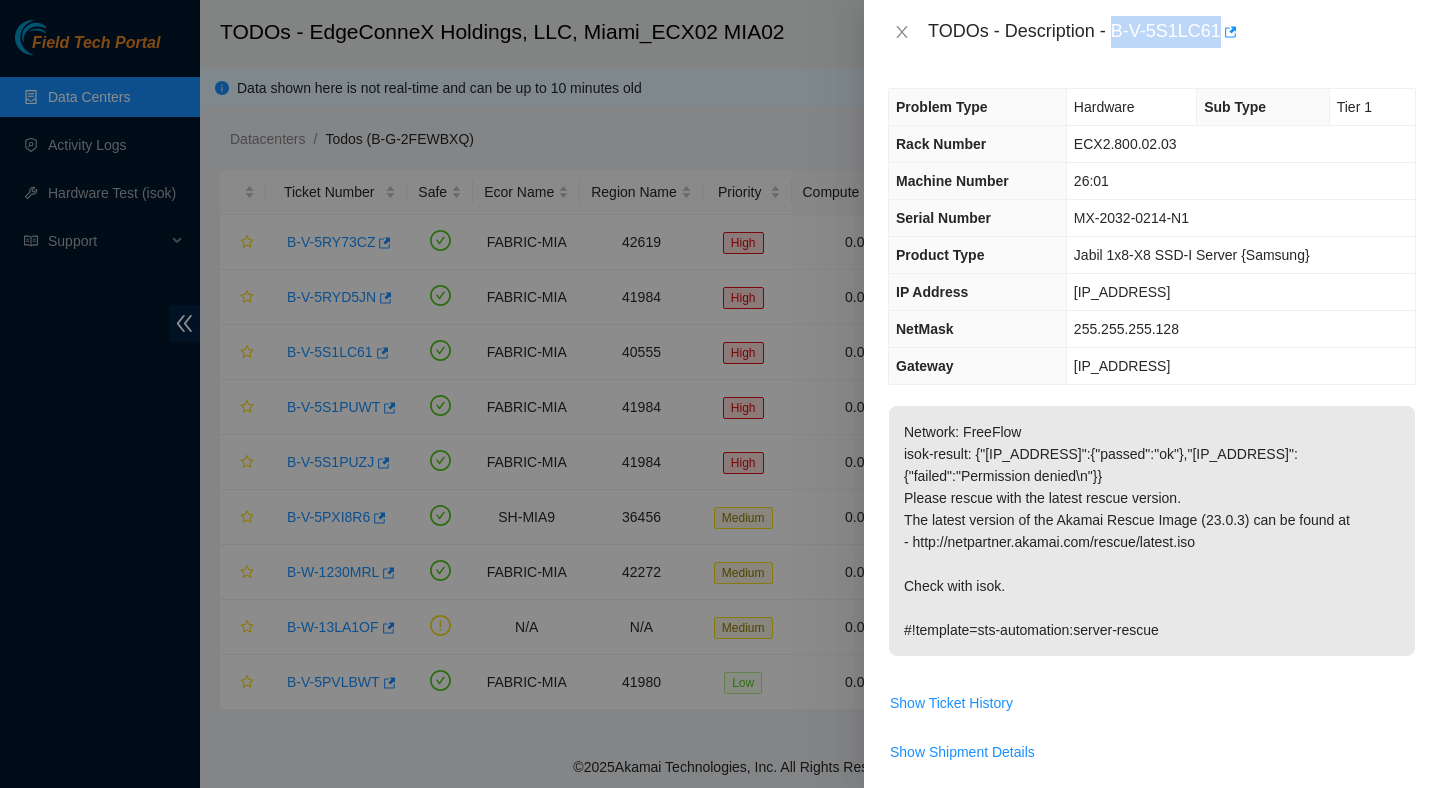 drag, startPoint x: 1116, startPoint y: 31, endPoint x: 1229, endPoint y: 41, distance: 113.44161 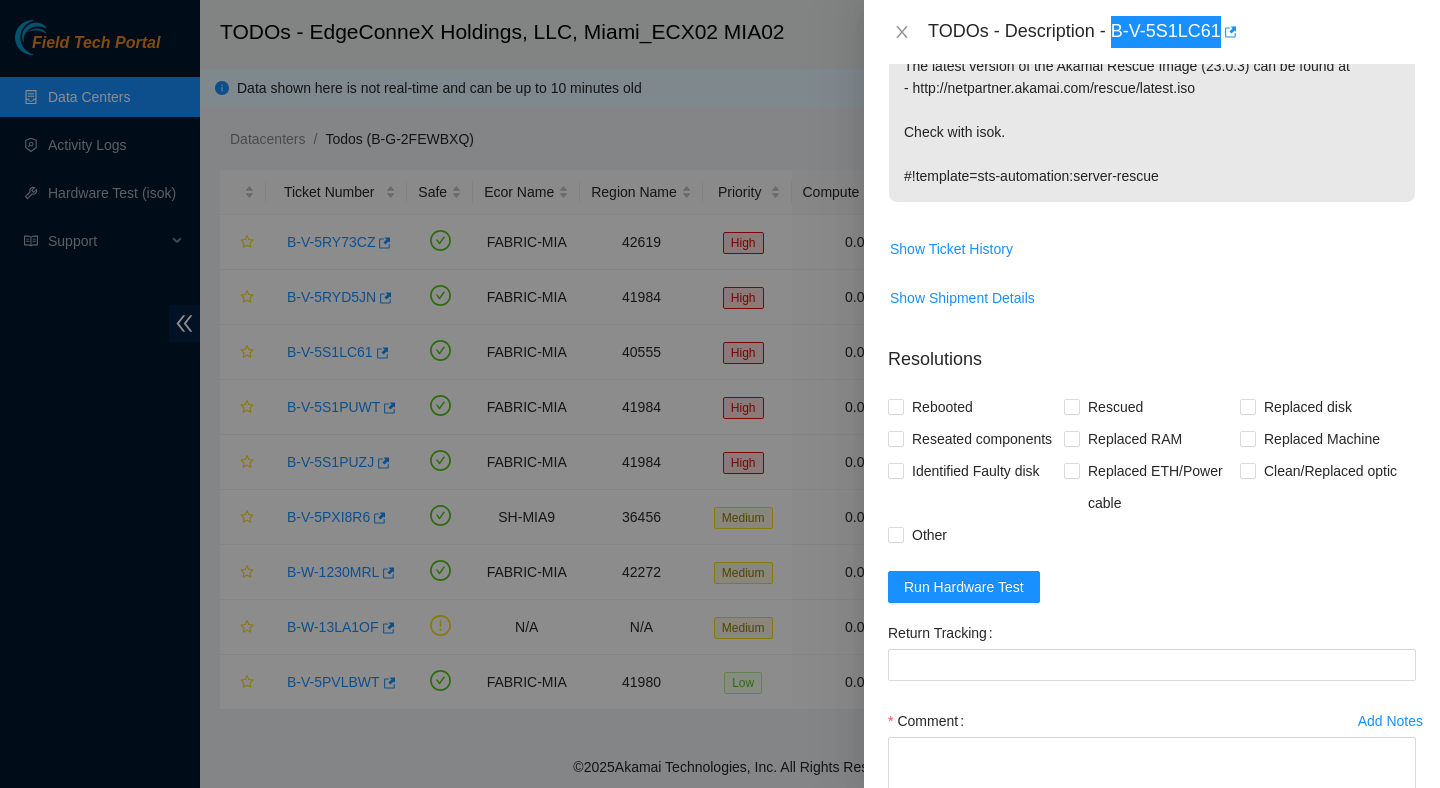 scroll, scrollTop: 479, scrollLeft: 0, axis: vertical 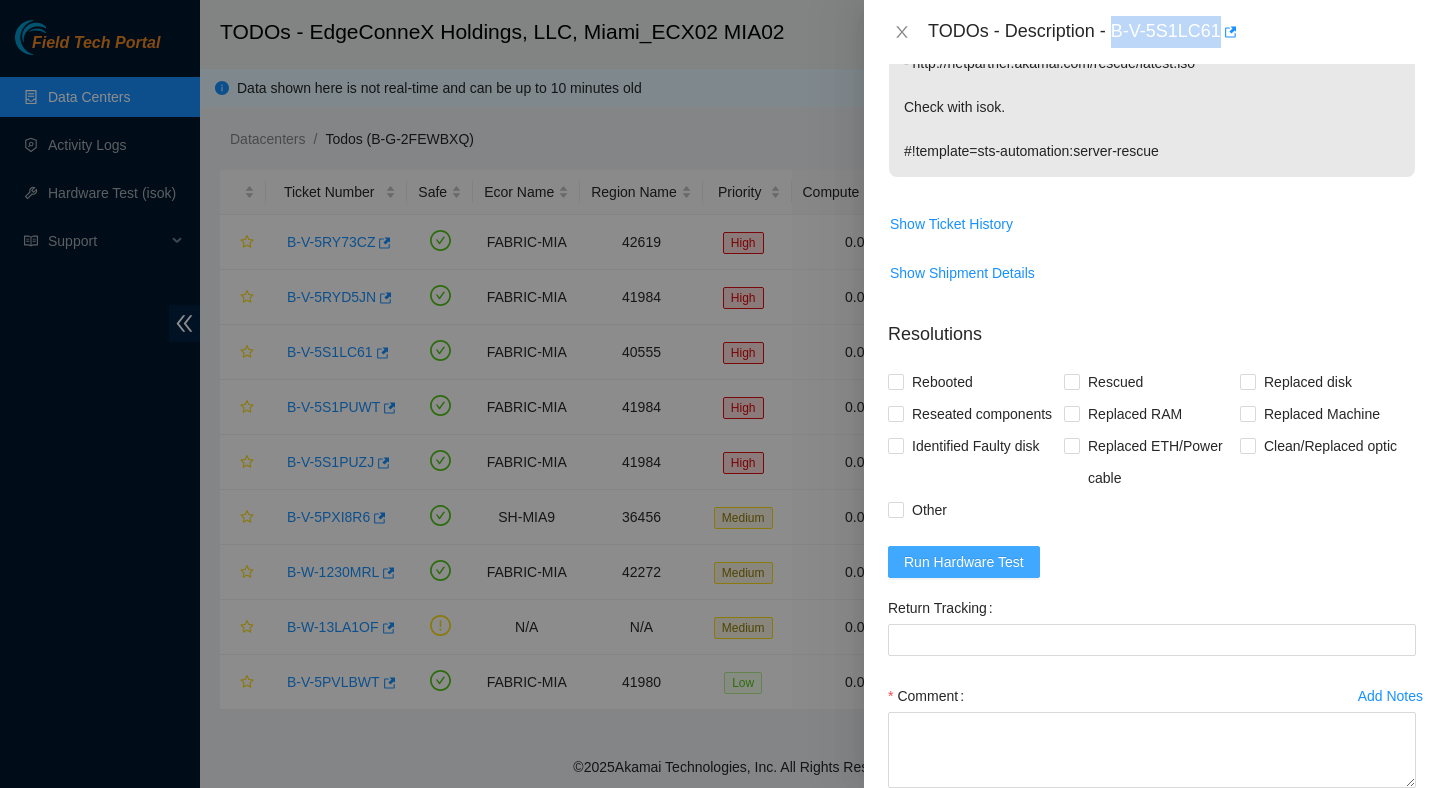 click on "Run Hardware Test" at bounding box center (964, 562) 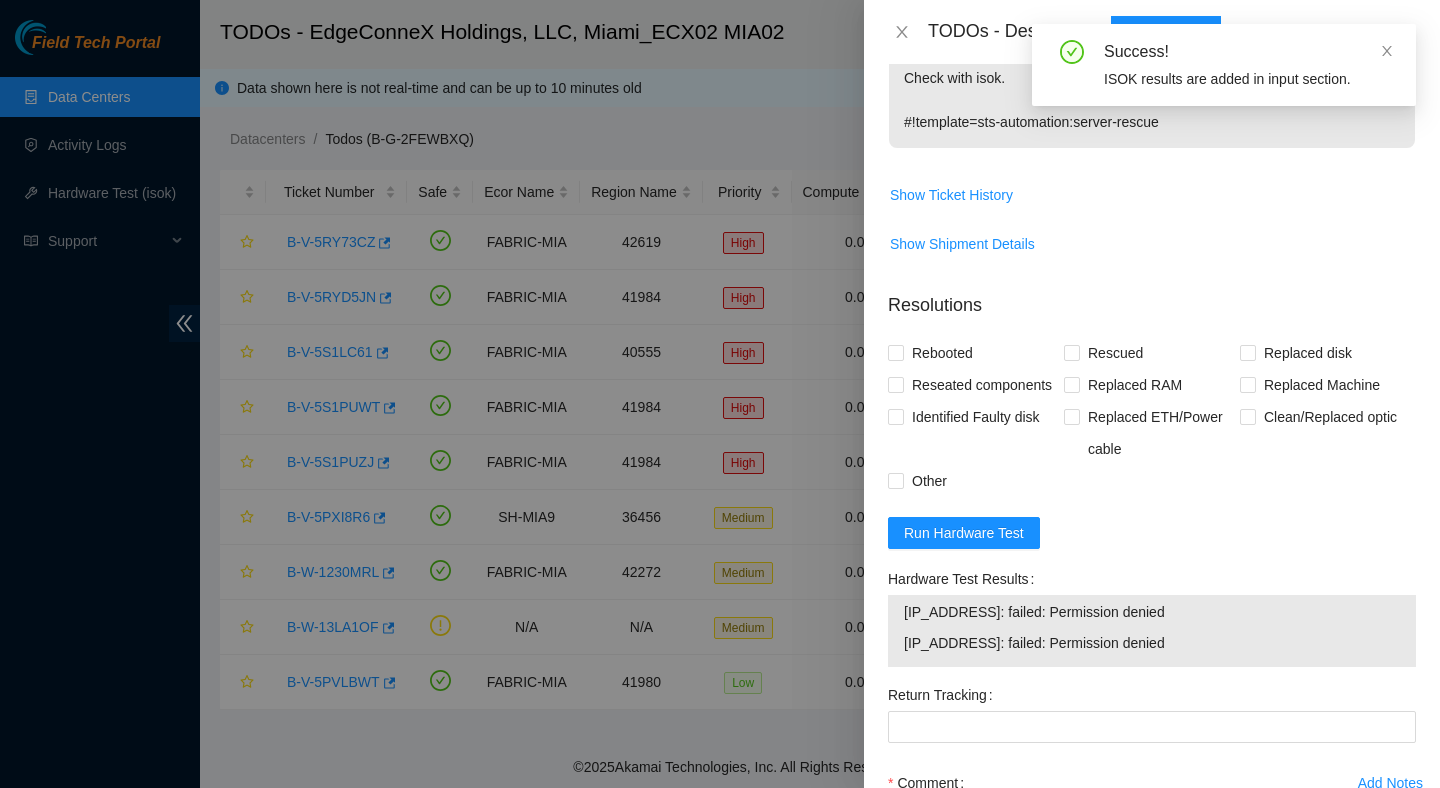 scroll, scrollTop: 524, scrollLeft: 0, axis: vertical 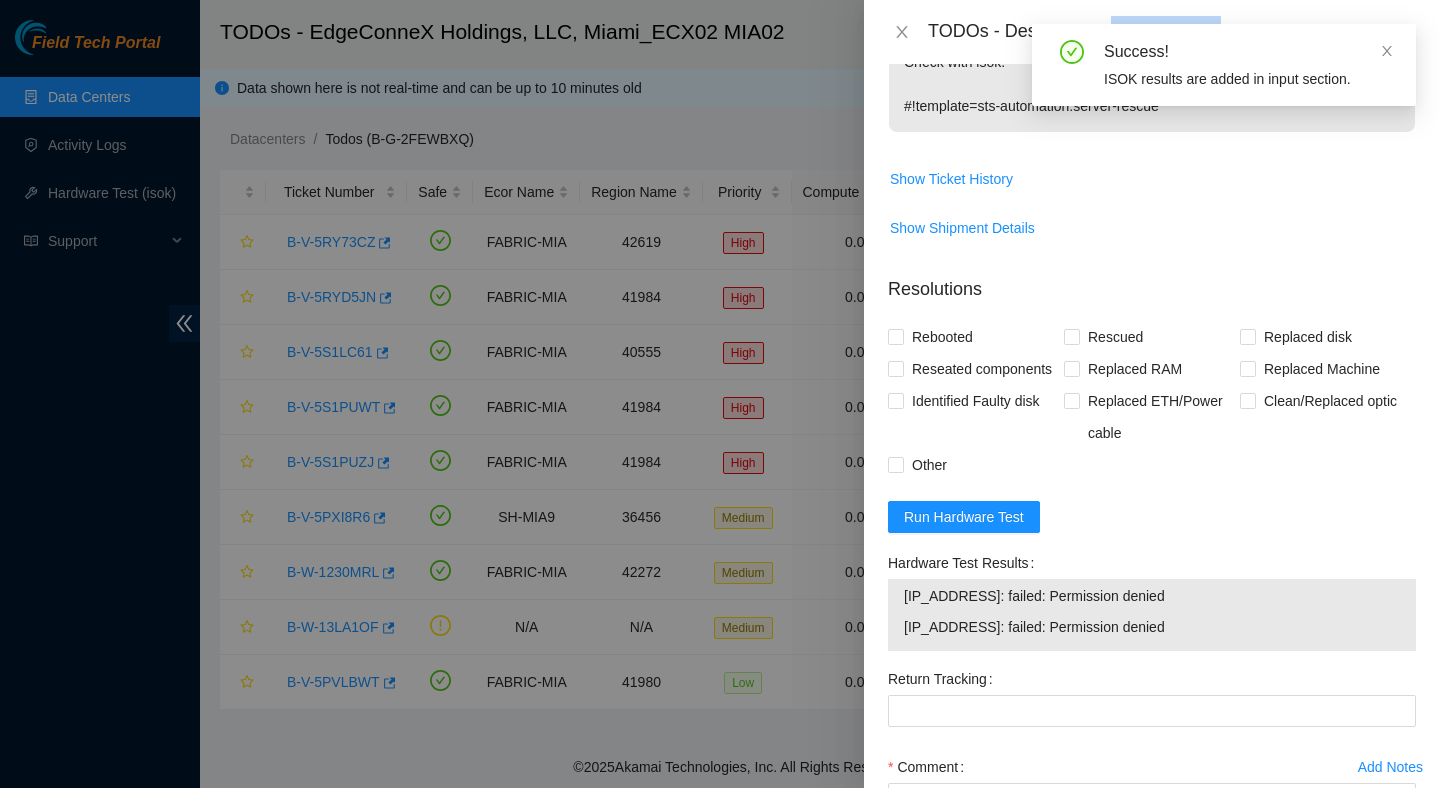 click on "23.205.164.59: failed: Permission denied" at bounding box center (1152, 627) 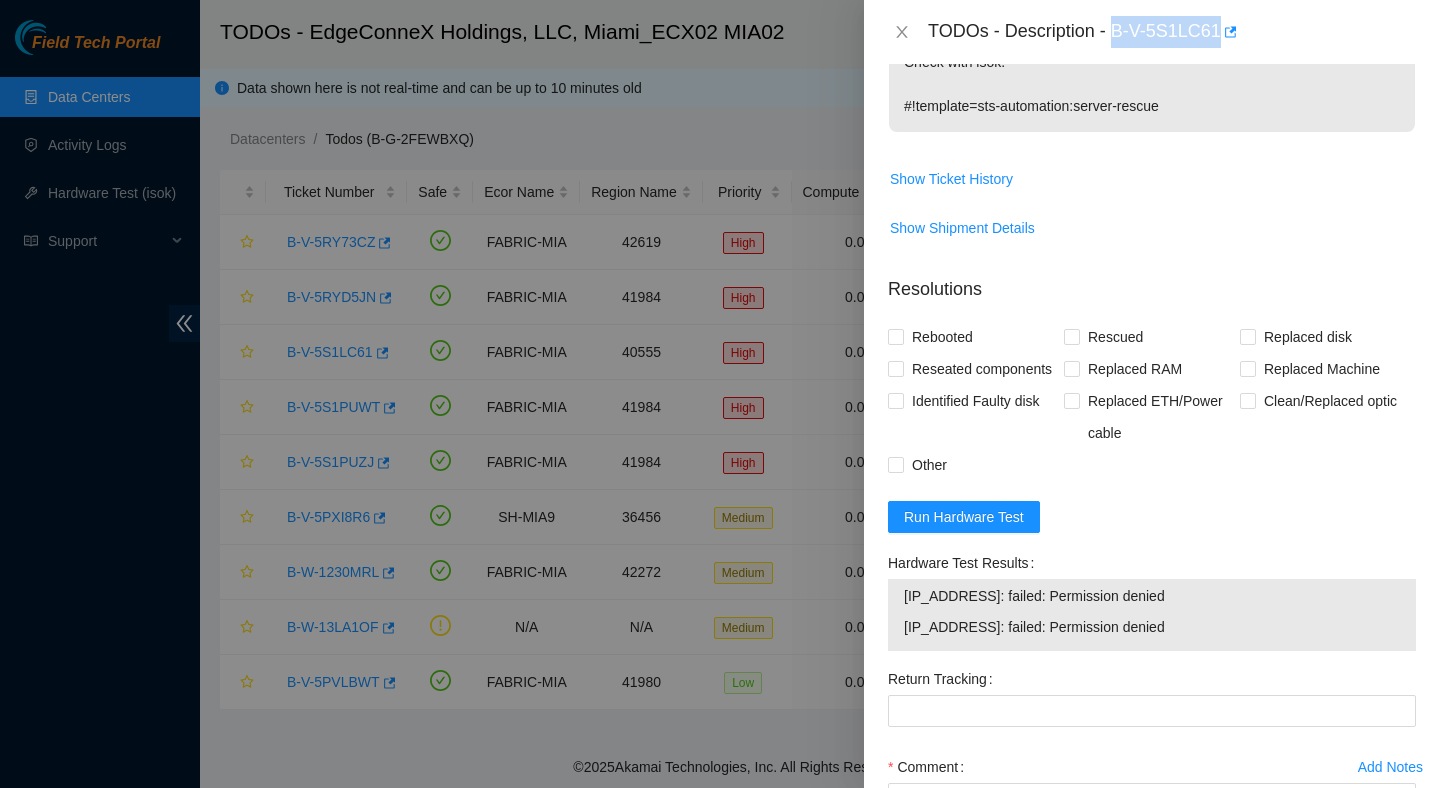 drag, startPoint x: 1188, startPoint y: 664, endPoint x: 877, endPoint y: 620, distance: 314.0971 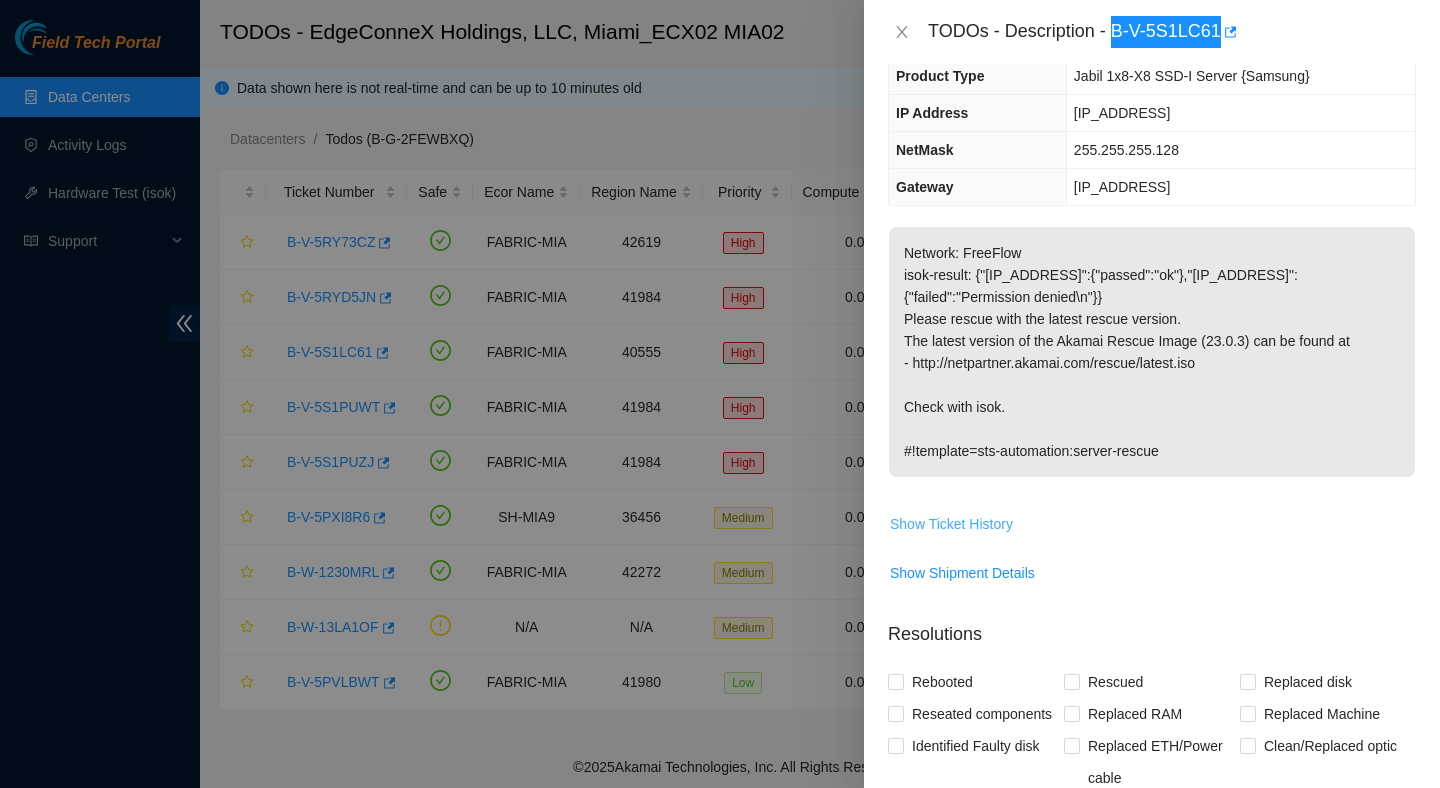 scroll, scrollTop: 0, scrollLeft: 0, axis: both 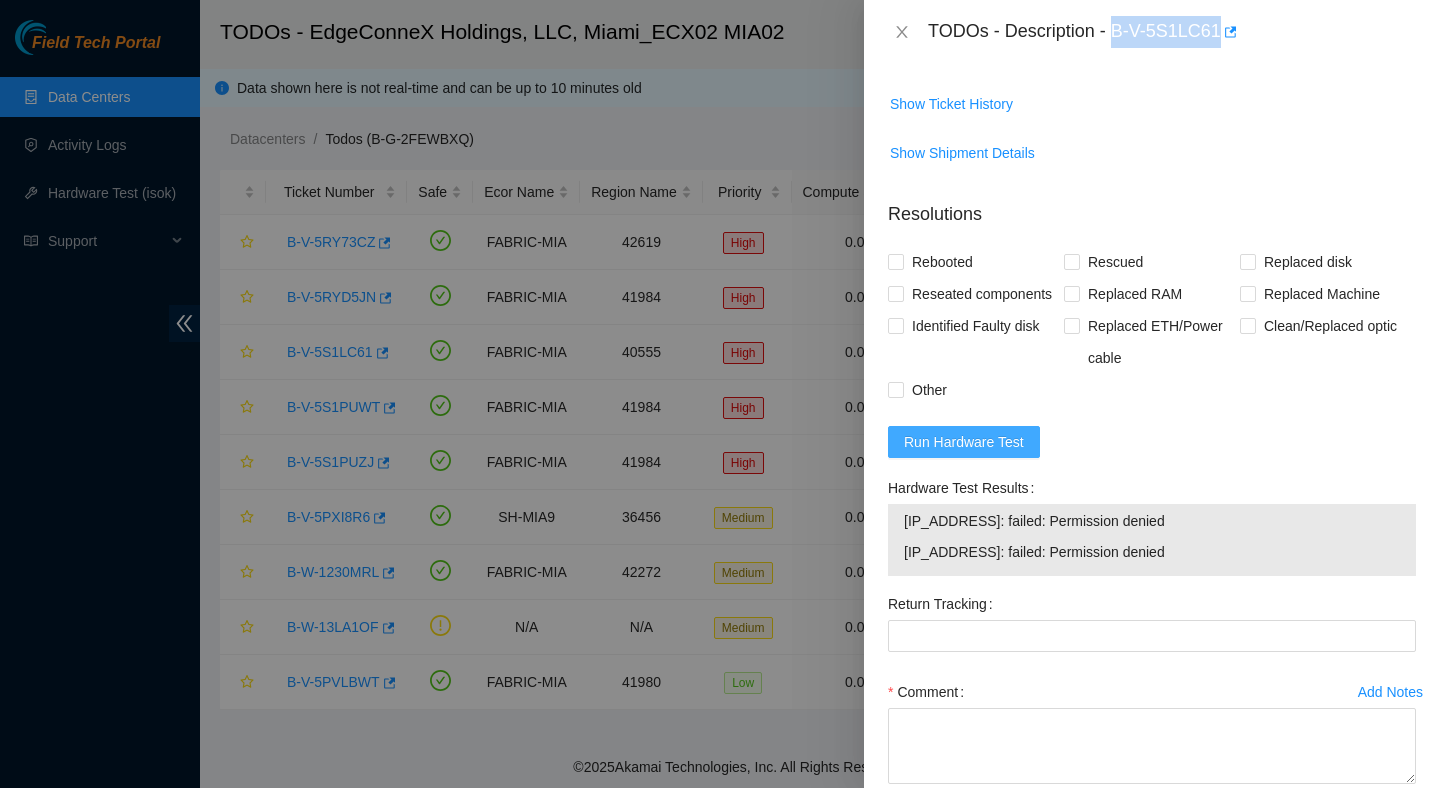 click on "Run Hardware Test" at bounding box center [964, 442] 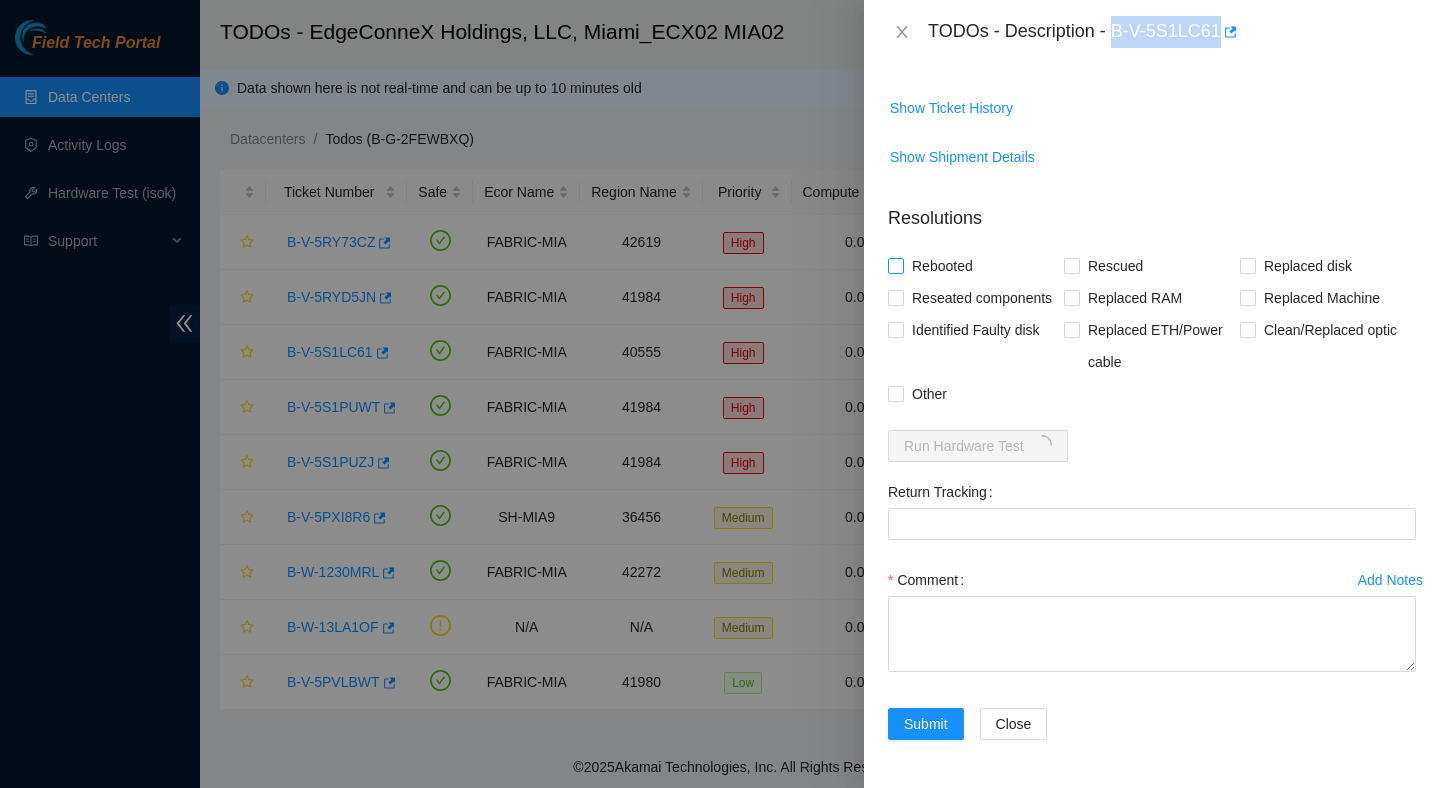 scroll, scrollTop: 600, scrollLeft: 0, axis: vertical 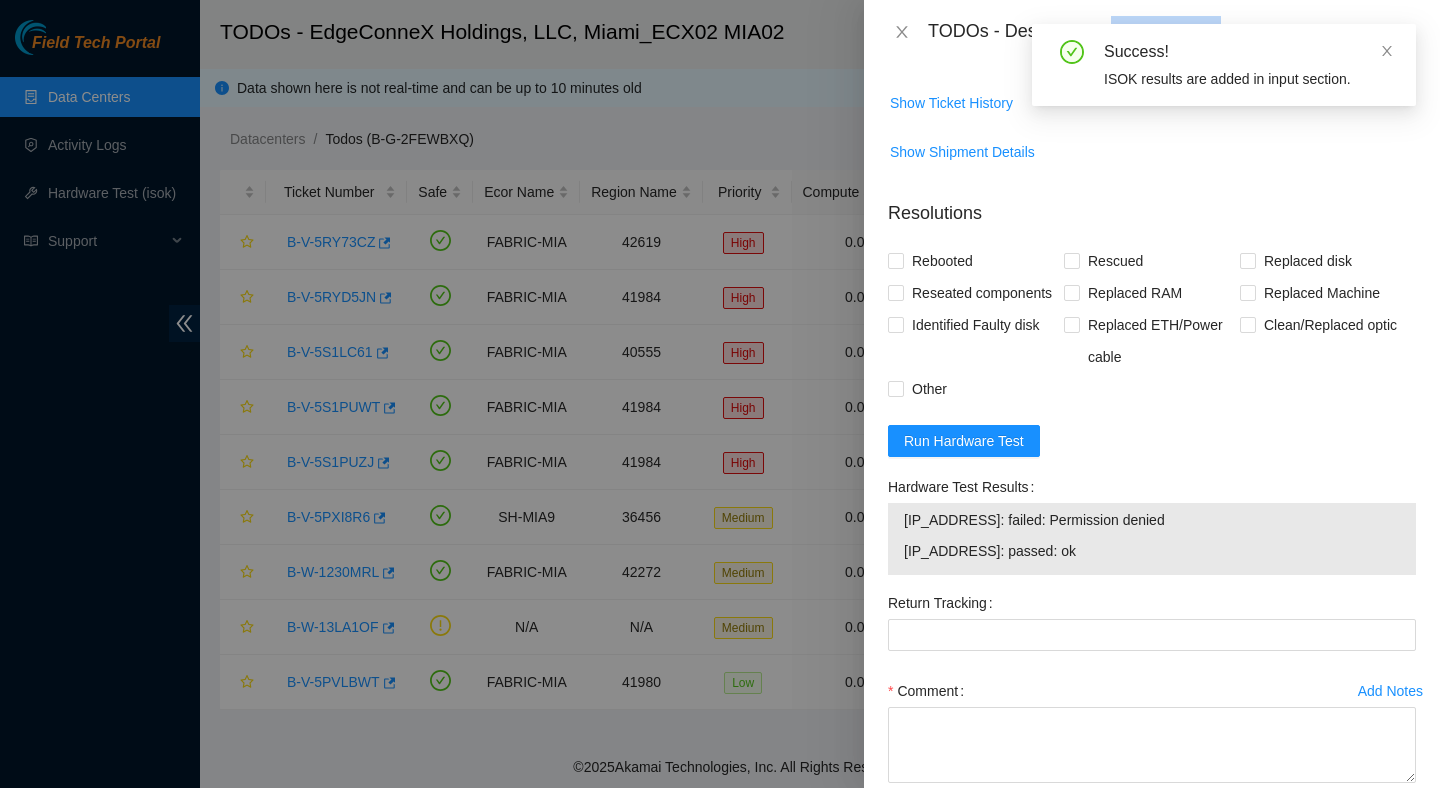 drag, startPoint x: 1093, startPoint y: 585, endPoint x: 893, endPoint y: 550, distance: 203.0394 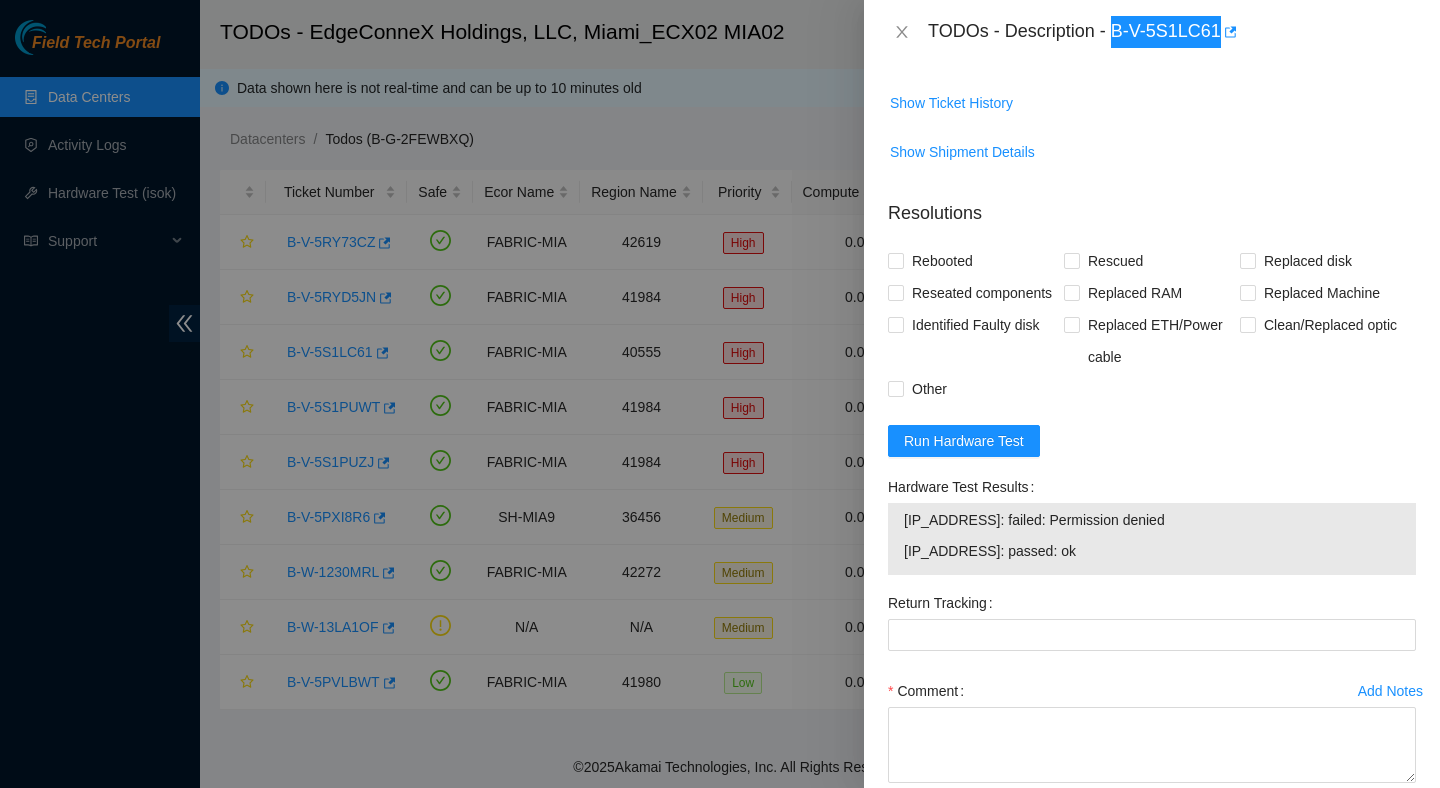 scroll, scrollTop: 743, scrollLeft: 0, axis: vertical 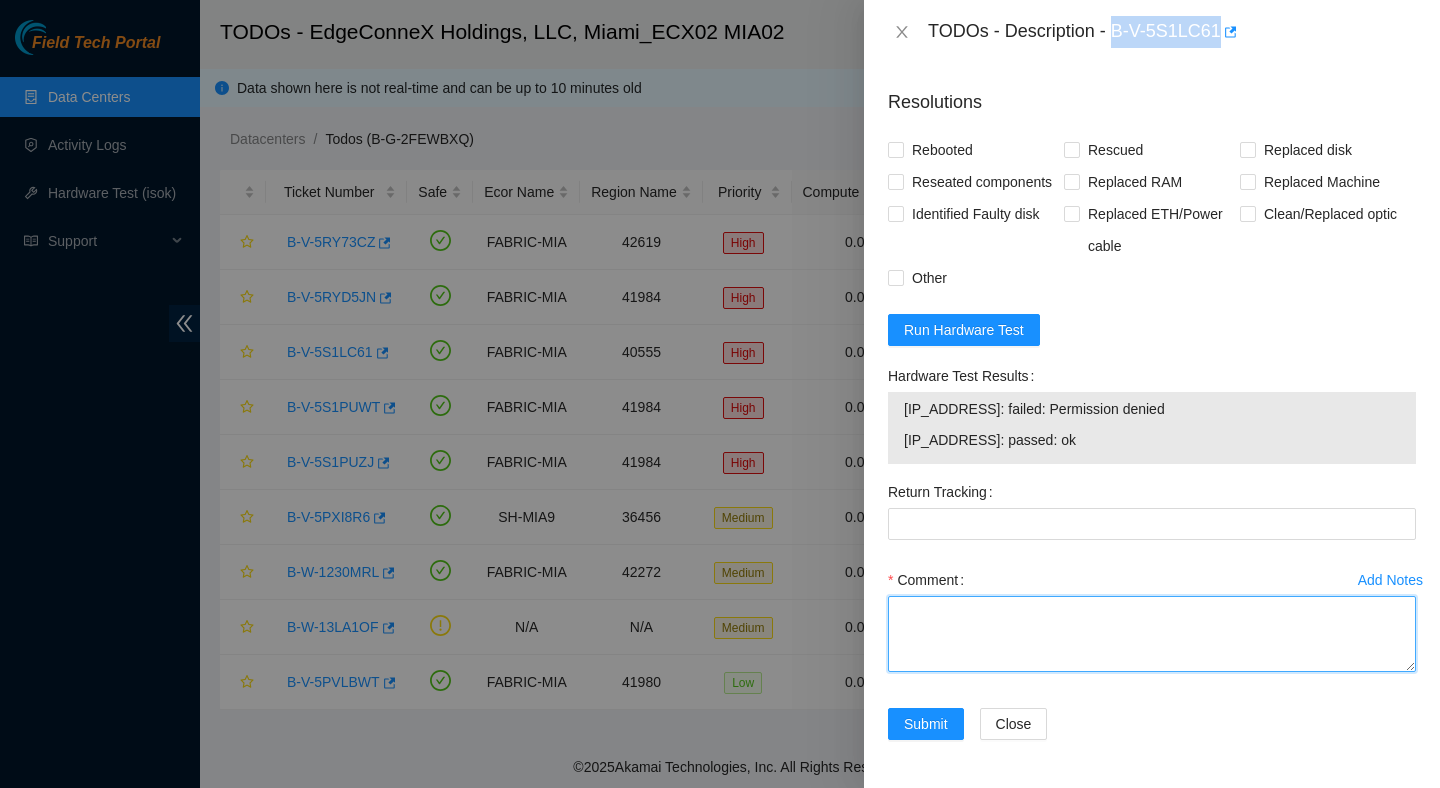 click on "Comment" at bounding box center (1152, 634) 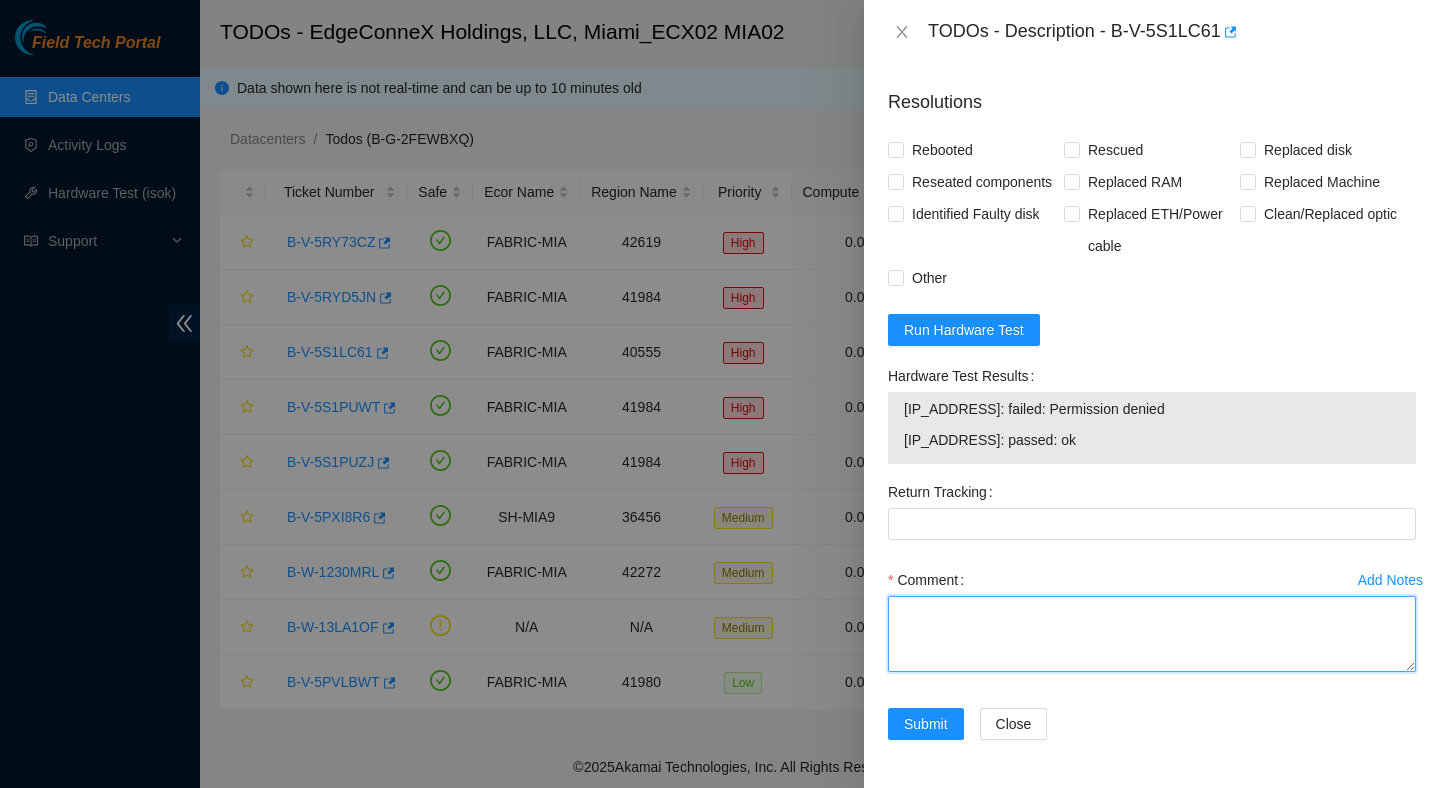 click on "Comment" at bounding box center (1152, 634) 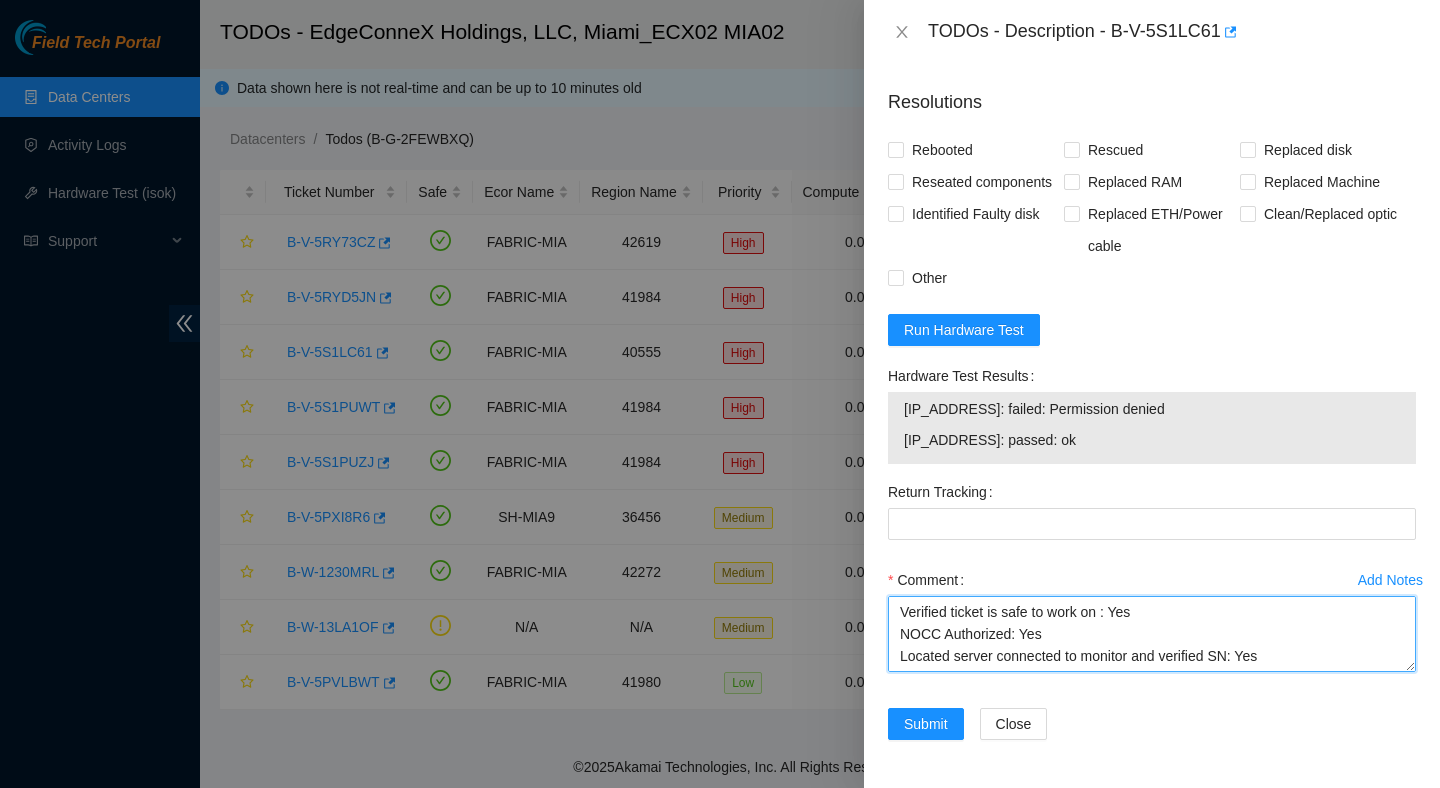 scroll, scrollTop: 323, scrollLeft: 0, axis: vertical 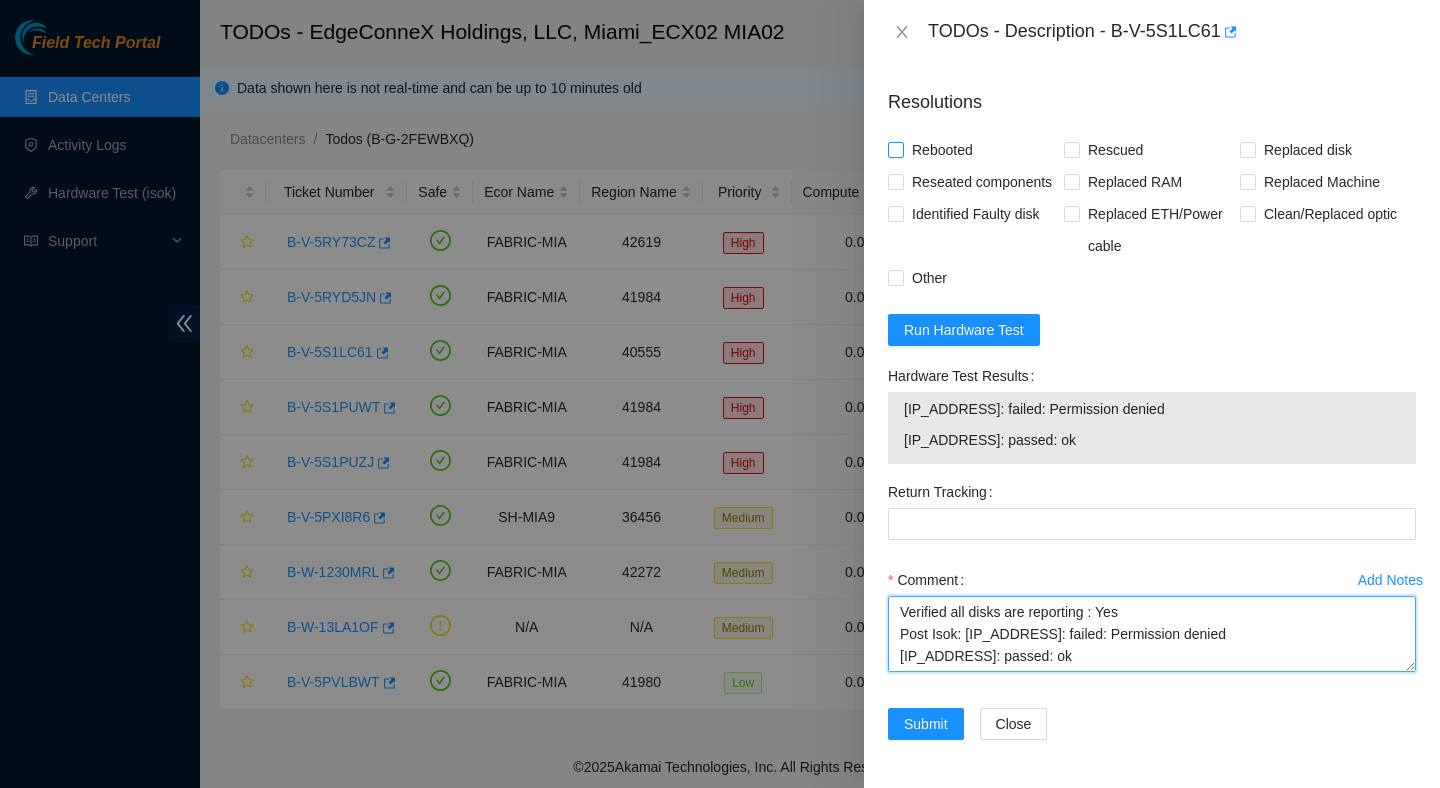 type on "Verified ticket is safe to work on : Yes
NOCC Authorized: Yes
Located server connected to monitor and verified SN: Yes
Ran Pre isok : 23.205.164.58: failed: Permission denied
23.205.164.59: failed: Permission denied
verified and rebooted machine : Yes
Powered up server : Yes
- rescued :Yes
- configured machine :Yes
- reboot :Yes
Verified all disks are reporting : Yes
Post Isok: 23.205.164.58: failed: Permission denied
23.205.164.59: passed: ok" 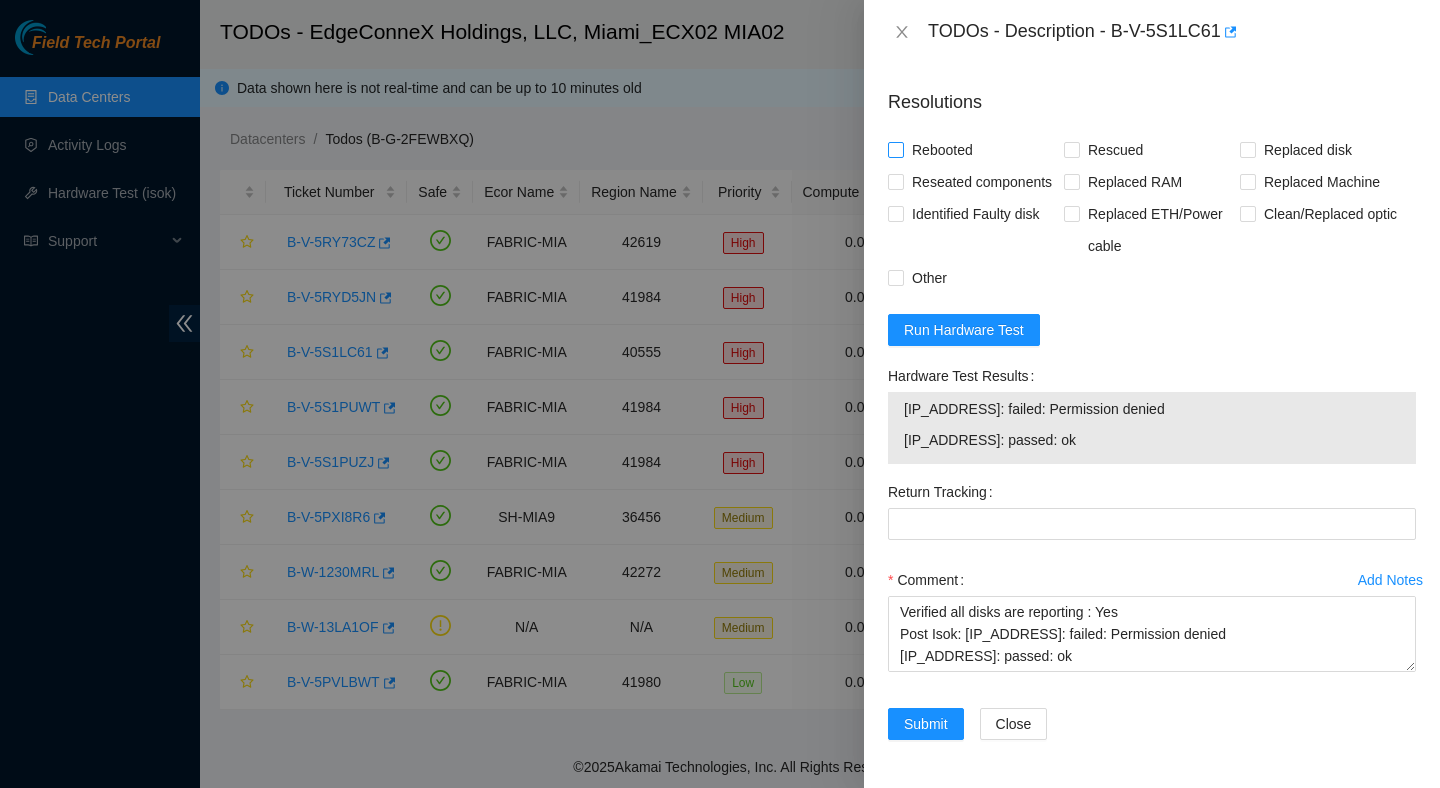 click on "Rebooted" at bounding box center (942, 150) 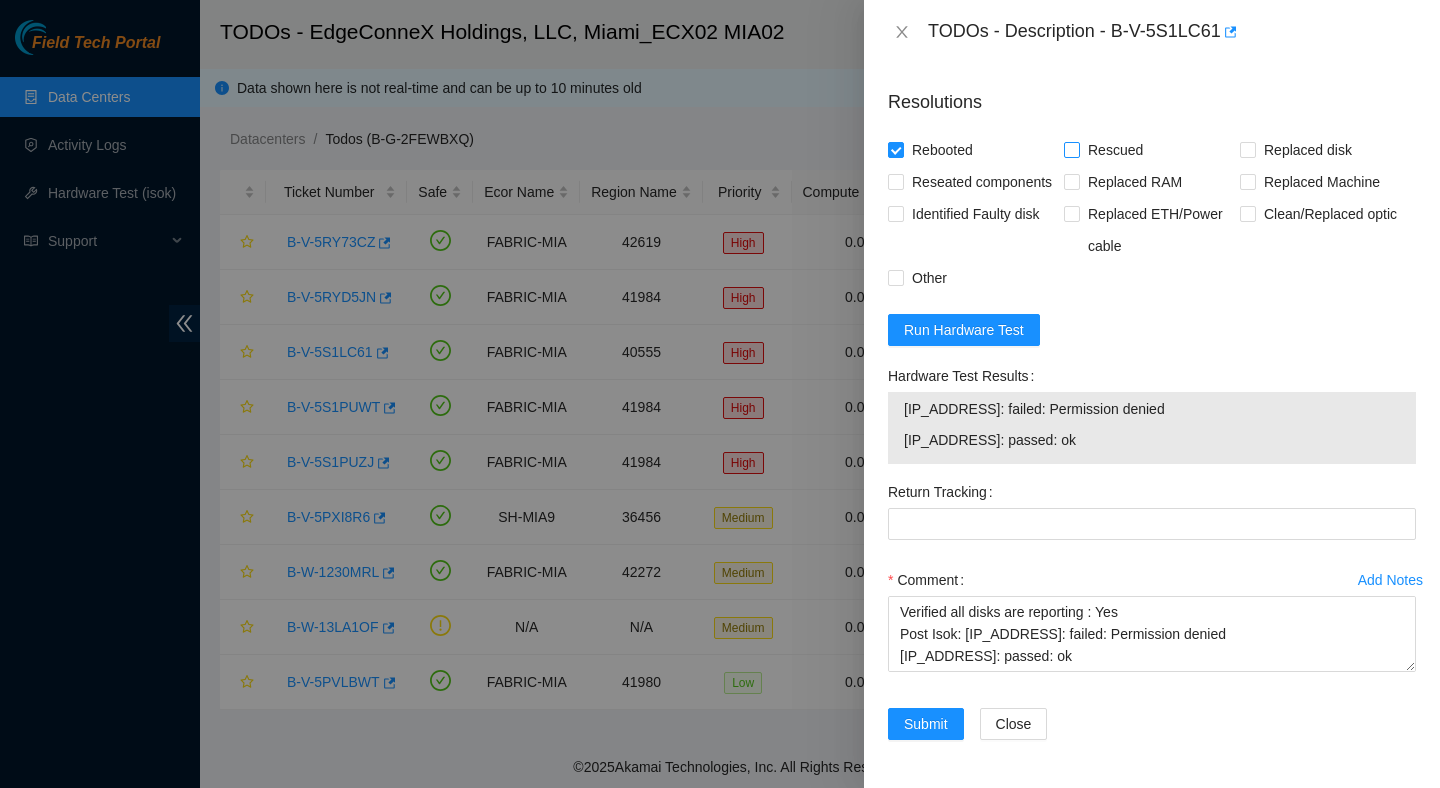 click on "Rescued" at bounding box center [1115, 150] 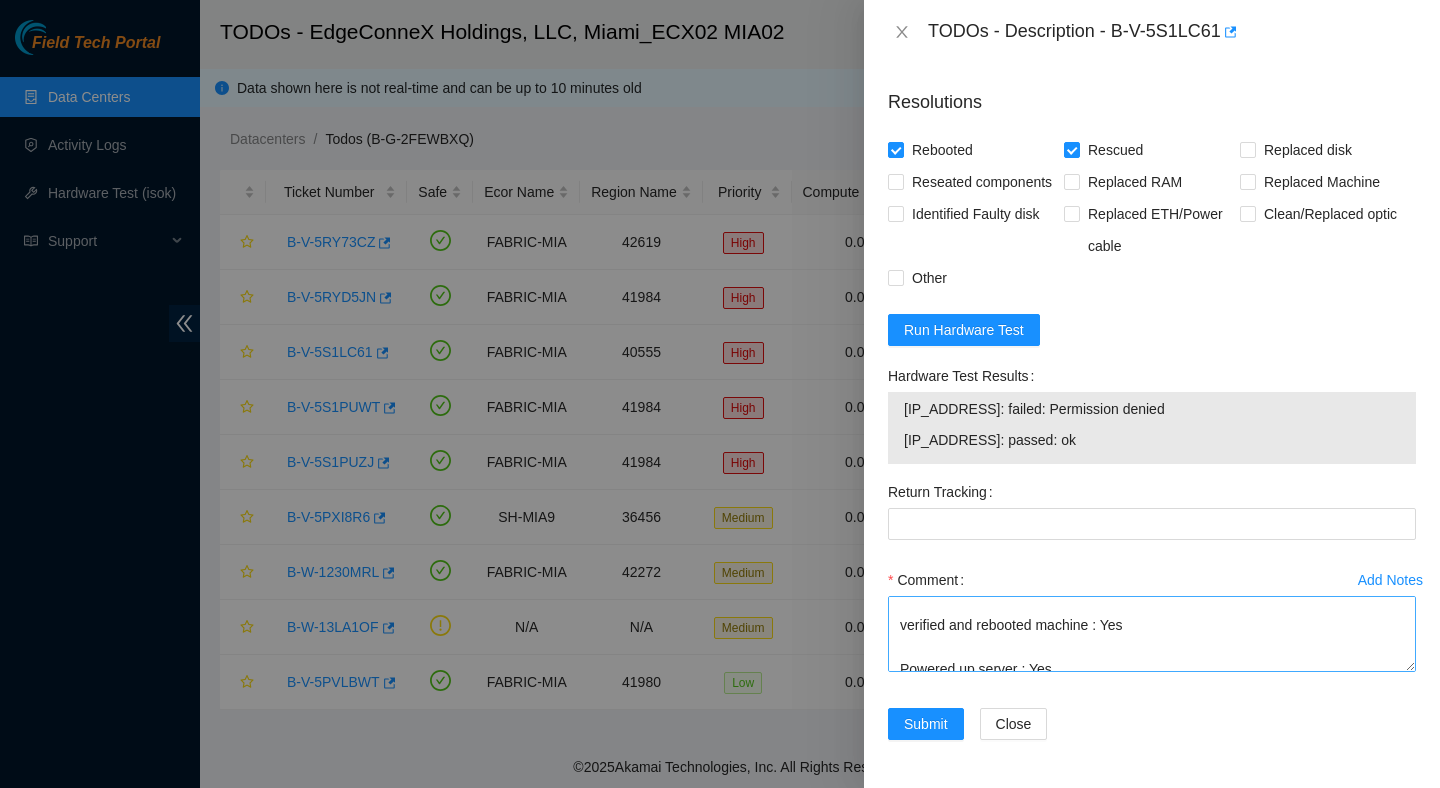 scroll, scrollTop: 0, scrollLeft: 0, axis: both 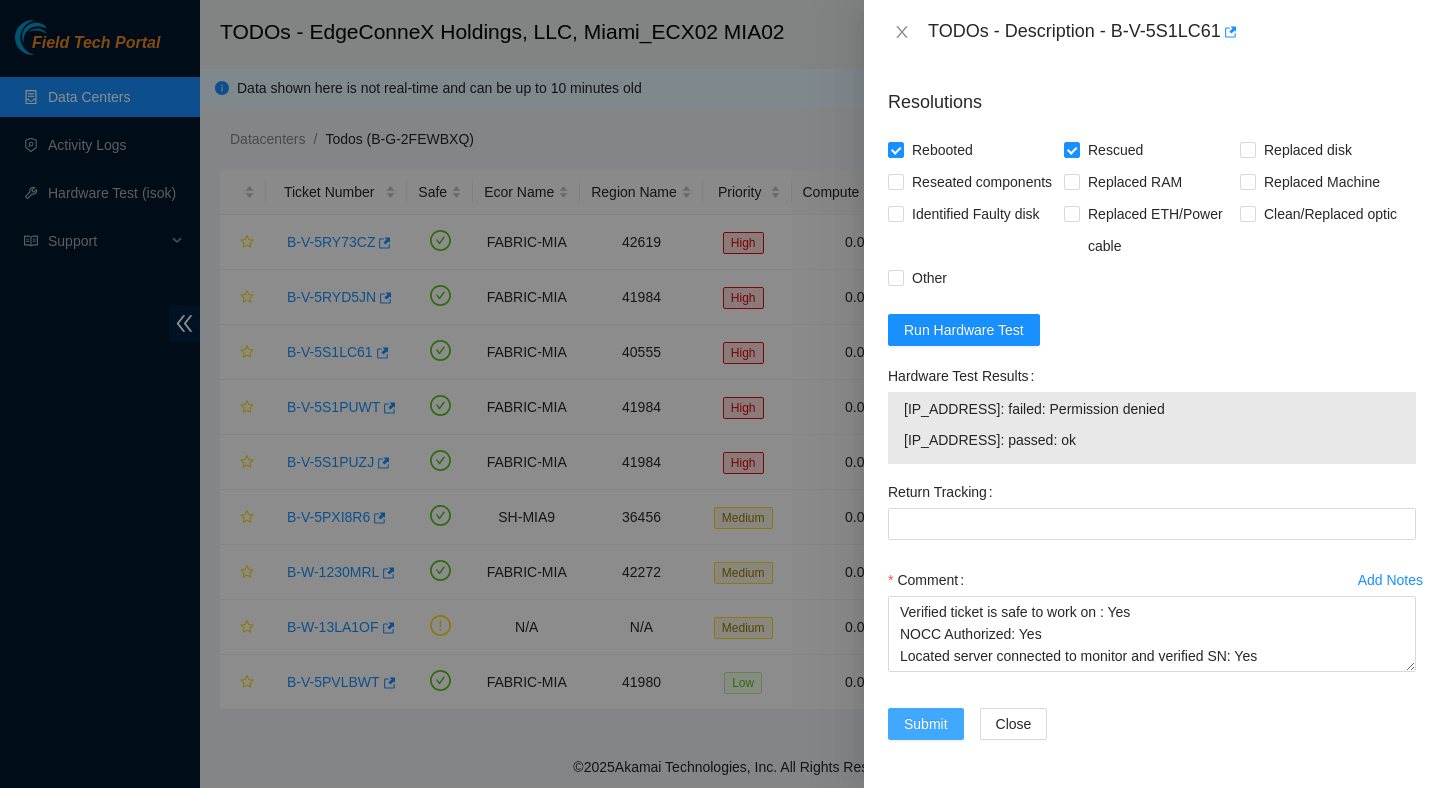click on "Submit" at bounding box center (926, 724) 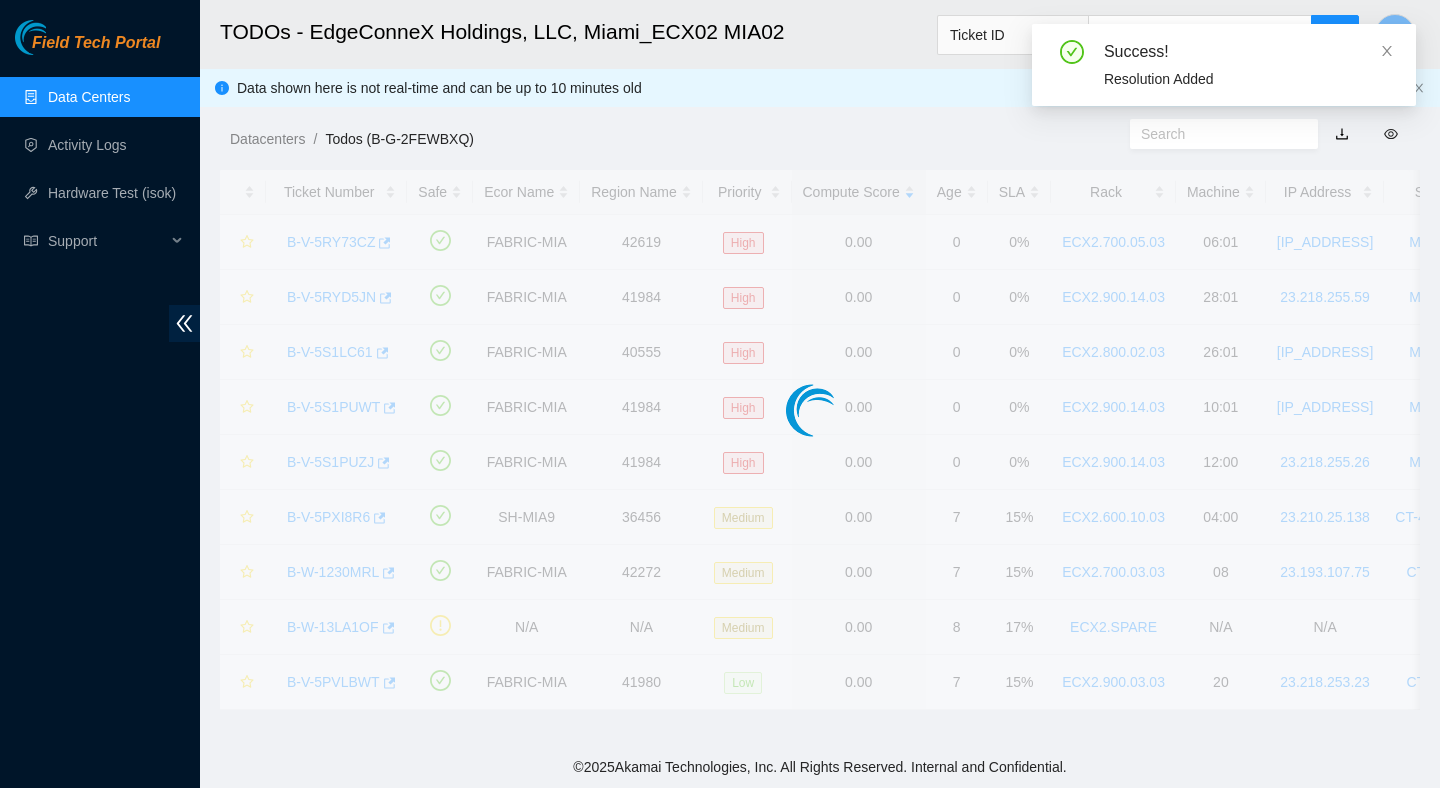 scroll, scrollTop: 502, scrollLeft: 0, axis: vertical 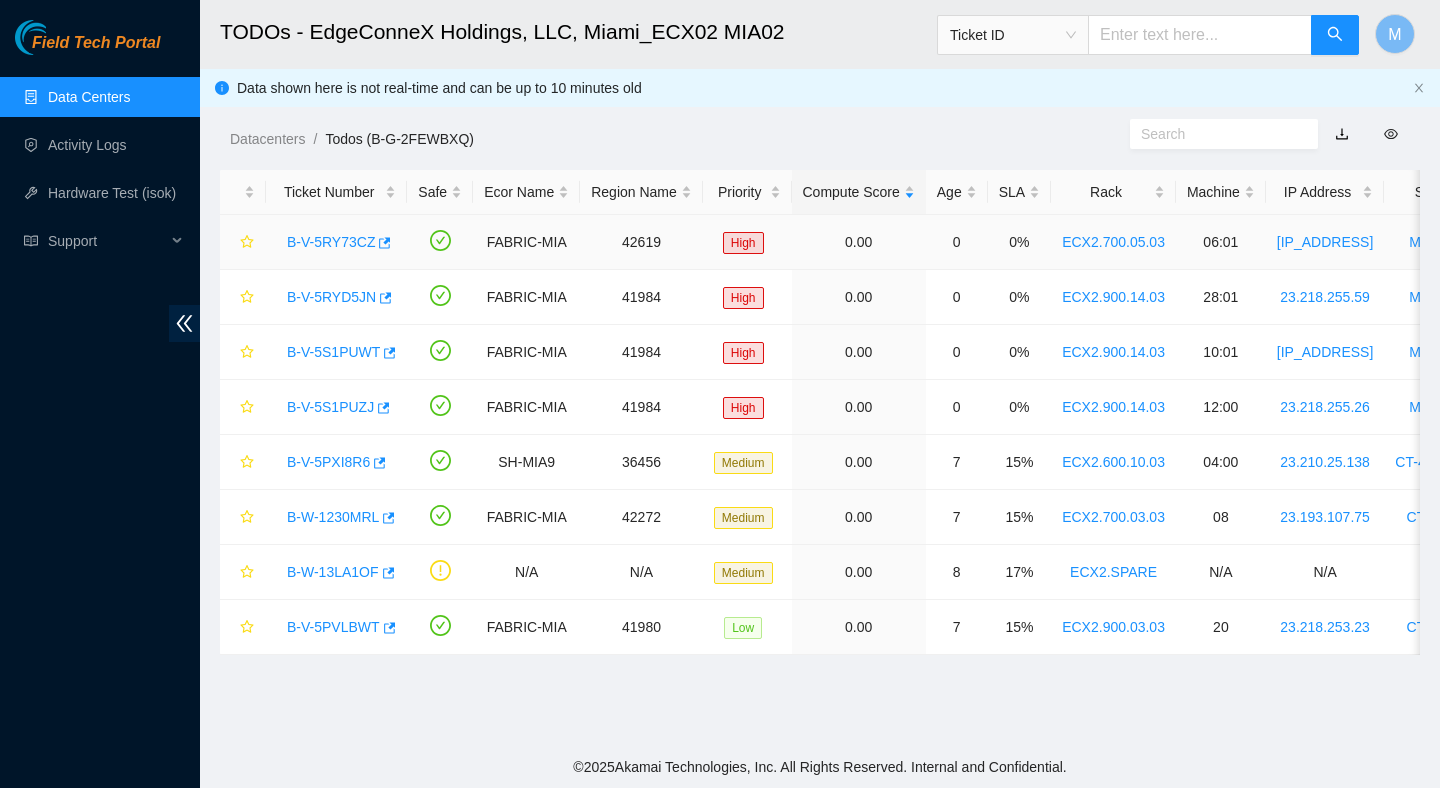 click on "B-V-5RY73CZ" at bounding box center (331, 242) 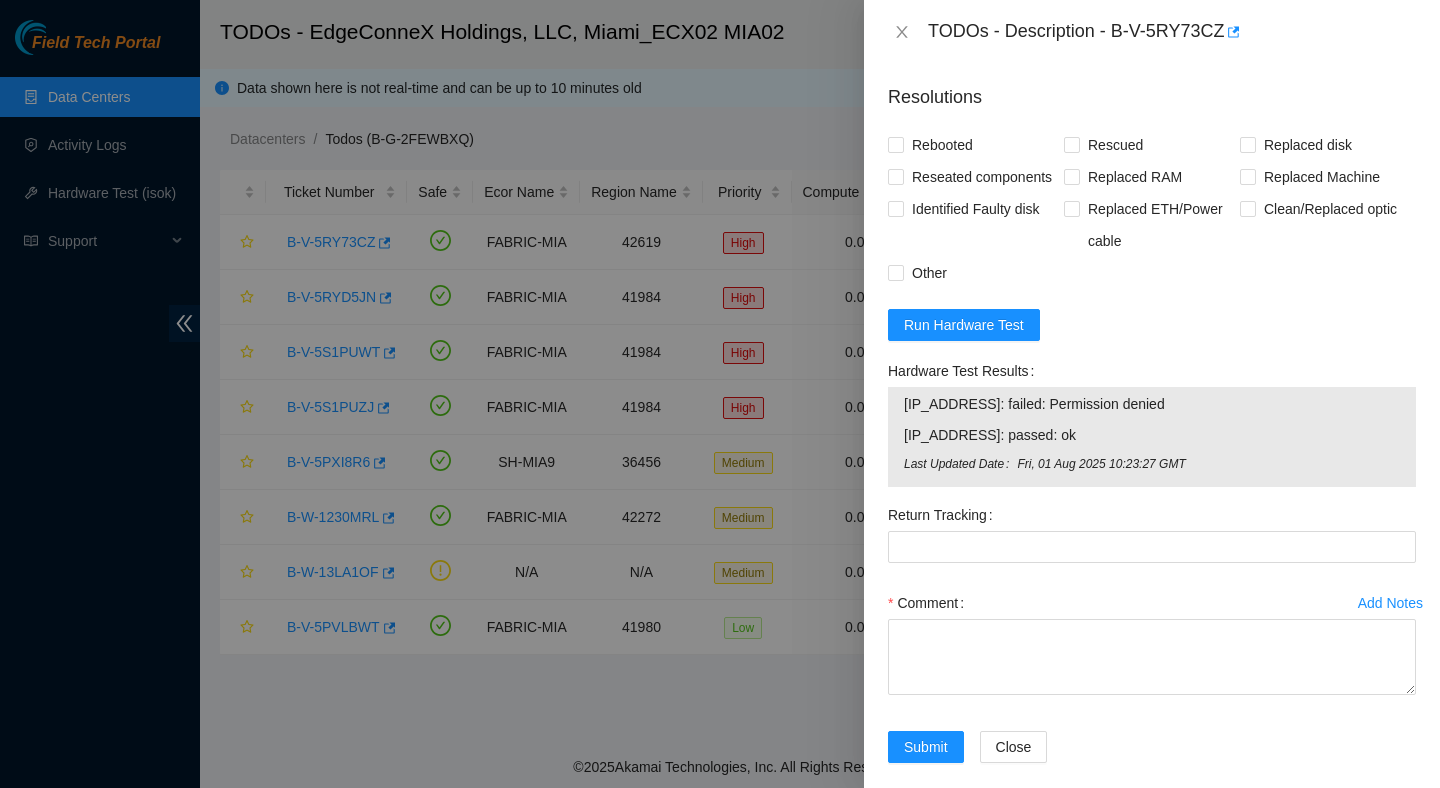 scroll, scrollTop: 1058, scrollLeft: 0, axis: vertical 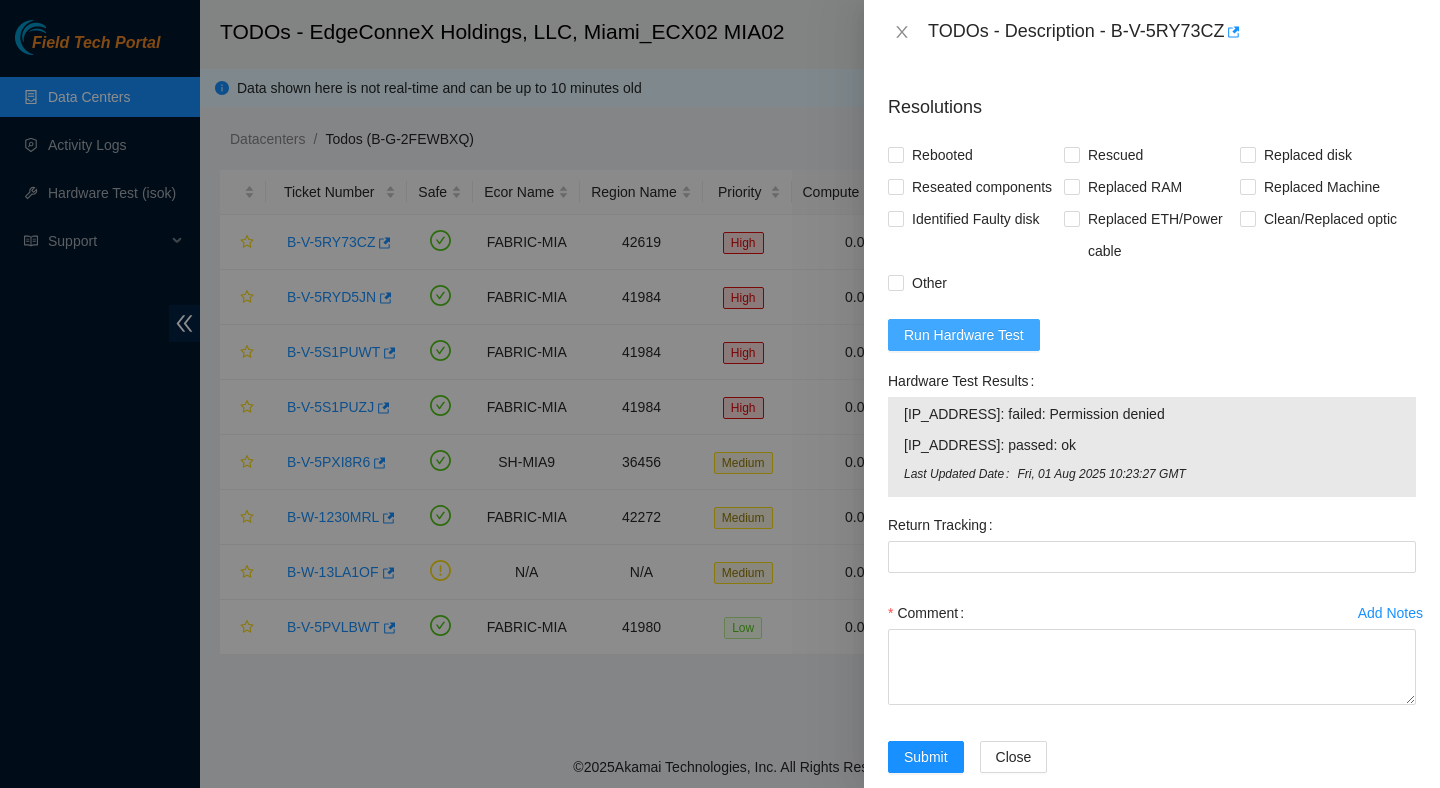 click on "Run Hardware Test" at bounding box center [964, 335] 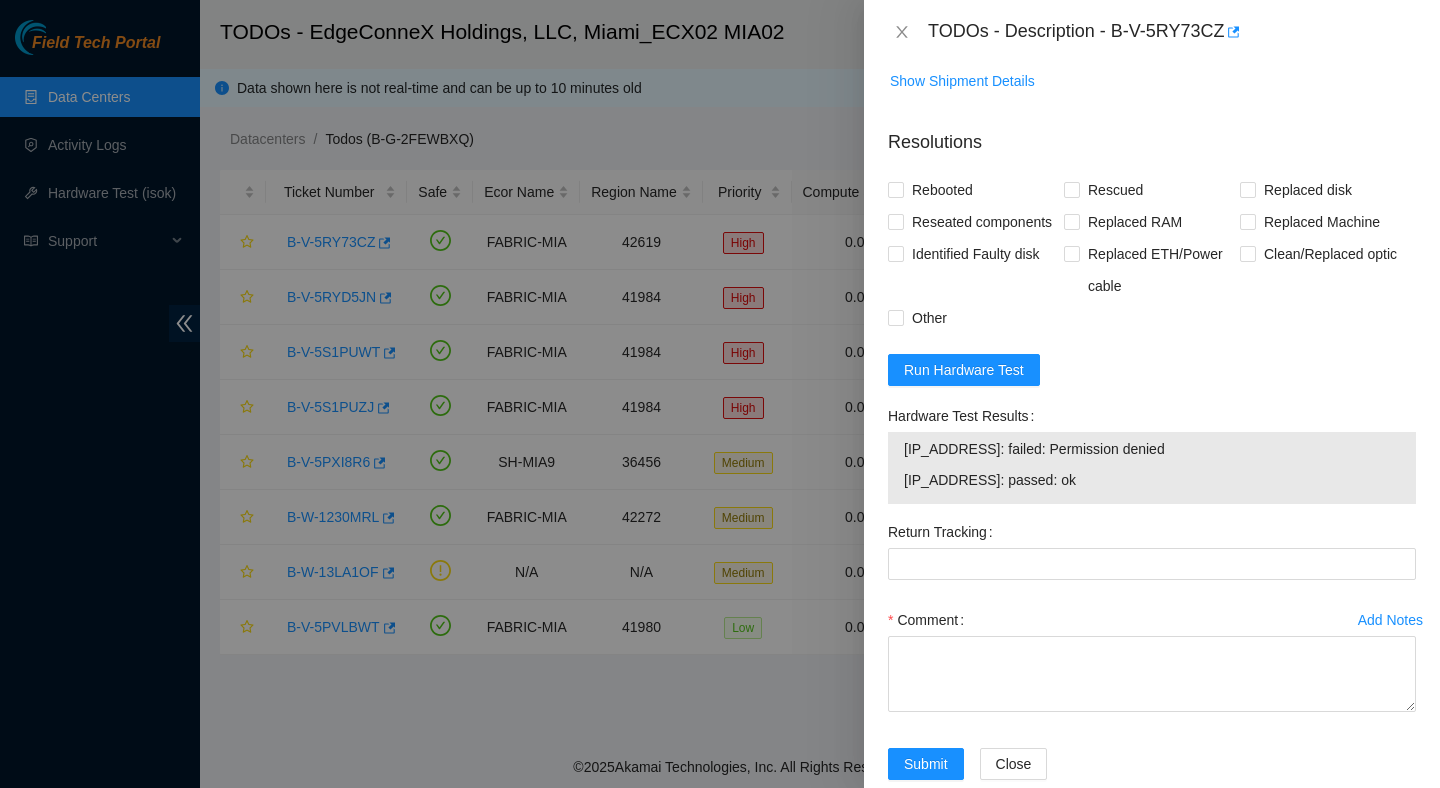 scroll, scrollTop: 1066, scrollLeft: 0, axis: vertical 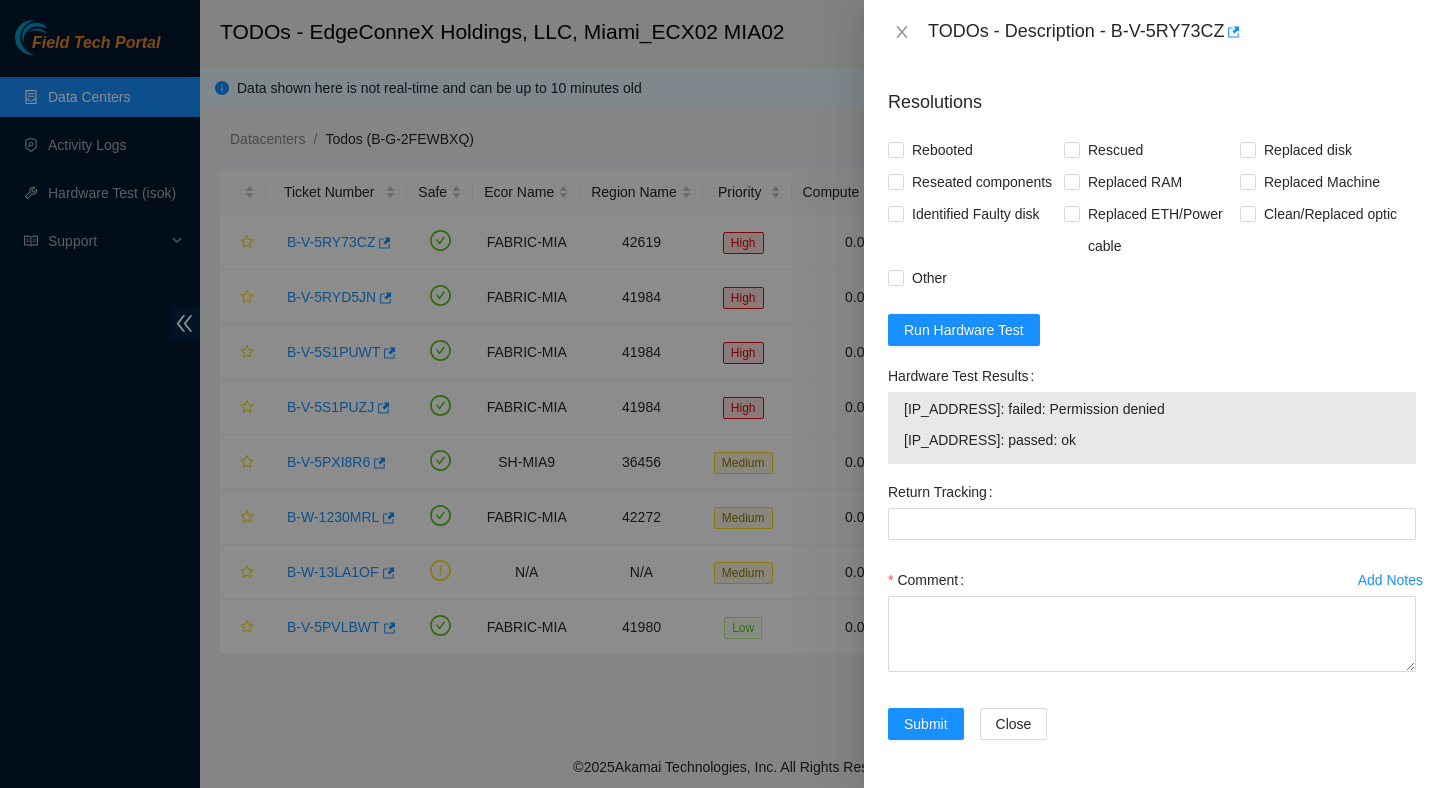 drag, startPoint x: 1119, startPoint y: 496, endPoint x: 898, endPoint y: 458, distance: 224.24316 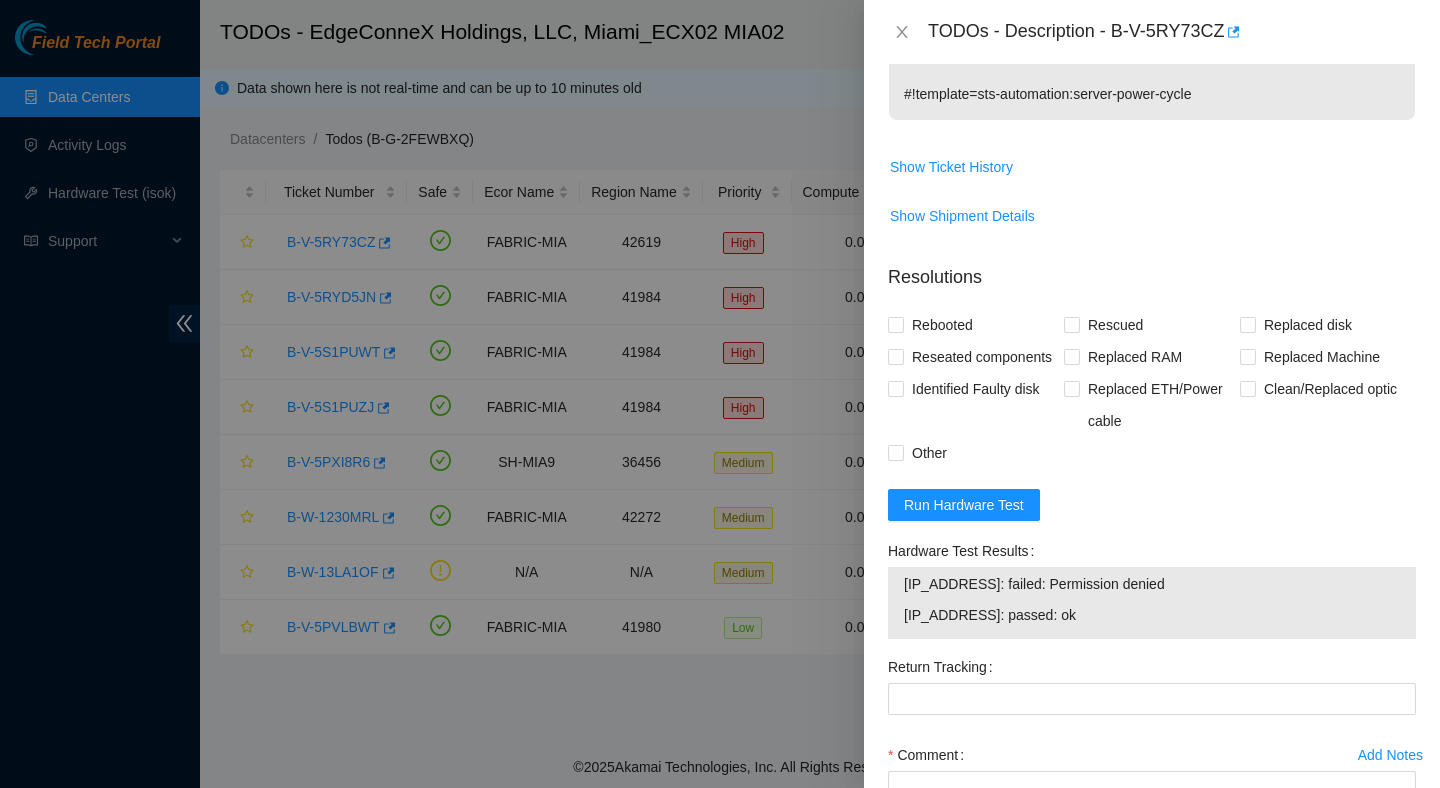 scroll, scrollTop: 889, scrollLeft: 0, axis: vertical 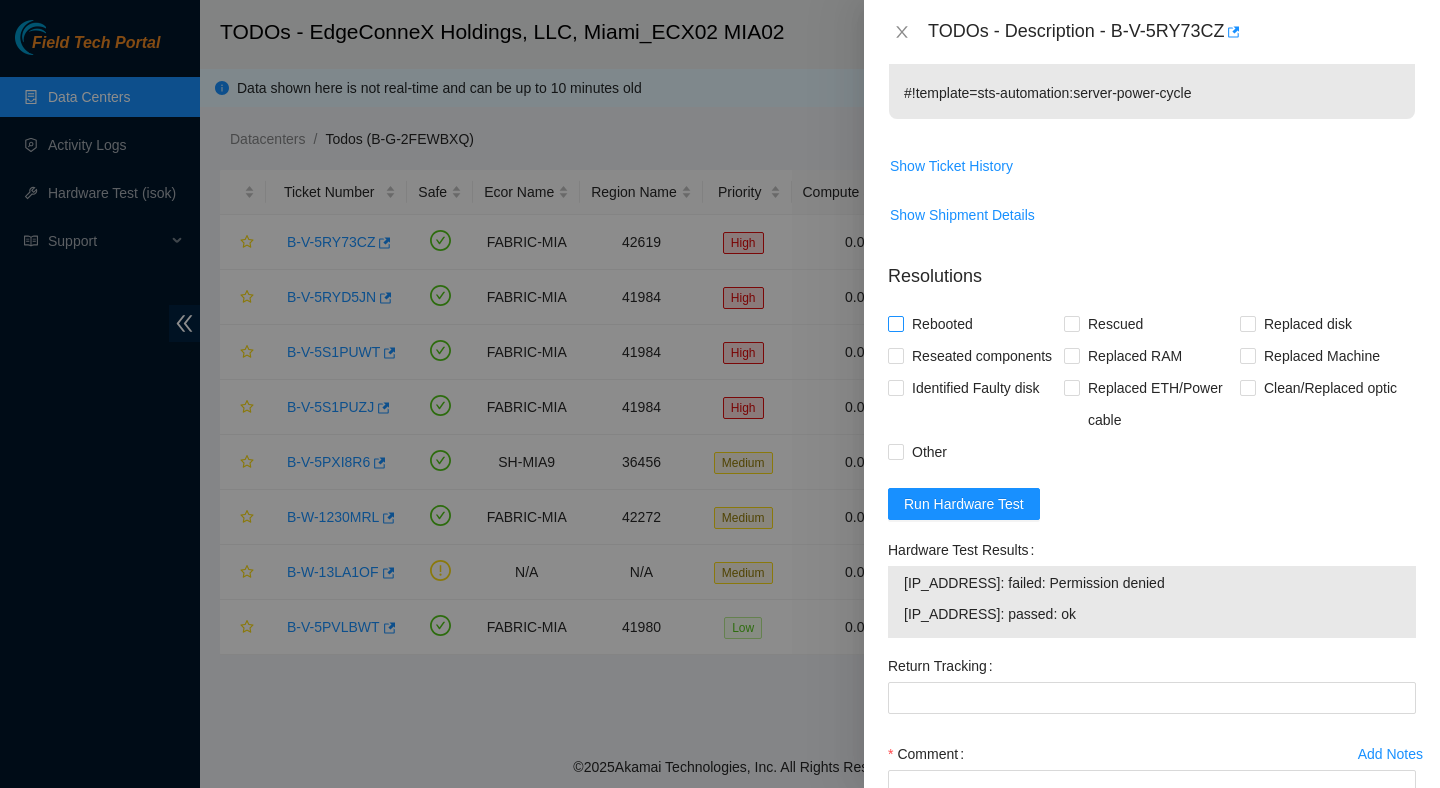 click on "Rebooted" at bounding box center [942, 324] 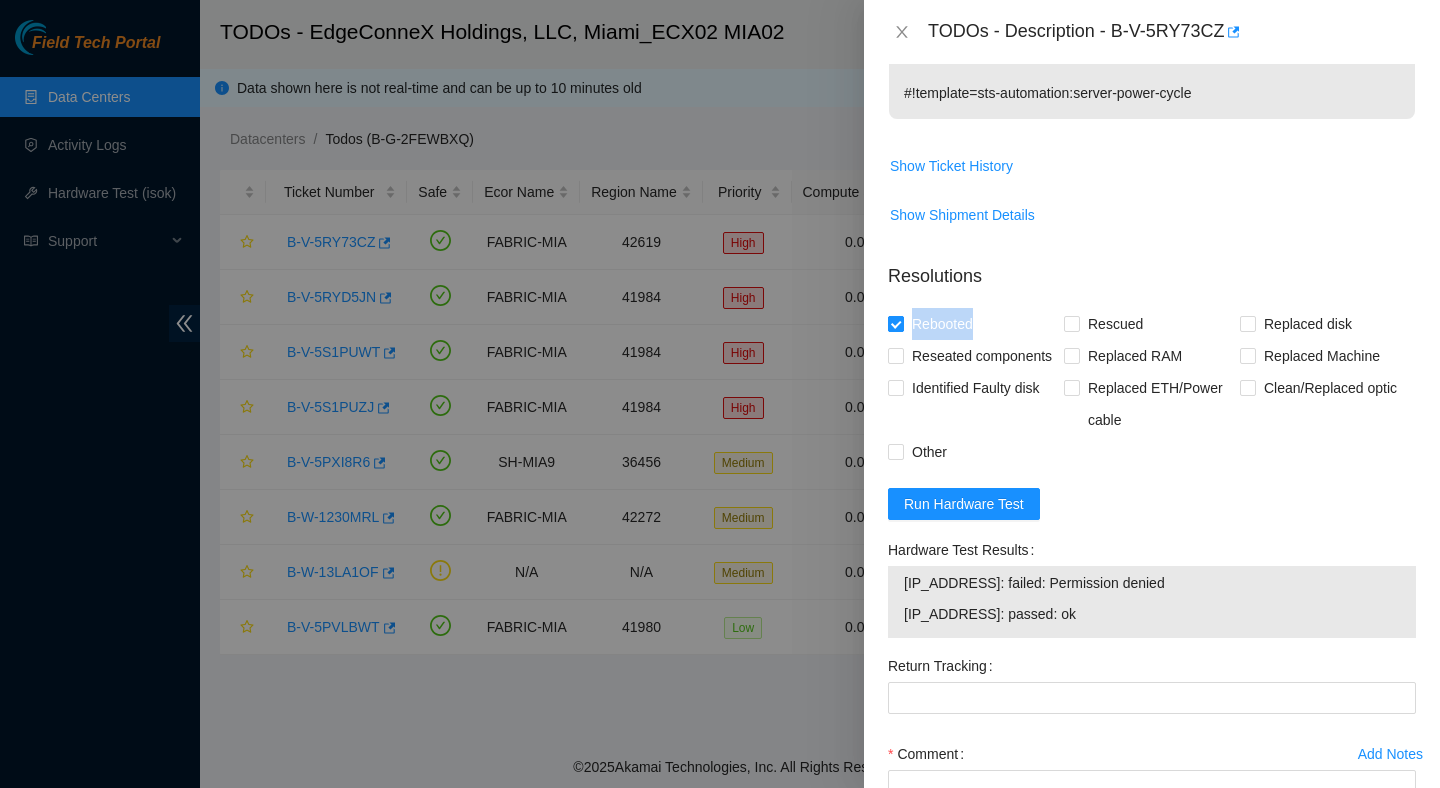 click on "Rebooted" at bounding box center [942, 324] 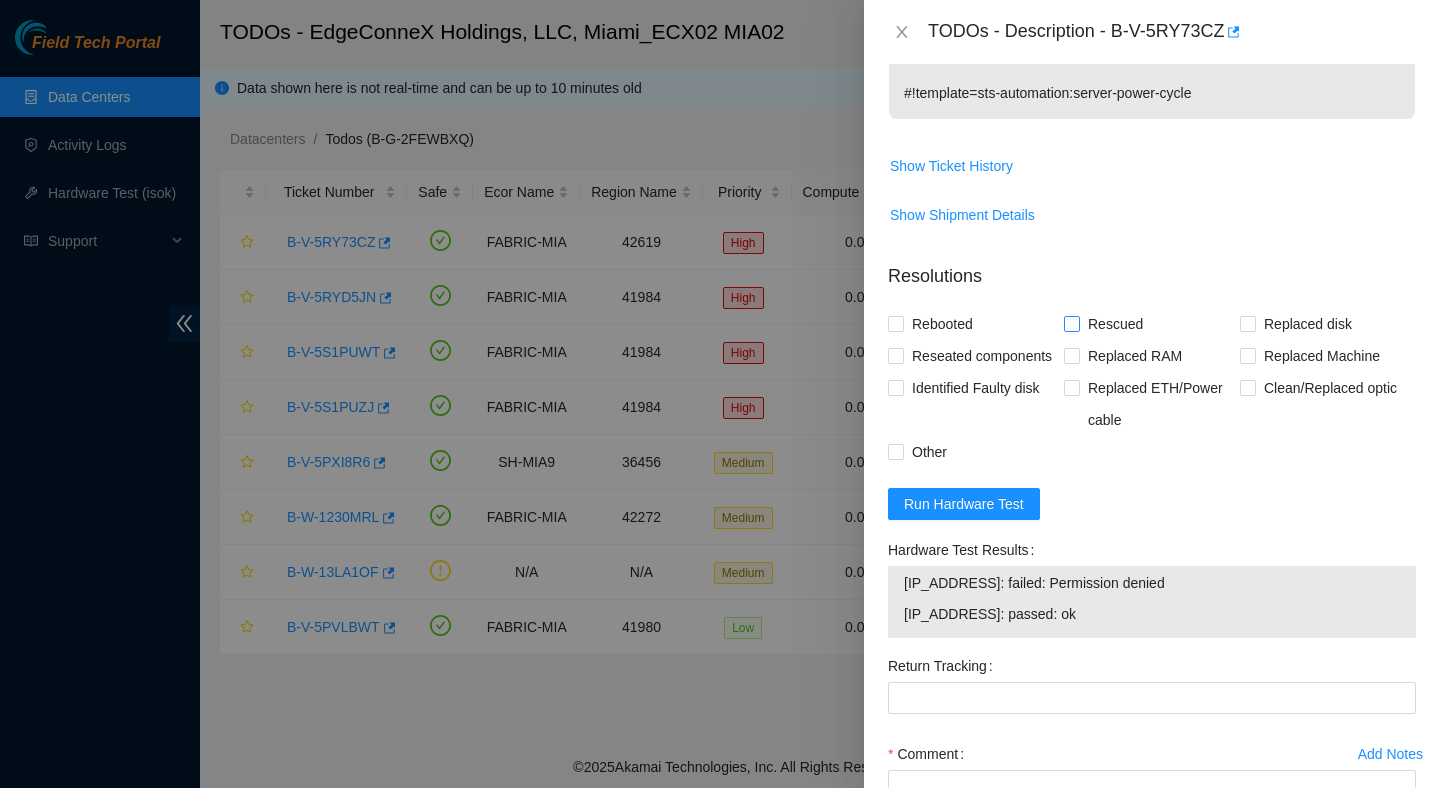click on "Rescued" at bounding box center (1115, 324) 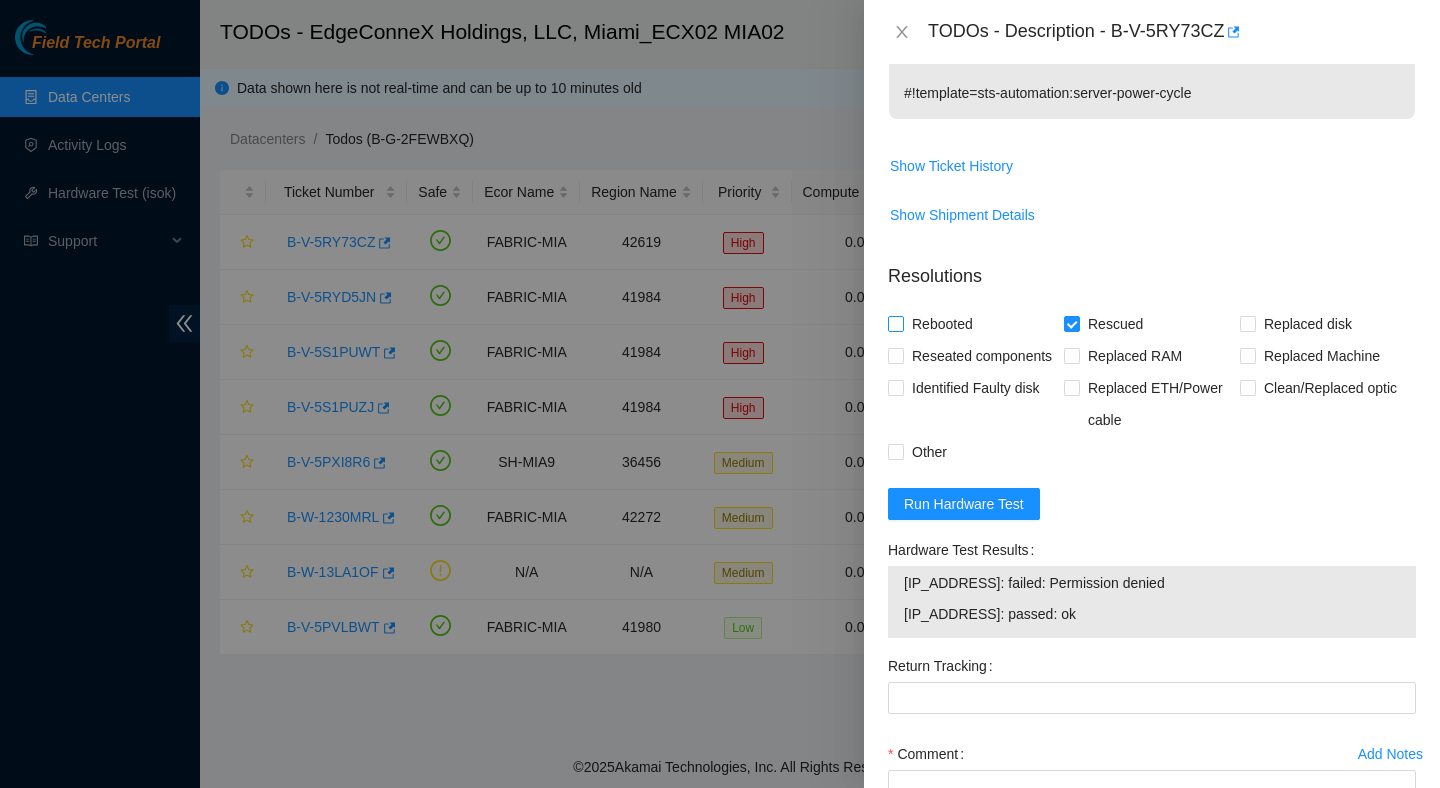 click on "Rebooted" at bounding box center [942, 324] 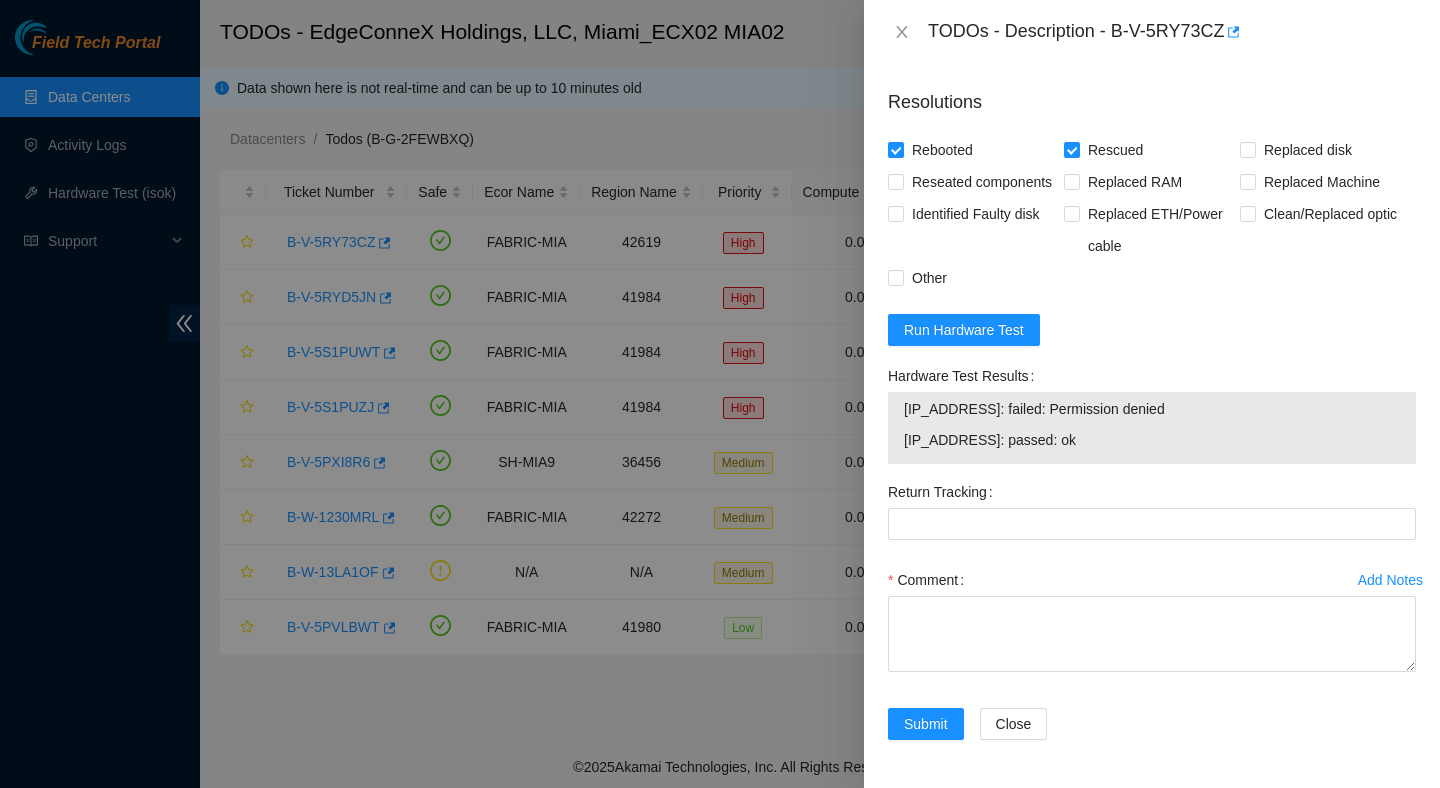 scroll, scrollTop: 1117, scrollLeft: 0, axis: vertical 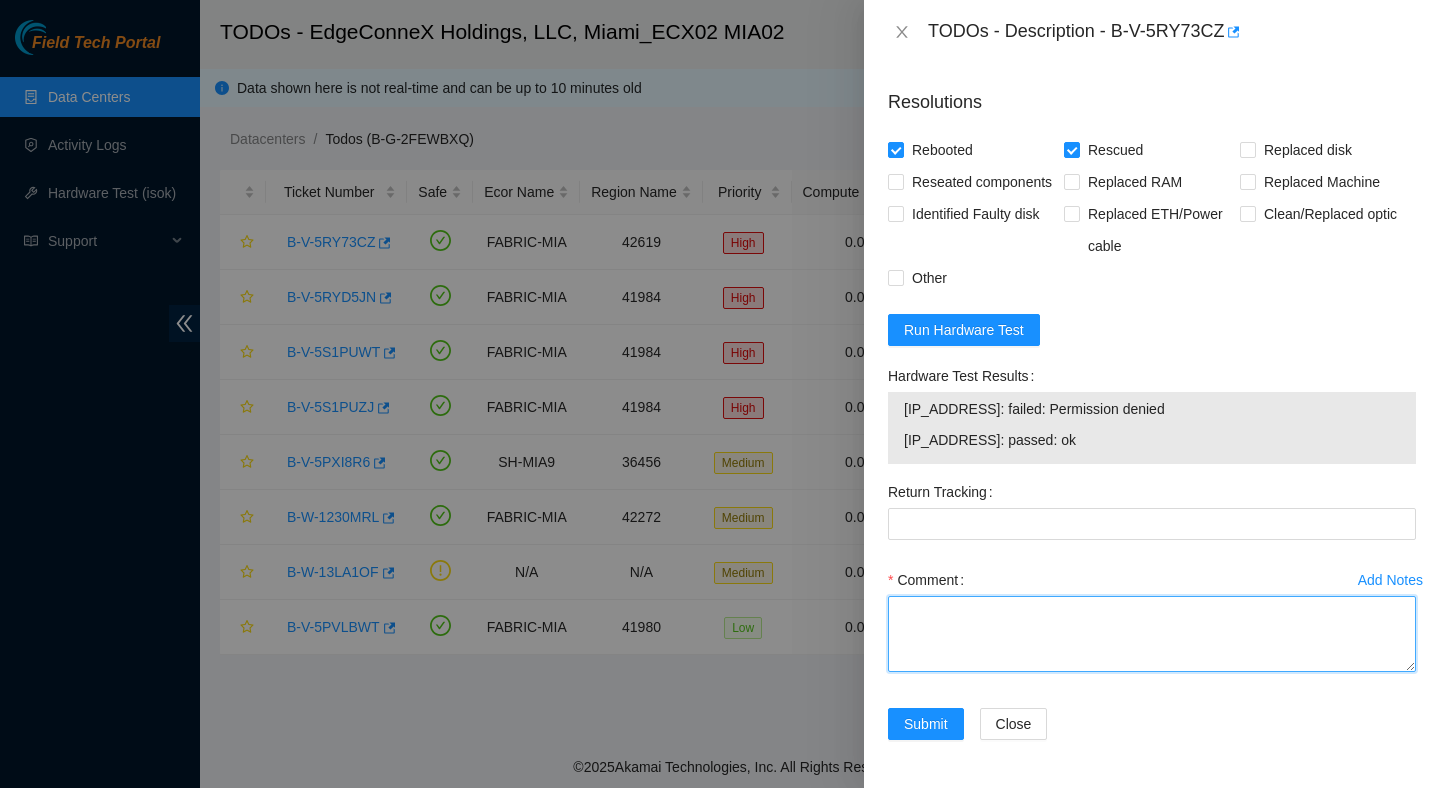 click on "Comment" at bounding box center [1152, 634] 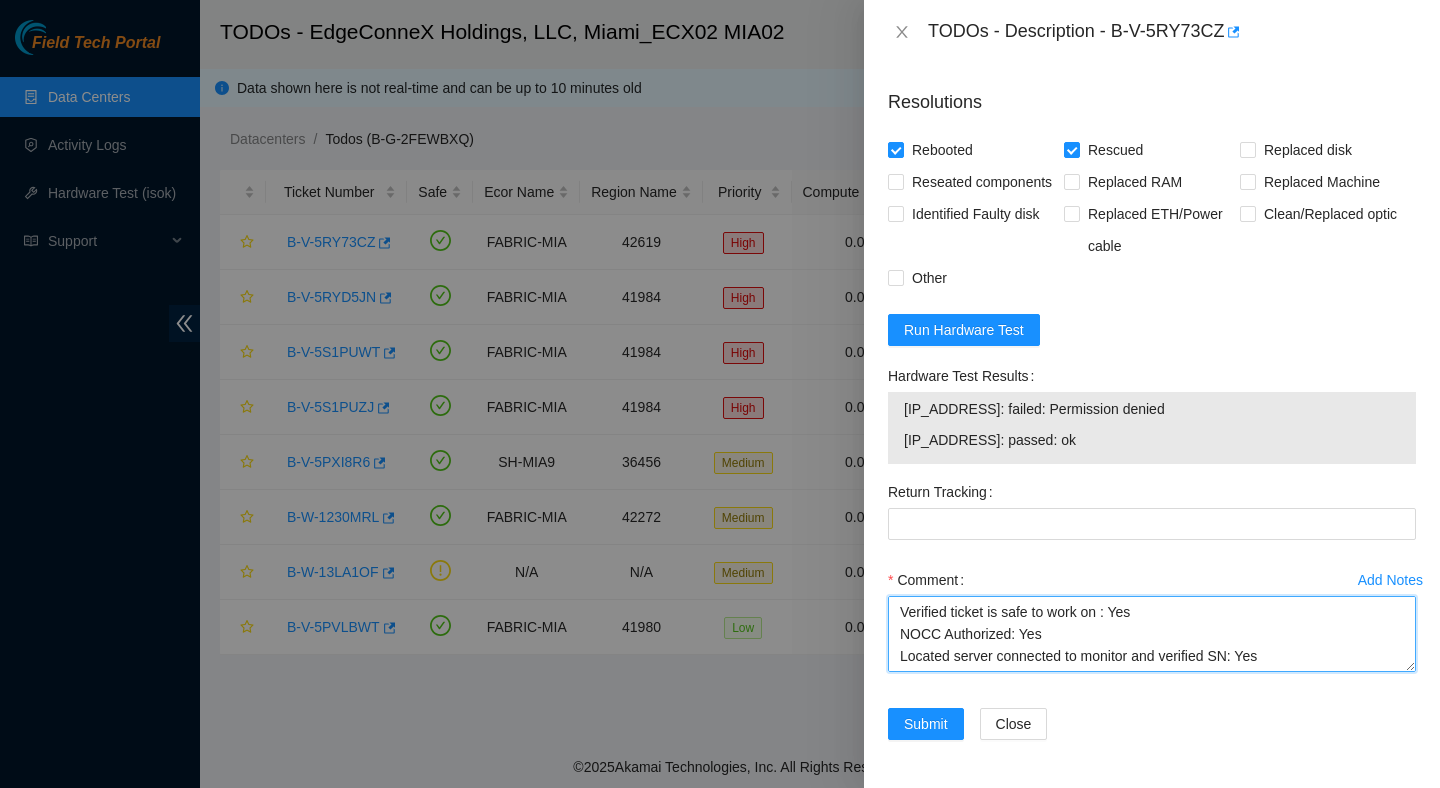 scroll, scrollTop: 367, scrollLeft: 0, axis: vertical 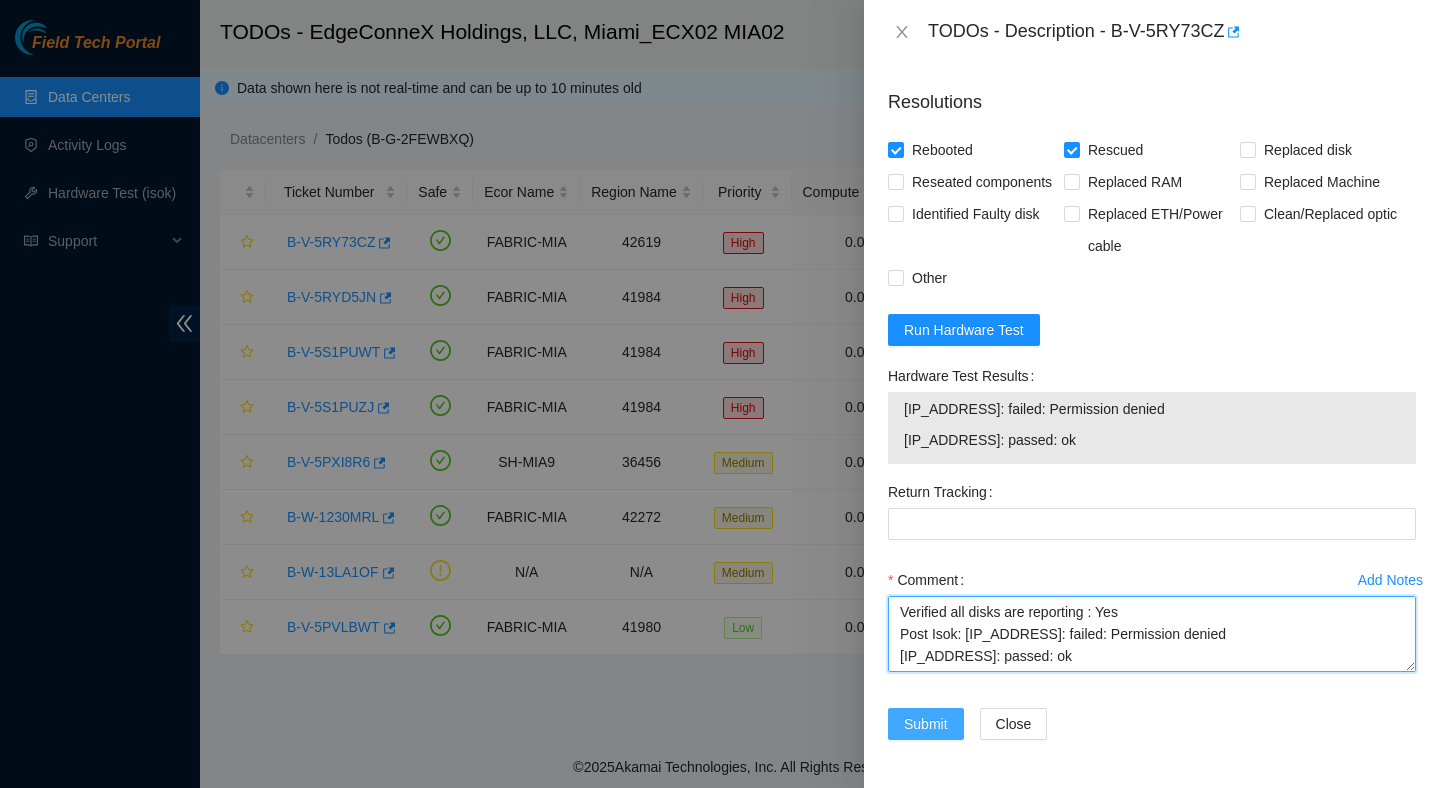 type on "Verified ticket is safe to work on : Yes
NOCC Authorized: Yes
Located server connected to monitor and verified SN: Yes
Ran Pre isok : 104.94.101.142: failed: Permission denied
104.94.101.143: passed: ok
verified and shut off machine : Yes
Unplugged : Yes
Waited 10 minutes : Yes
Powered up server : Yes
- rescued :Yes
- configured machine :Yes
- reboot :Yes
Verified all disks are reporting : Yes
Post Isok: 104.94.101.142: failed: Permission denied
104.94.101.143: passed: ok" 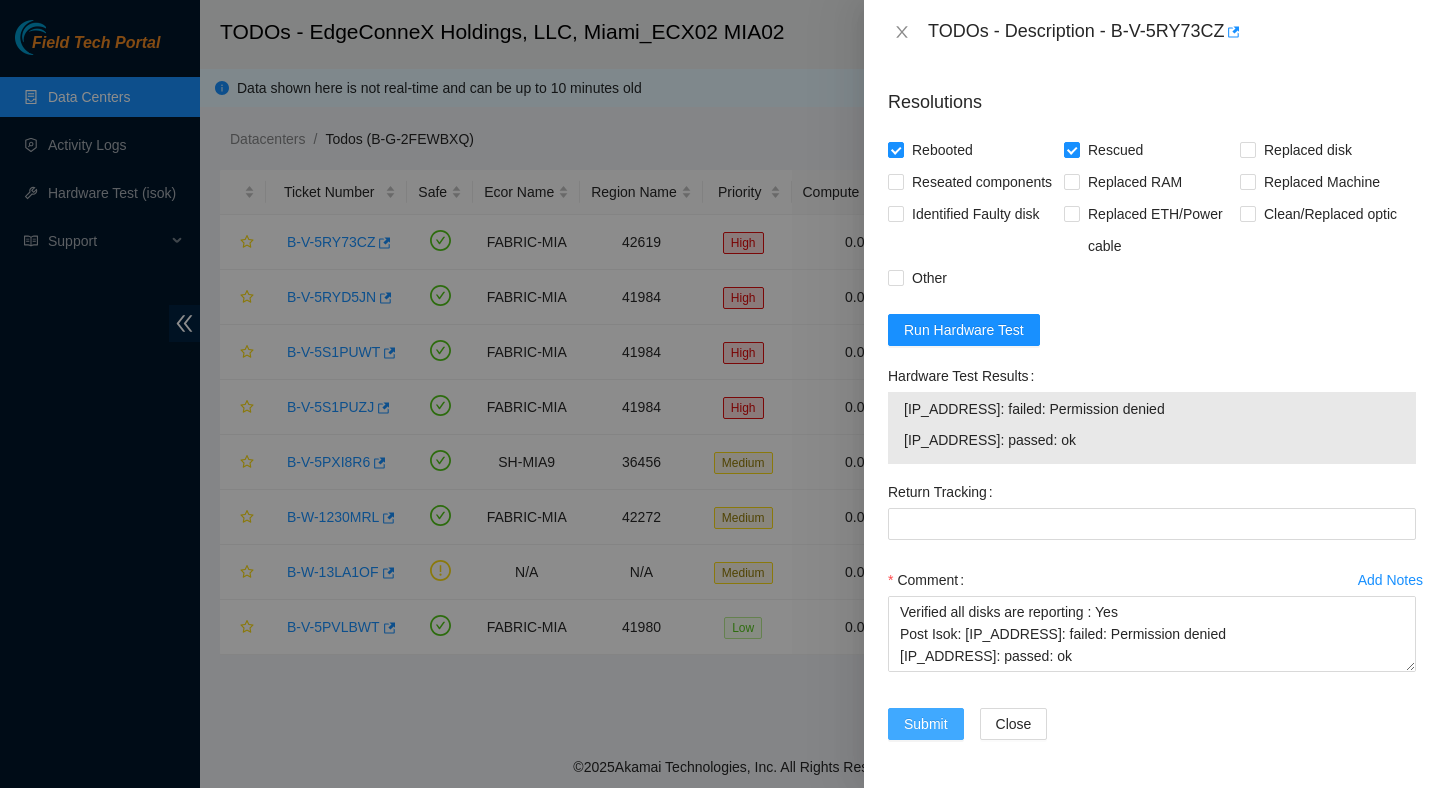 click on "Submit" at bounding box center (926, 724) 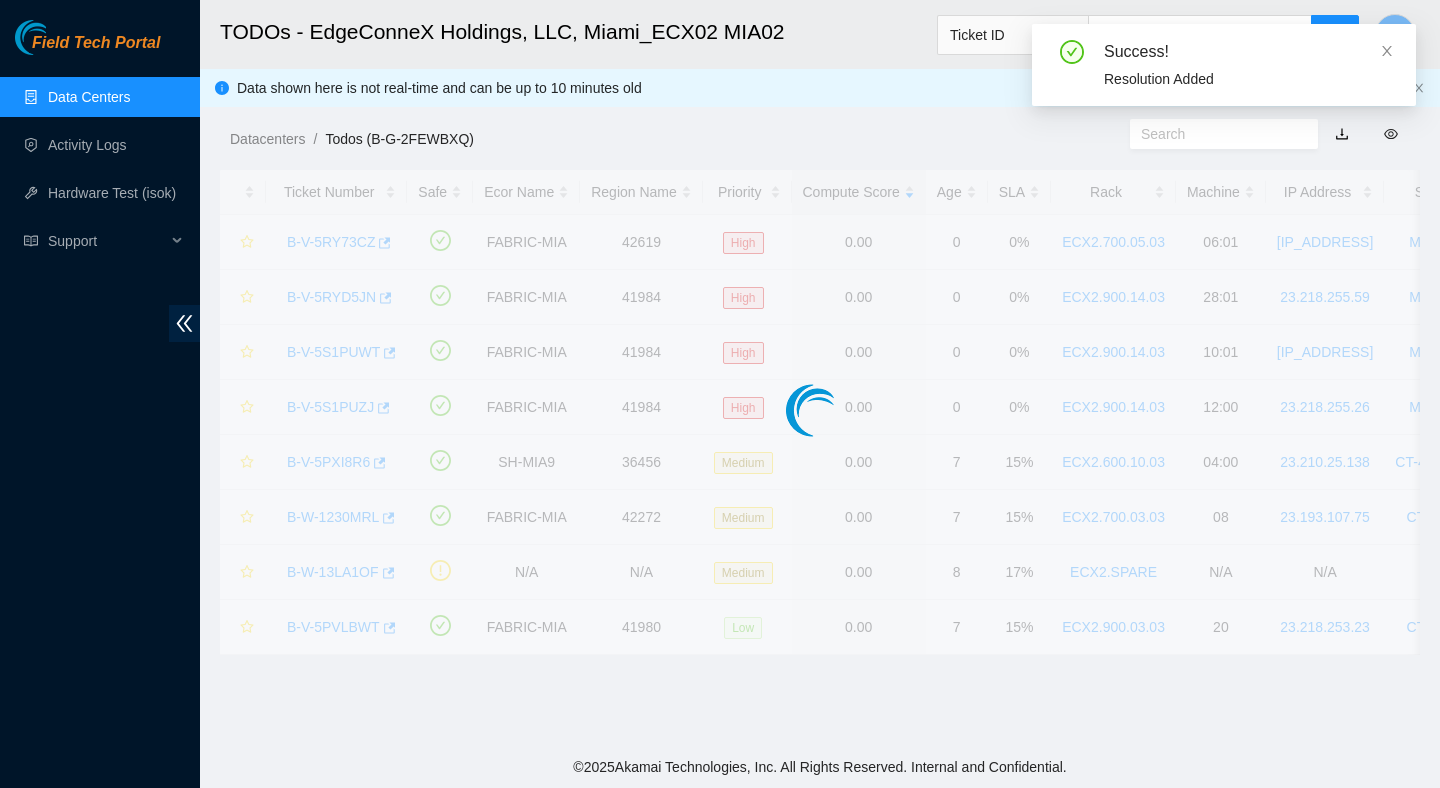 scroll, scrollTop: 502, scrollLeft: 0, axis: vertical 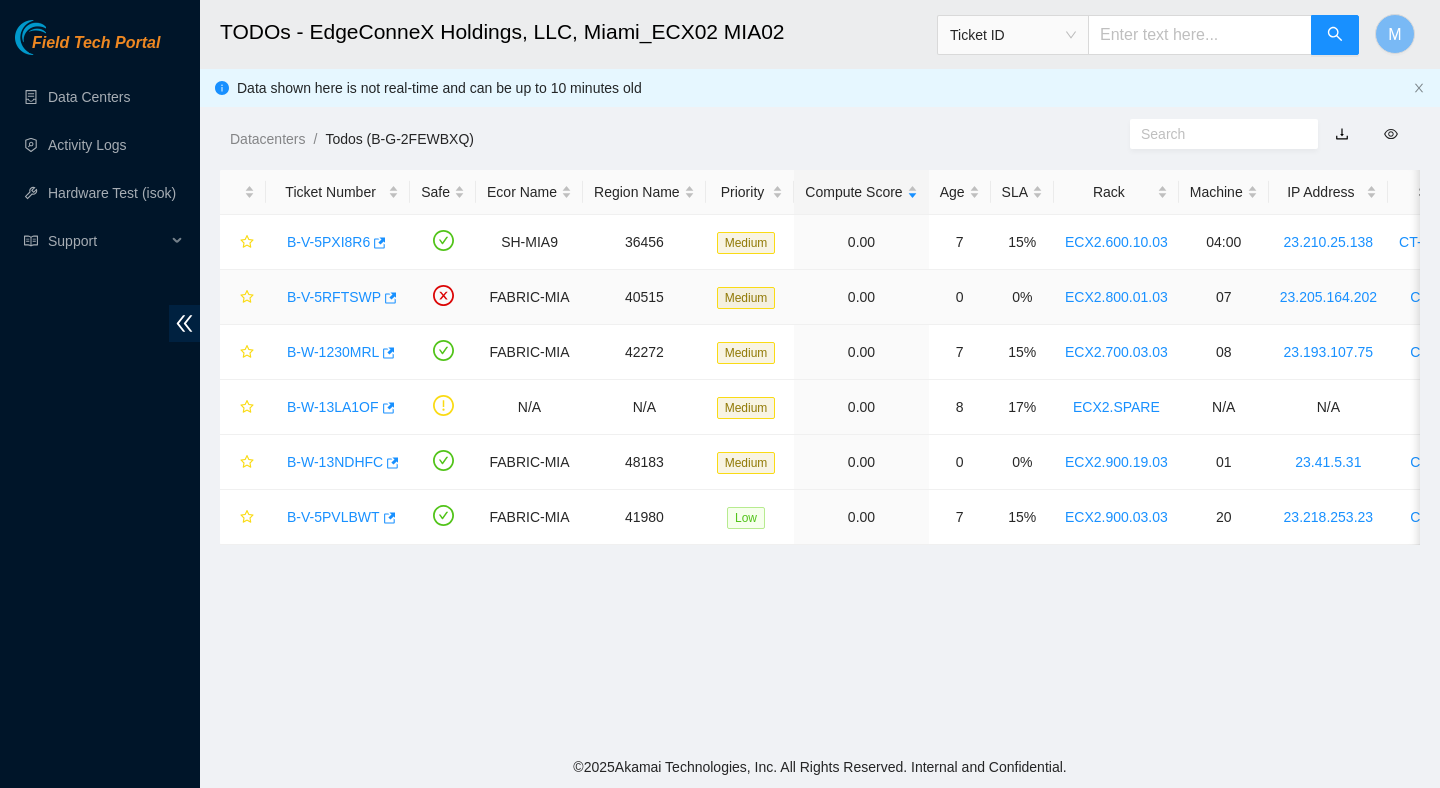 click on "B-V-5RFTSWP" at bounding box center (334, 297) 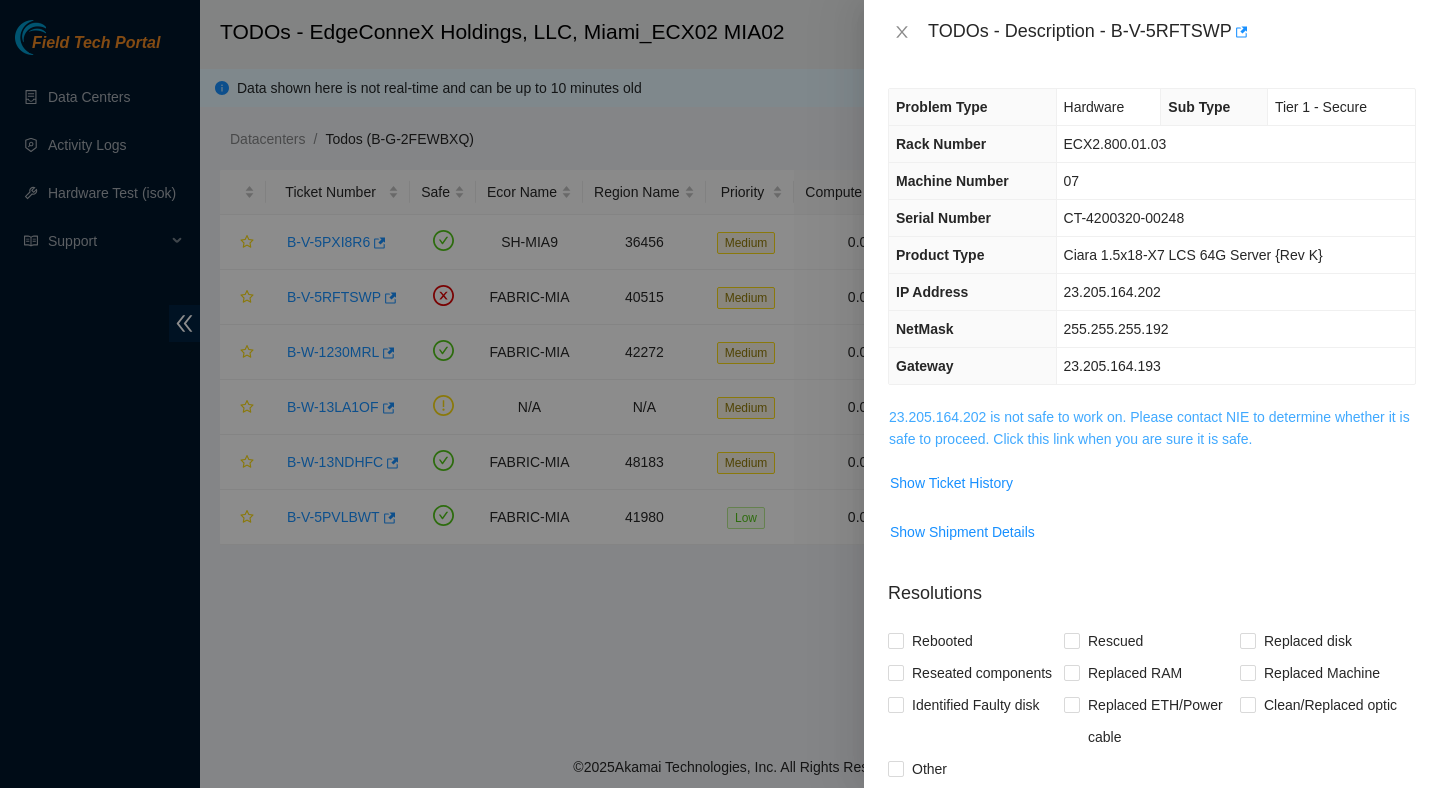 click on "23.205.164.202 is not safe to work on. Please contact NIE to determine whether it is safe to proceed. Click this link when you are sure it is safe." at bounding box center (1149, 428) 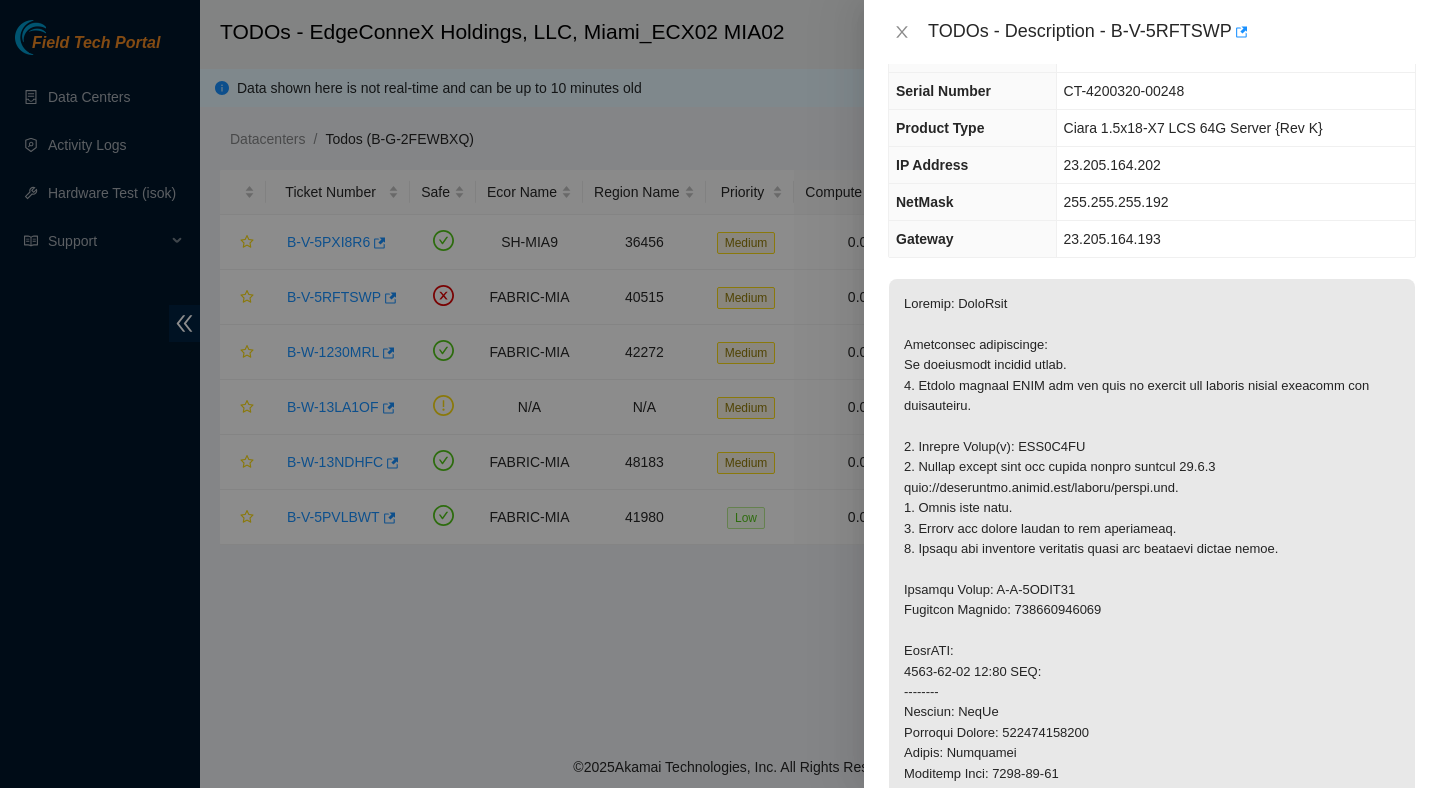 scroll, scrollTop: 162, scrollLeft: 0, axis: vertical 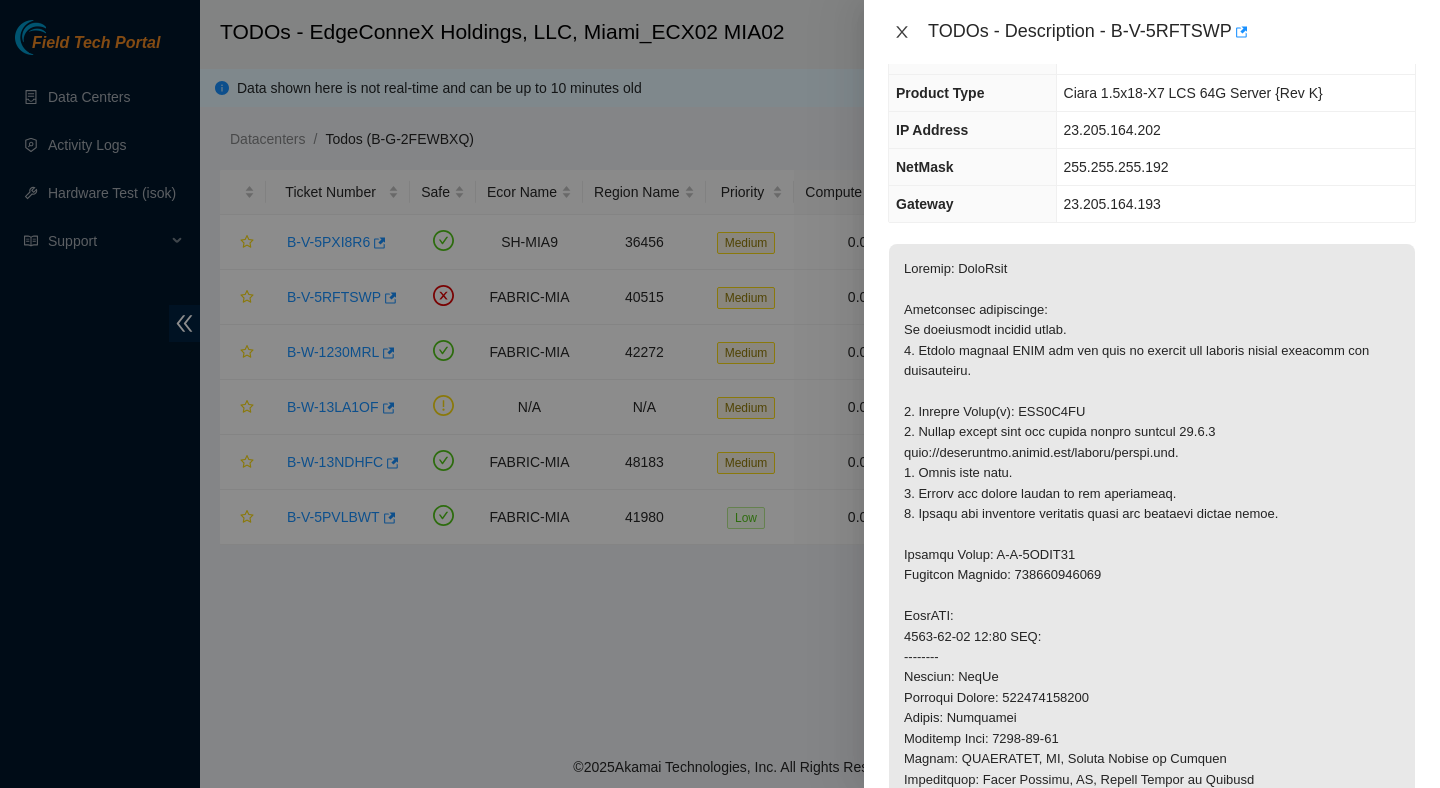 click 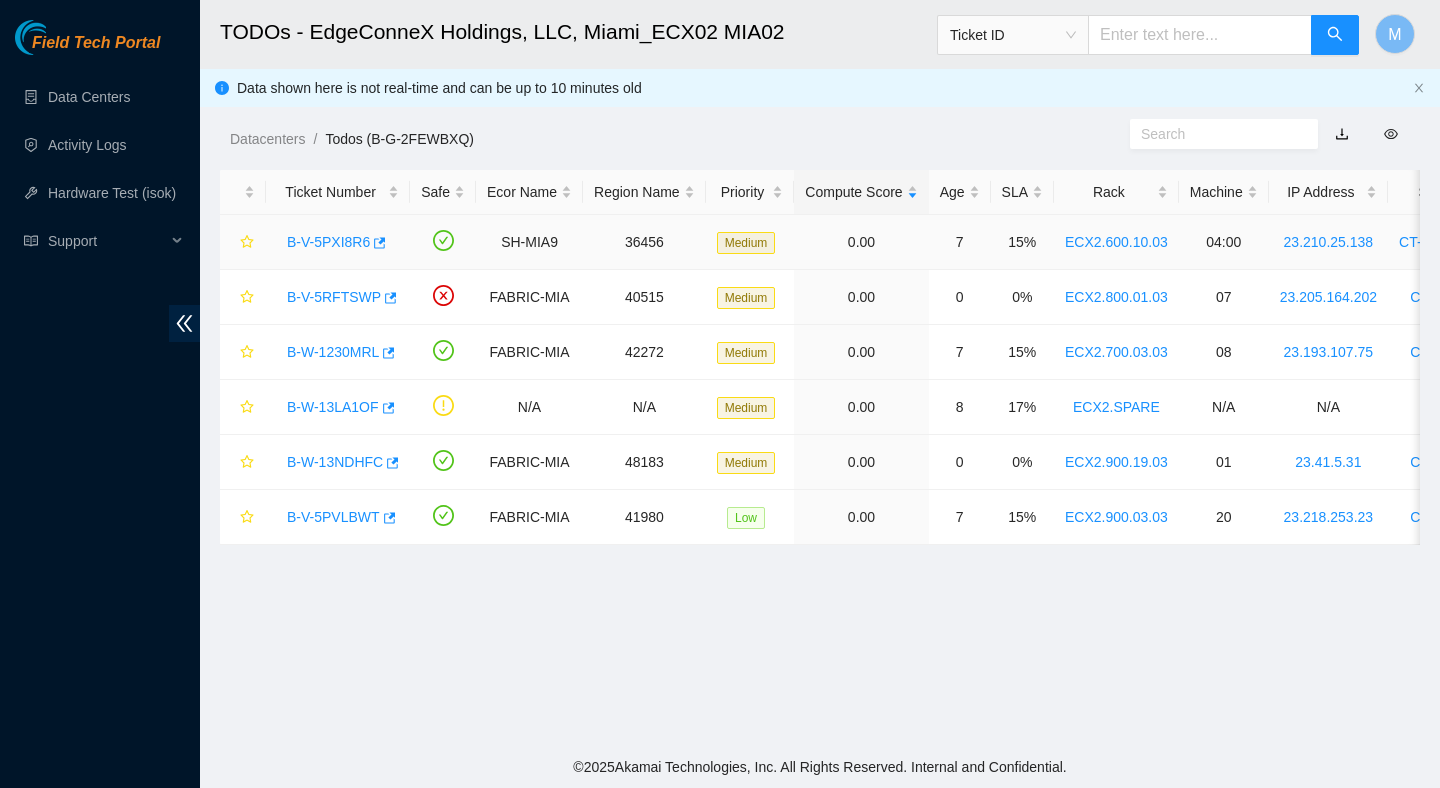 scroll, scrollTop: 228, scrollLeft: 0, axis: vertical 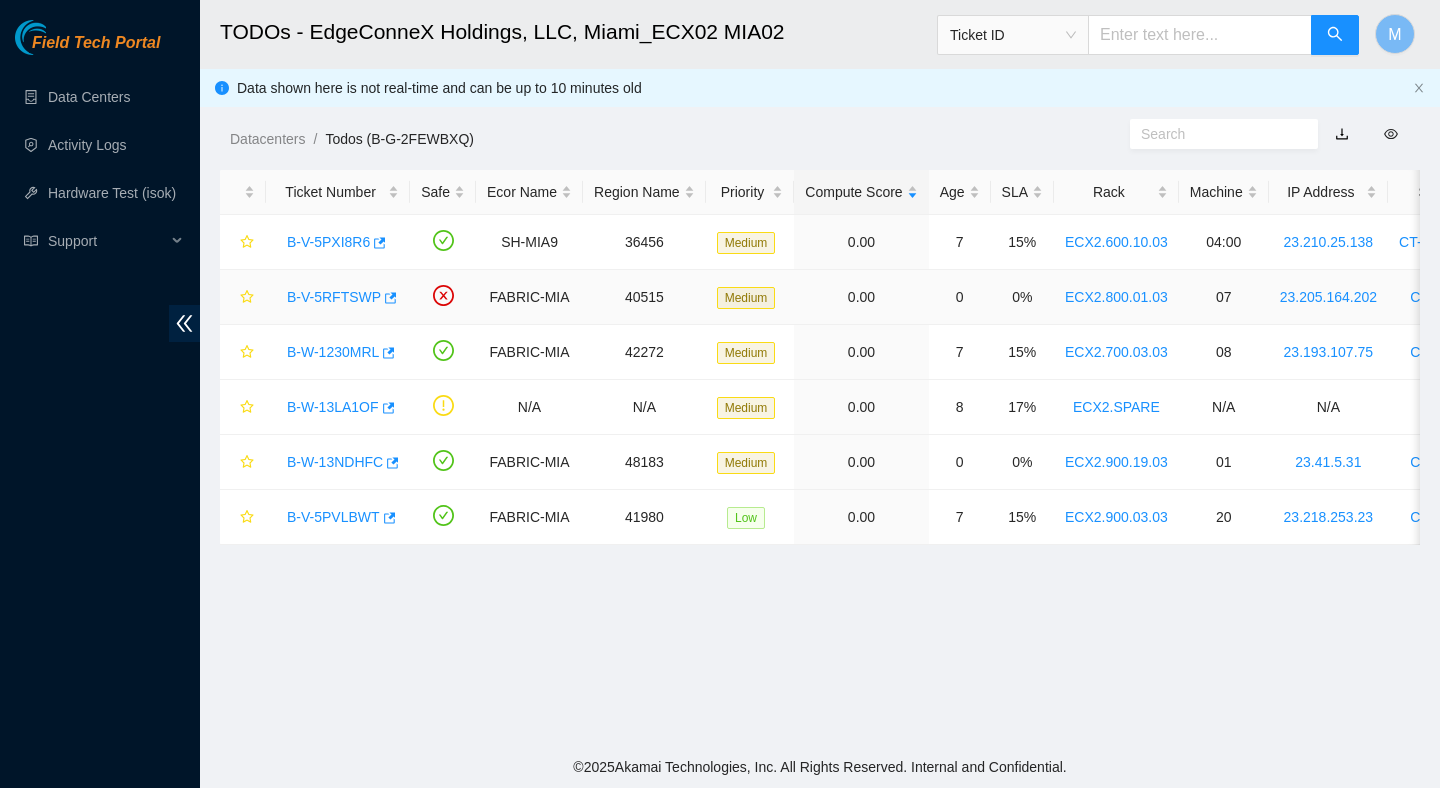 click on "B-V-5RFTSWP" at bounding box center [334, 297] 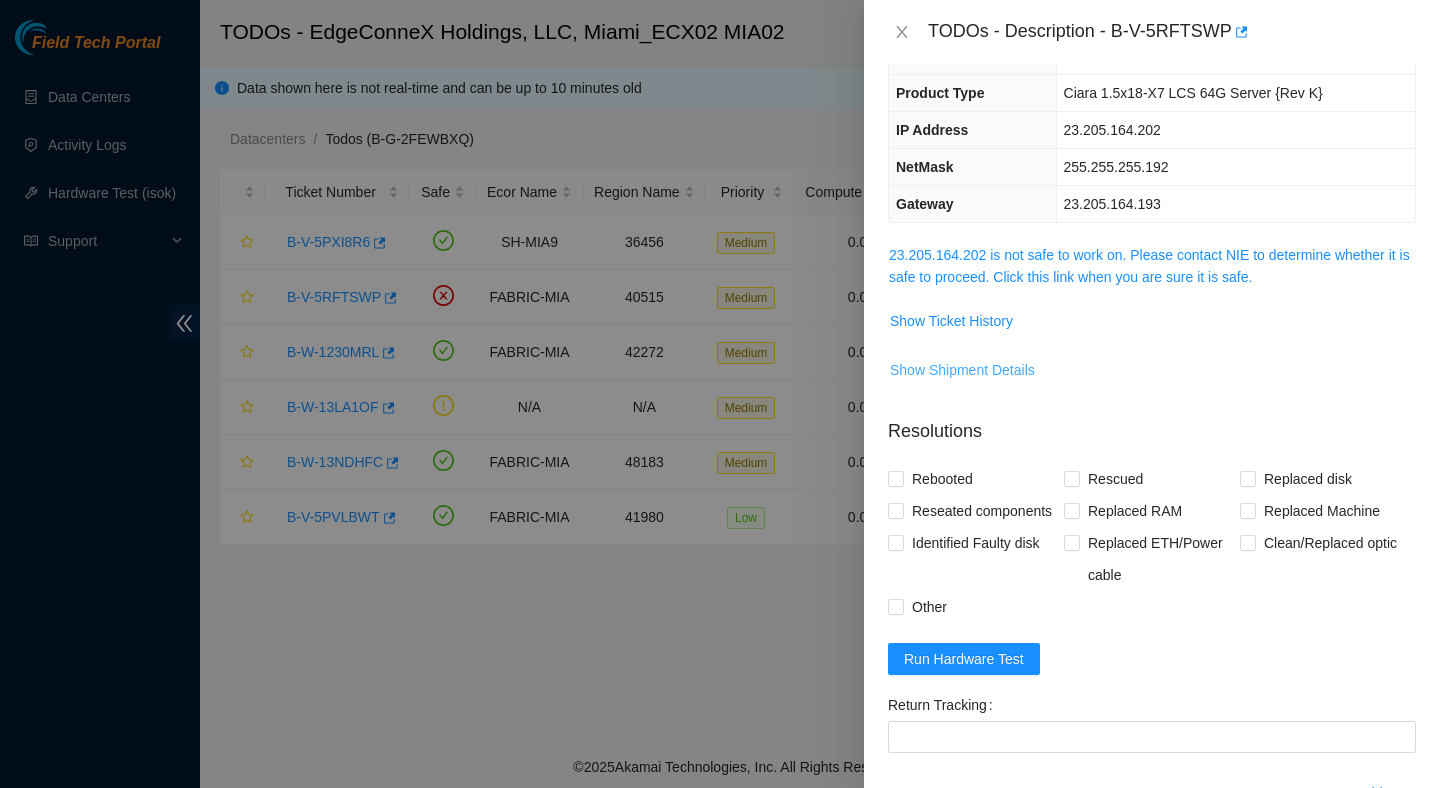 click on "Show Shipment Details" at bounding box center (962, 370) 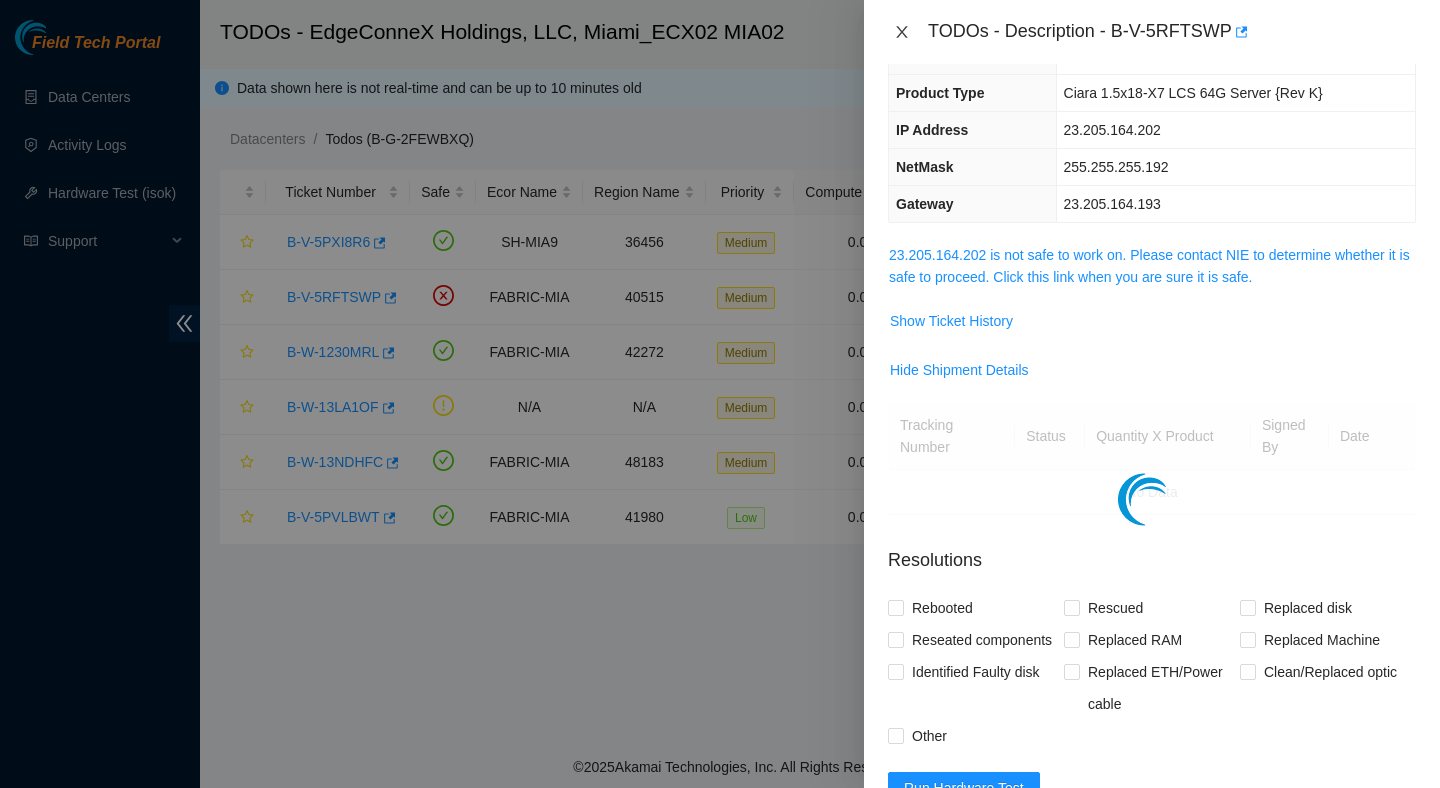 click 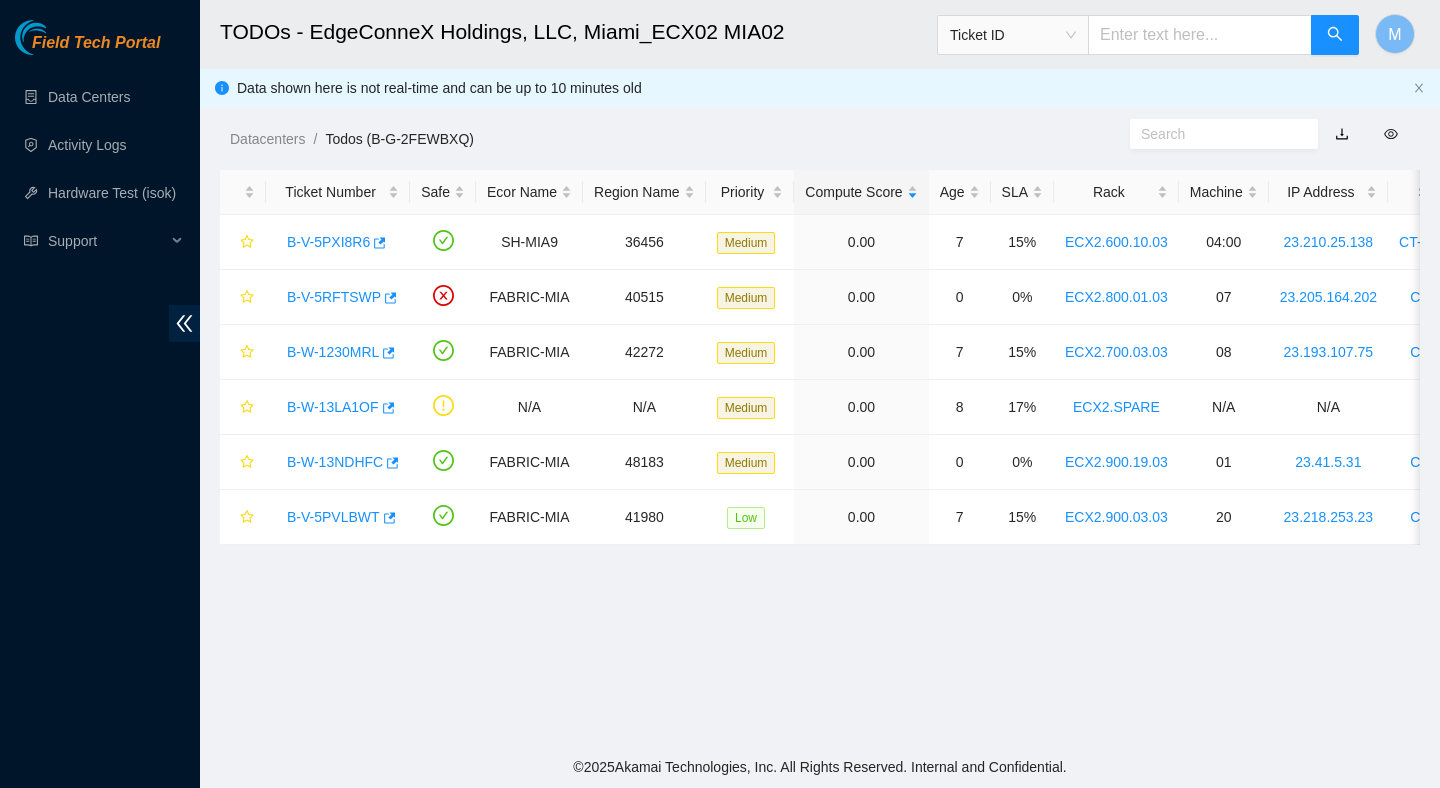 scroll, scrollTop: 228, scrollLeft: 0, axis: vertical 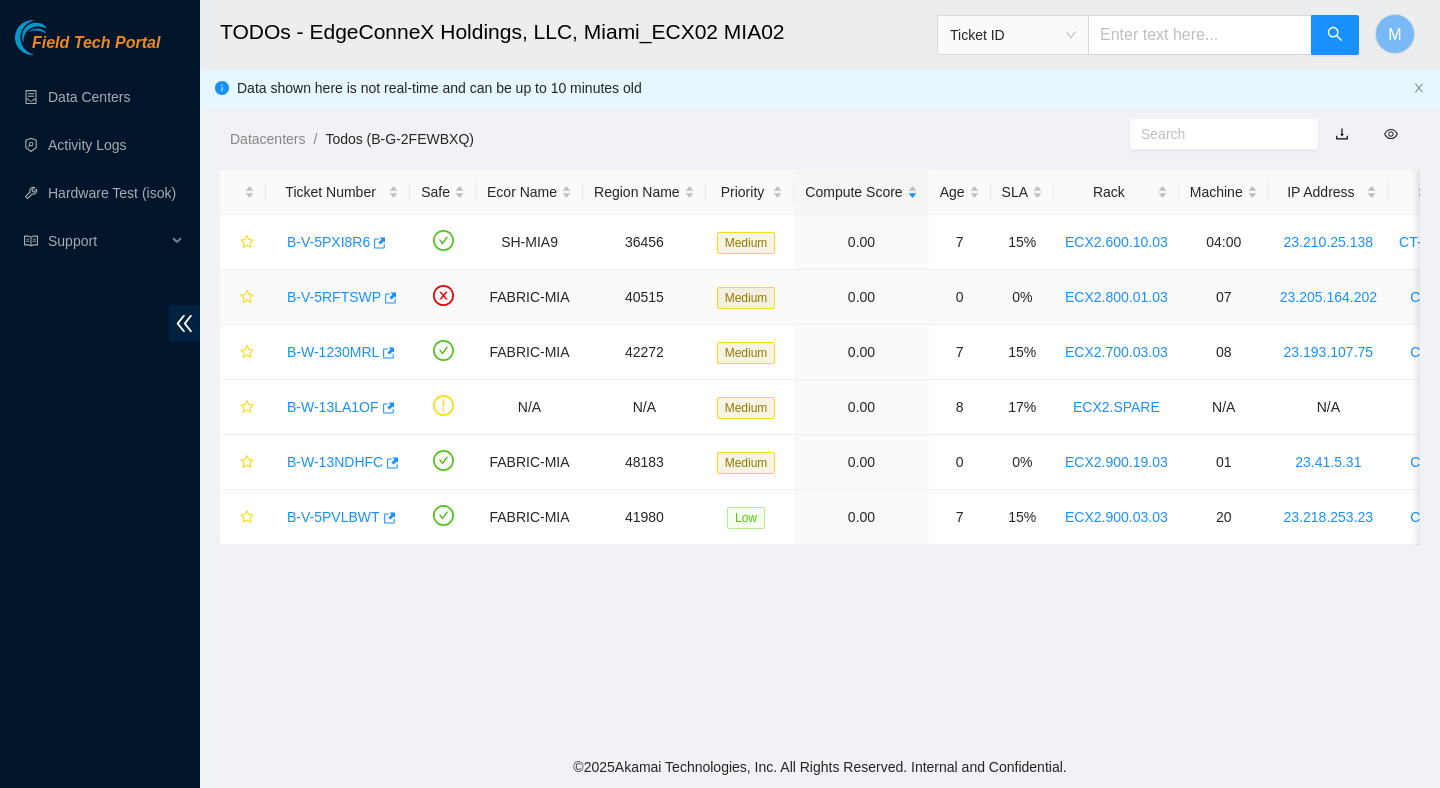 click on "B-V-5RFTSWP" at bounding box center [334, 297] 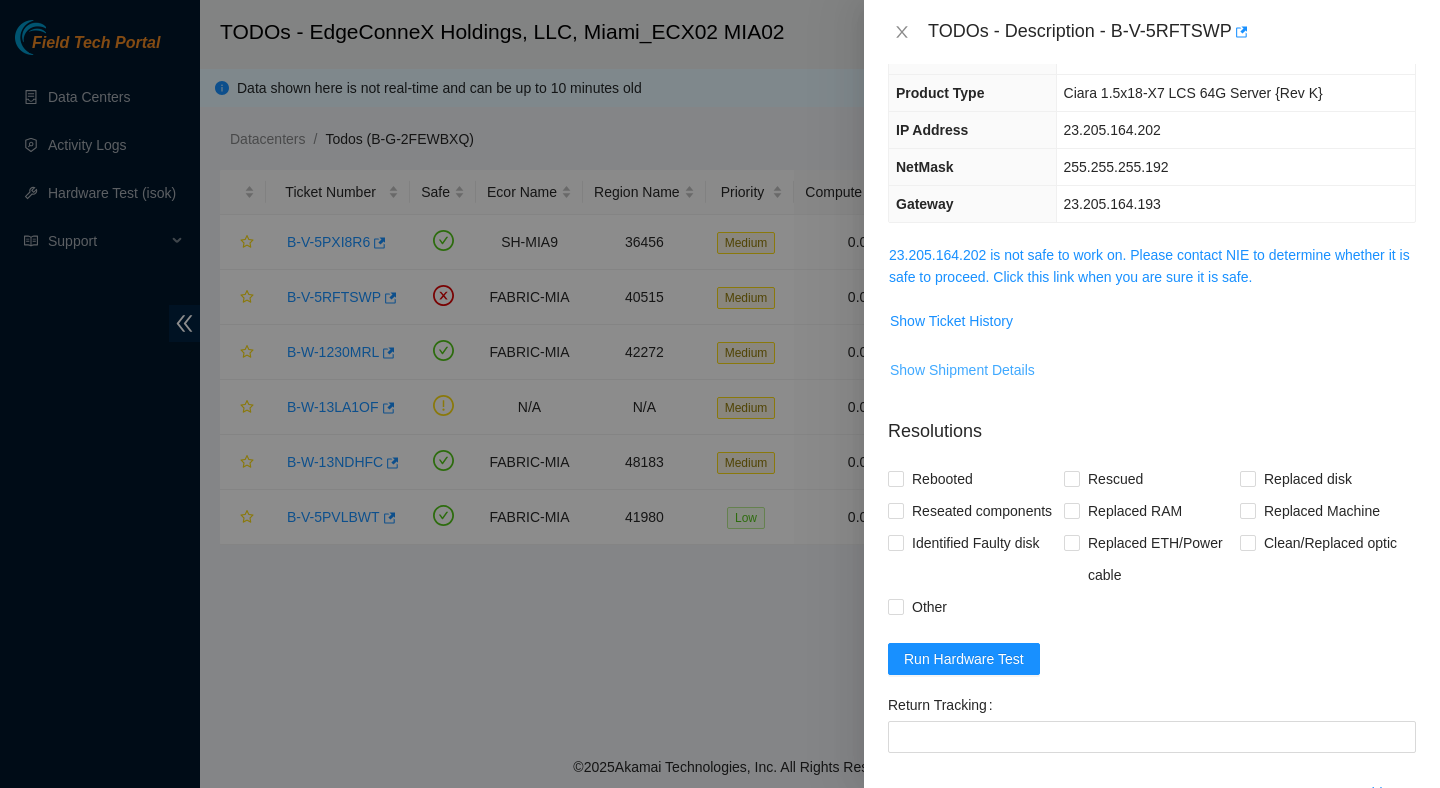 click on "Show Shipment Details" at bounding box center [962, 370] 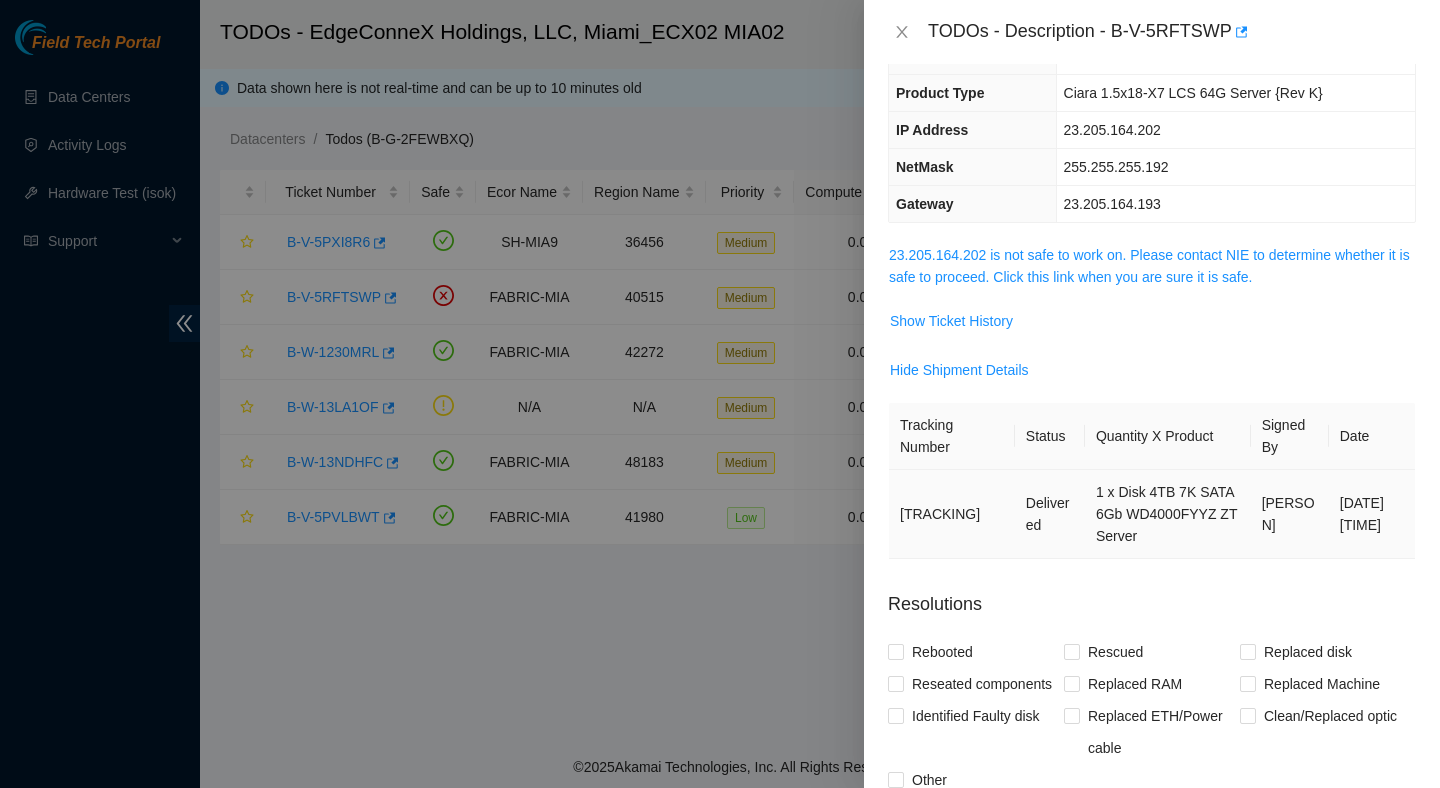 click on "463470036655" at bounding box center (952, 514) 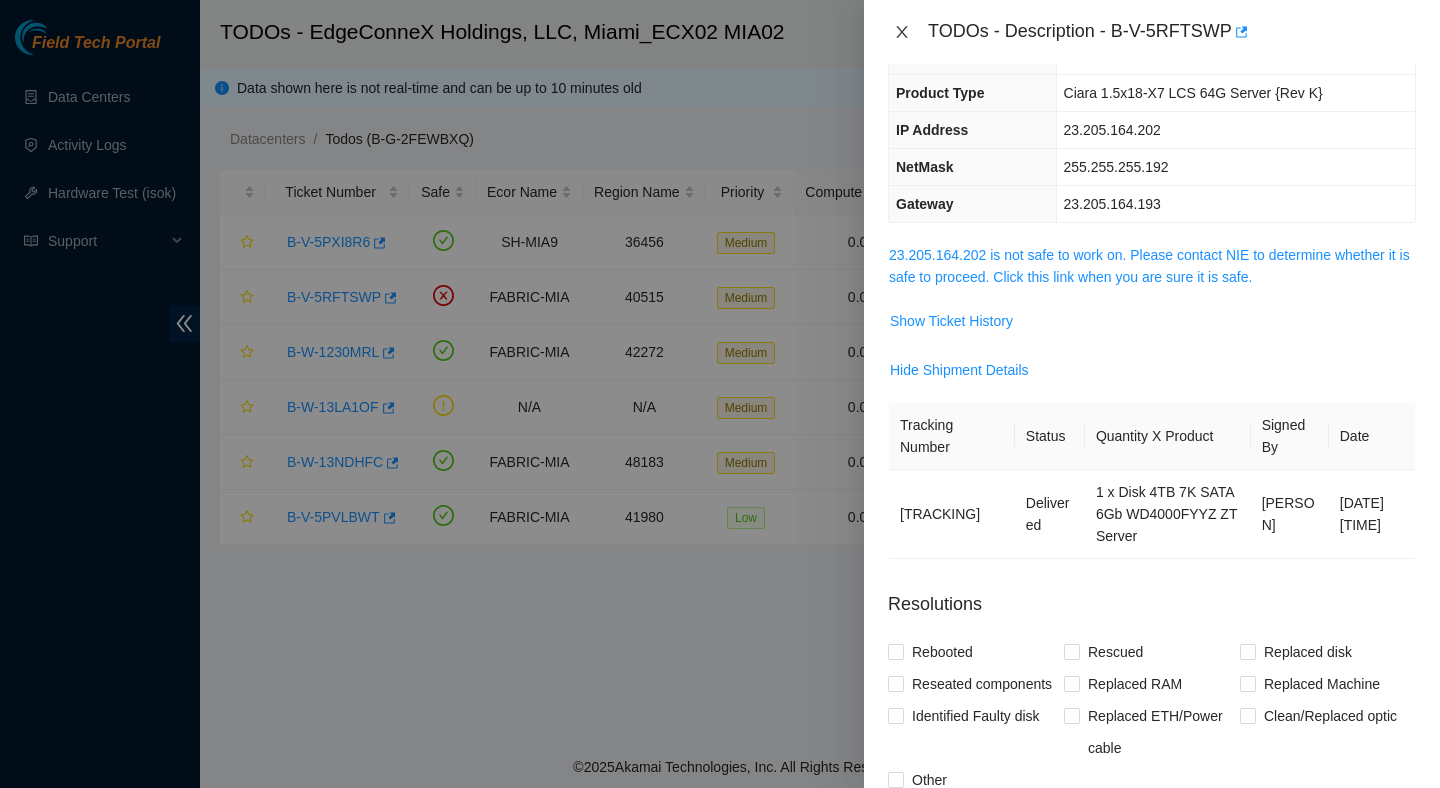 click at bounding box center [902, 32] 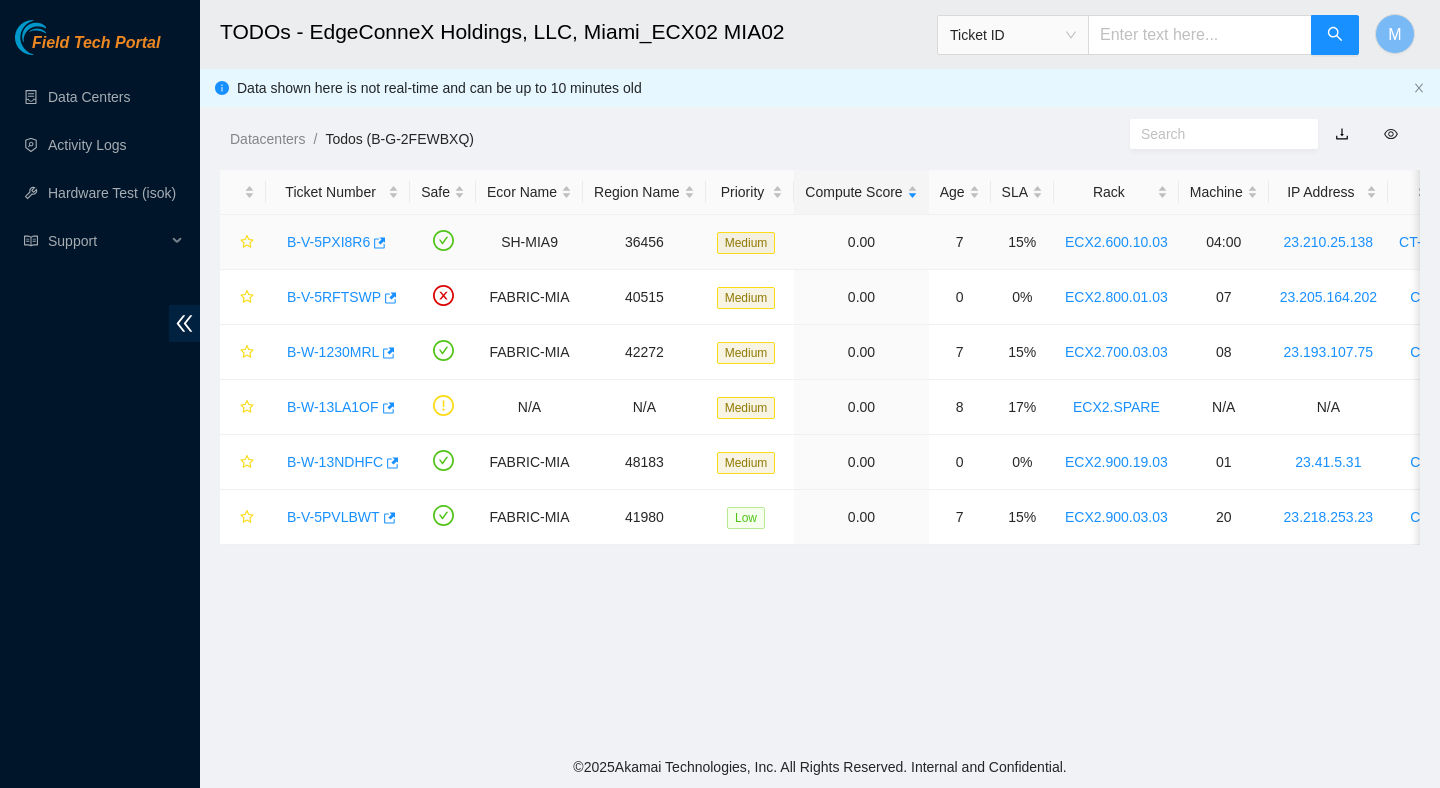 scroll, scrollTop: 228, scrollLeft: 0, axis: vertical 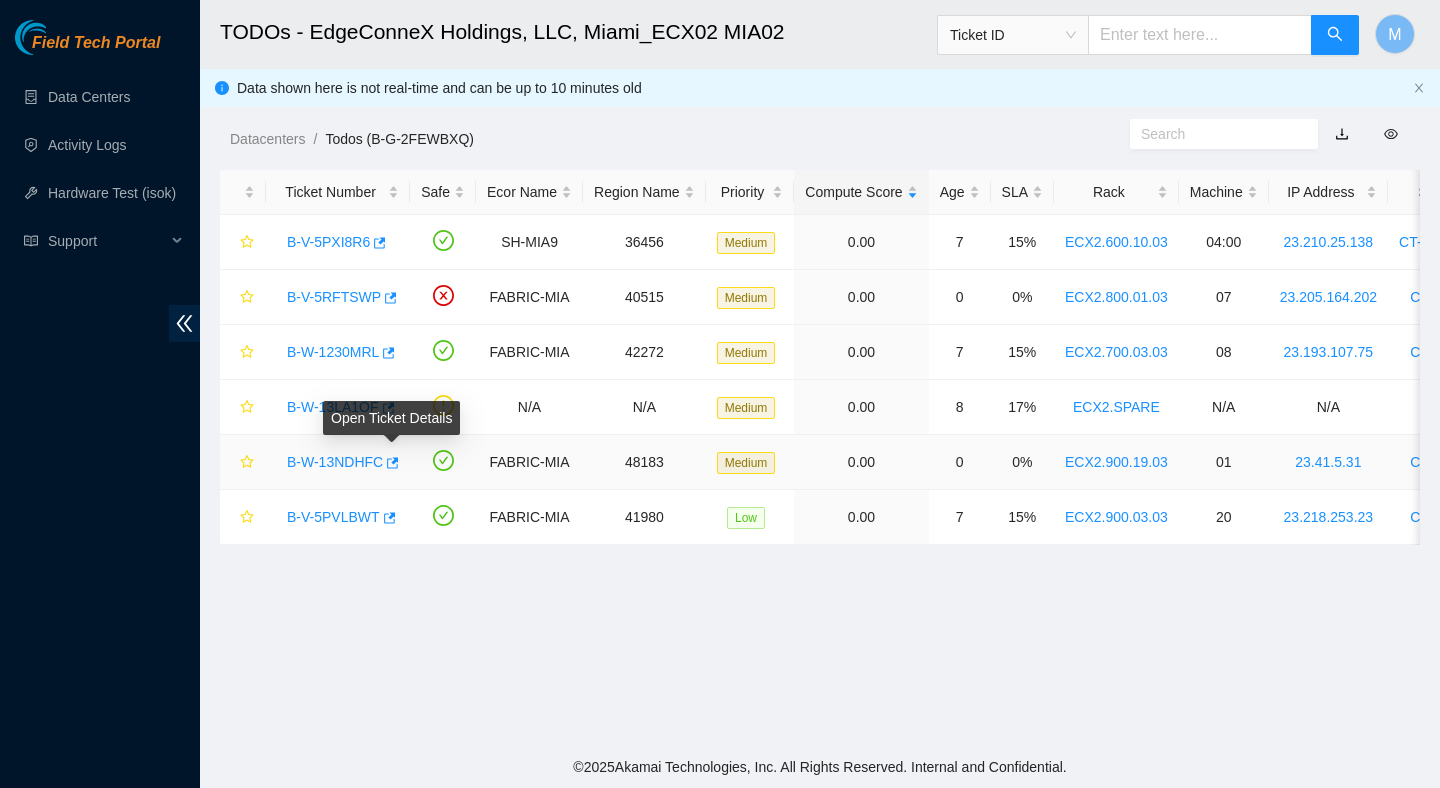 click on "B-W-13NDHFC" at bounding box center [335, 462] 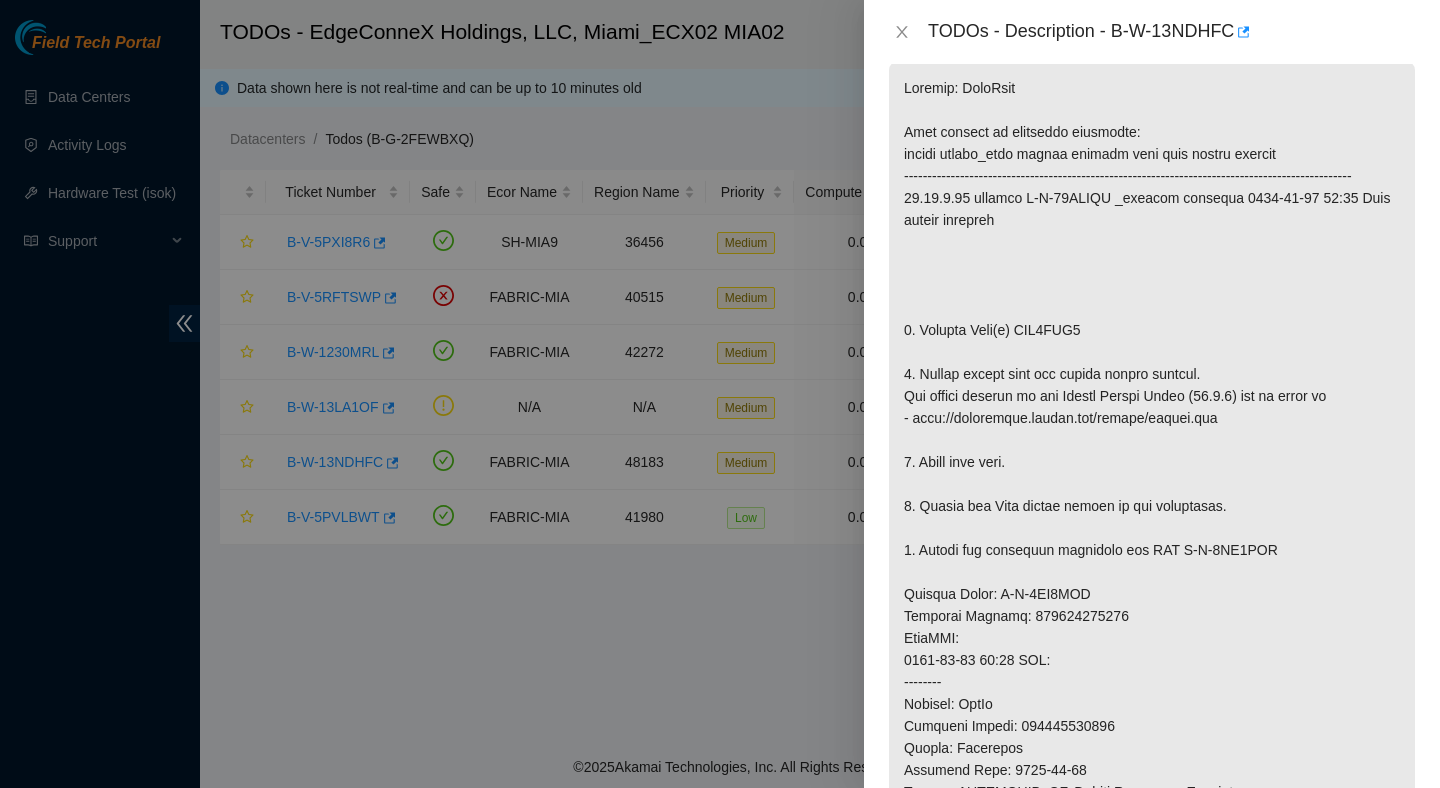 scroll, scrollTop: 385, scrollLeft: 0, axis: vertical 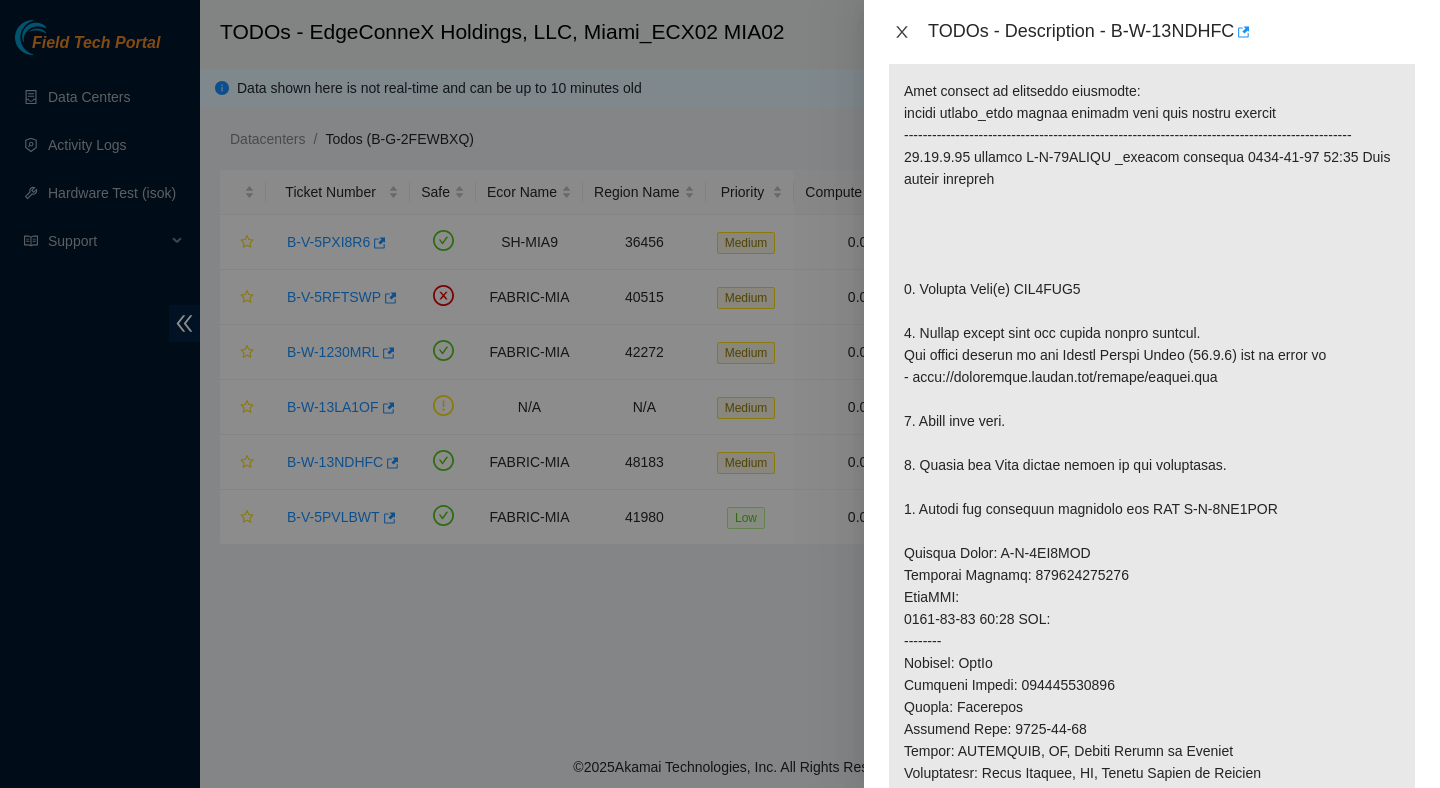 click 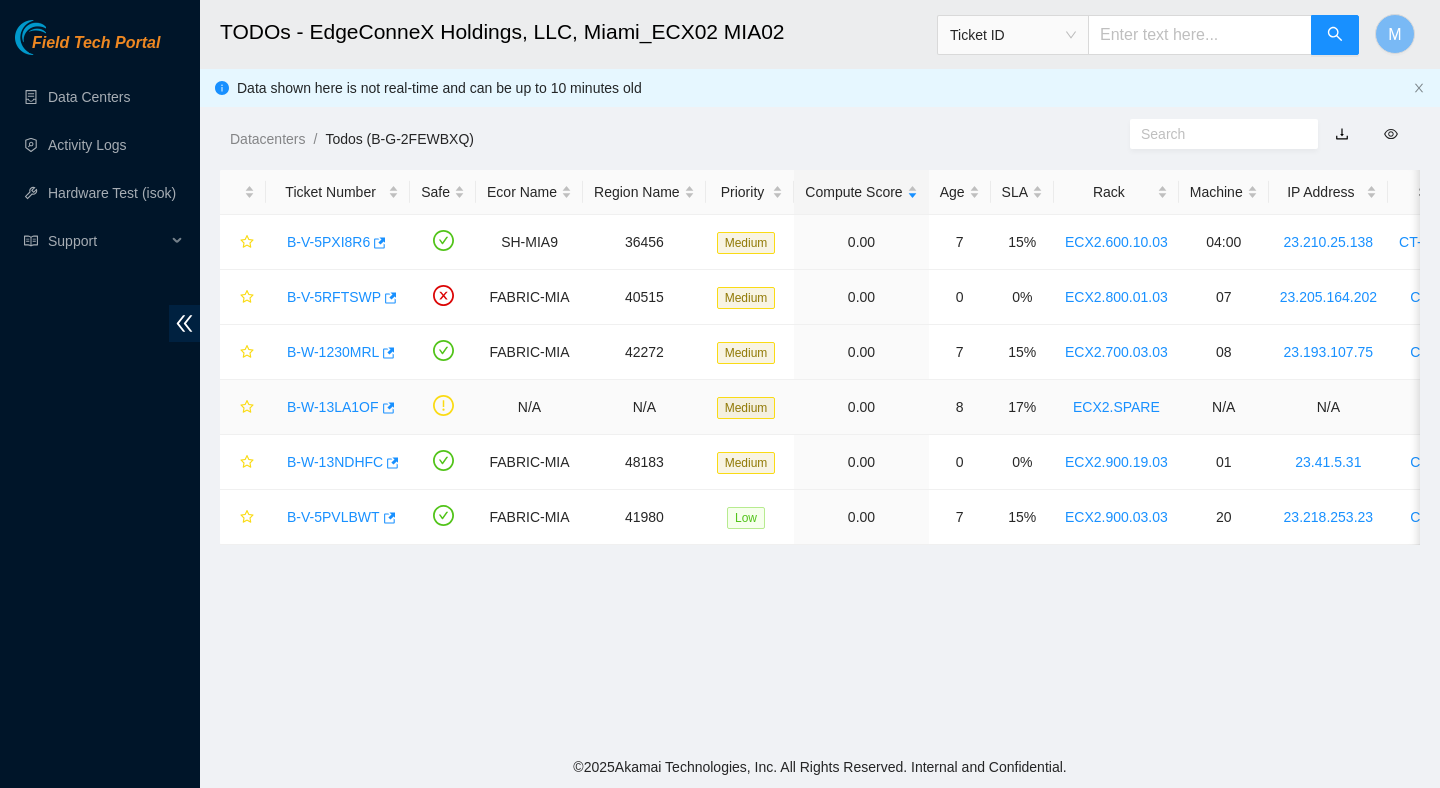 scroll, scrollTop: 414, scrollLeft: 0, axis: vertical 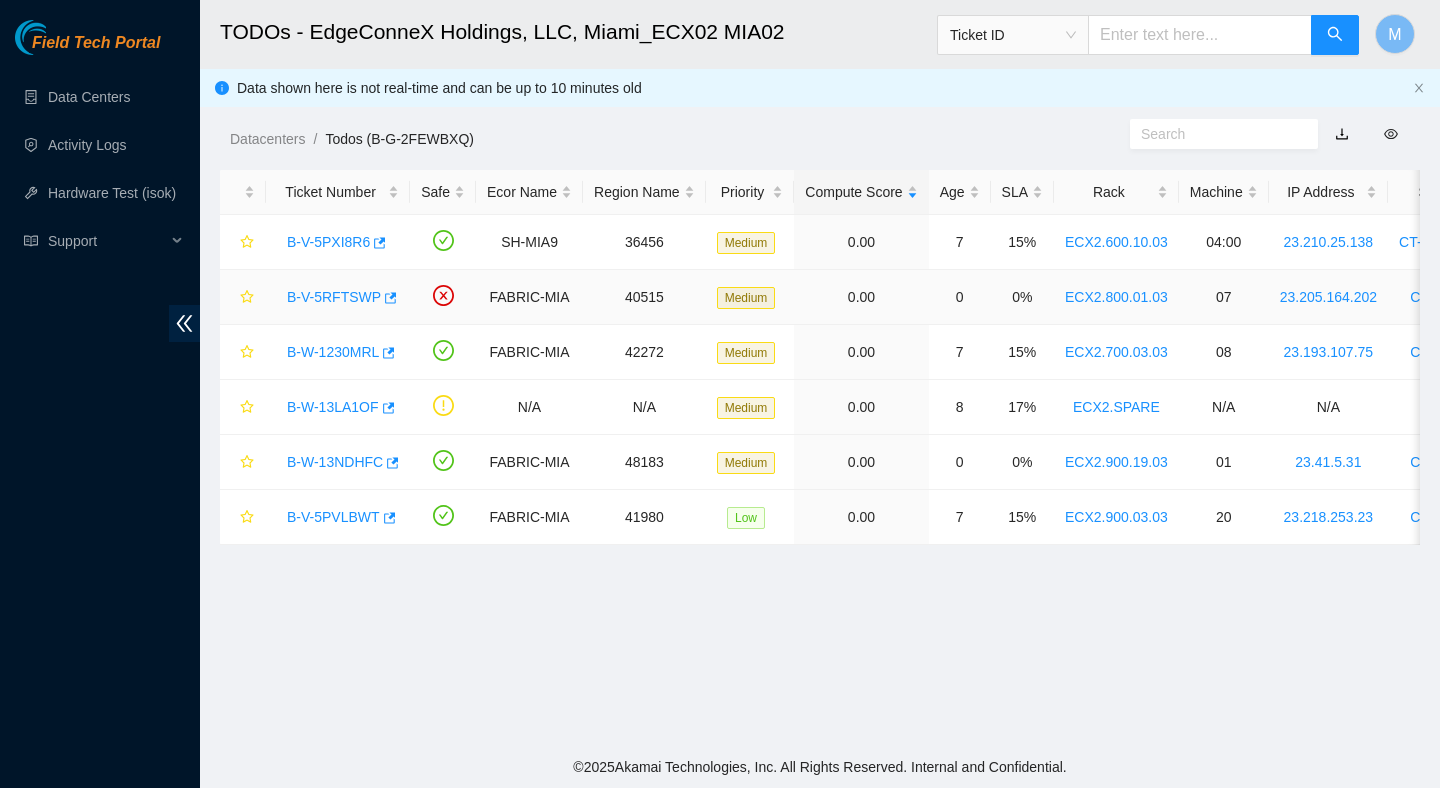 click on "B-V-5RFTSWP" at bounding box center (334, 297) 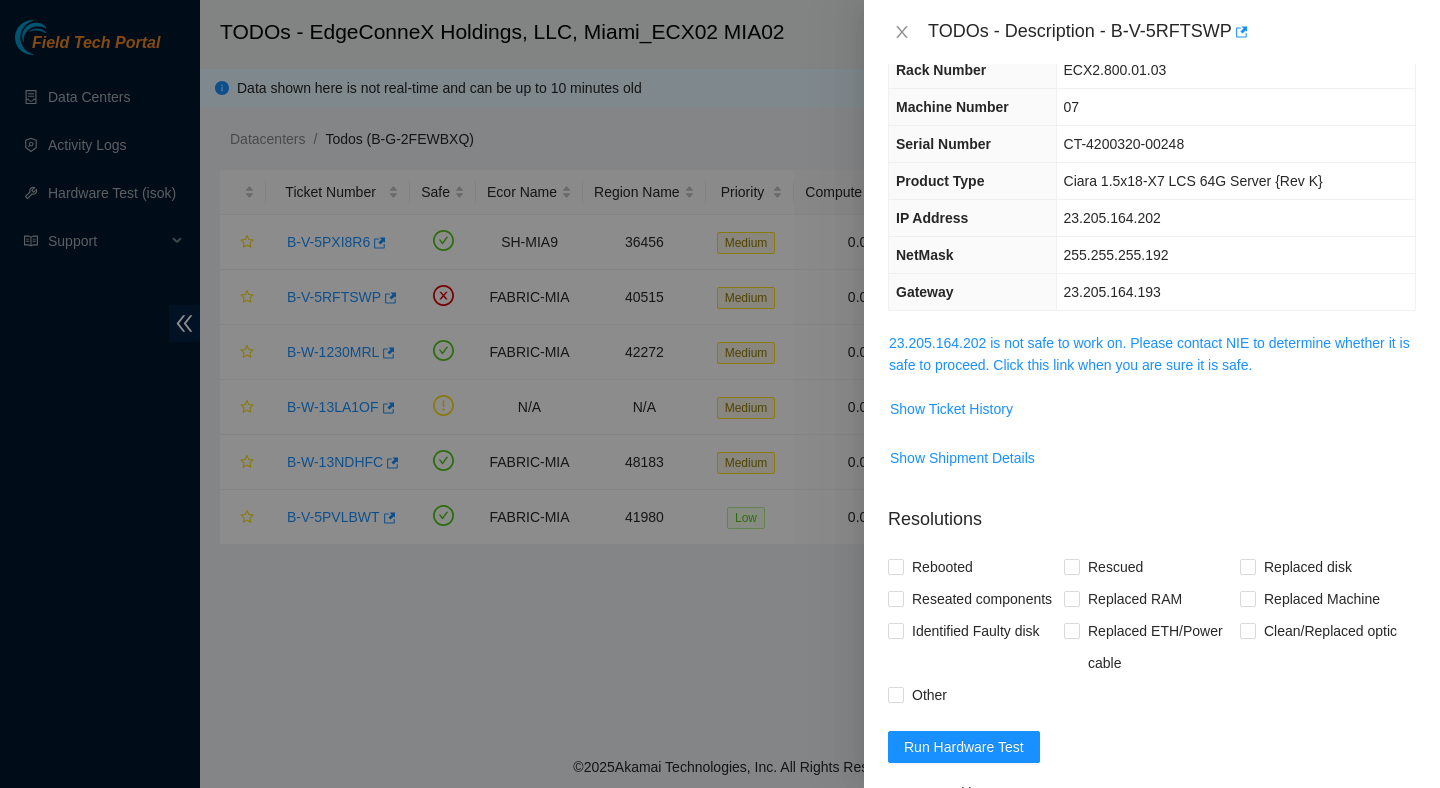 scroll, scrollTop: 0, scrollLeft: 0, axis: both 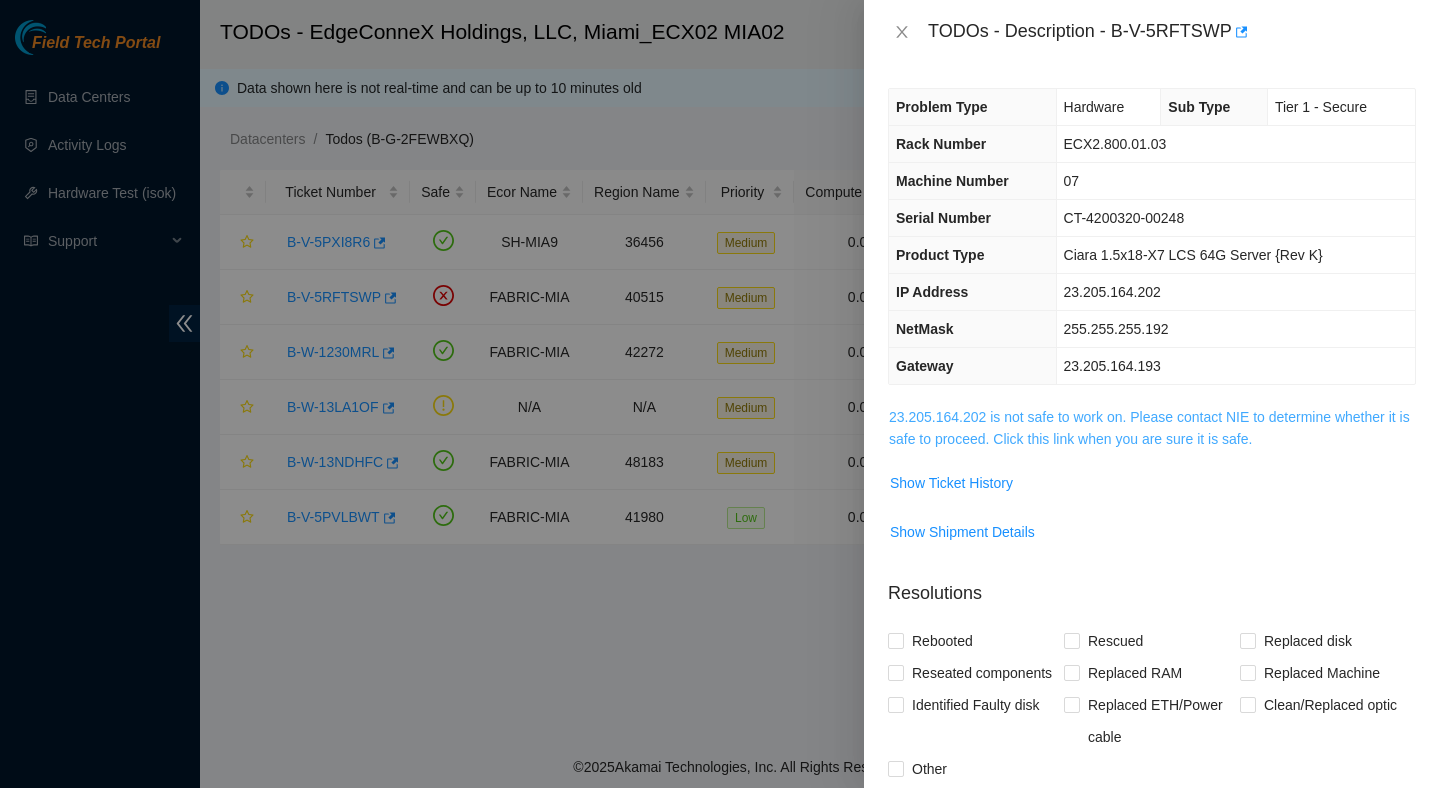 click on "23.205.164.202 is not safe to work on. Please contact NIE to determine whether it is safe to proceed. Click this link when you are sure it is safe." at bounding box center [1149, 428] 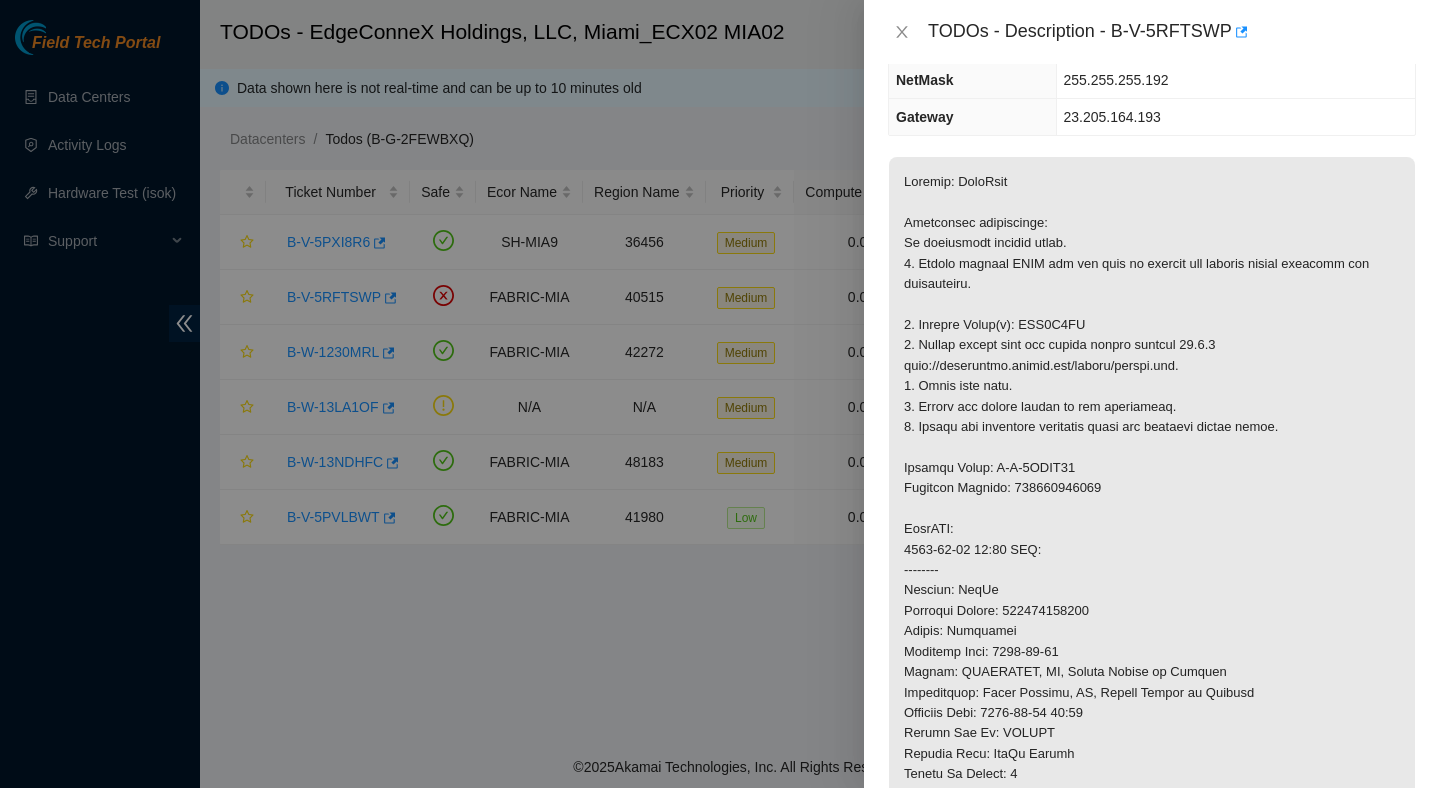 scroll, scrollTop: 276, scrollLeft: 0, axis: vertical 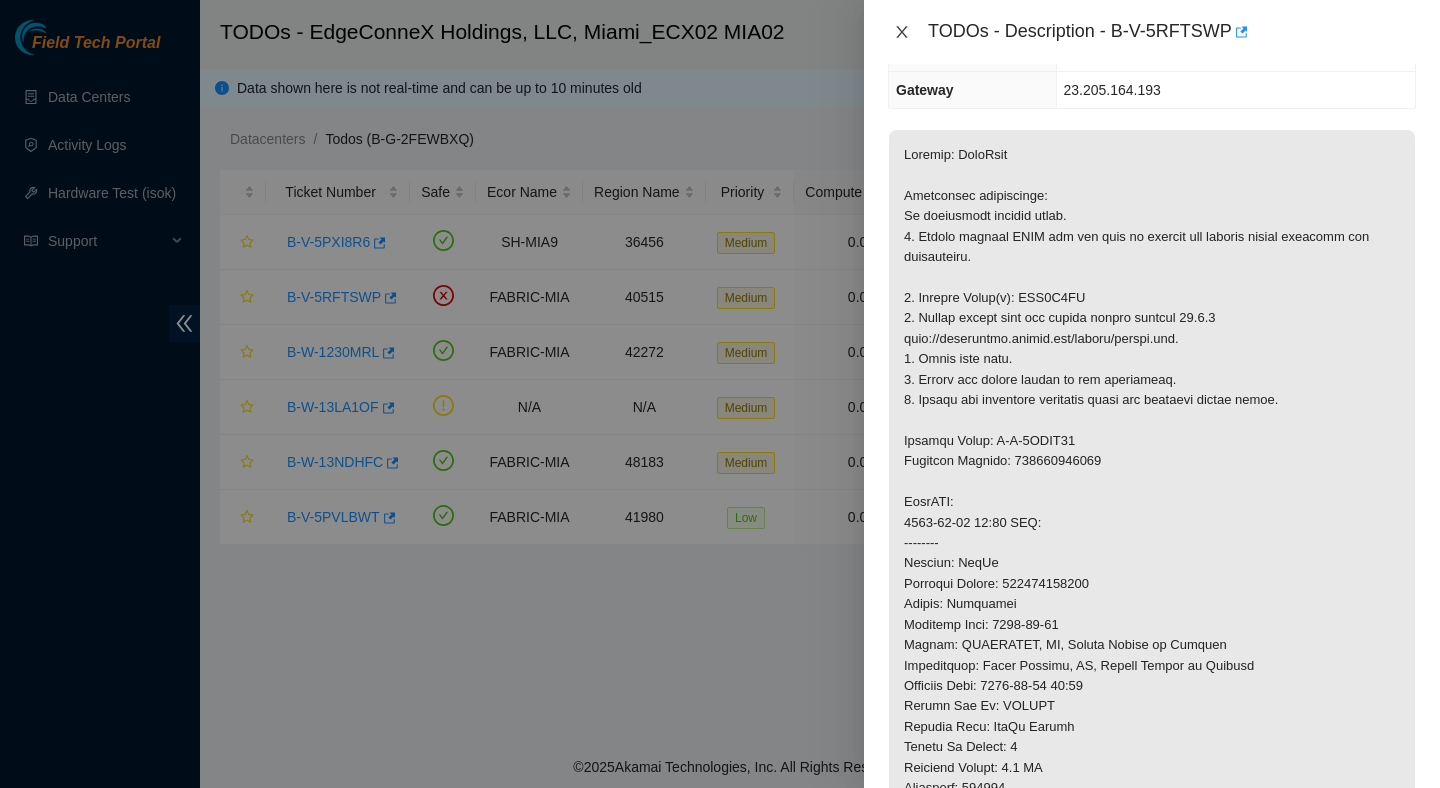 click 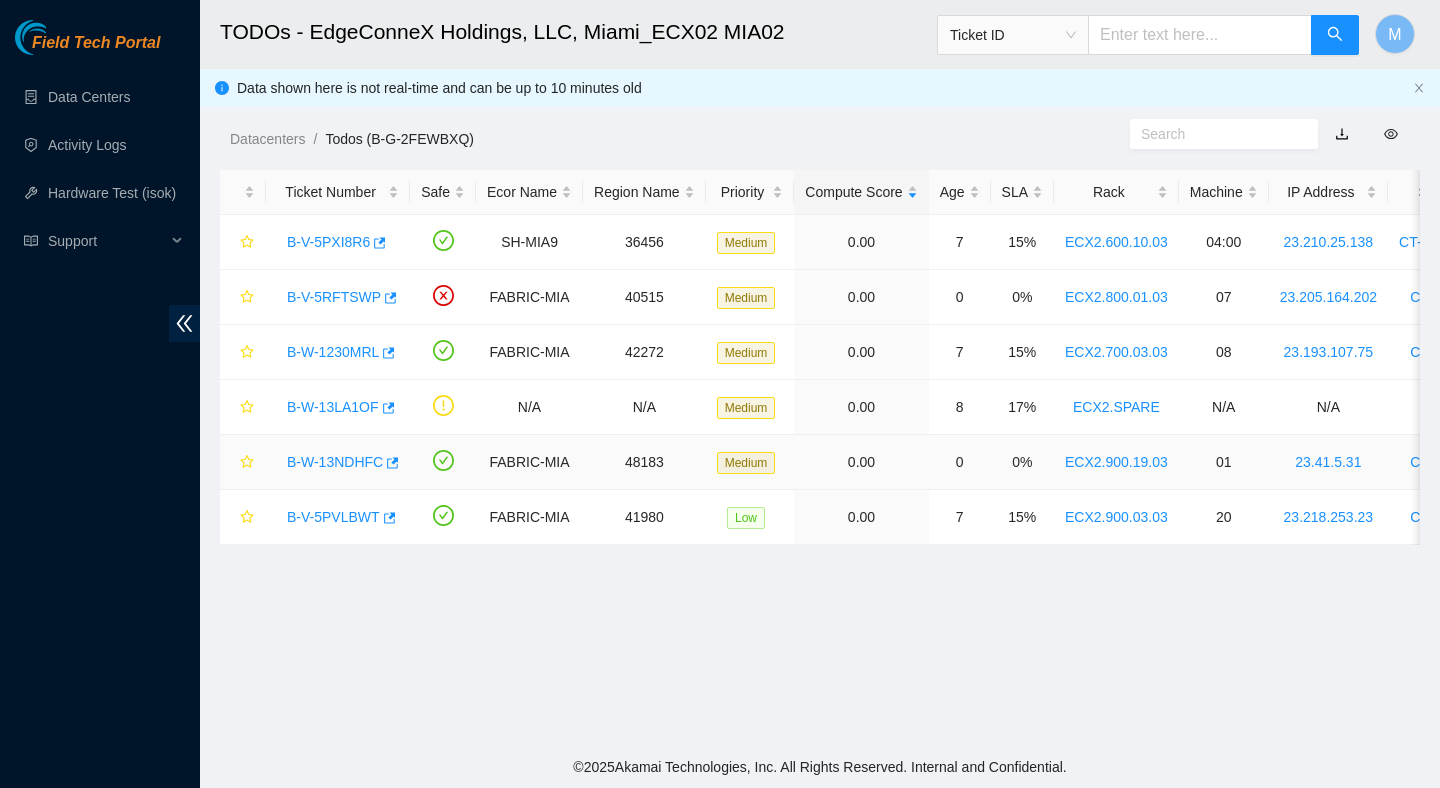 click on "B-W-13NDHFC" at bounding box center [335, 462] 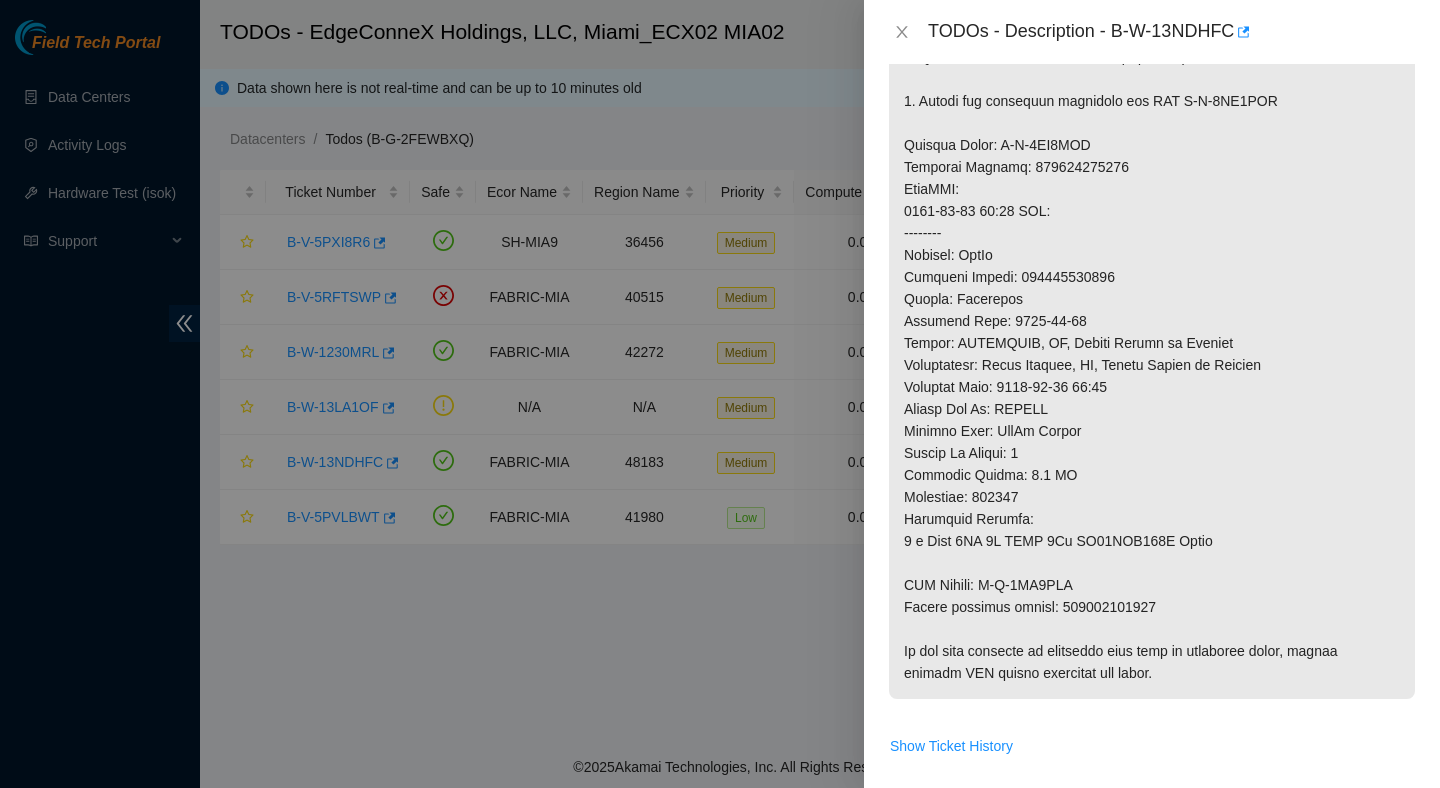 scroll, scrollTop: 791, scrollLeft: 0, axis: vertical 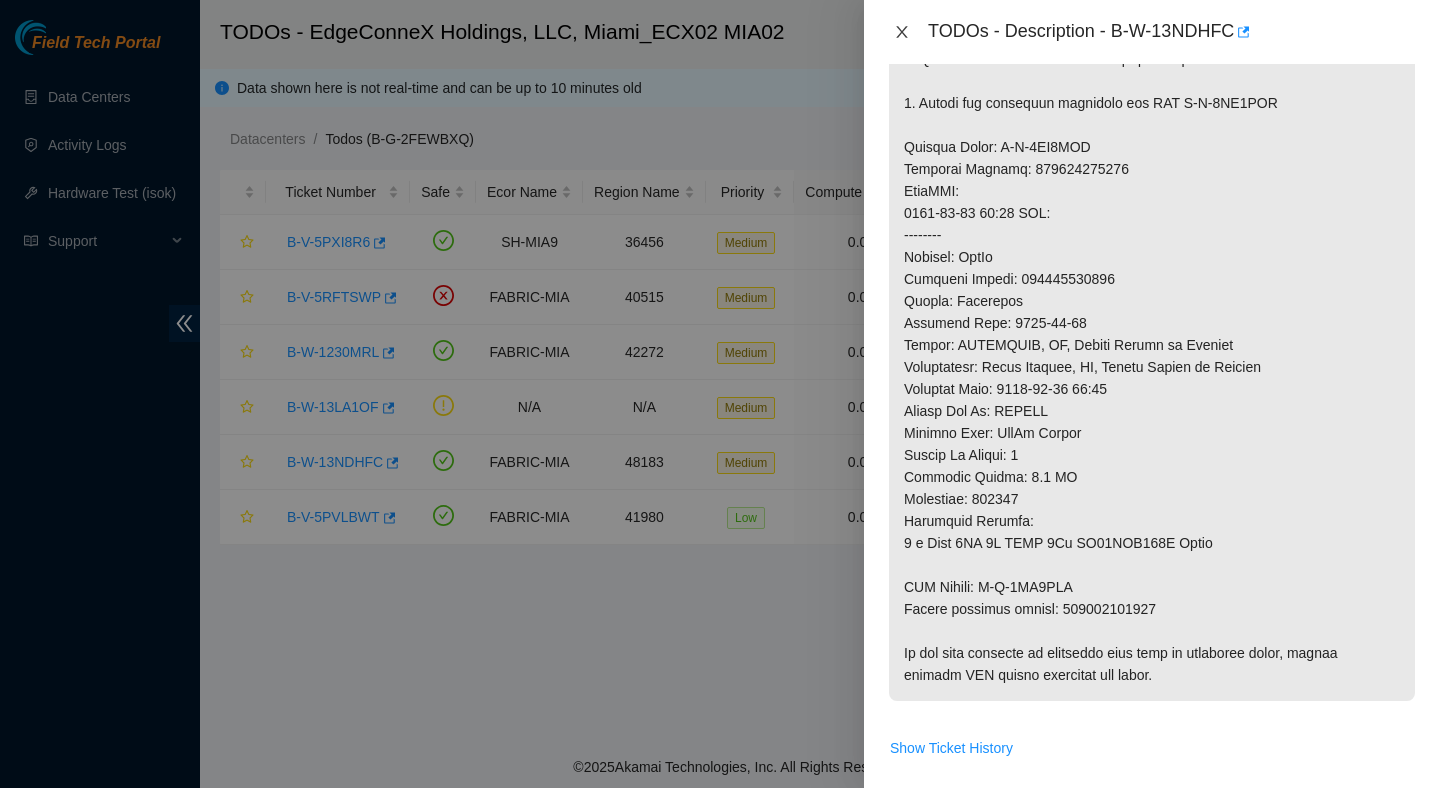 click 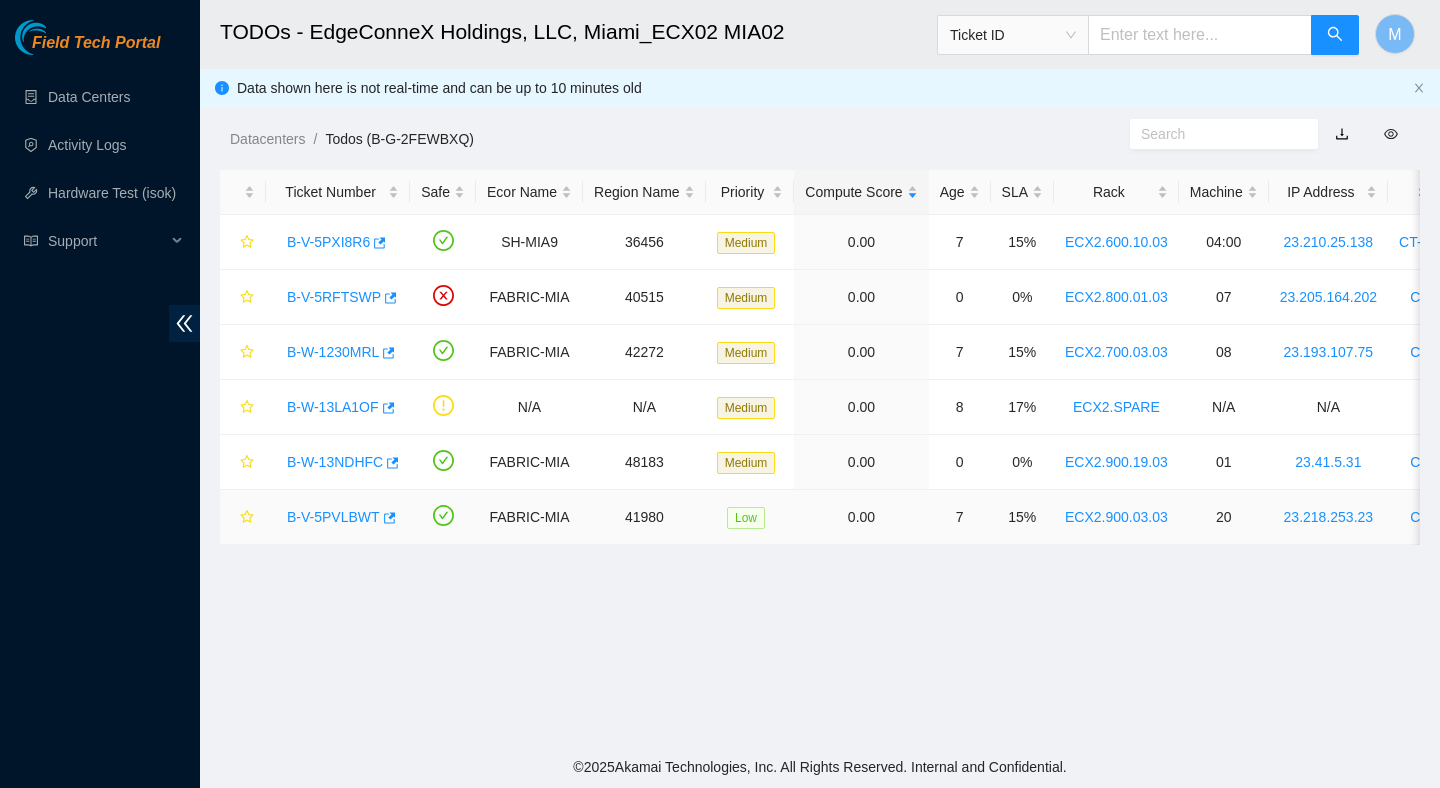 scroll, scrollTop: 502, scrollLeft: 0, axis: vertical 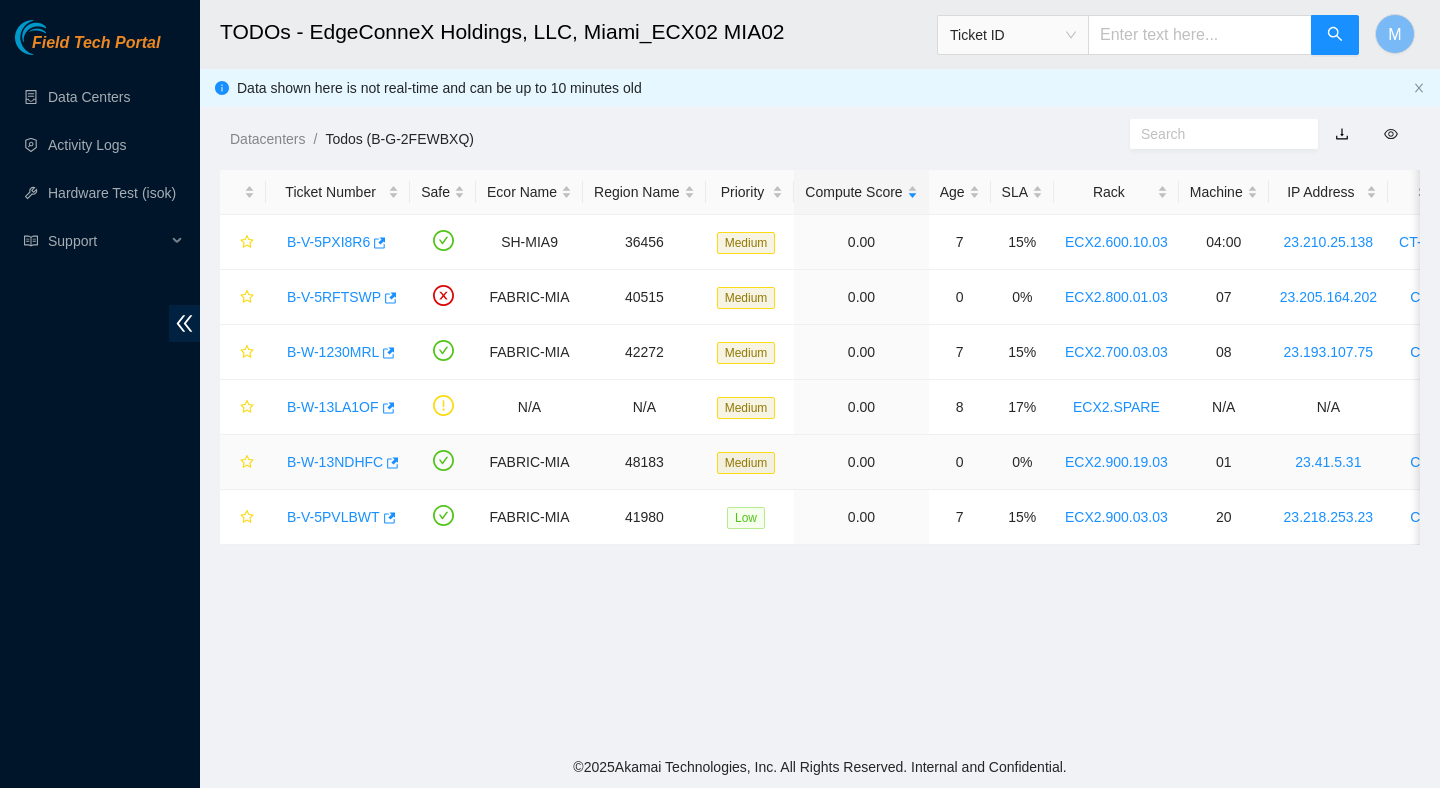 click on "B-W-13NDHFC" at bounding box center [335, 462] 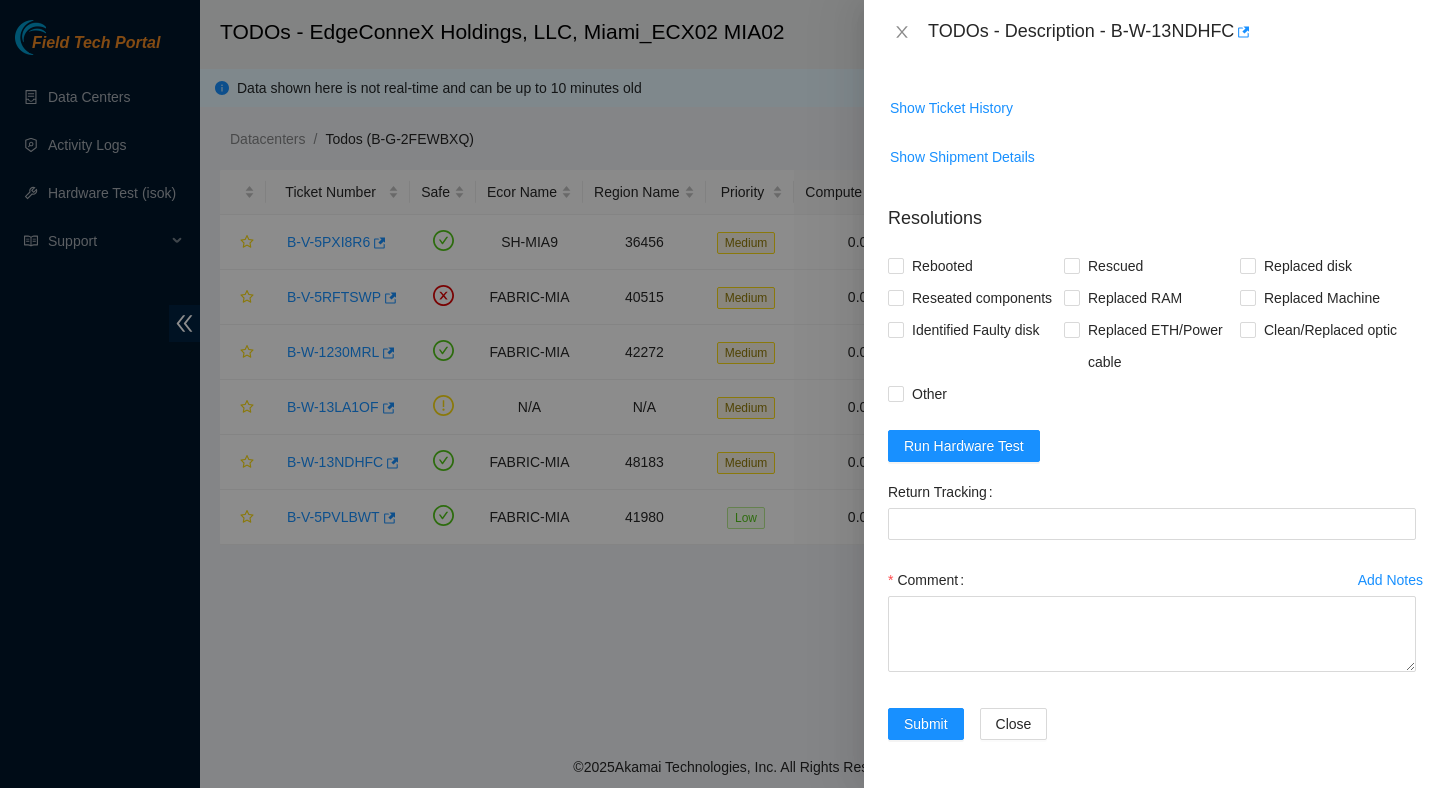 scroll, scrollTop: 1432, scrollLeft: 0, axis: vertical 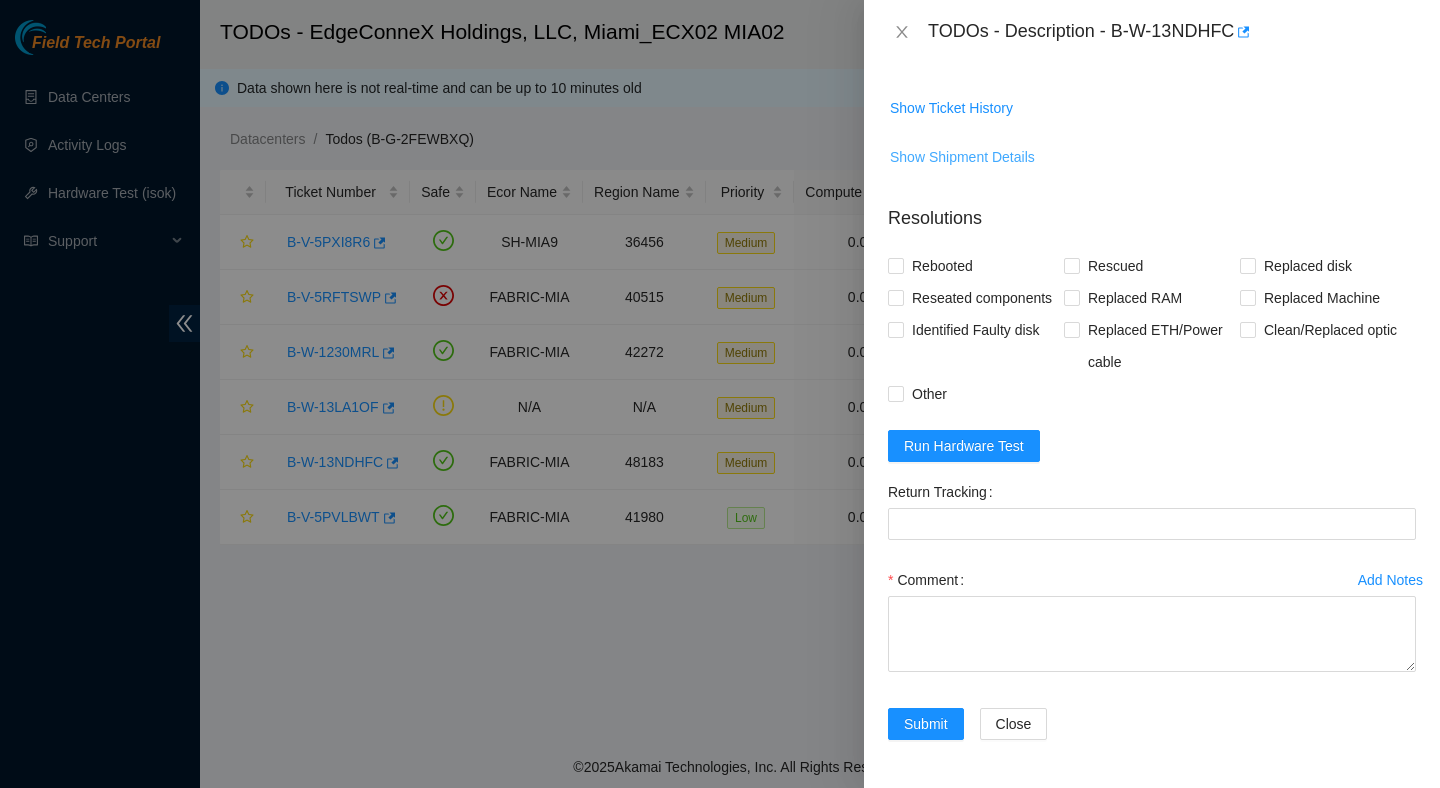 click on "Show Shipment Details" at bounding box center (962, 157) 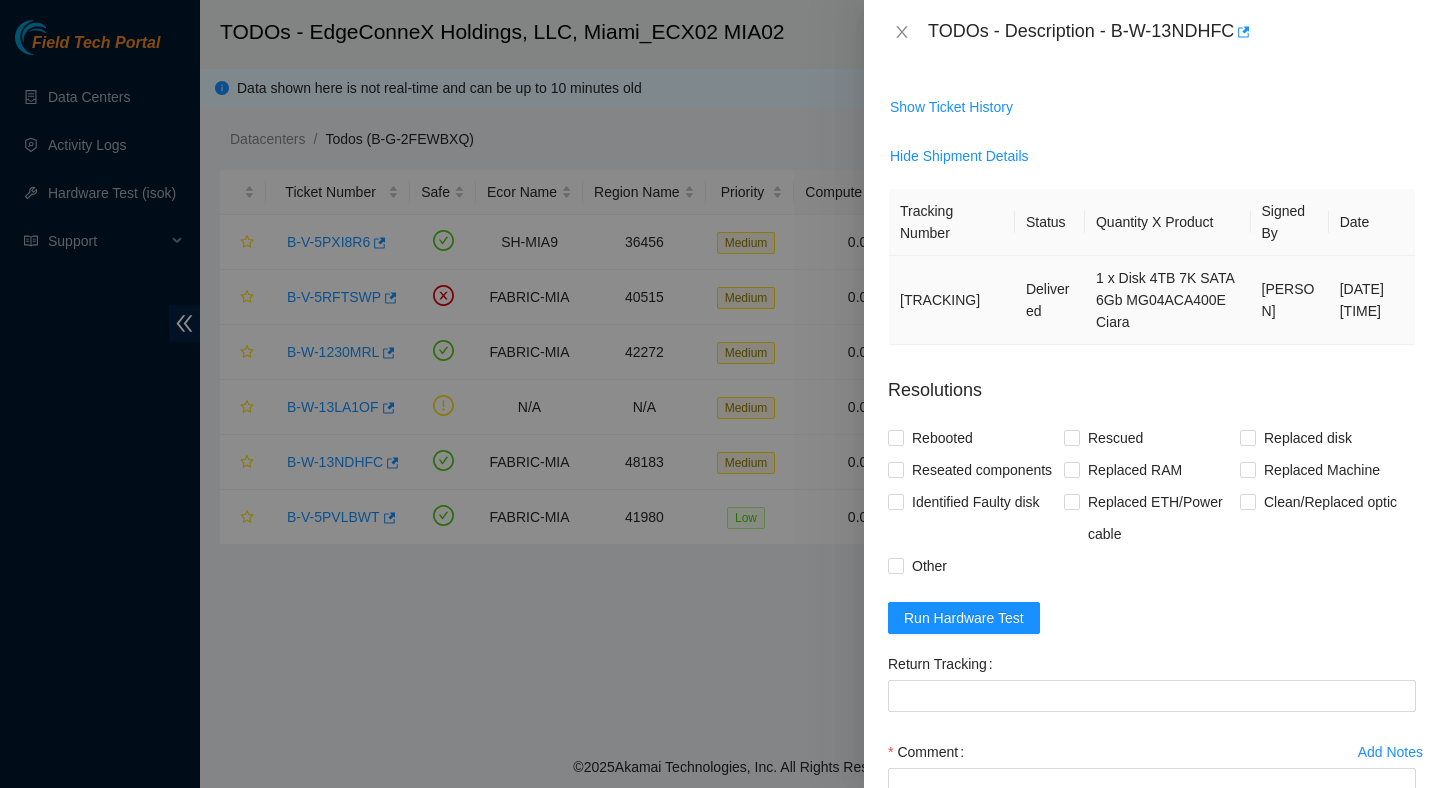 click on "463470037055" at bounding box center [952, 300] 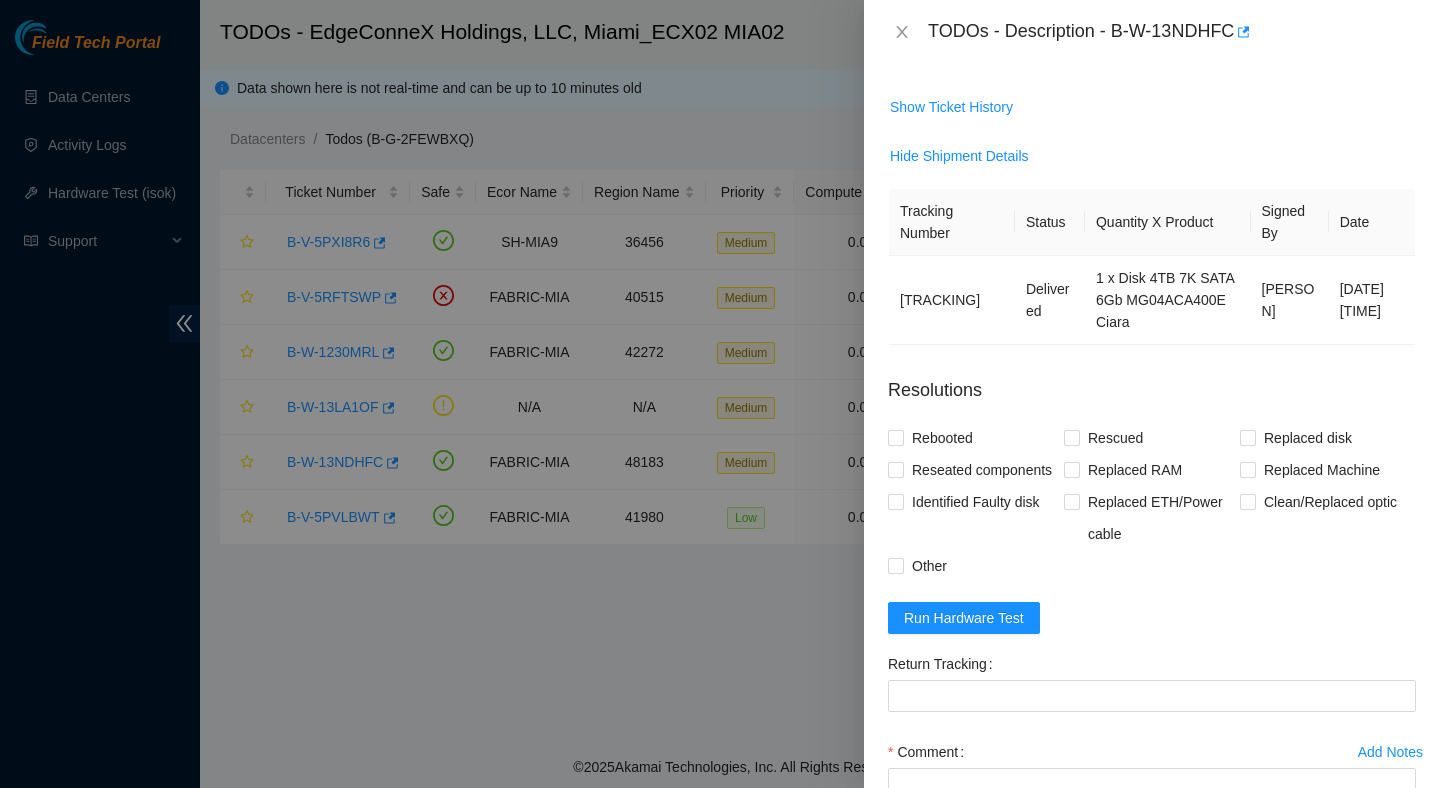 click on "Show Ticket History" at bounding box center [1152, 107] 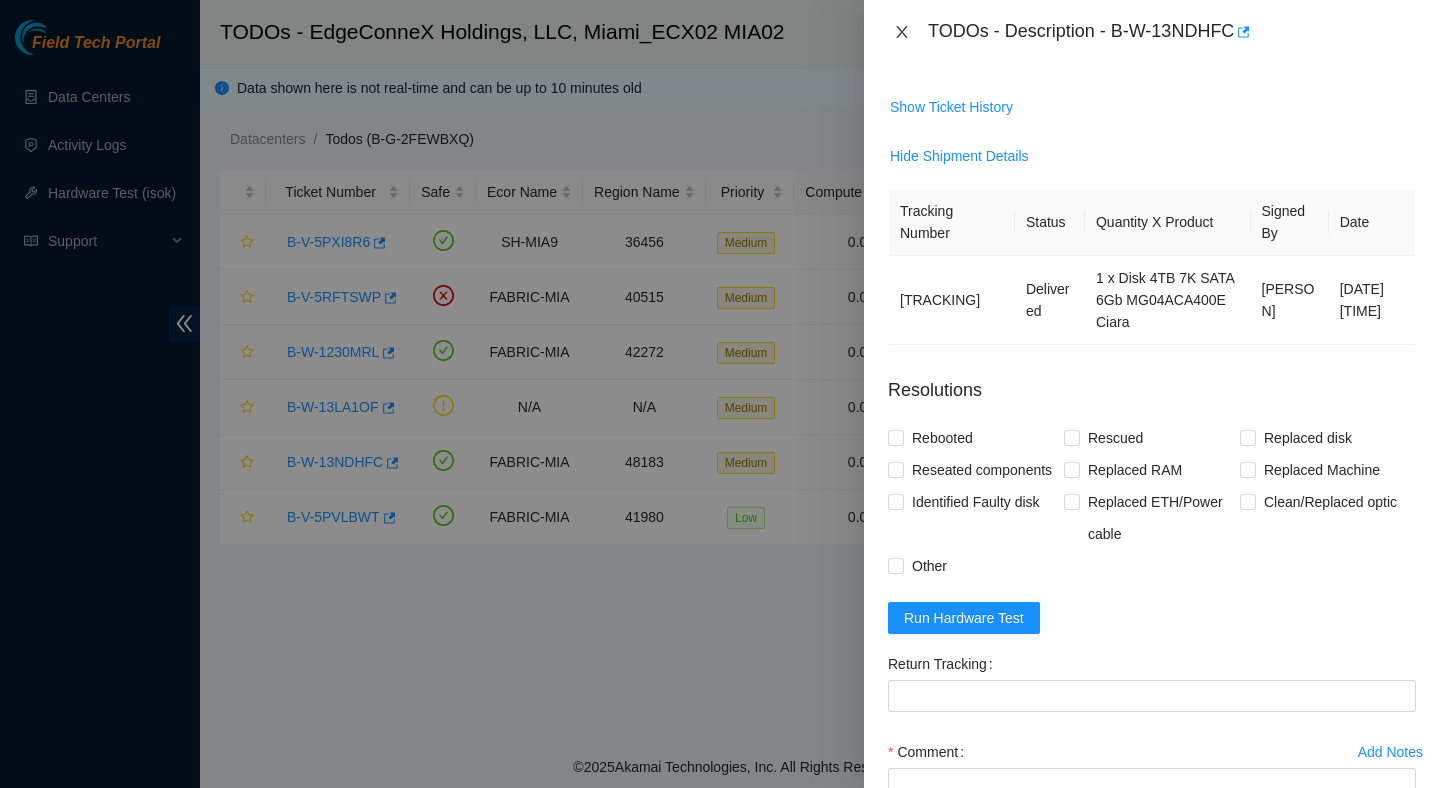 click 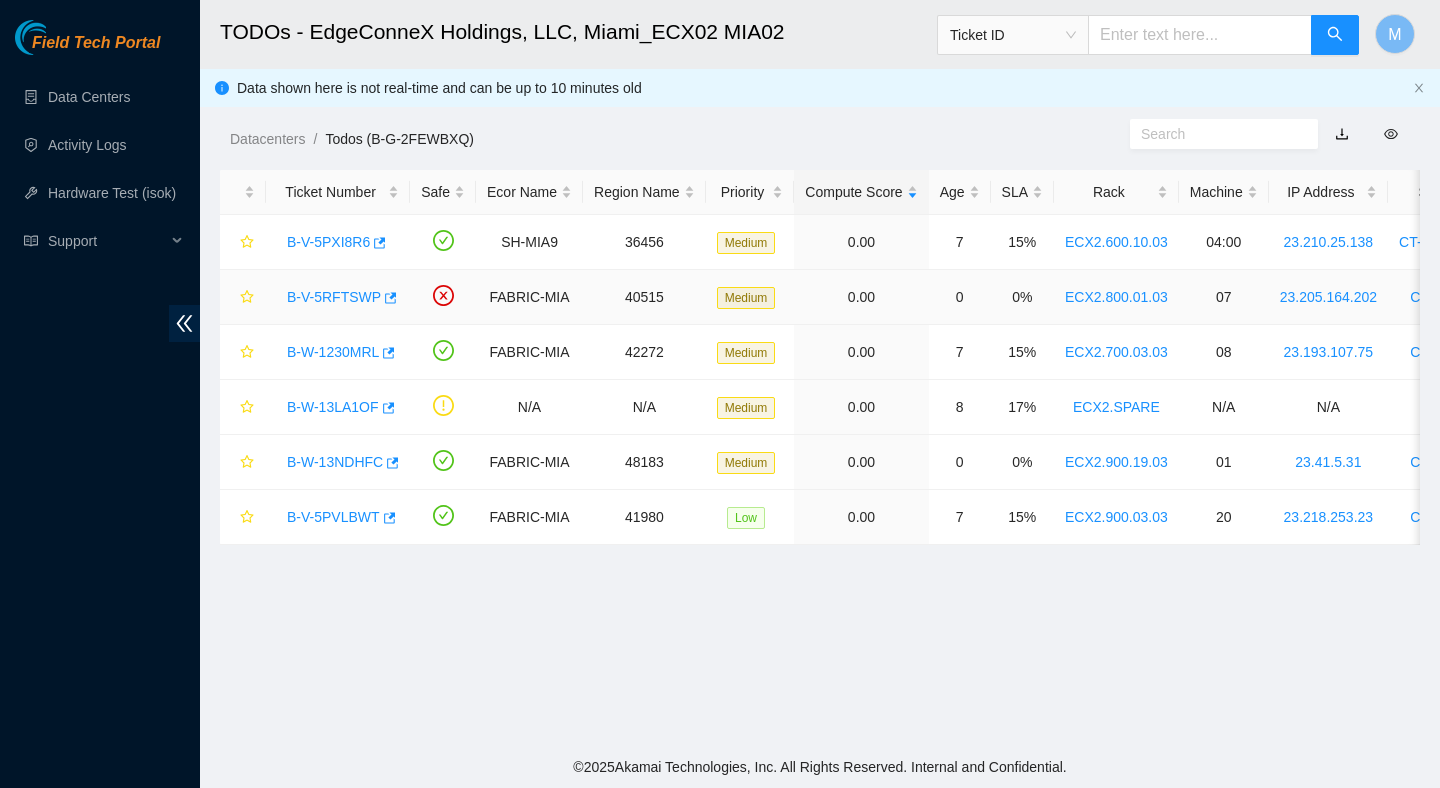scroll, scrollTop: 502, scrollLeft: 0, axis: vertical 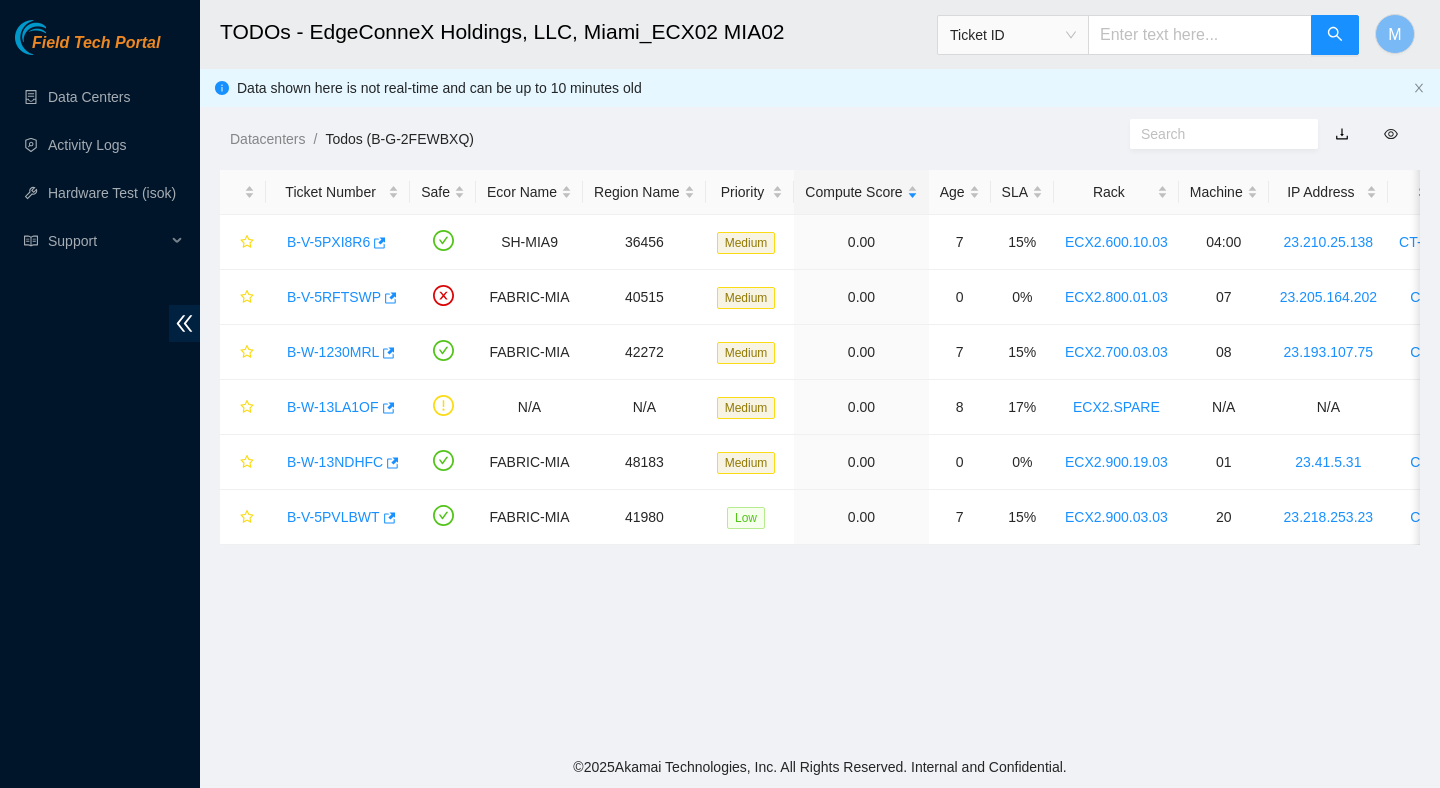 type 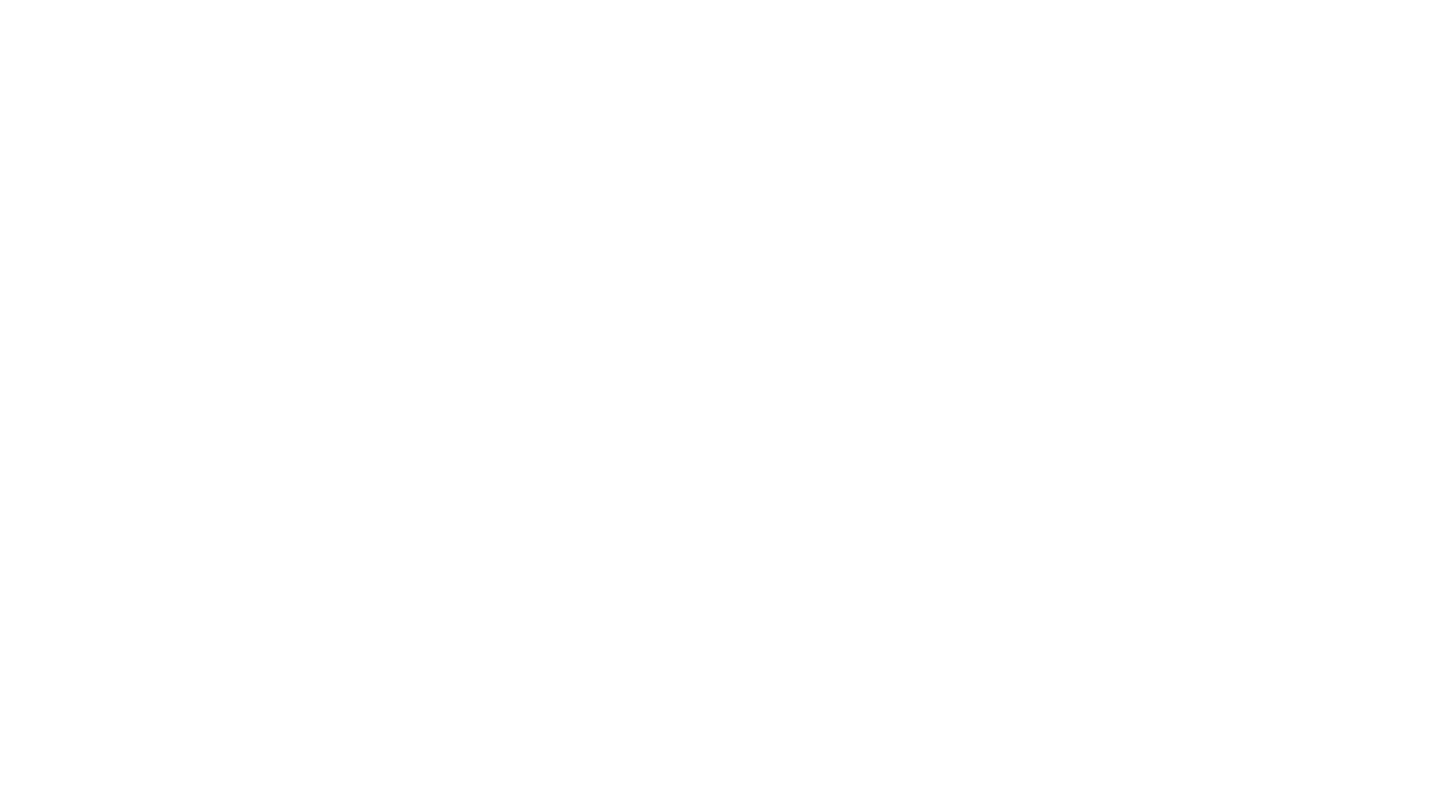 scroll, scrollTop: 0, scrollLeft: 0, axis: both 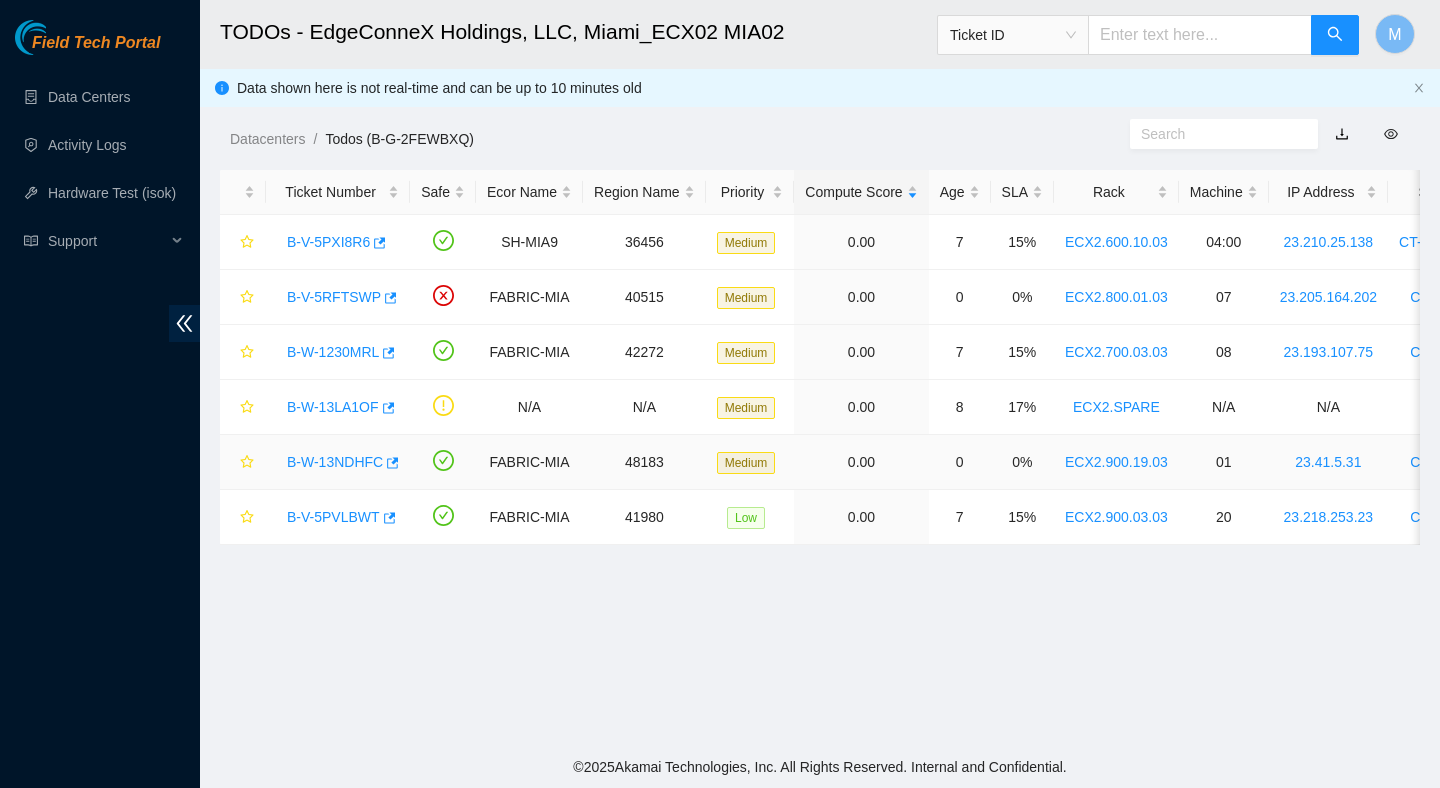 click on "B-W-13NDHFC" at bounding box center (335, 462) 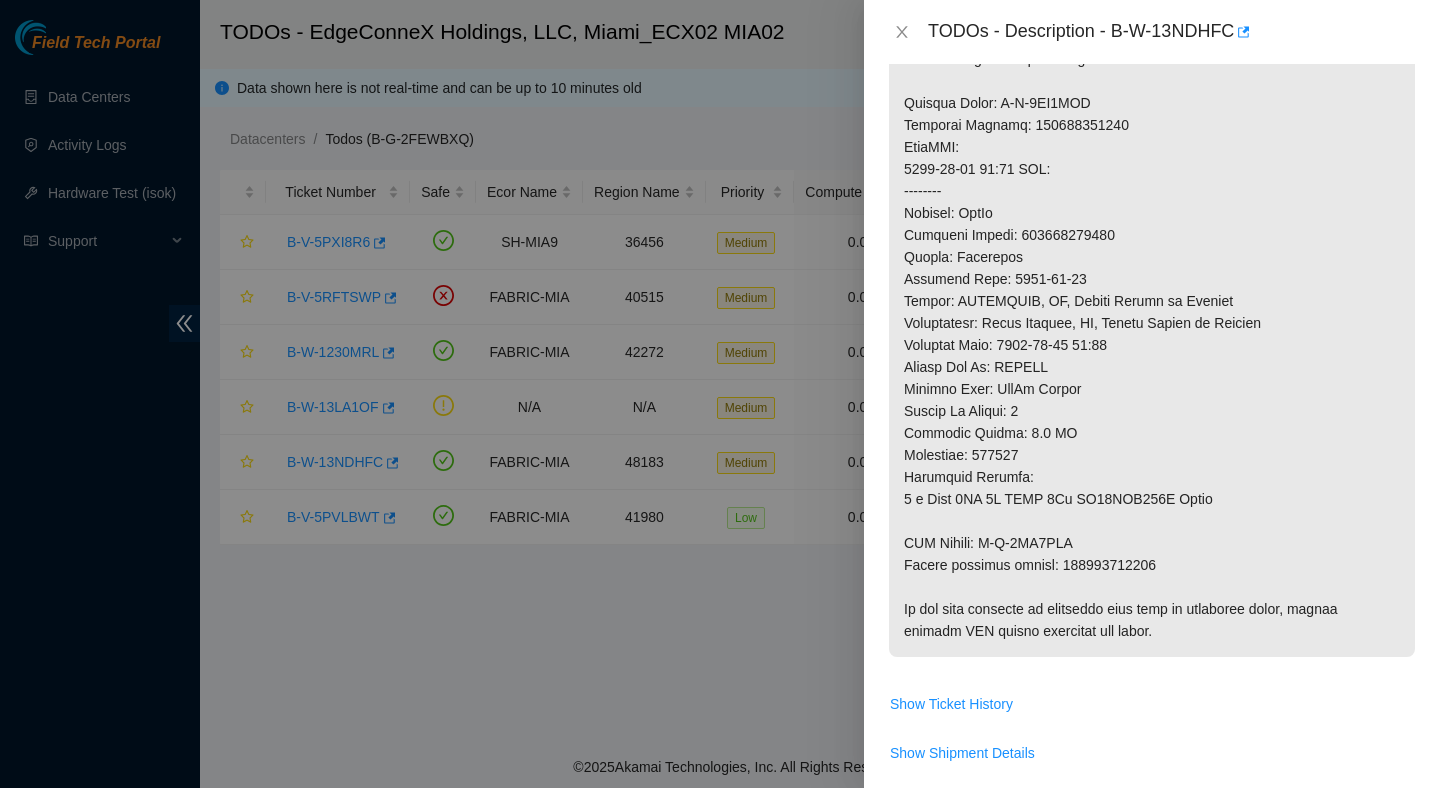 scroll, scrollTop: 834, scrollLeft: 0, axis: vertical 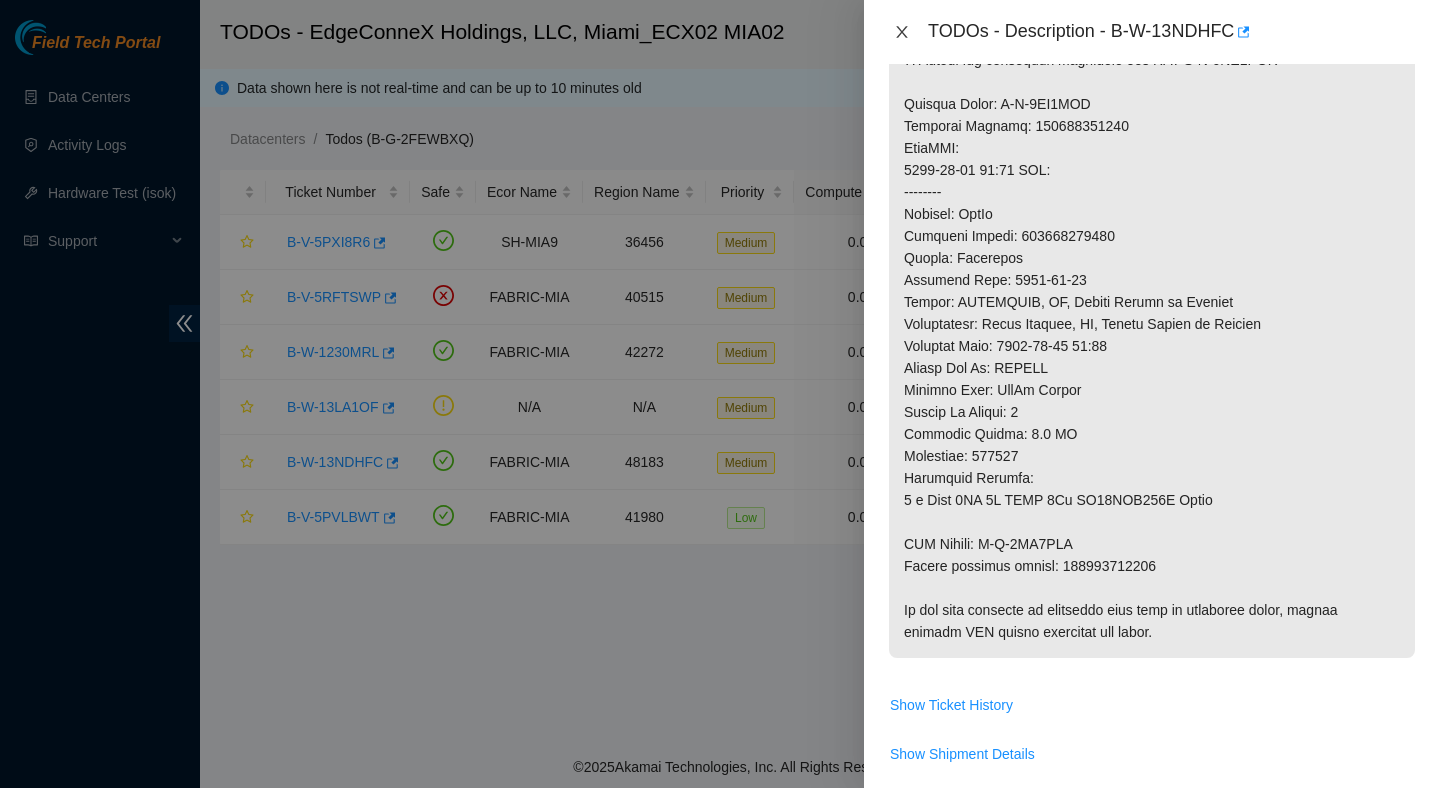 click 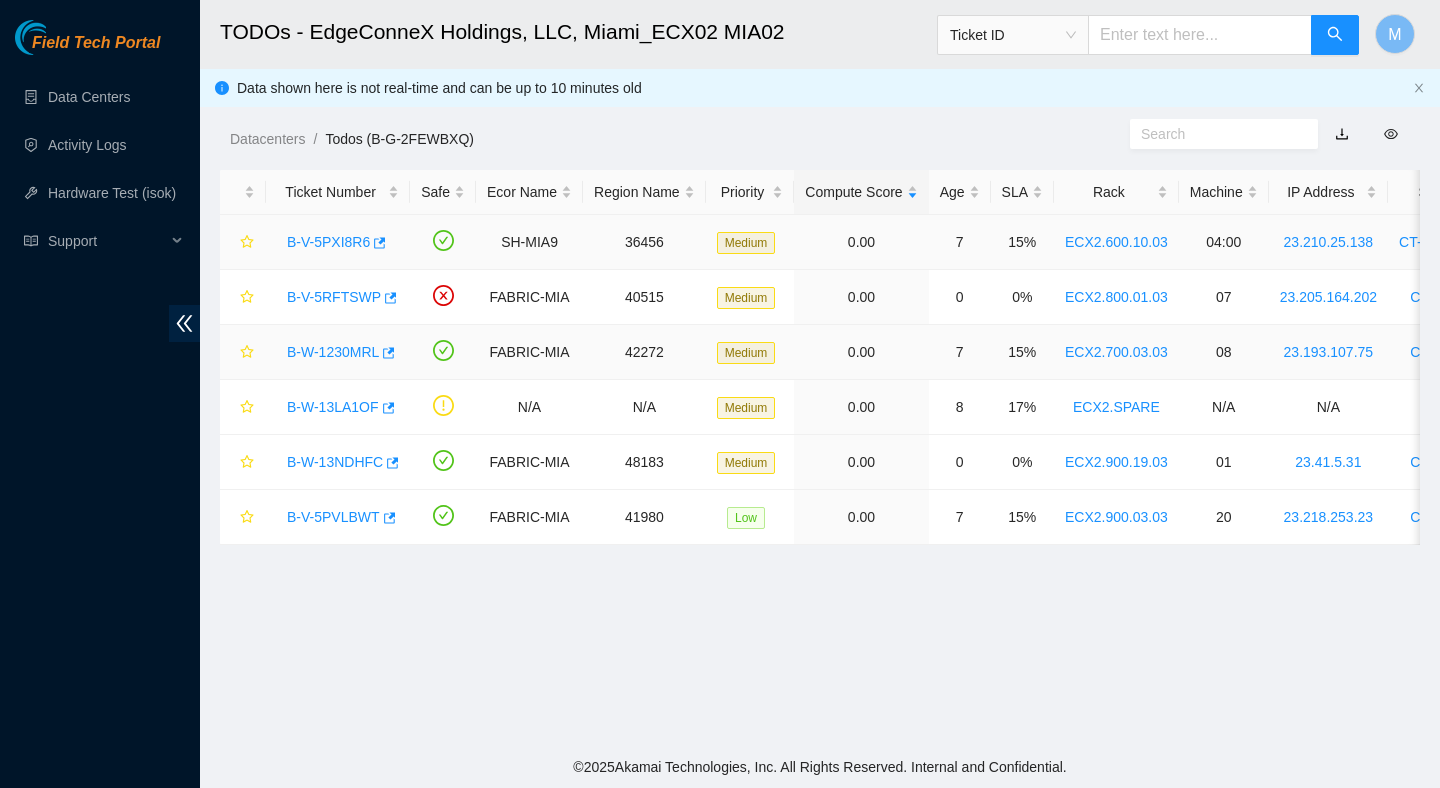 scroll, scrollTop: 502, scrollLeft: 0, axis: vertical 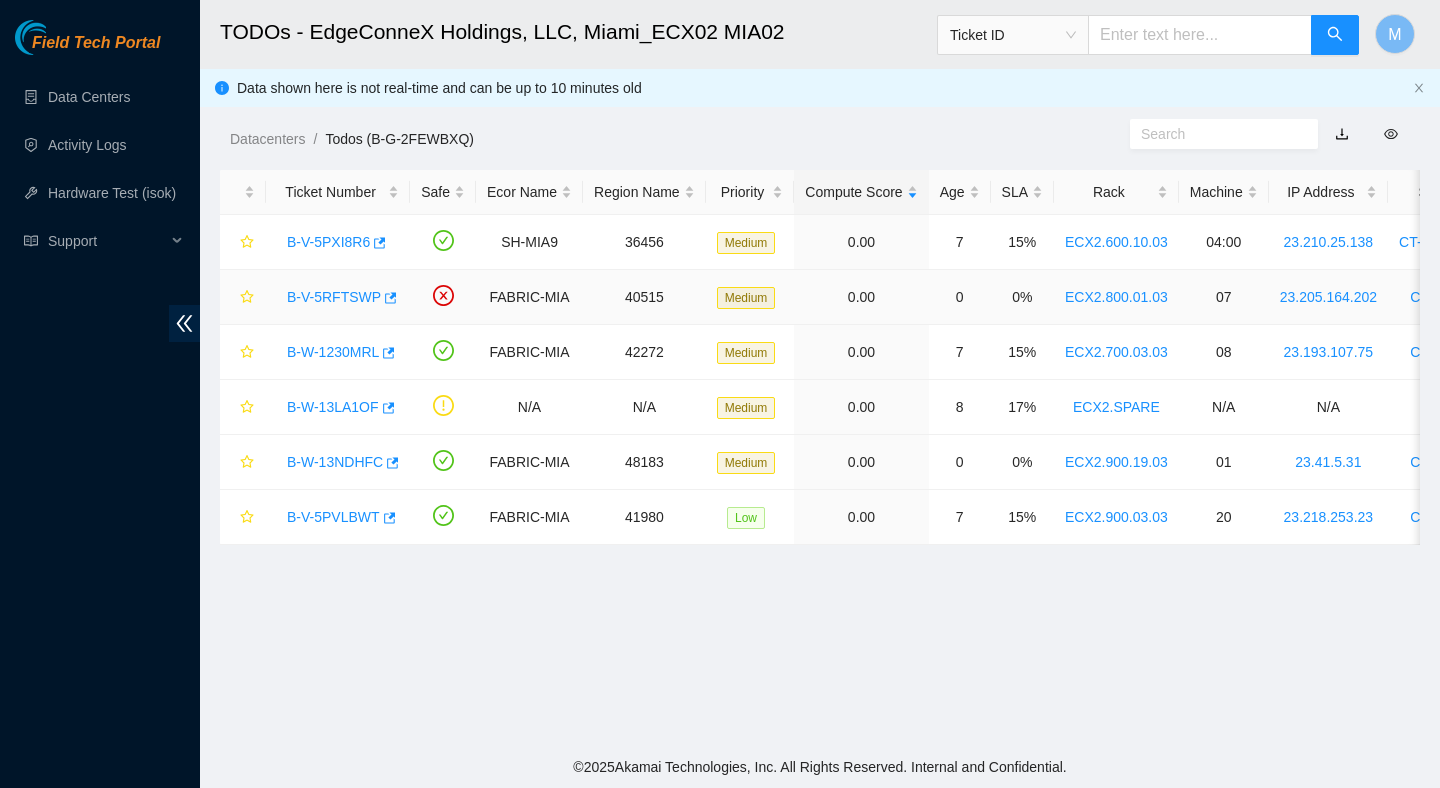 click on "B-V-5RFTSWP" at bounding box center (334, 297) 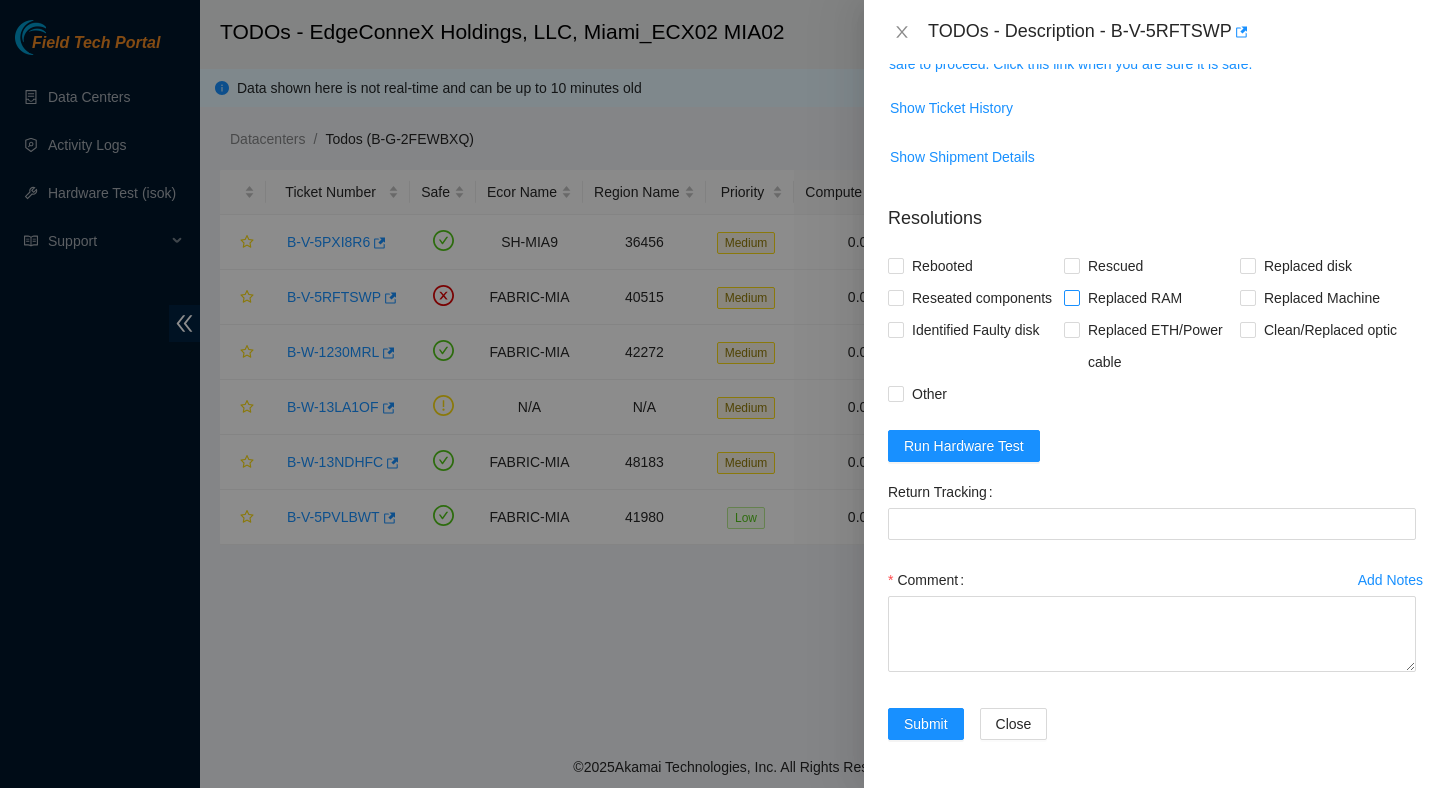 scroll, scrollTop: 272, scrollLeft: 0, axis: vertical 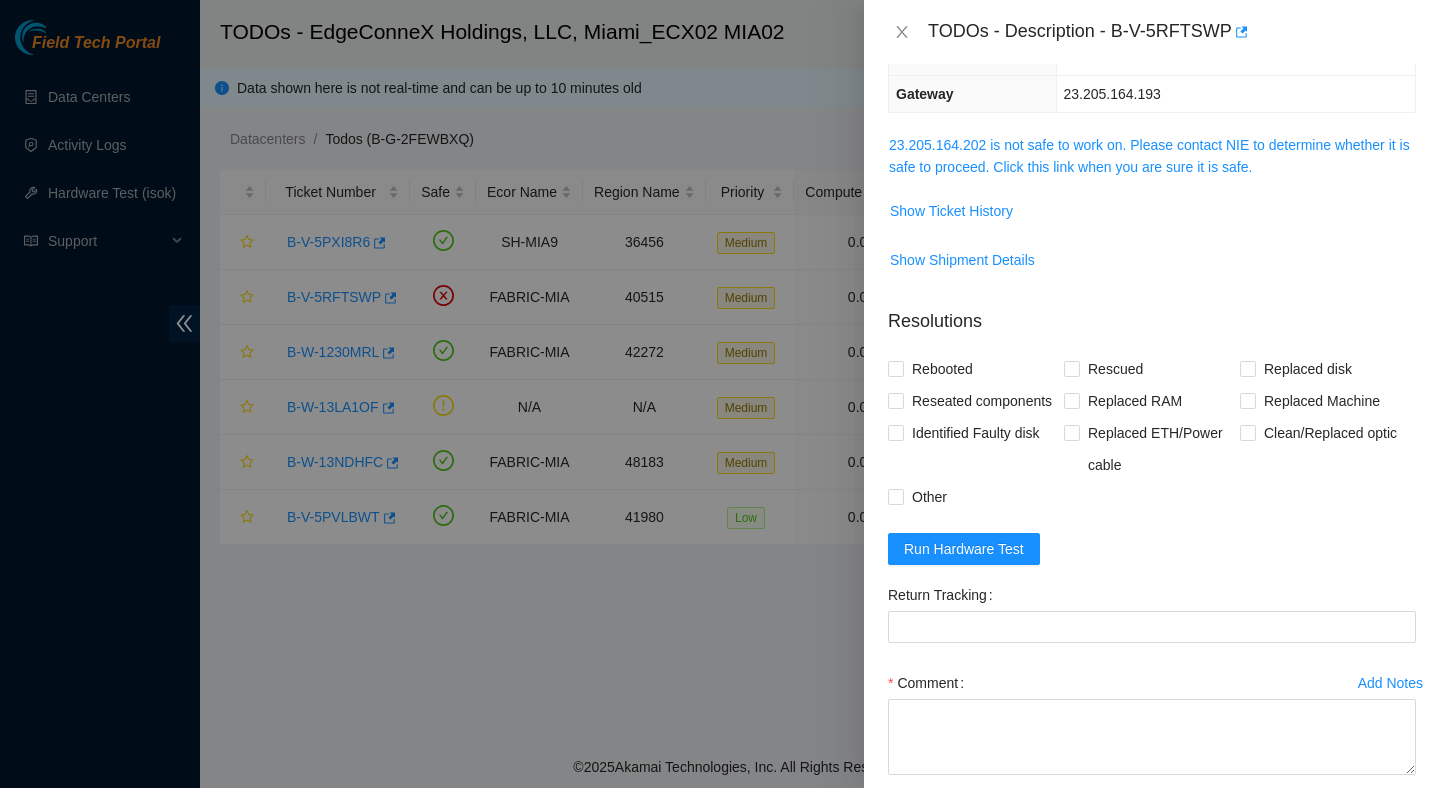 click on "23.205.164.202 is not safe to work on. Please contact NIE to determine whether it is safe to proceed. Click this link when you are sure it is safe." at bounding box center [1152, 163] 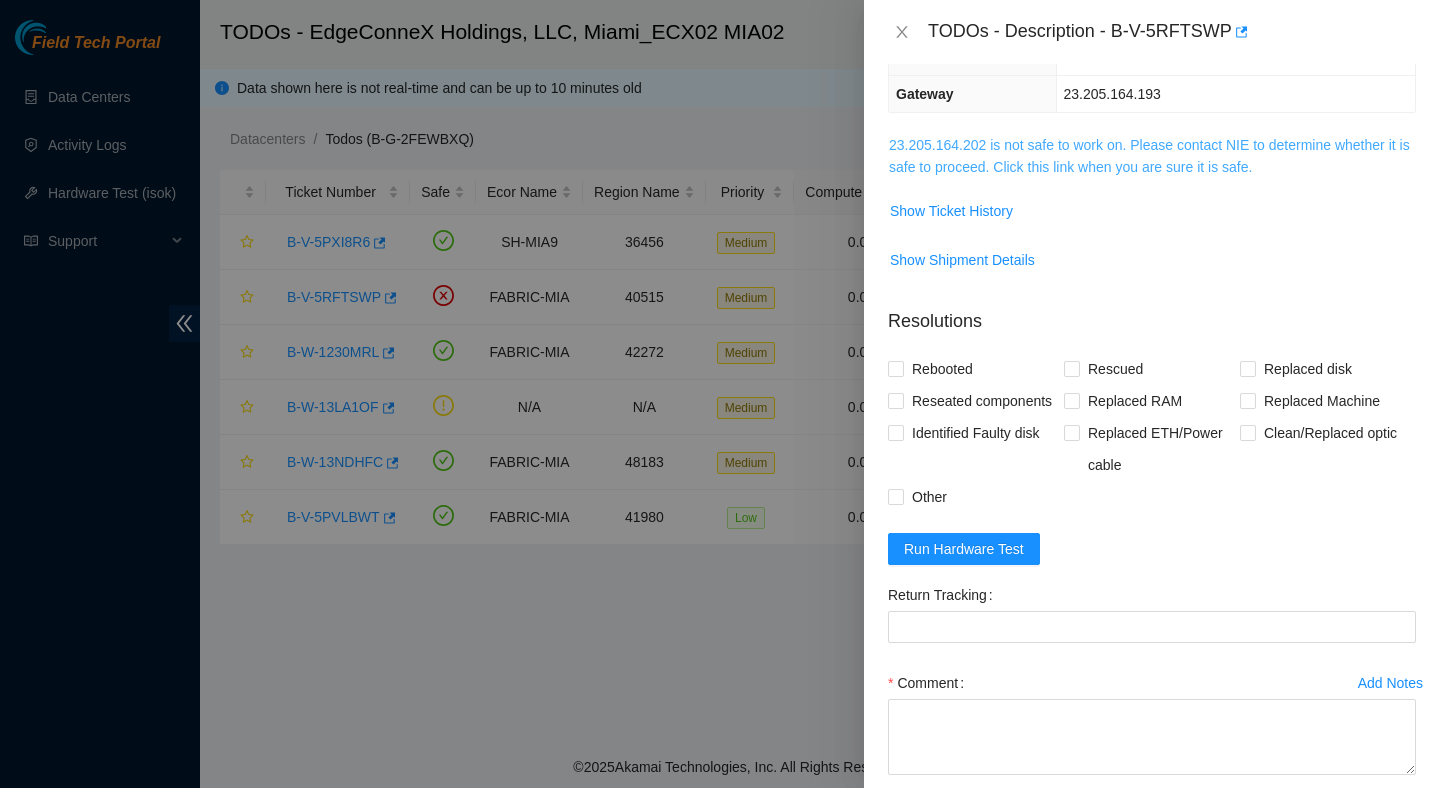 click on "23.205.164.202 is not safe to work on. Please contact NIE to determine whether it is safe to proceed. Click this link when you are sure it is safe." at bounding box center (1149, 156) 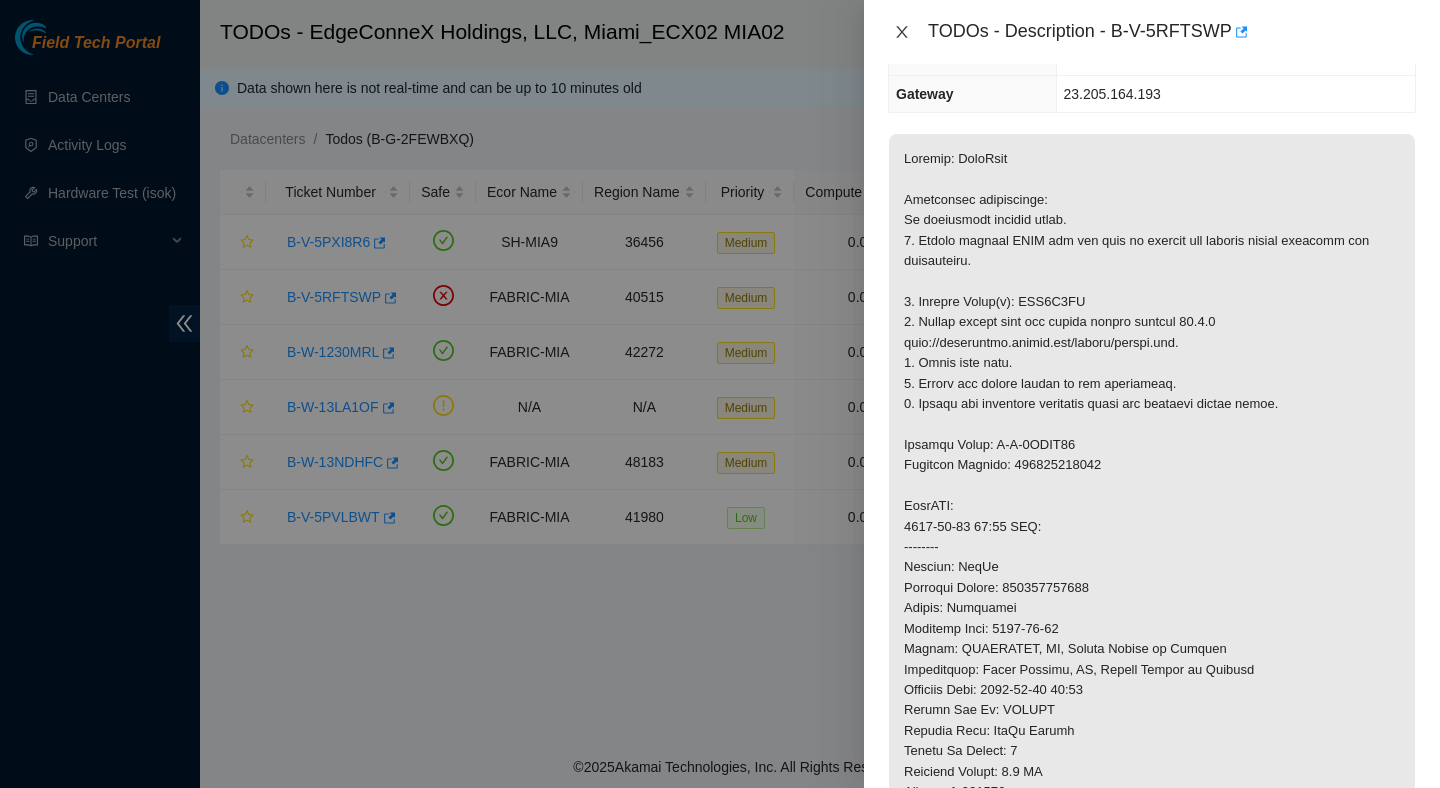 click 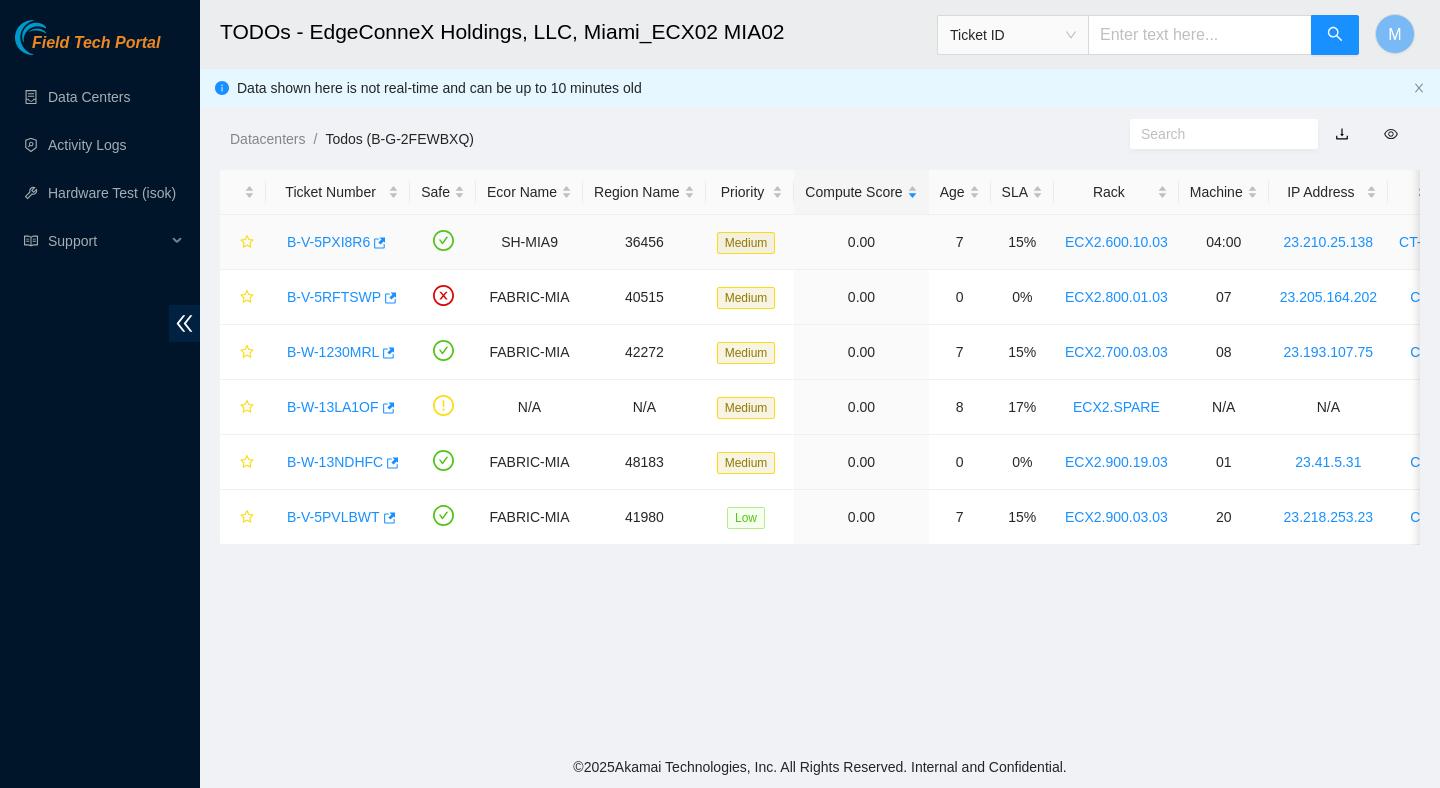 click on "B-V-5PXI8R6" at bounding box center (328, 242) 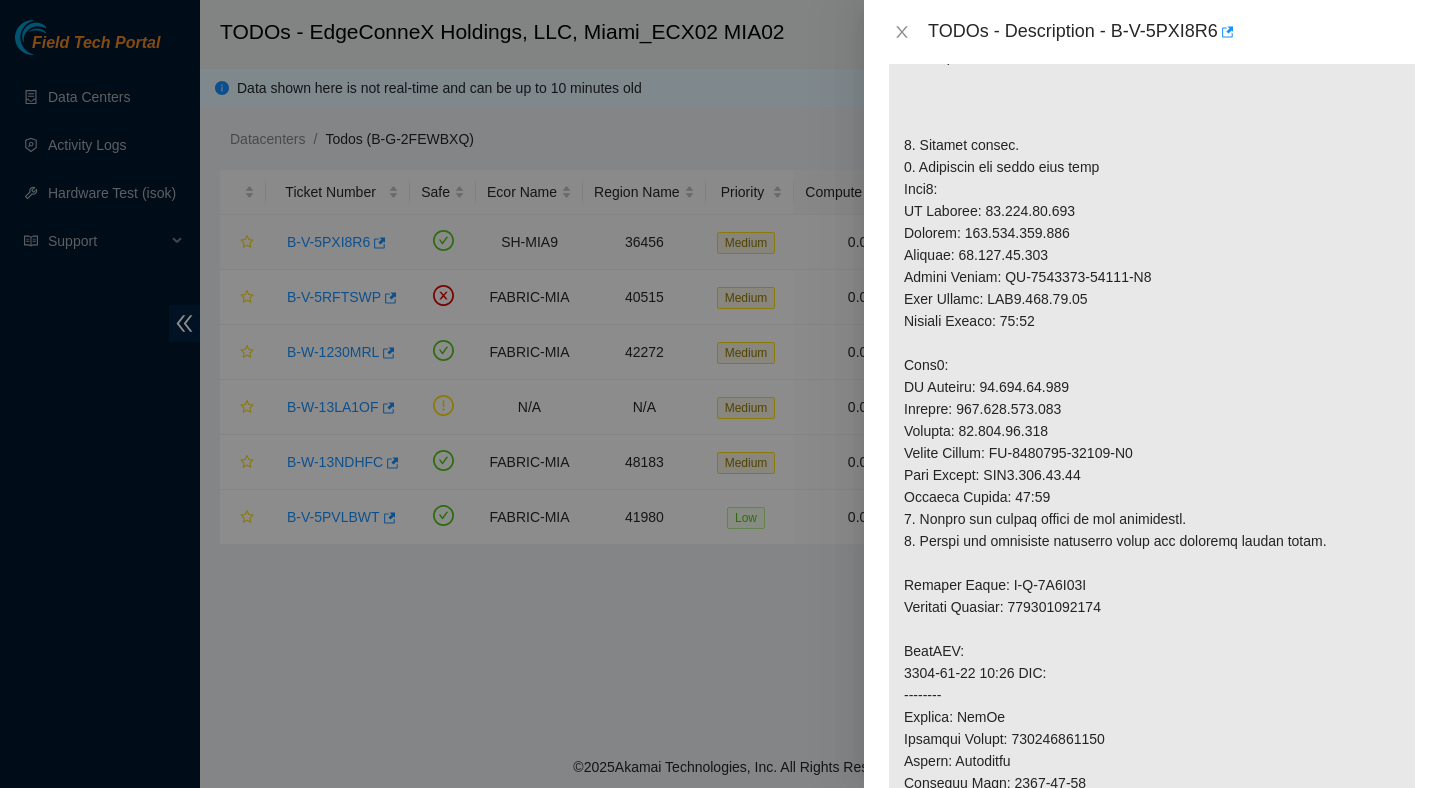 scroll, scrollTop: 272, scrollLeft: 0, axis: vertical 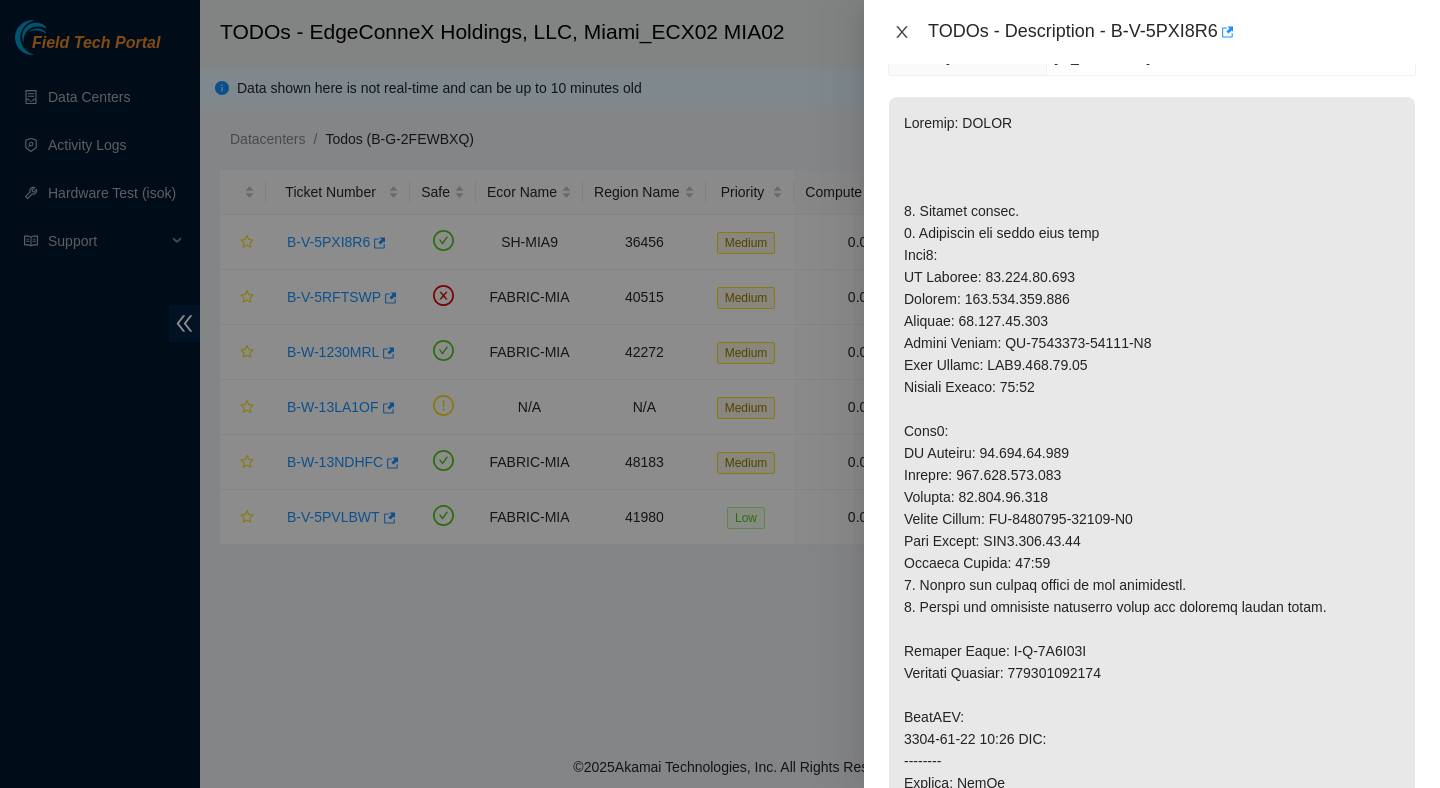 click 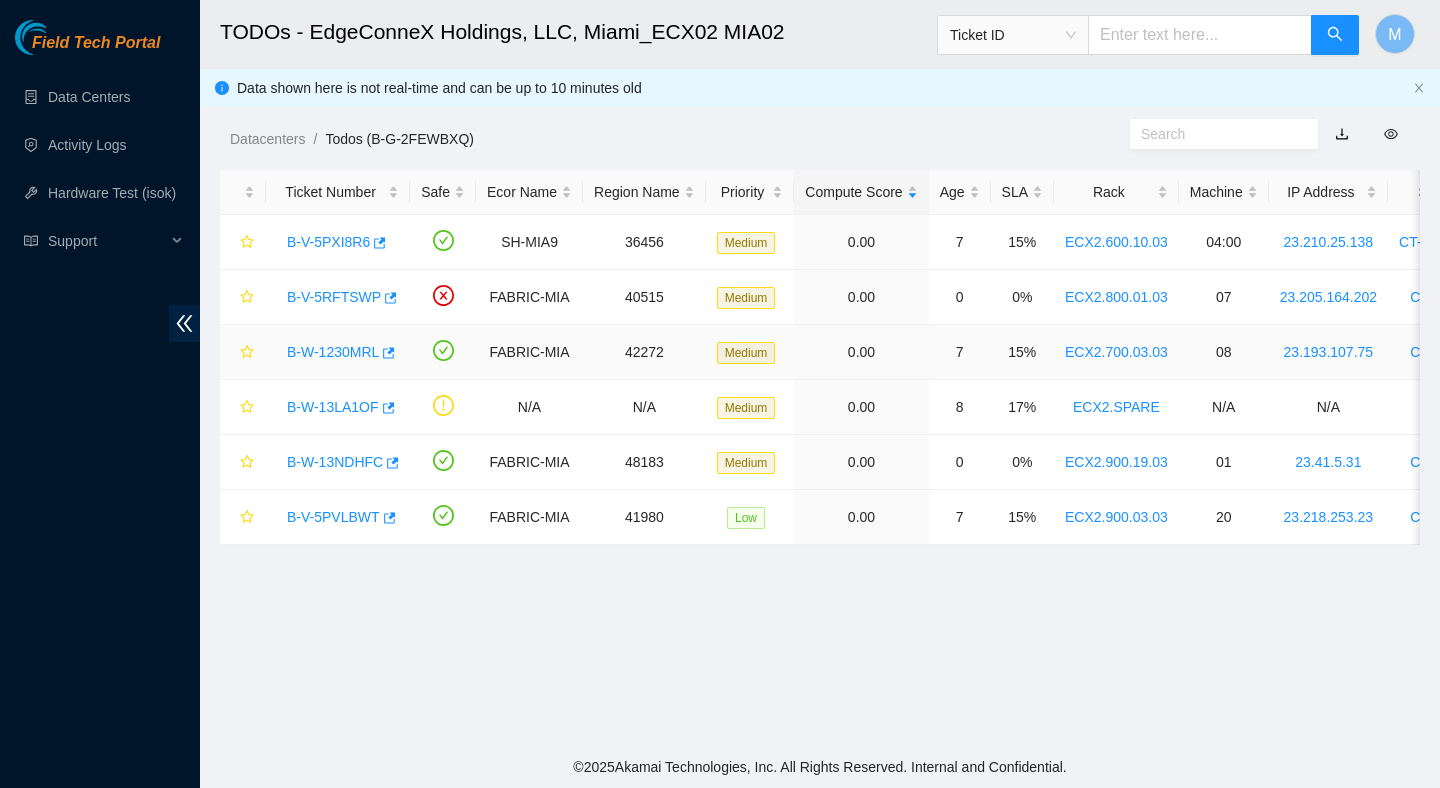 click on "B-W-1230MRL" at bounding box center (333, 352) 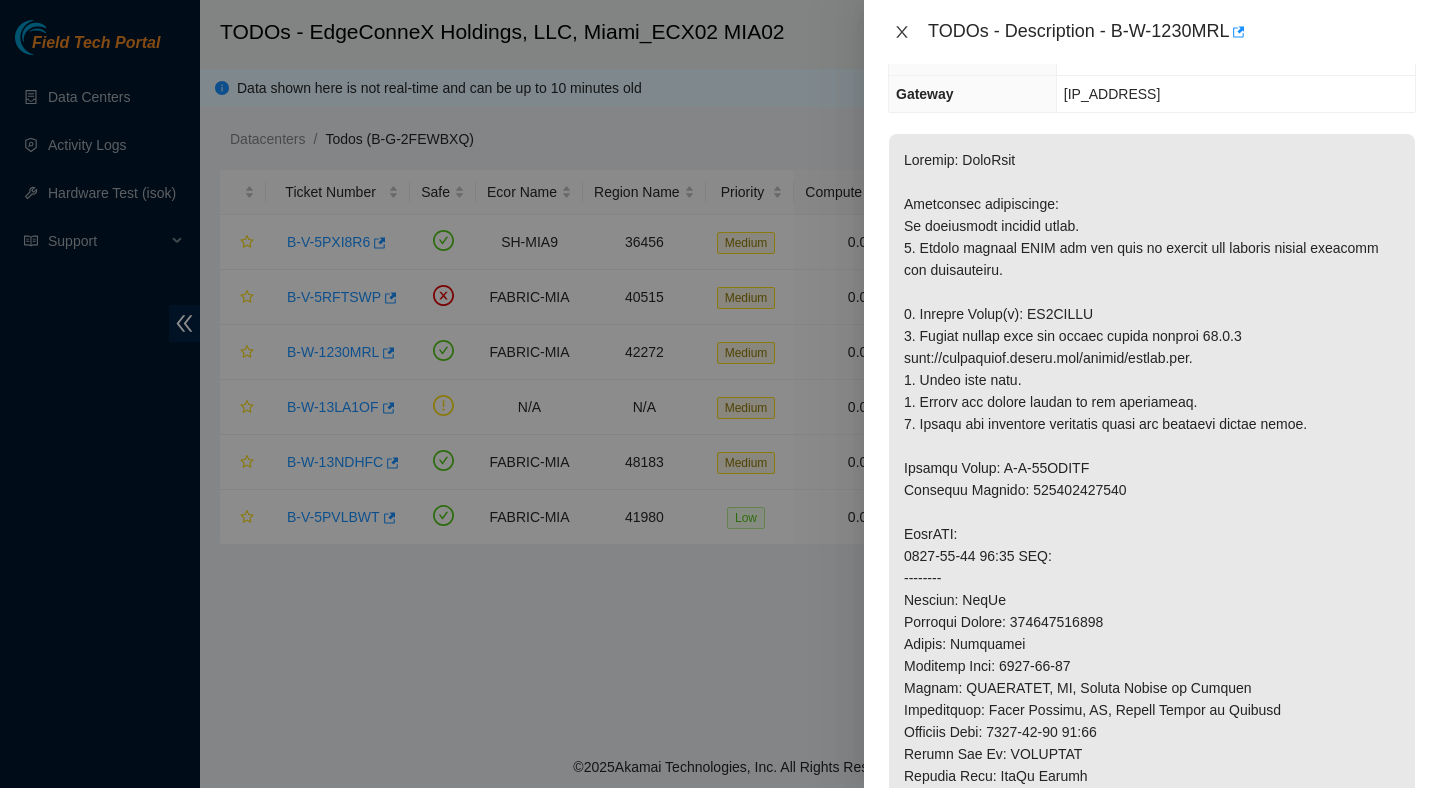 click 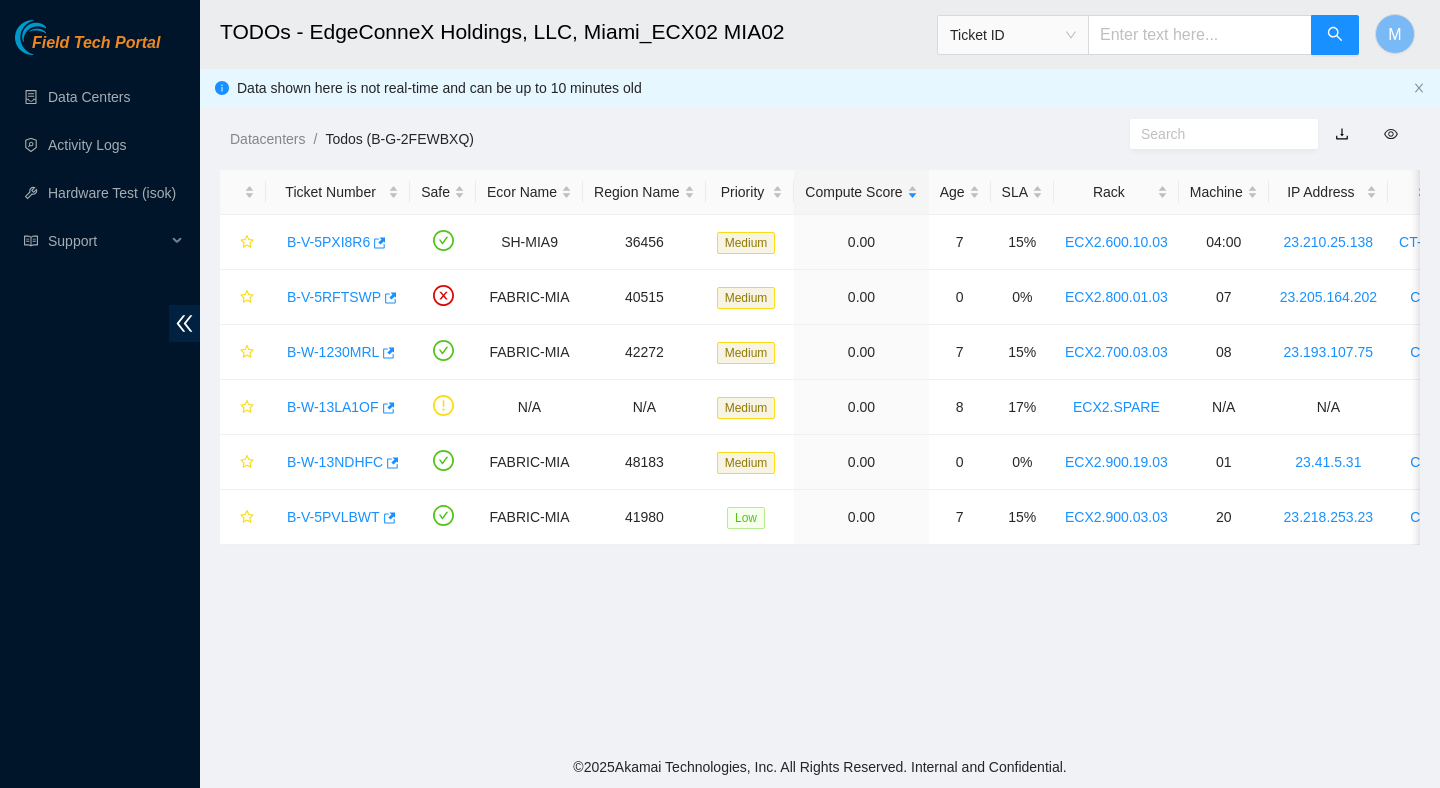 scroll, scrollTop: 338, scrollLeft: 0, axis: vertical 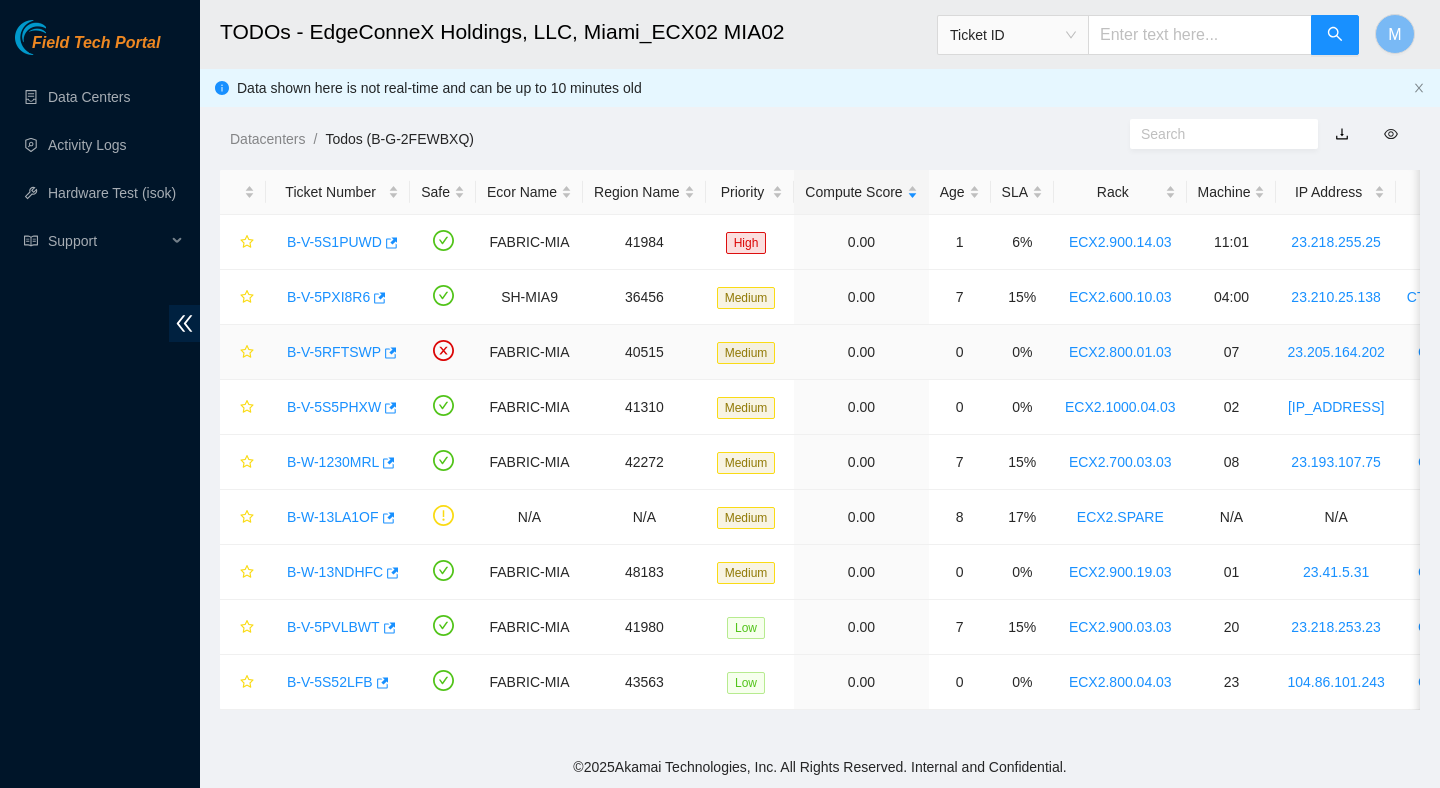 click on "B-V-5RFTSWP" at bounding box center [334, 352] 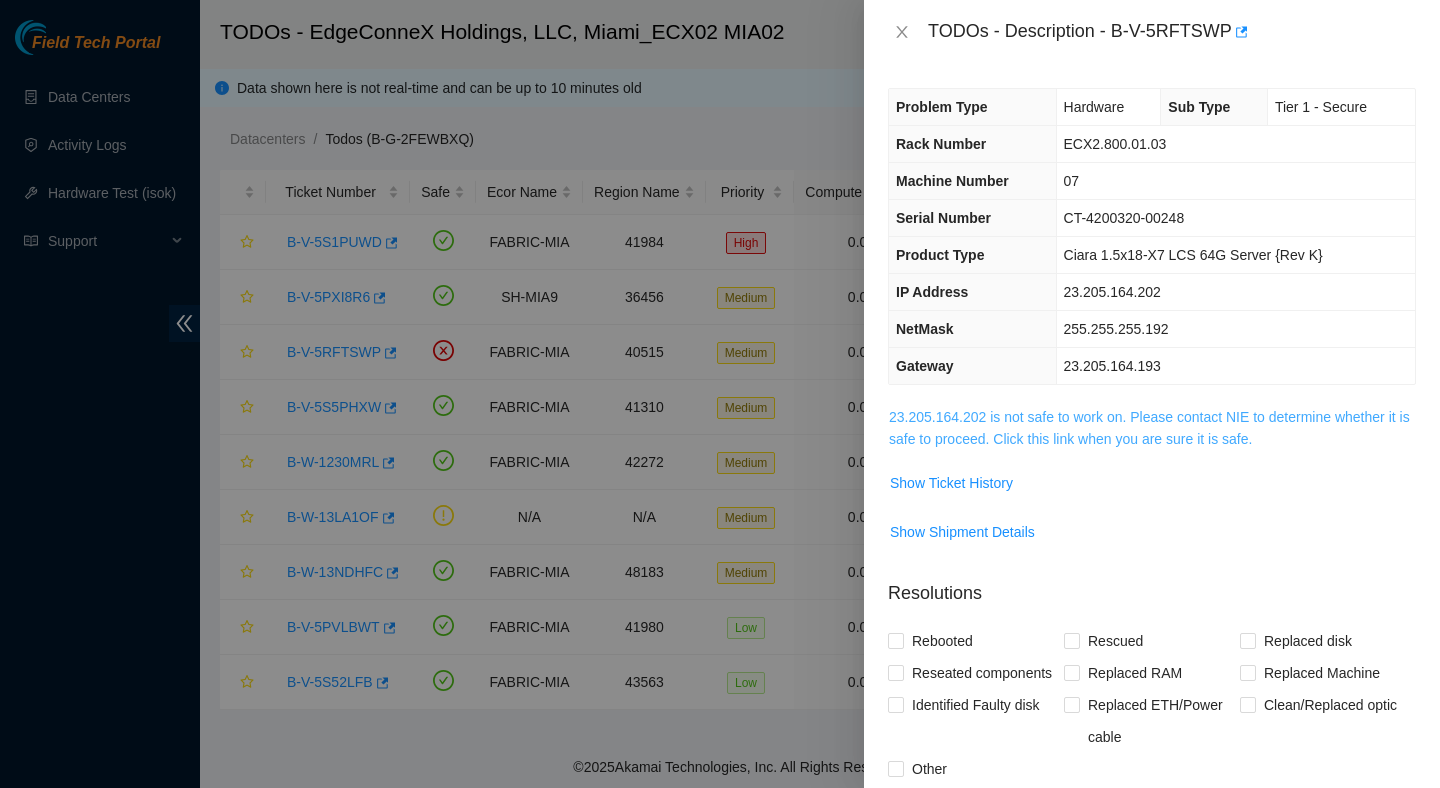click on "23.205.164.202 is not safe to work on. Please contact NIE to determine whether it is safe to proceed. Click this link when you are sure it is safe." at bounding box center (1149, 428) 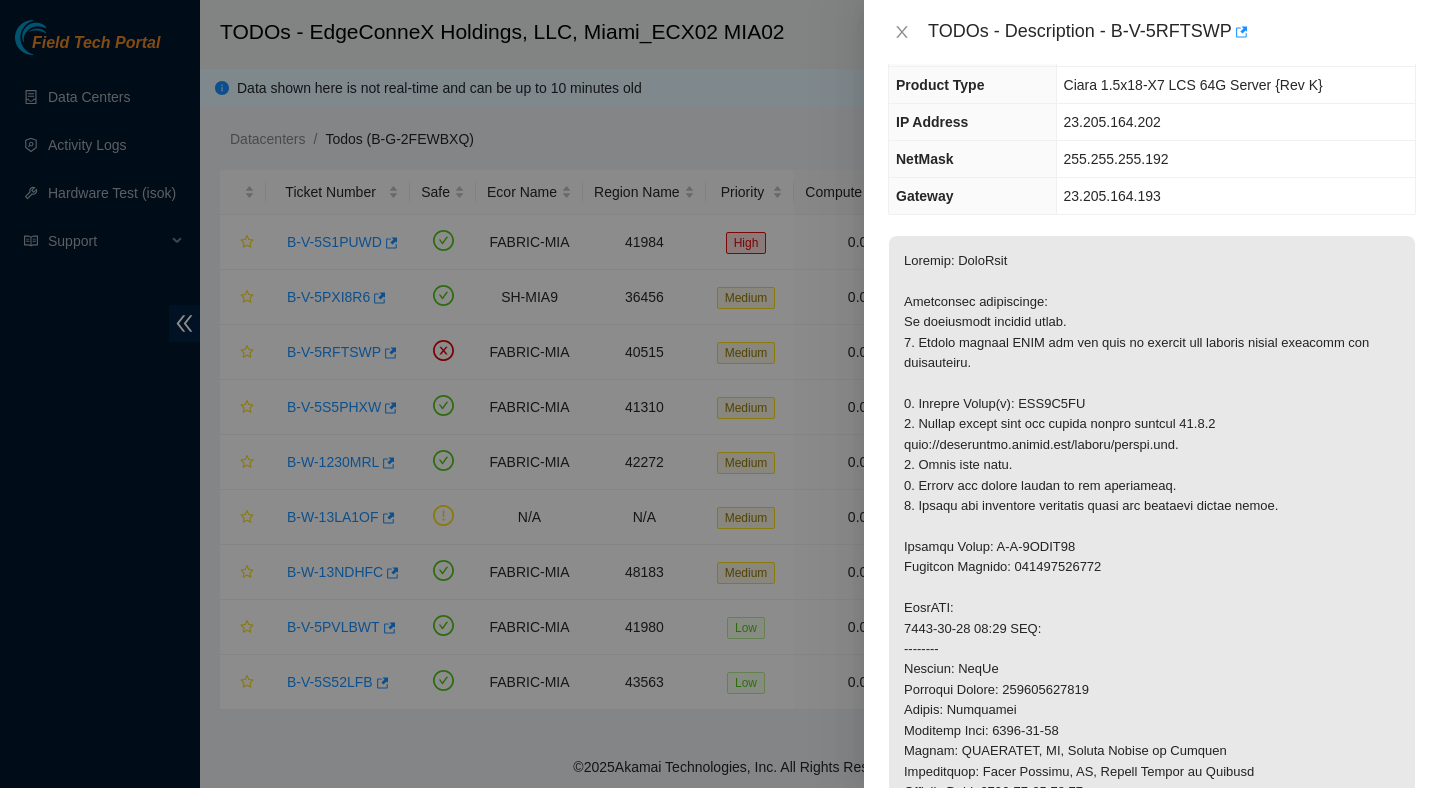 scroll, scrollTop: 219, scrollLeft: 0, axis: vertical 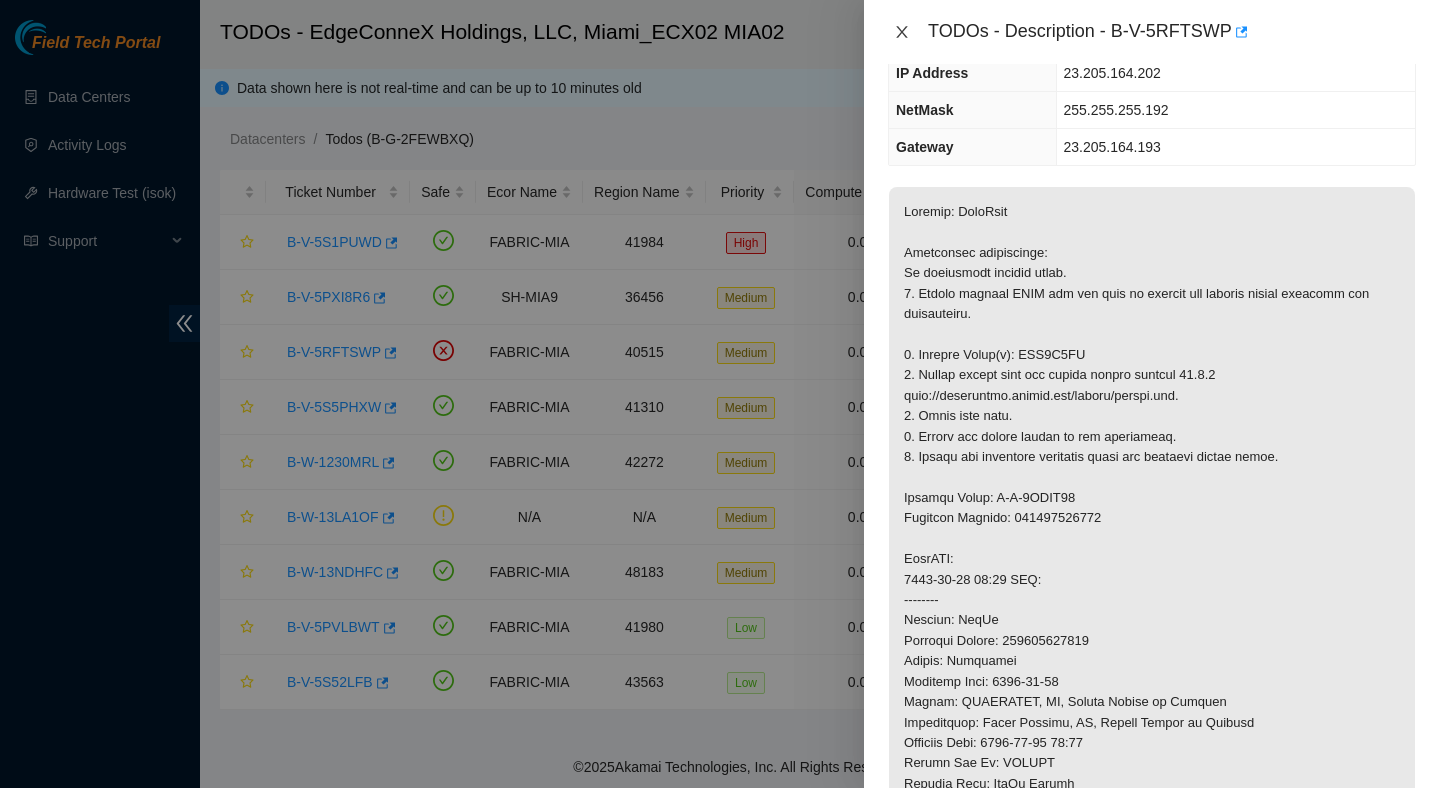 click at bounding box center [902, 32] 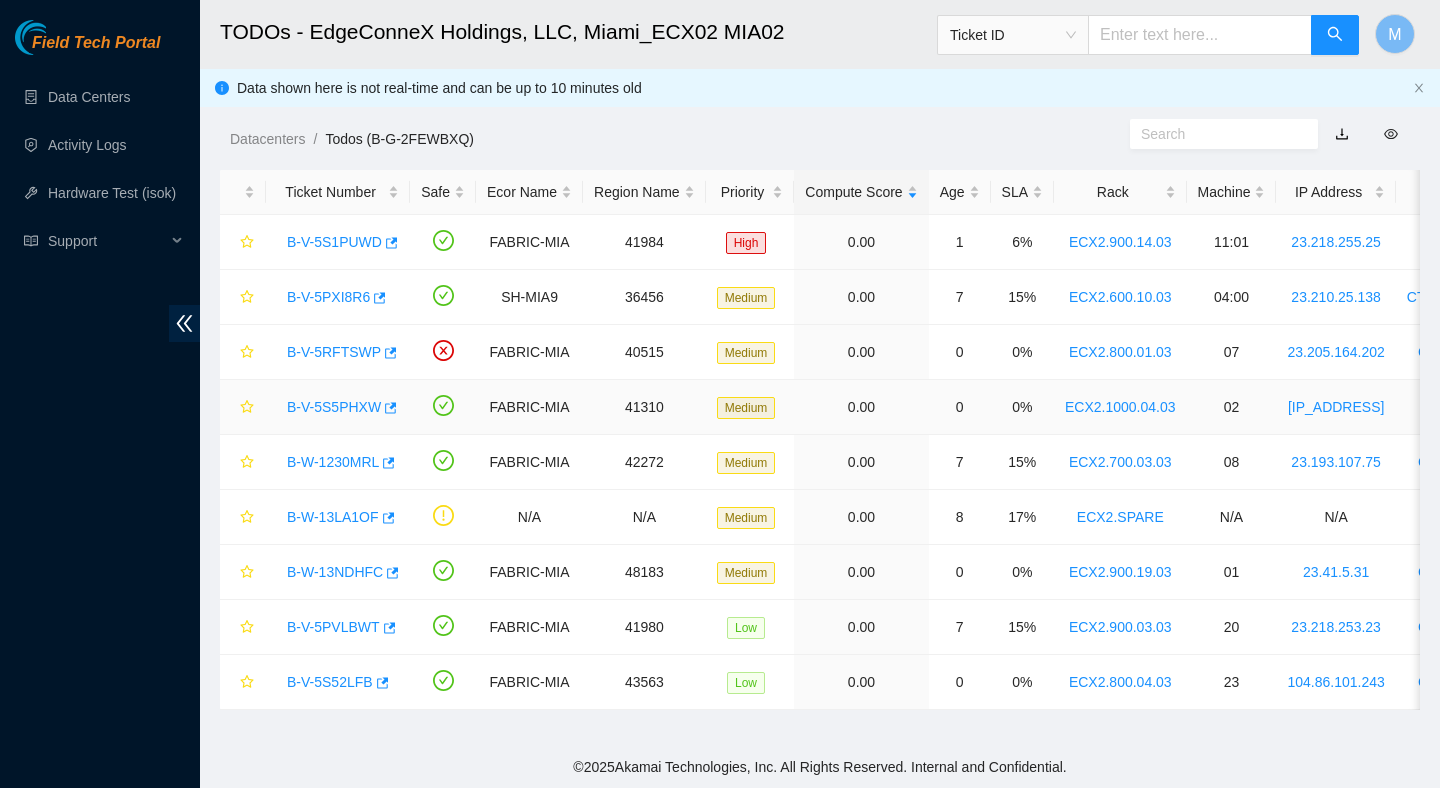 click on "B-V-5S5PHXW" at bounding box center (334, 407) 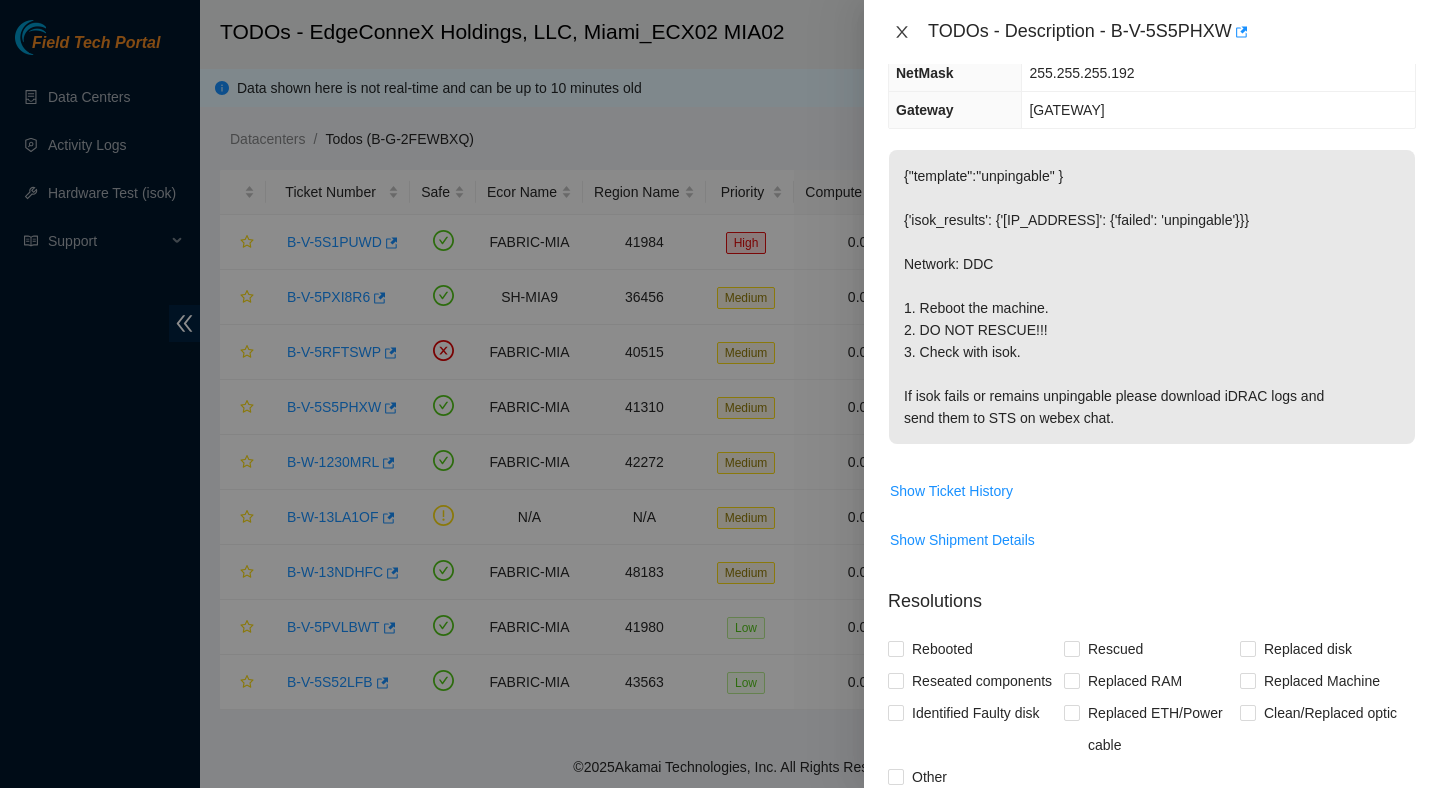 click 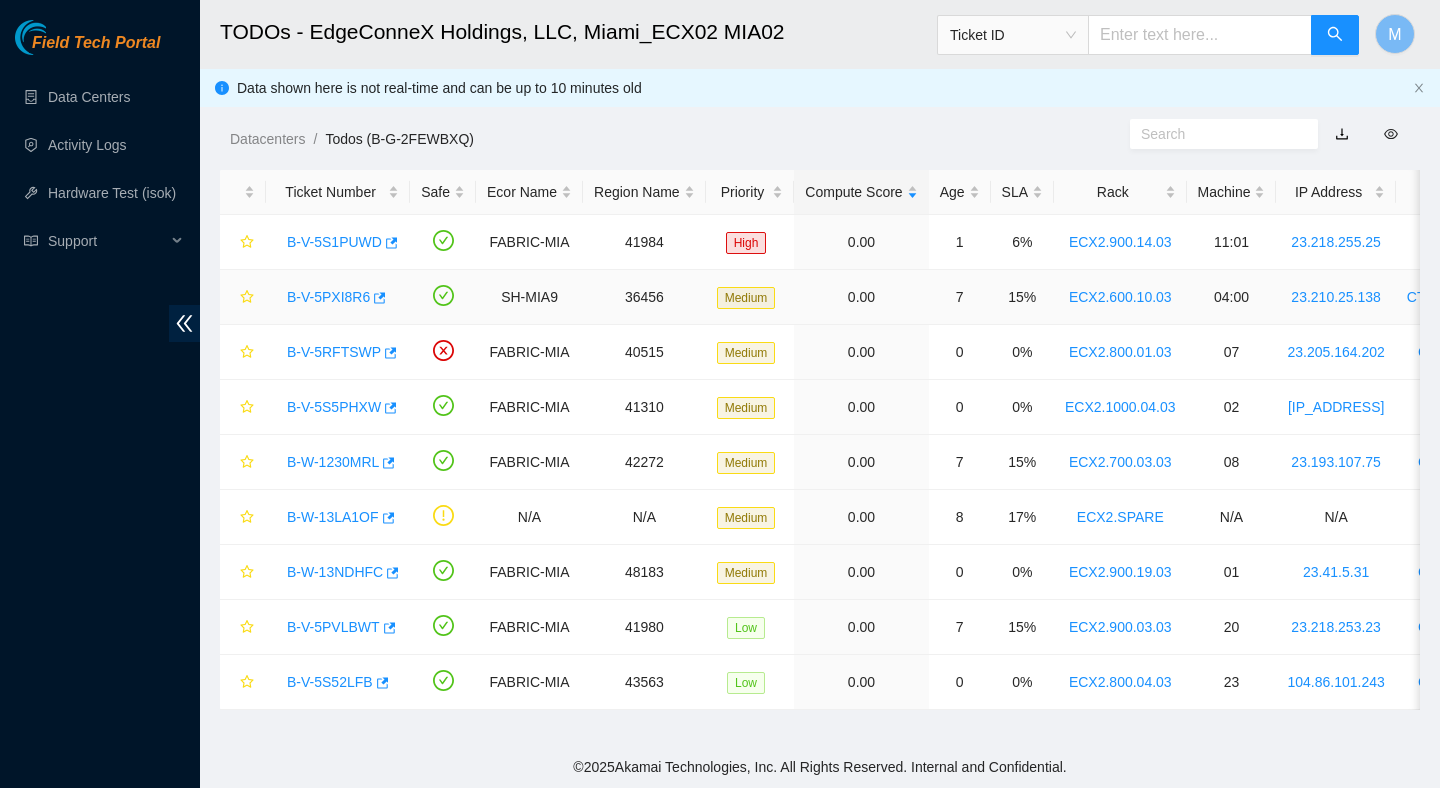 scroll, scrollTop: 285, scrollLeft: 0, axis: vertical 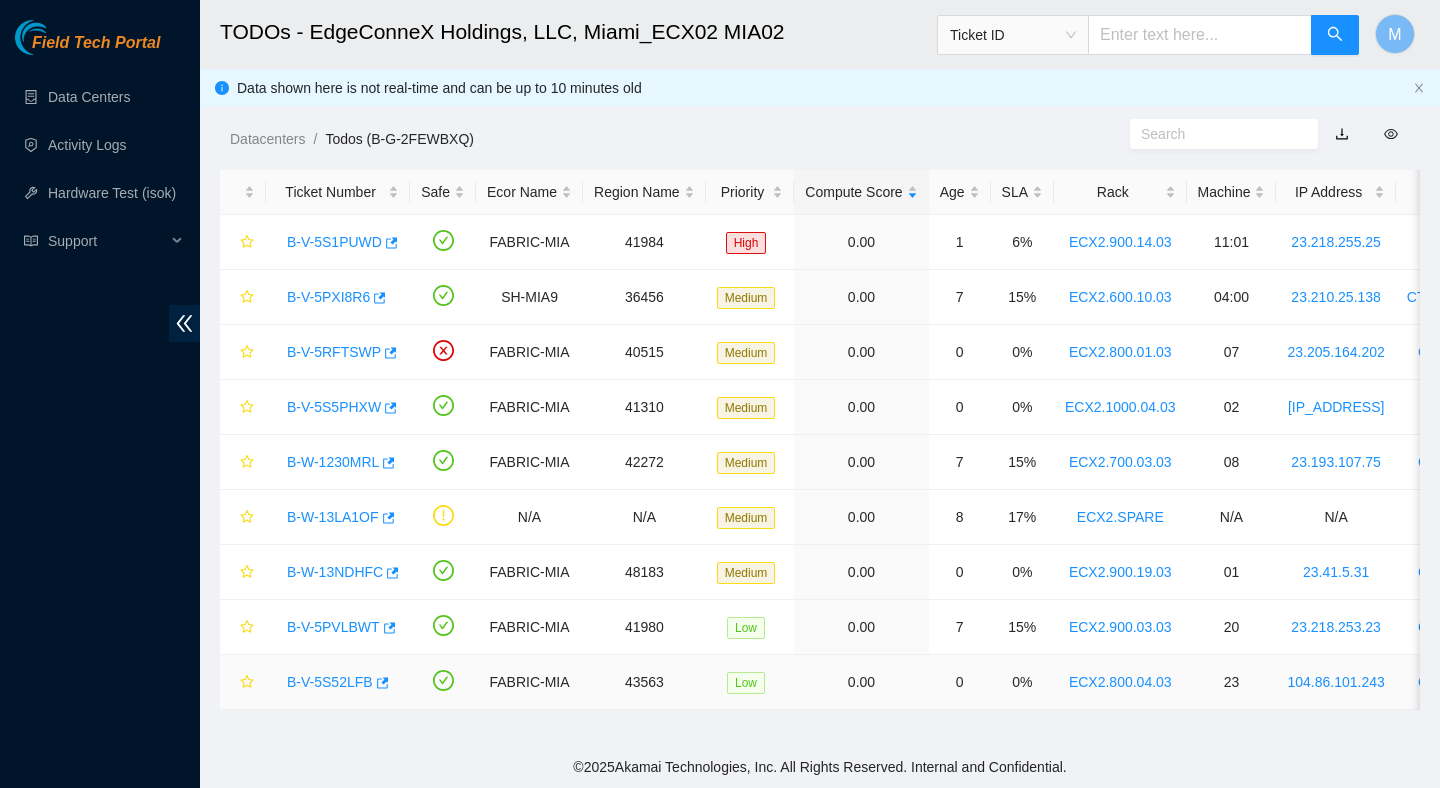 click on "B-V-5S52LFB" at bounding box center (330, 682) 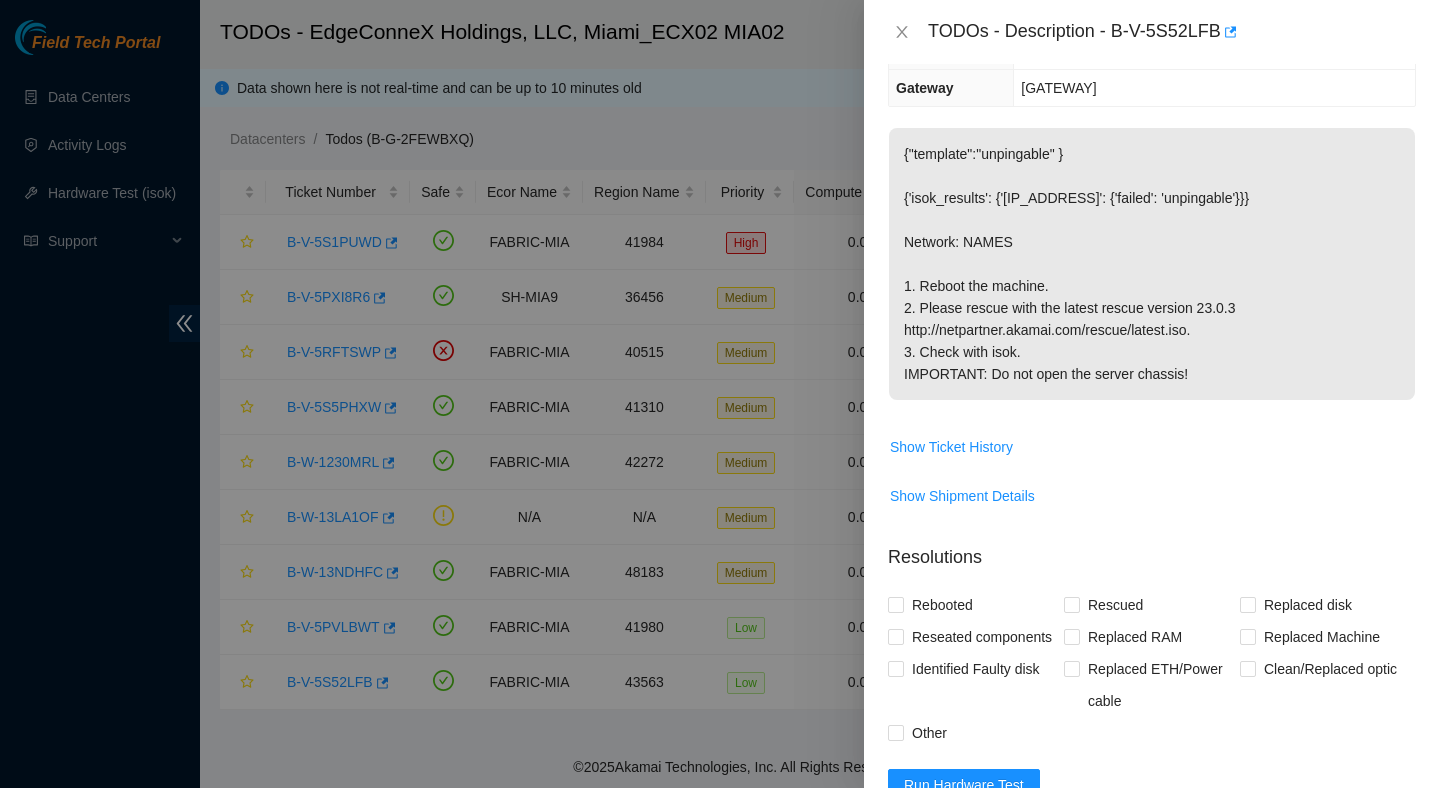 scroll, scrollTop: 263, scrollLeft: 0, axis: vertical 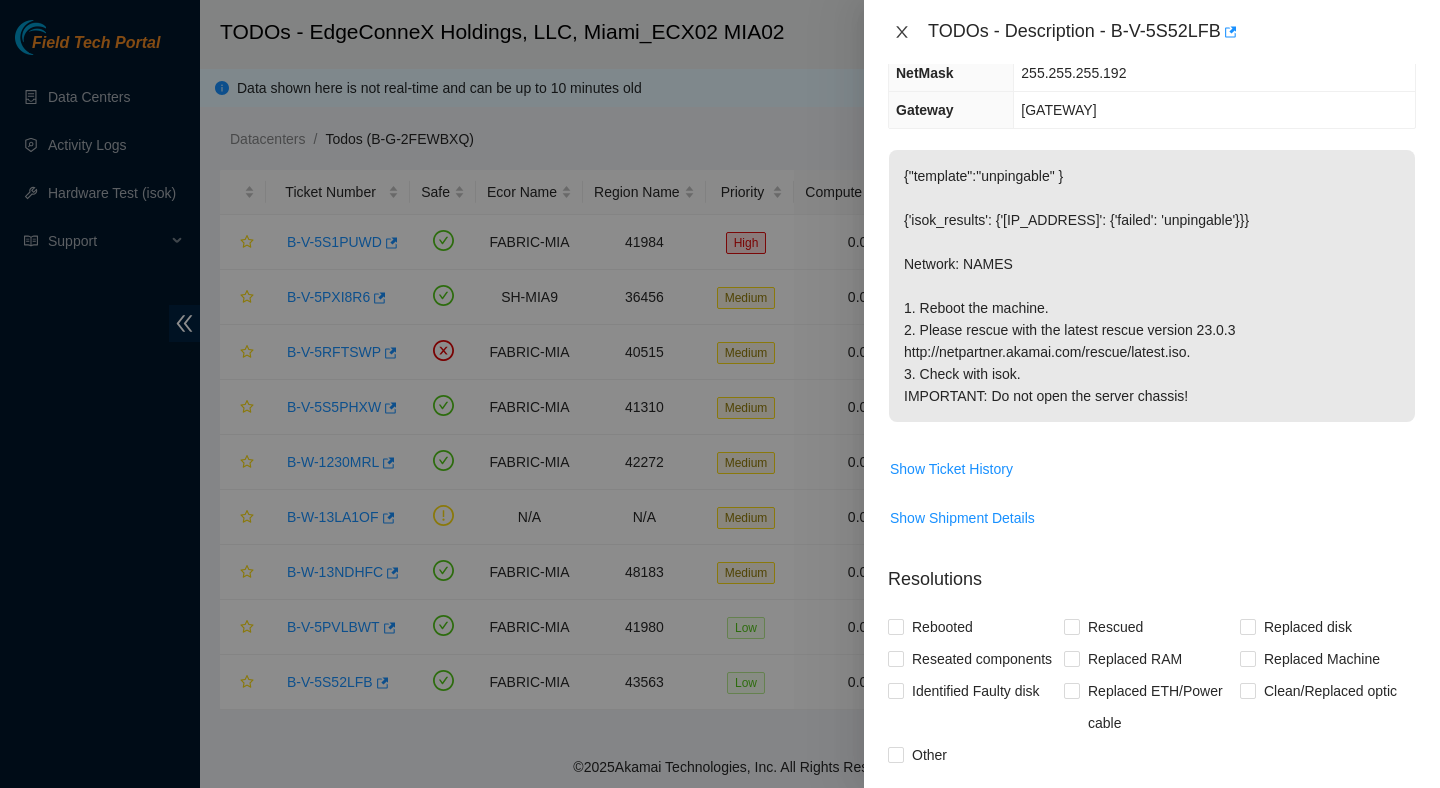 click 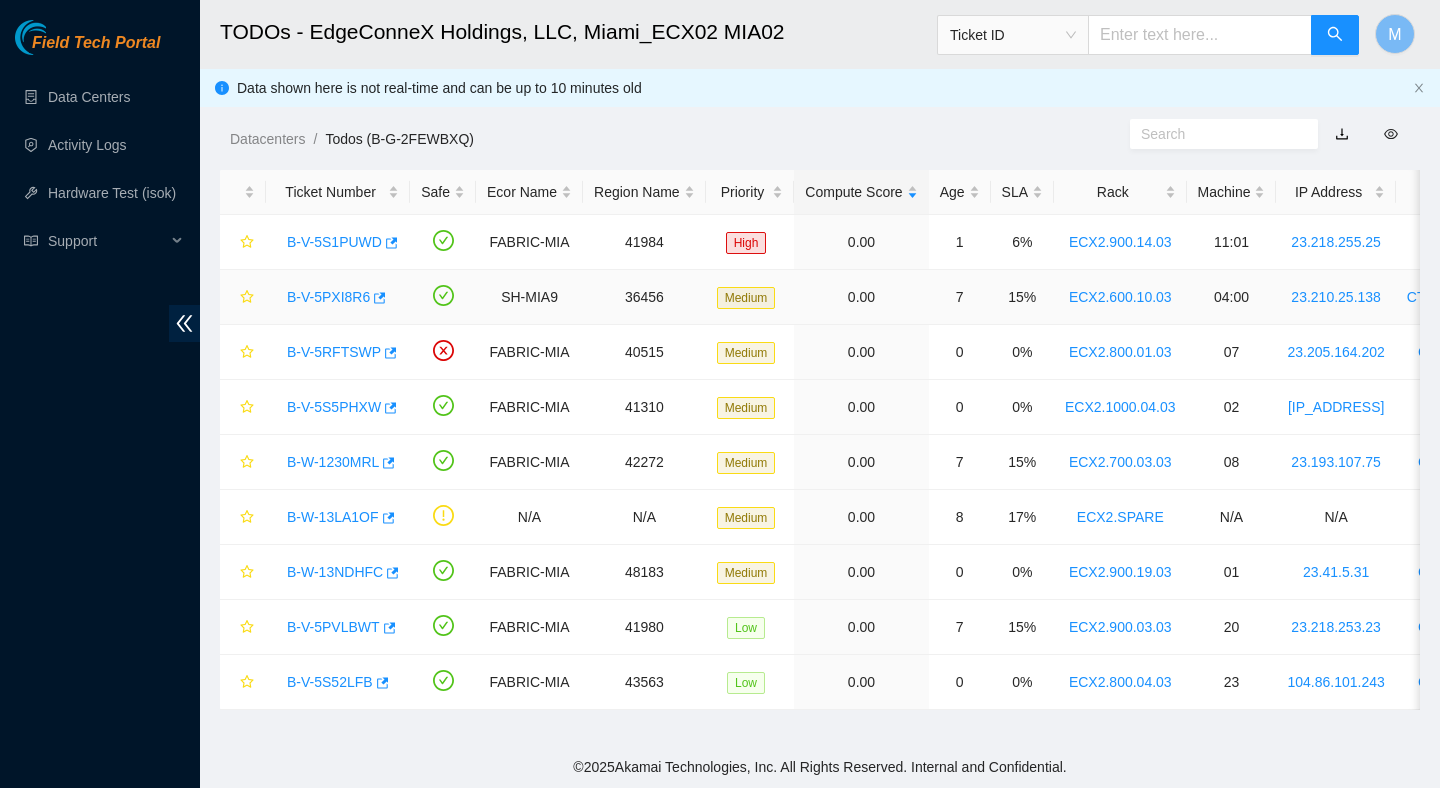 scroll, scrollTop: 285, scrollLeft: 0, axis: vertical 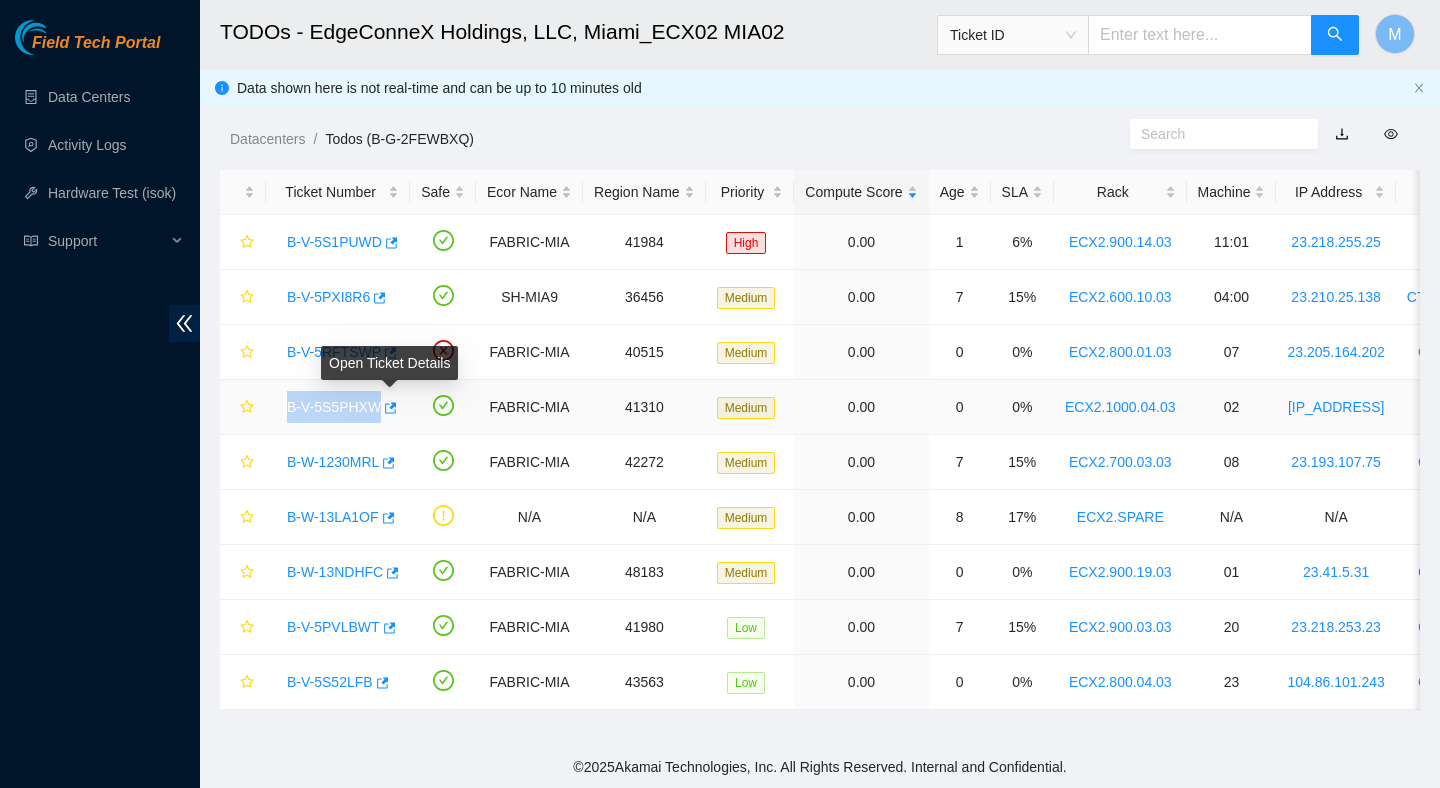 drag, startPoint x: 281, startPoint y: 416, endPoint x: 407, endPoint y: 421, distance: 126.09917 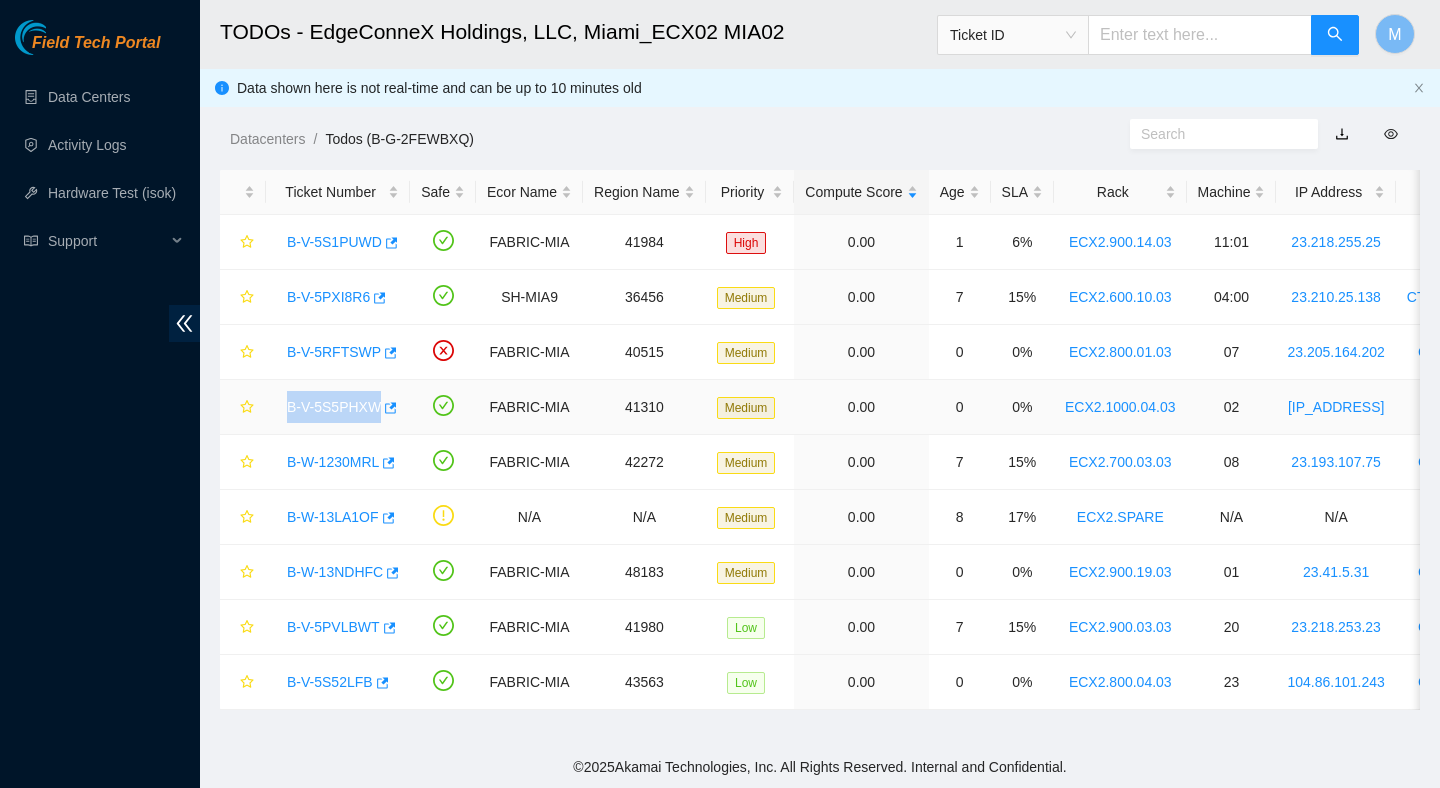 copy on "B-V-5S5PHXW" 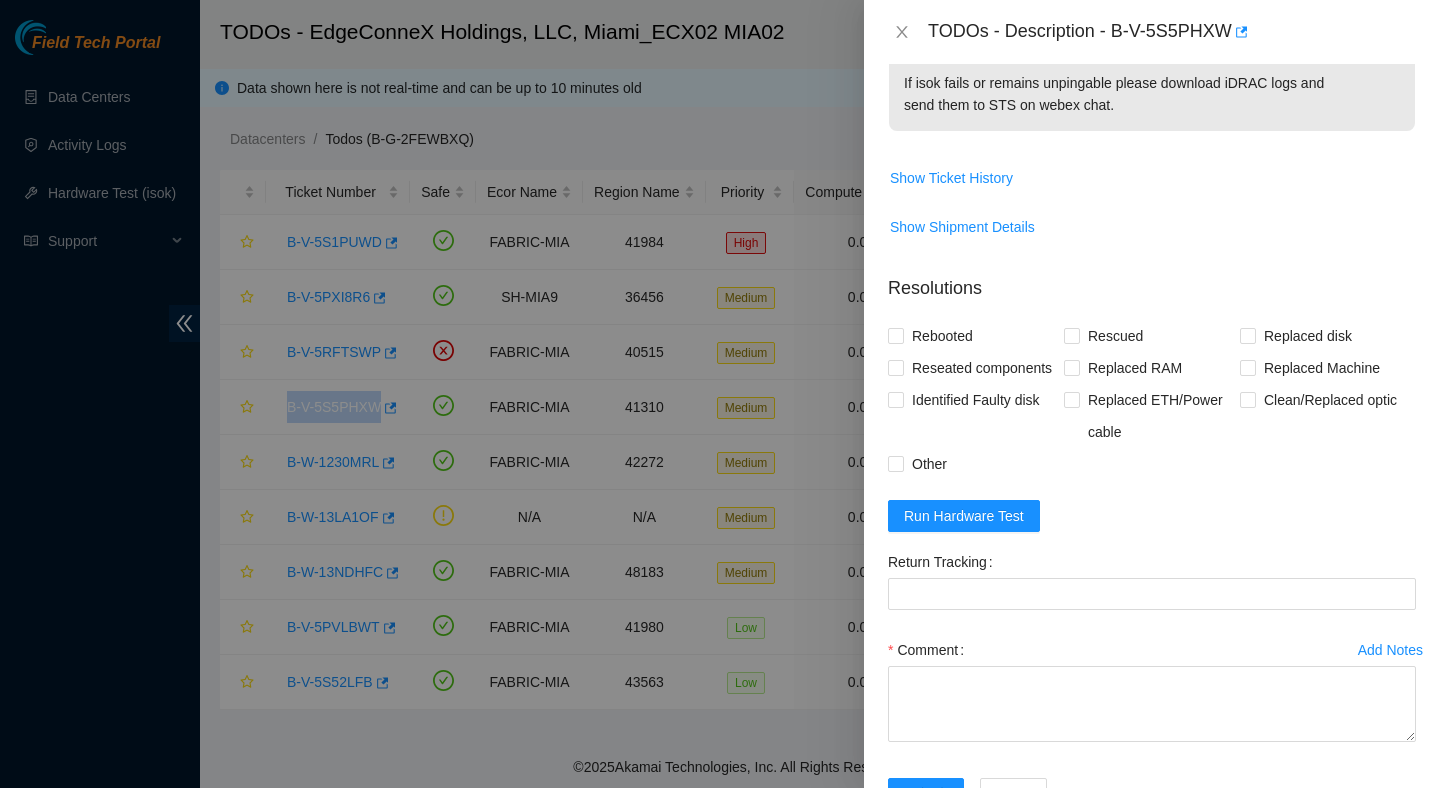 scroll, scrollTop: 590, scrollLeft: 0, axis: vertical 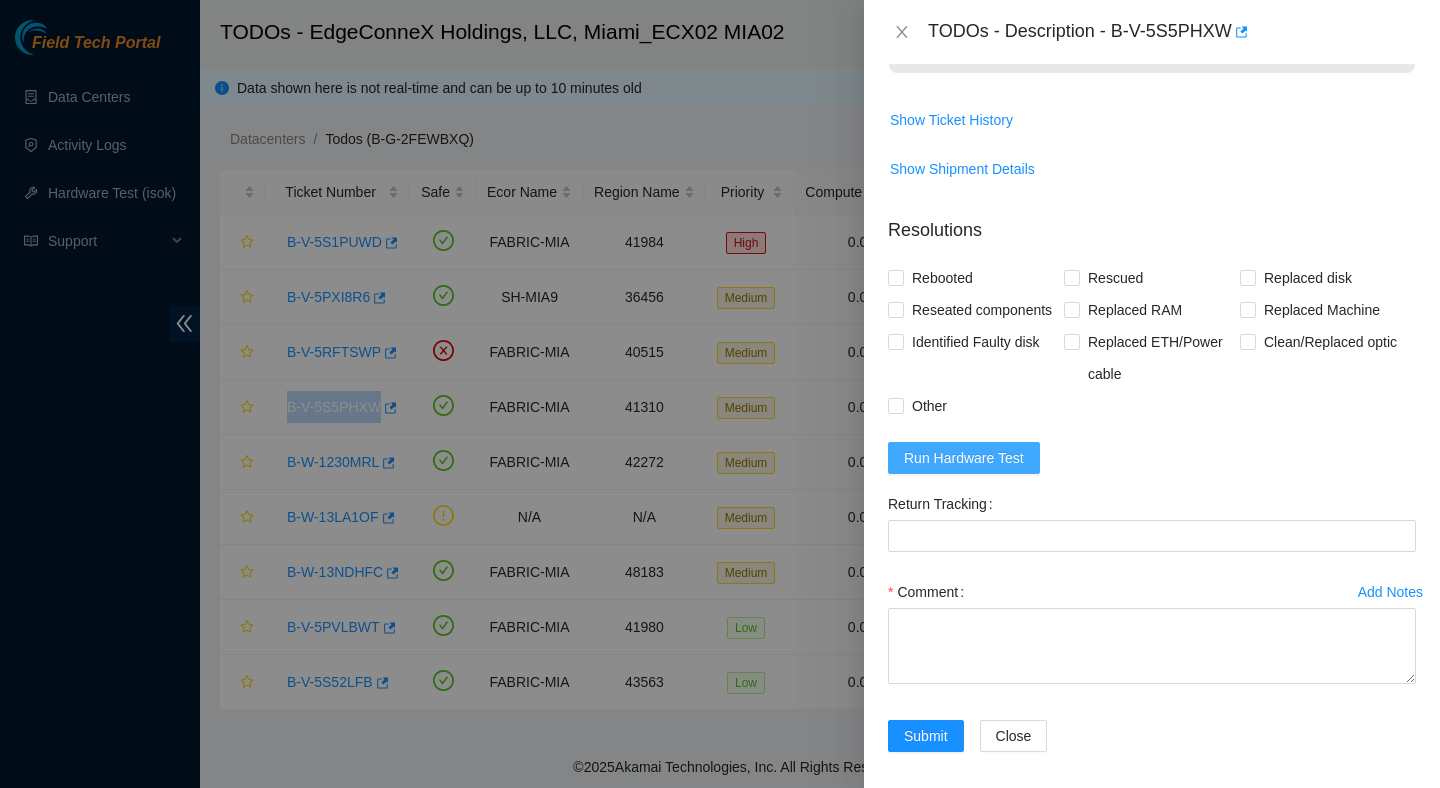 click on "Run Hardware Test" at bounding box center (964, 458) 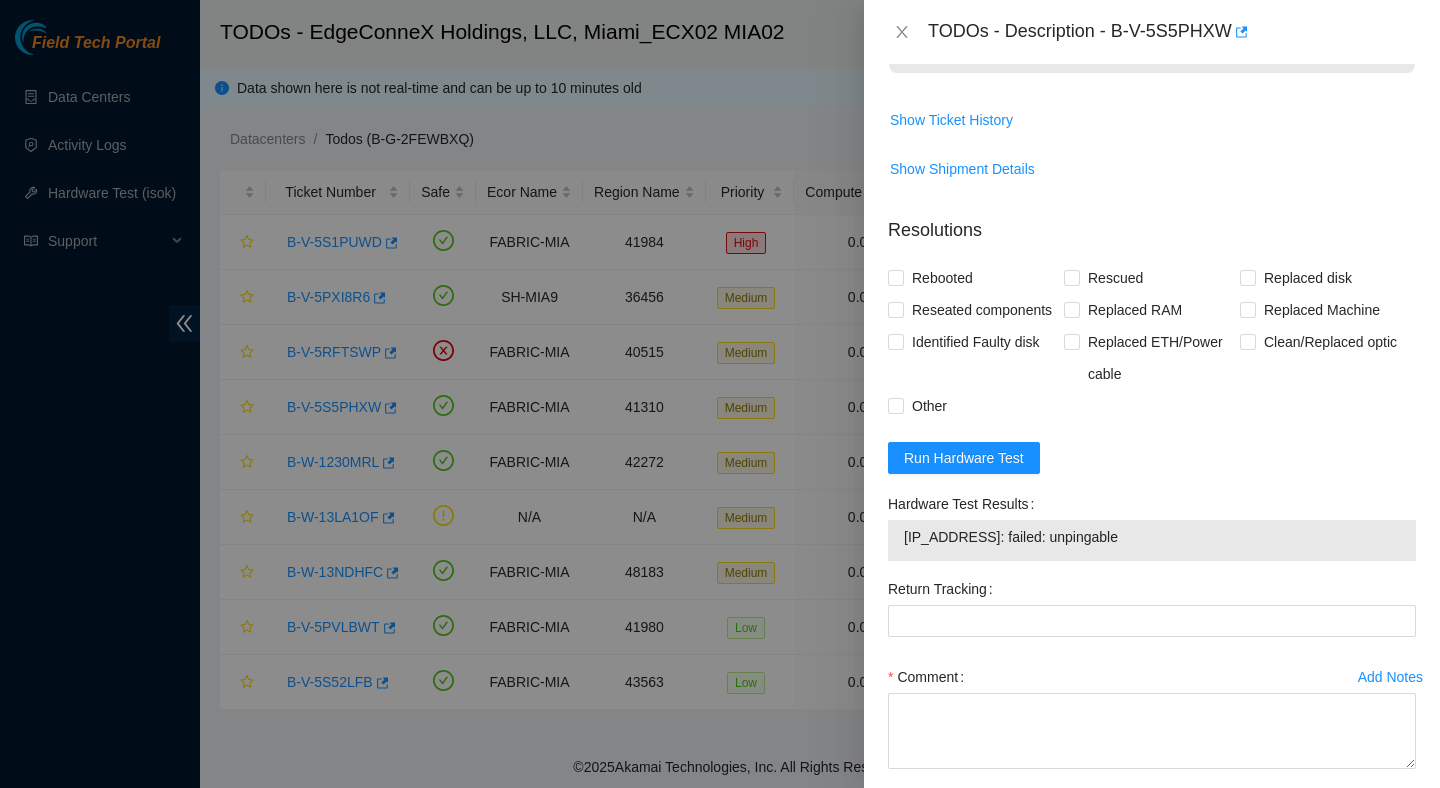 click on "104.86.101.133: failed: unpingable" at bounding box center [1152, 537] 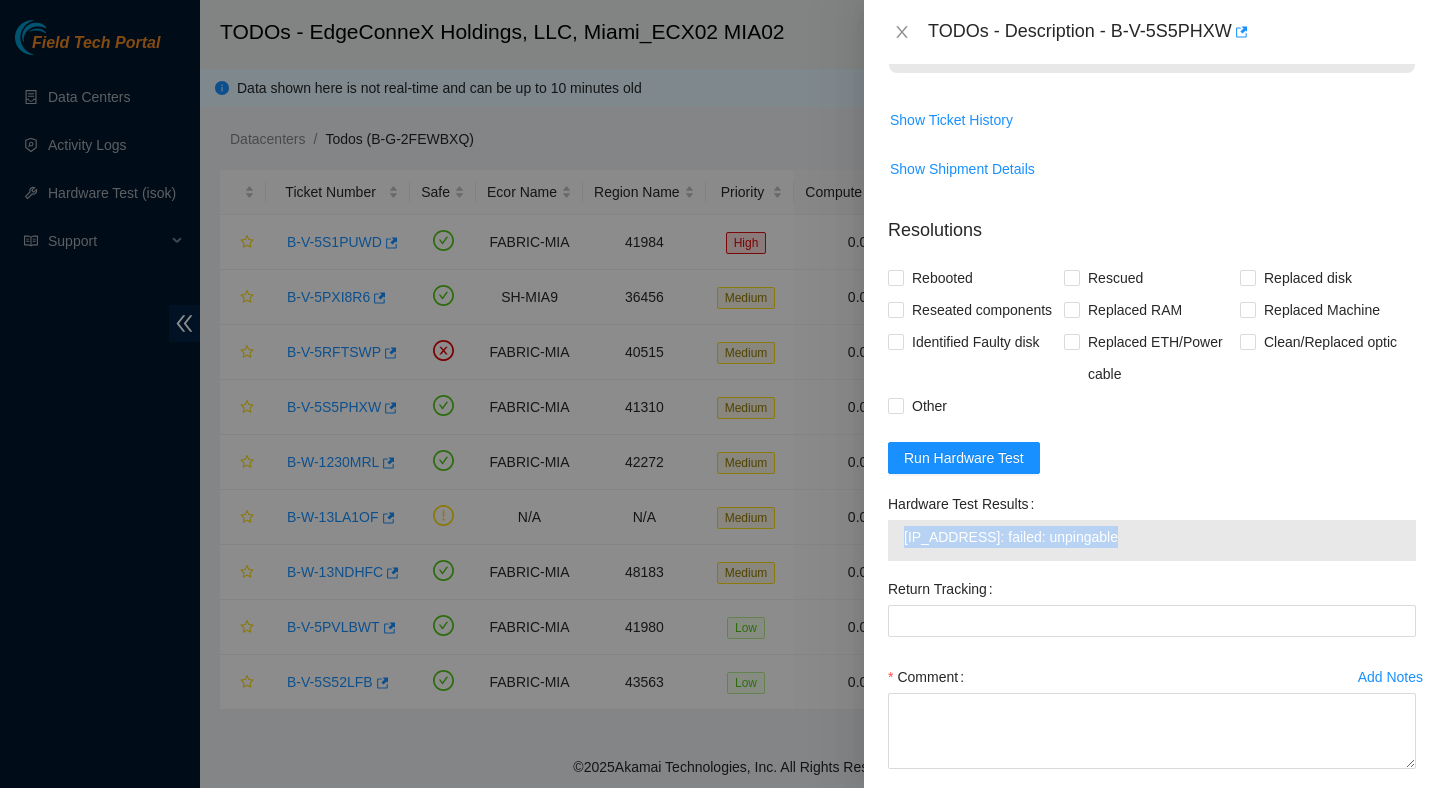 click on "104.86.101.133: failed: unpingable" at bounding box center [1152, 537] 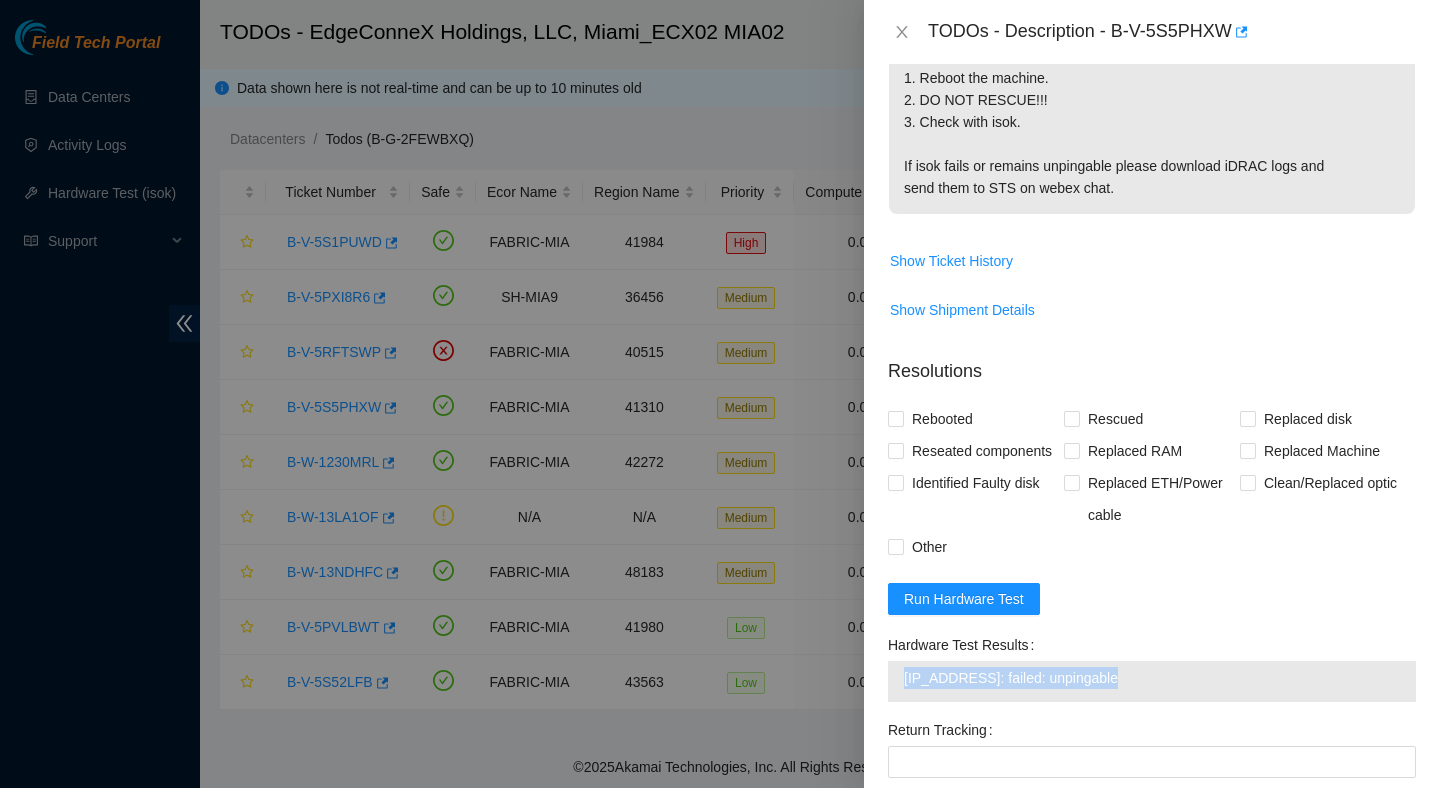 scroll, scrollTop: 0, scrollLeft: 0, axis: both 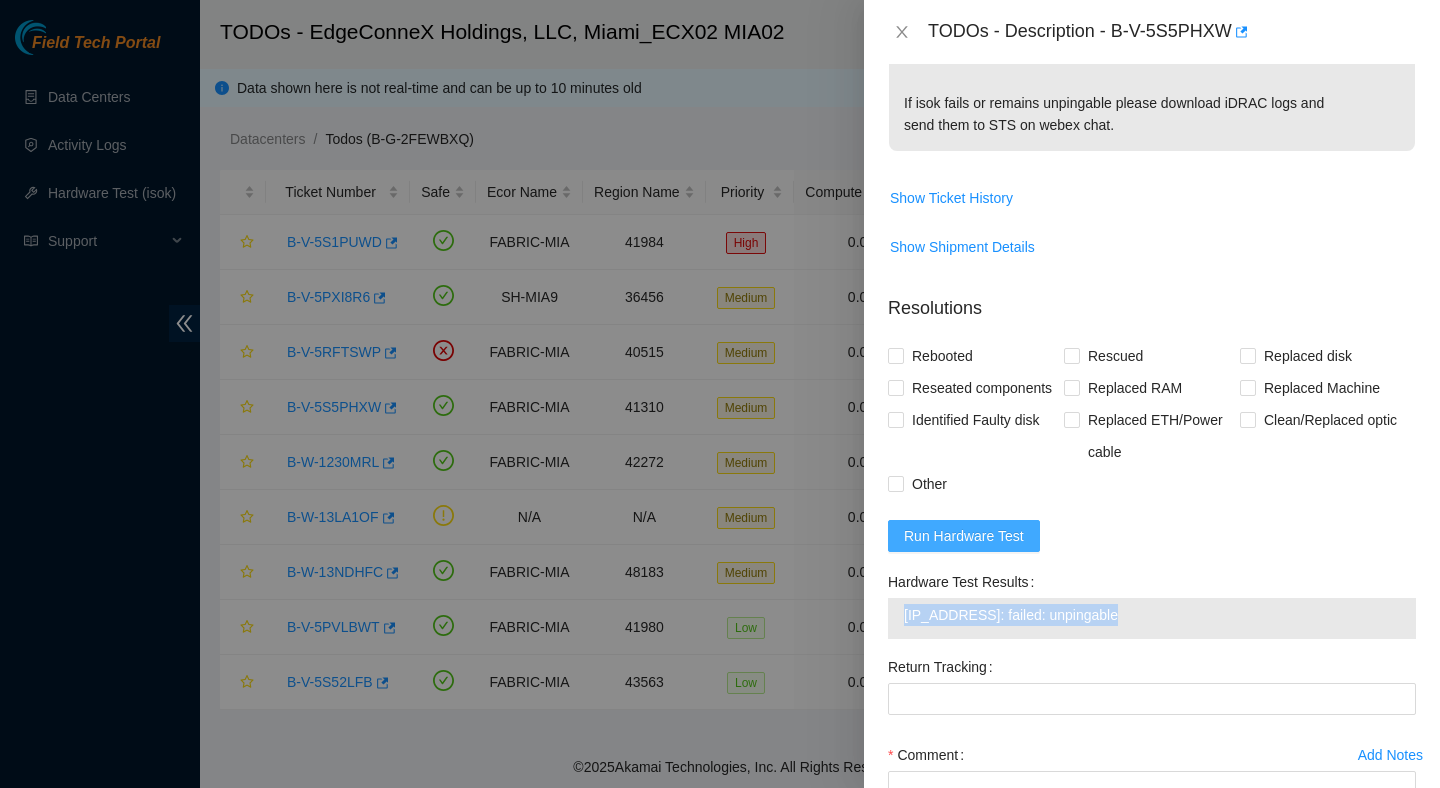 click on "Run Hardware Test" at bounding box center (964, 536) 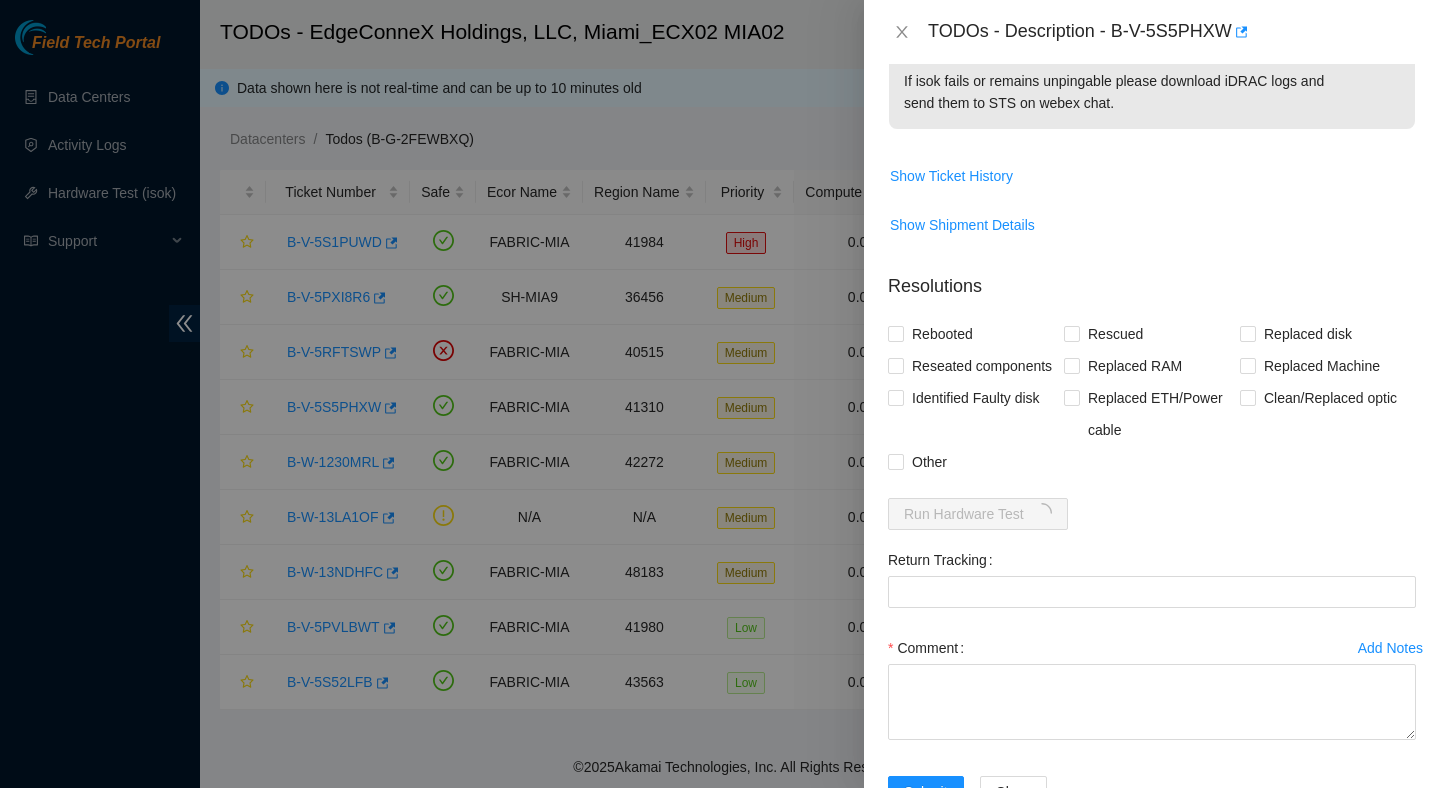 scroll, scrollTop: 570, scrollLeft: 0, axis: vertical 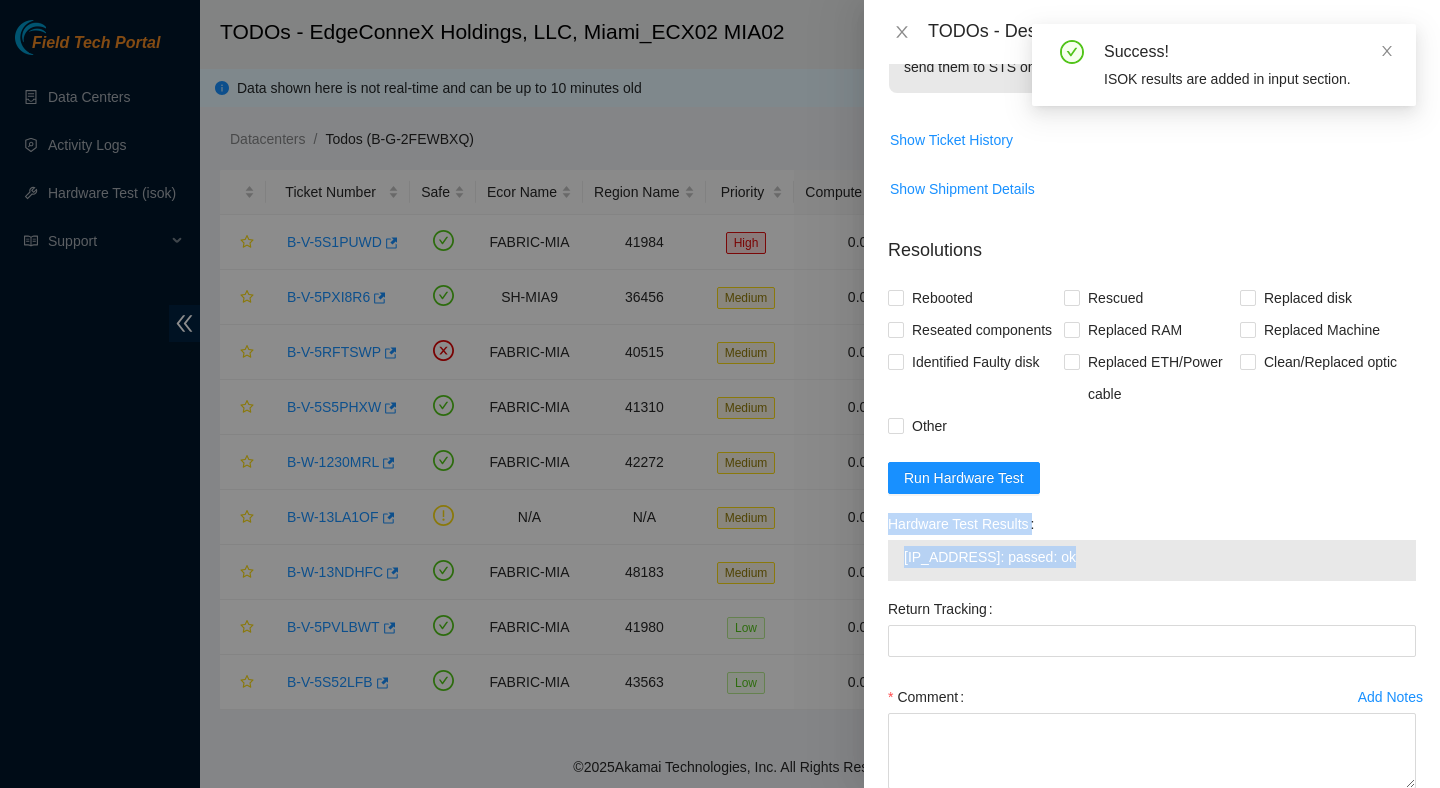 click on "104.86.101.133: passed: ok" at bounding box center [1152, 557] 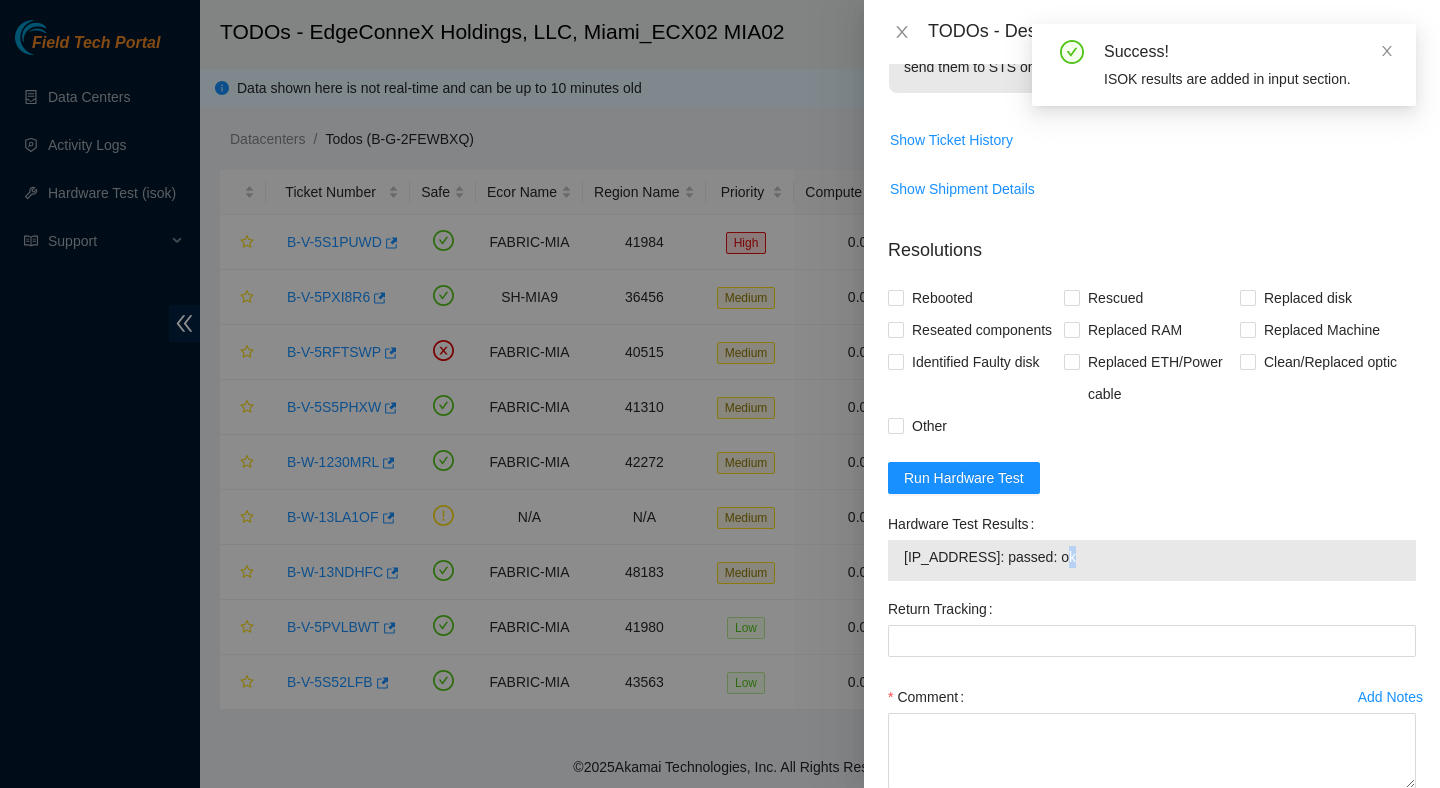 click on "104.86.101.133: passed: ok" at bounding box center [1152, 557] 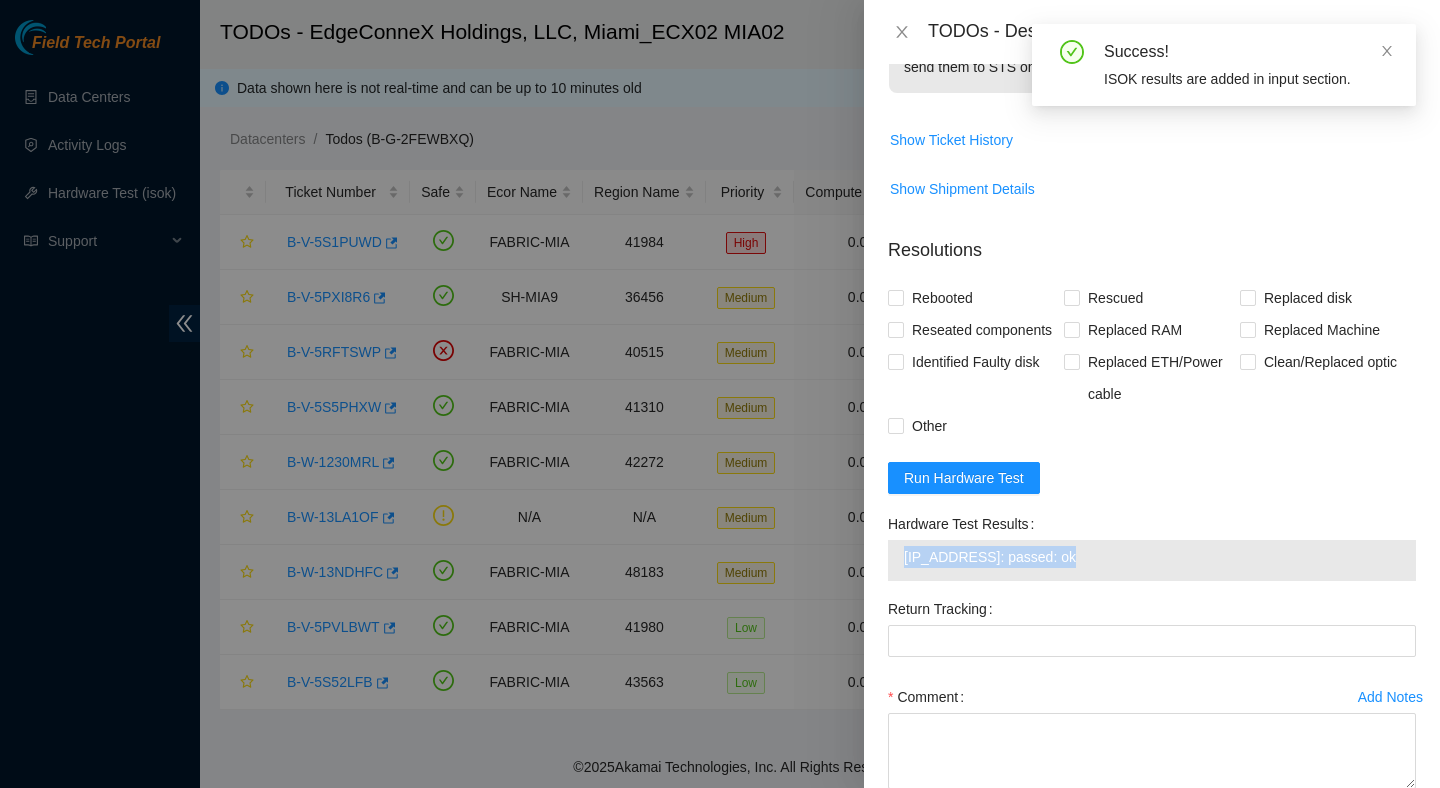 click on "104.86.101.133: passed: ok" at bounding box center (1152, 557) 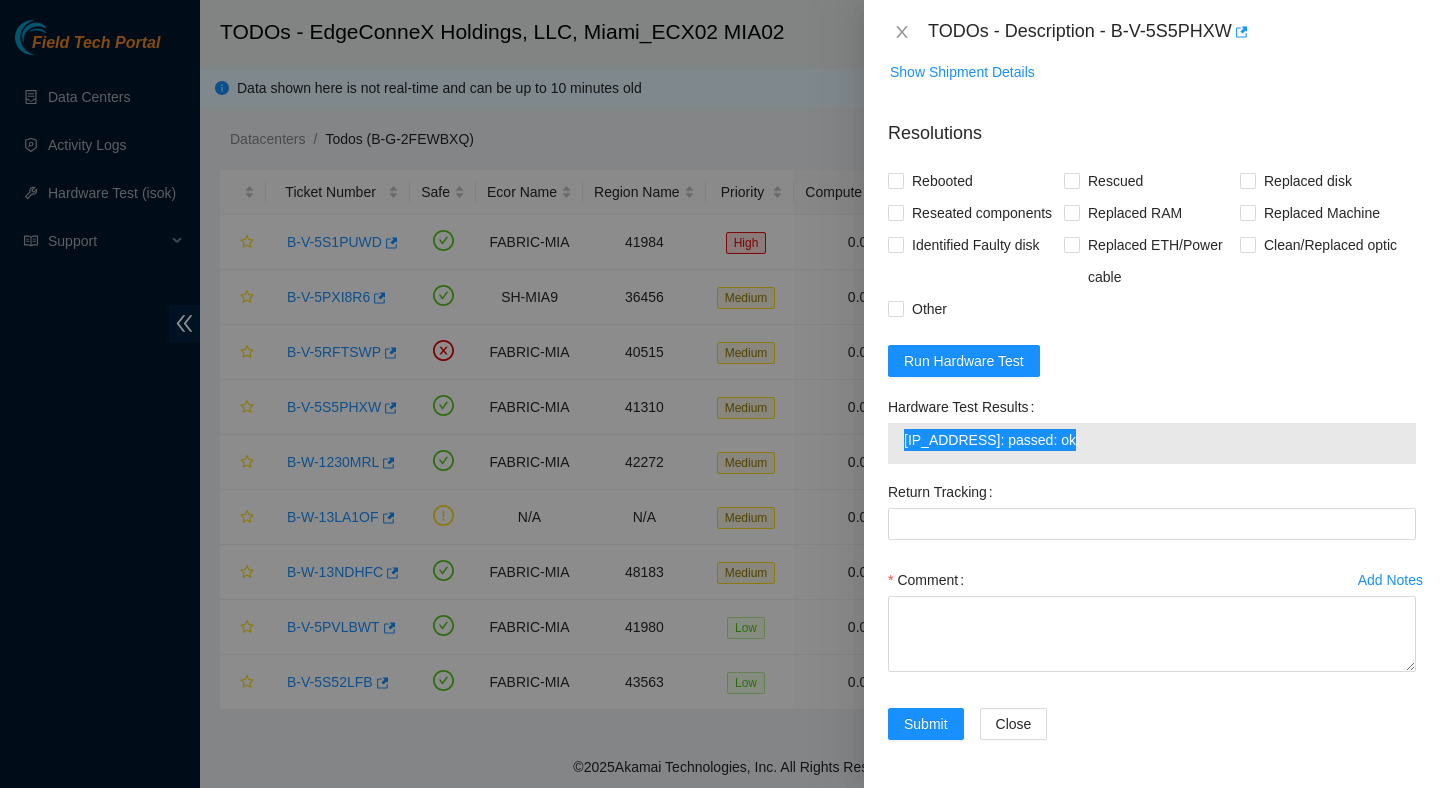 scroll, scrollTop: 719, scrollLeft: 0, axis: vertical 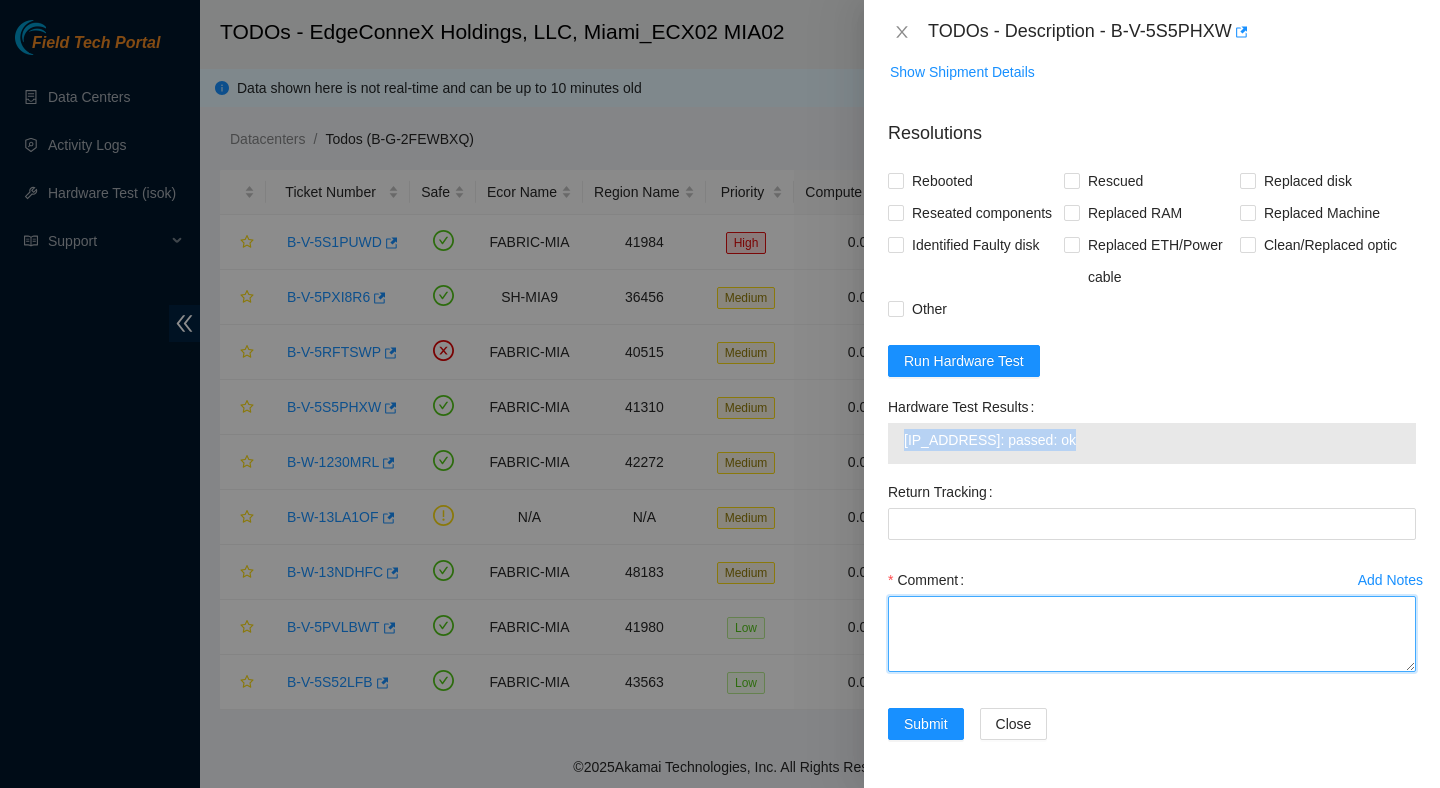 click on "Comment" at bounding box center (1152, 634) 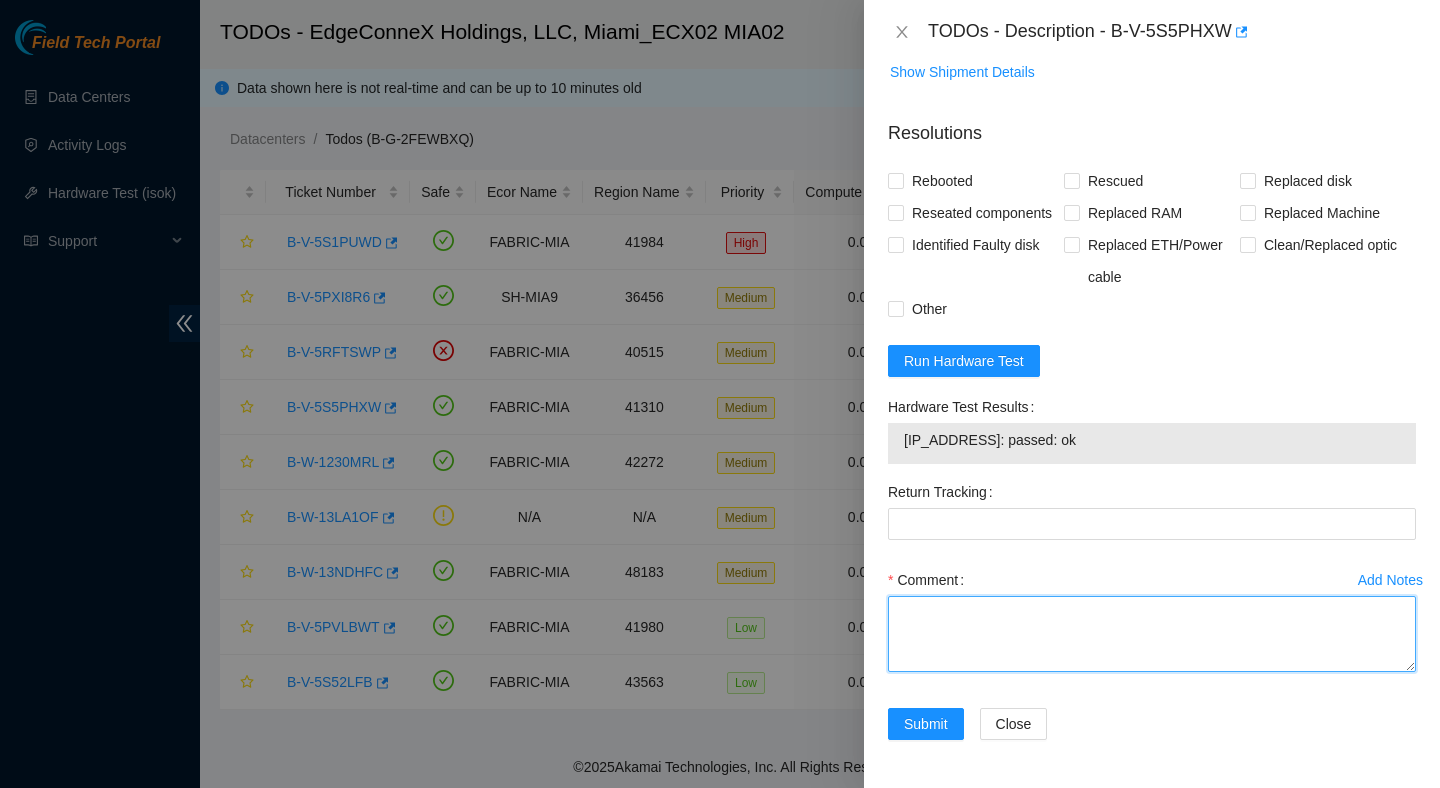 click on "Comment" at bounding box center (1152, 634) 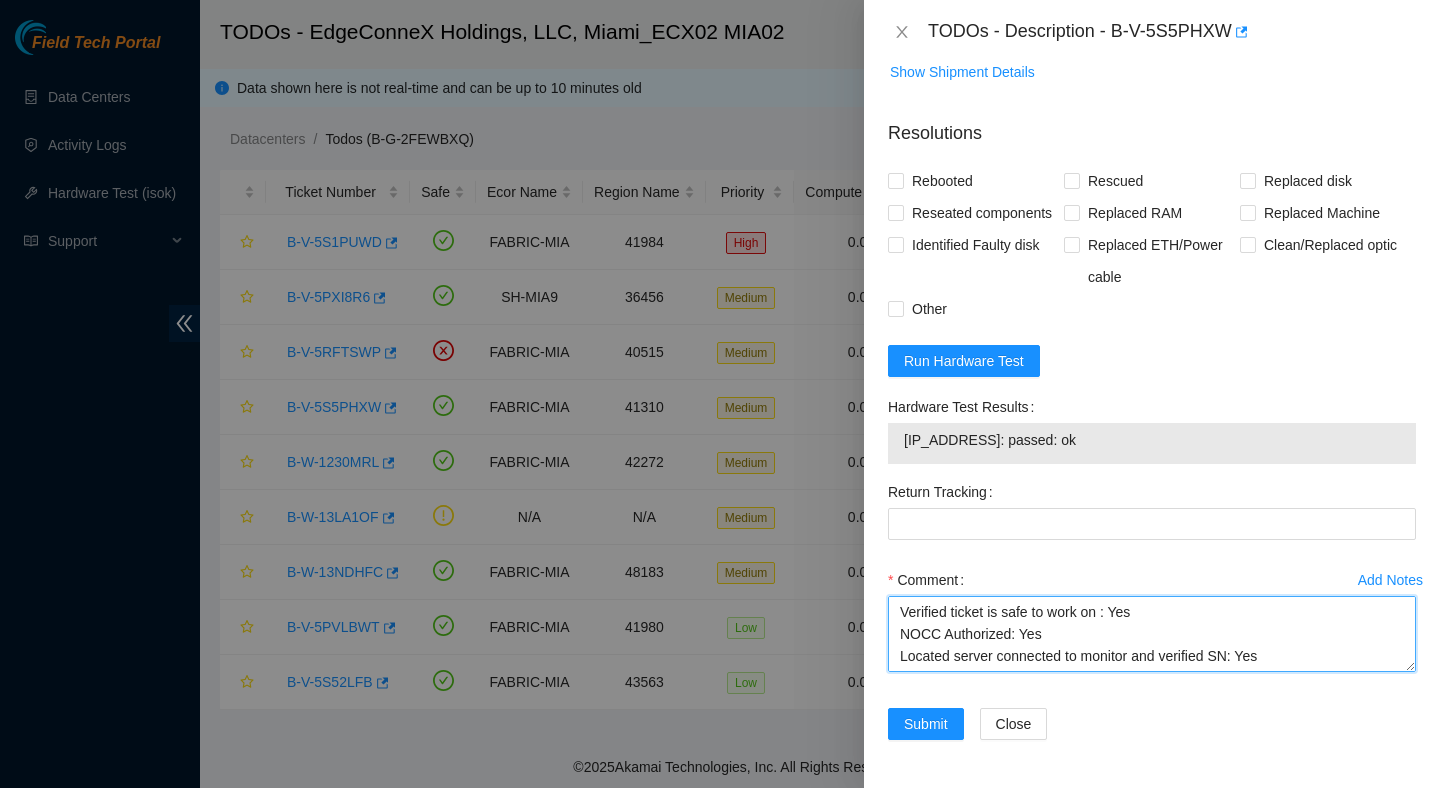 scroll, scrollTop: 169, scrollLeft: 0, axis: vertical 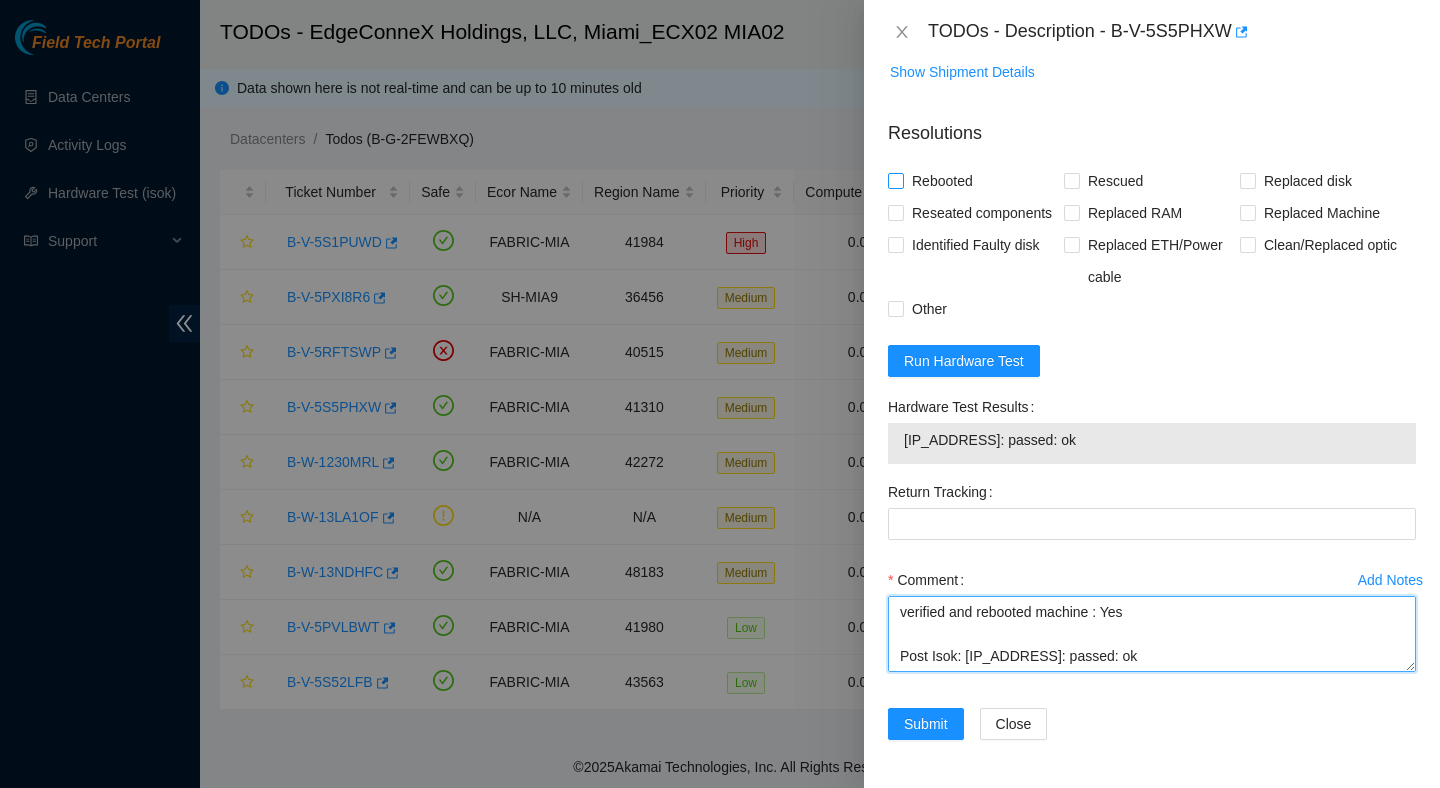 type on "Verified ticket is safe to work on : Yes
NOCC Authorized: Yes
Located server connected to monitor and verified SN: Yes
Ran Pre isok : 104.86.101.133: failed: unpingable
verified and rebooted machine : Yes
Post Isok: 104.86.101.133: passed: ok" 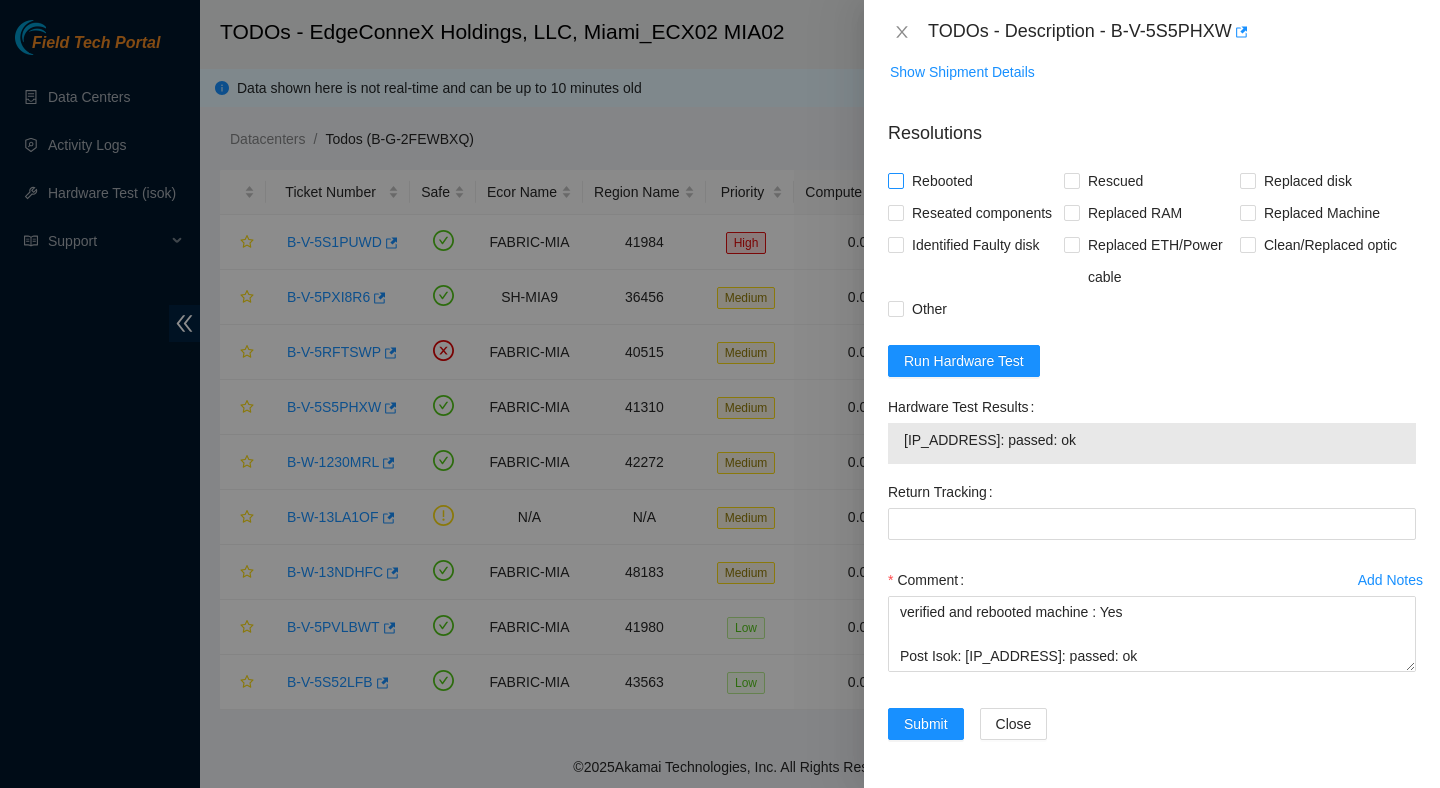 click on "Rebooted" at bounding box center [942, 181] 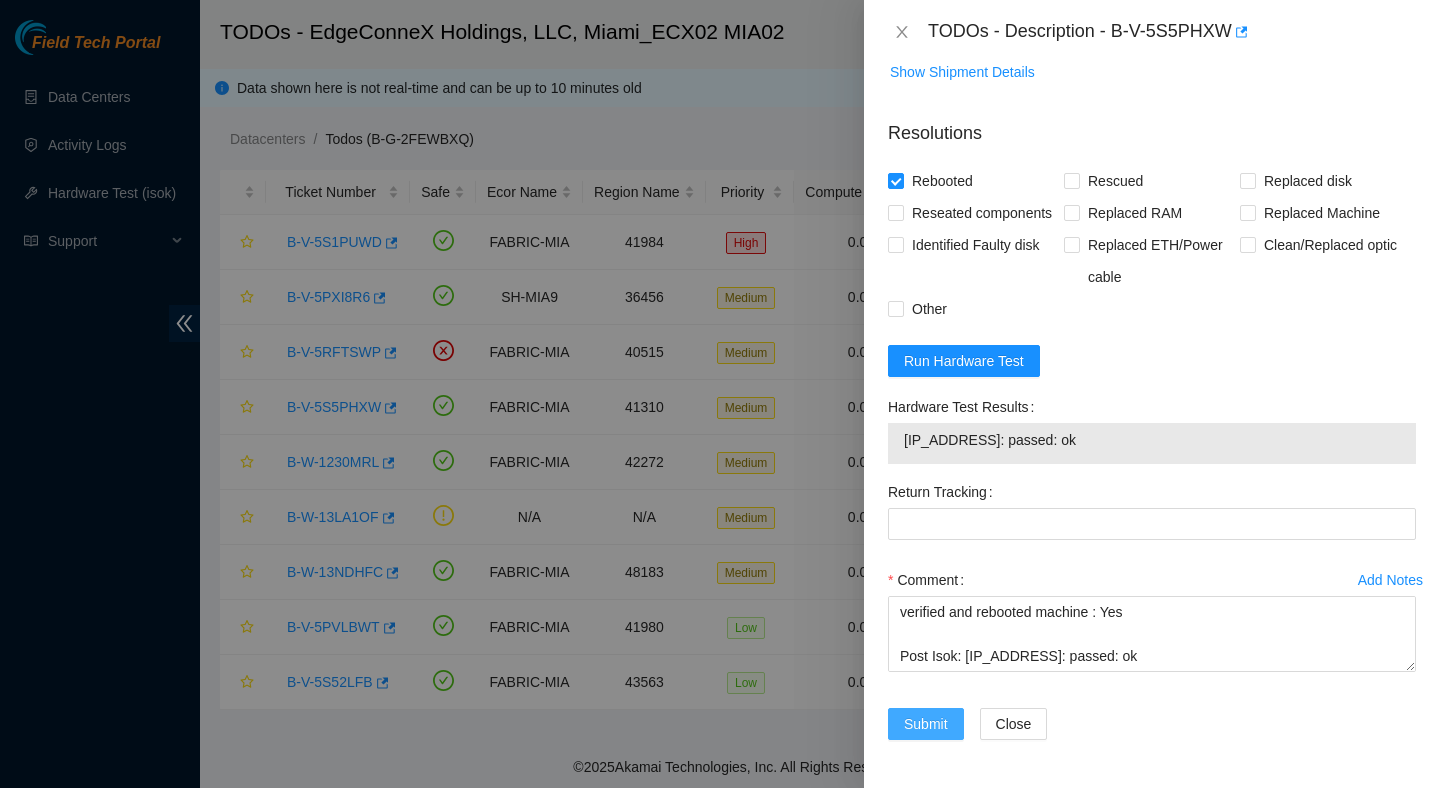 click on "Submit" at bounding box center (926, 724) 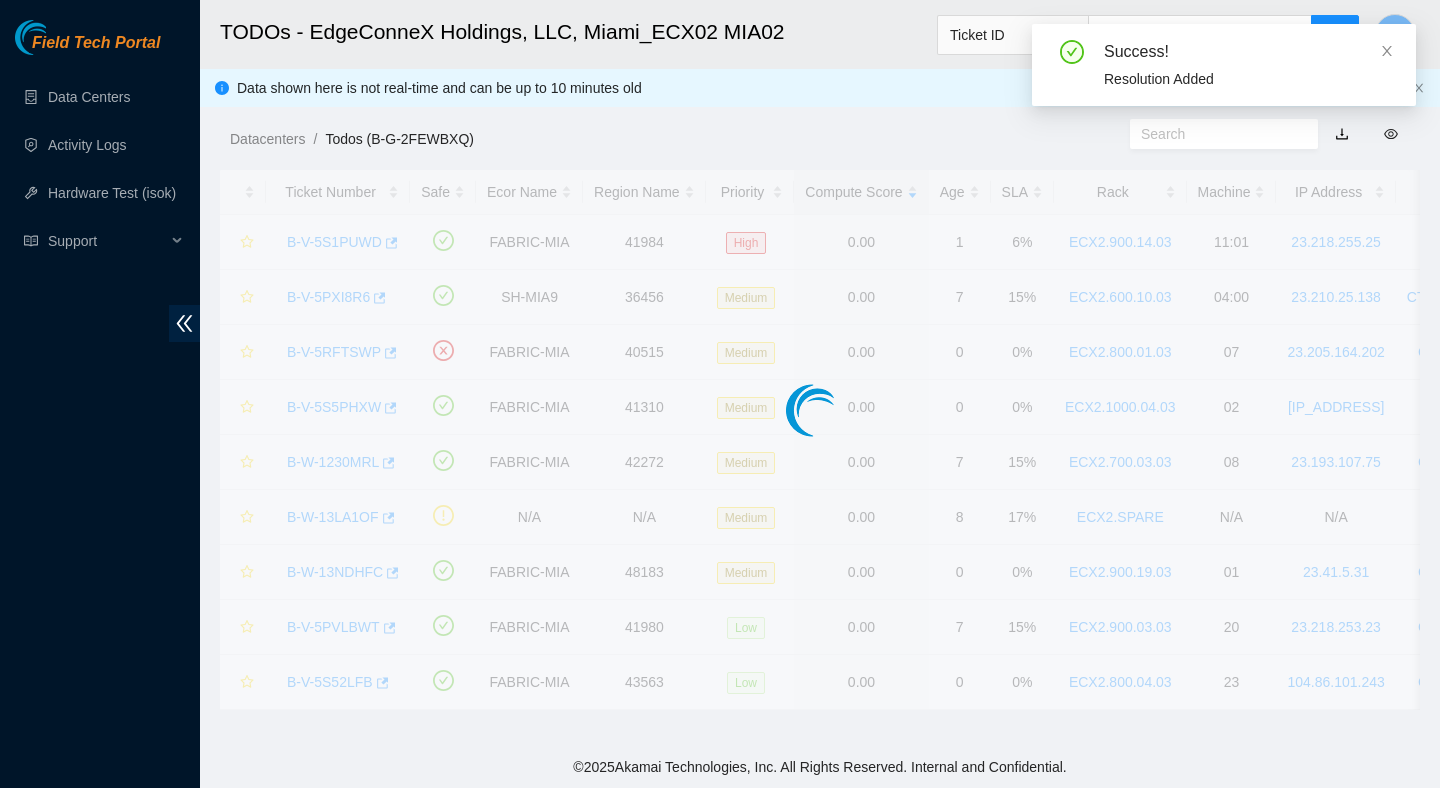 scroll, scrollTop: 502, scrollLeft: 0, axis: vertical 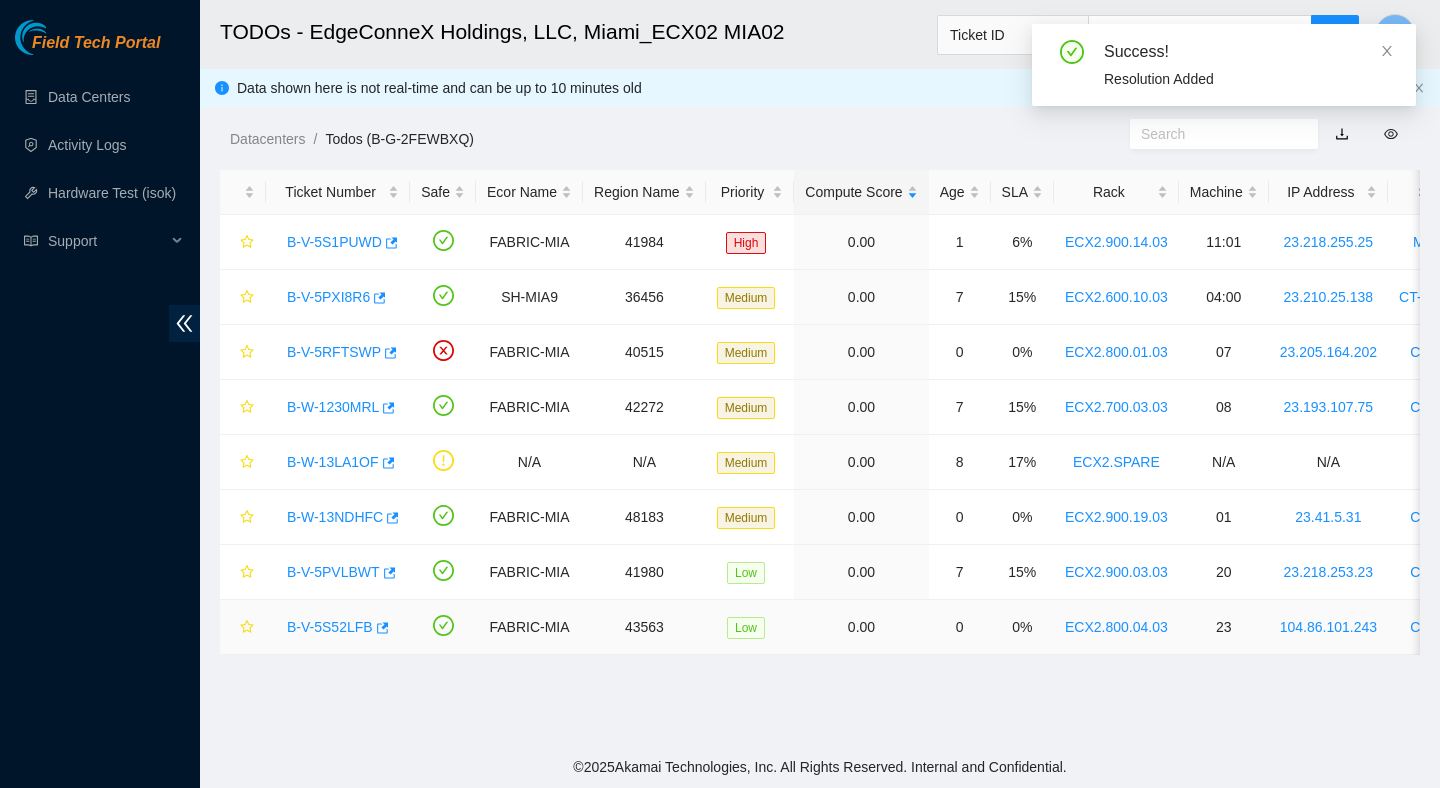 click on "B-V-5S52LFB" at bounding box center [330, 627] 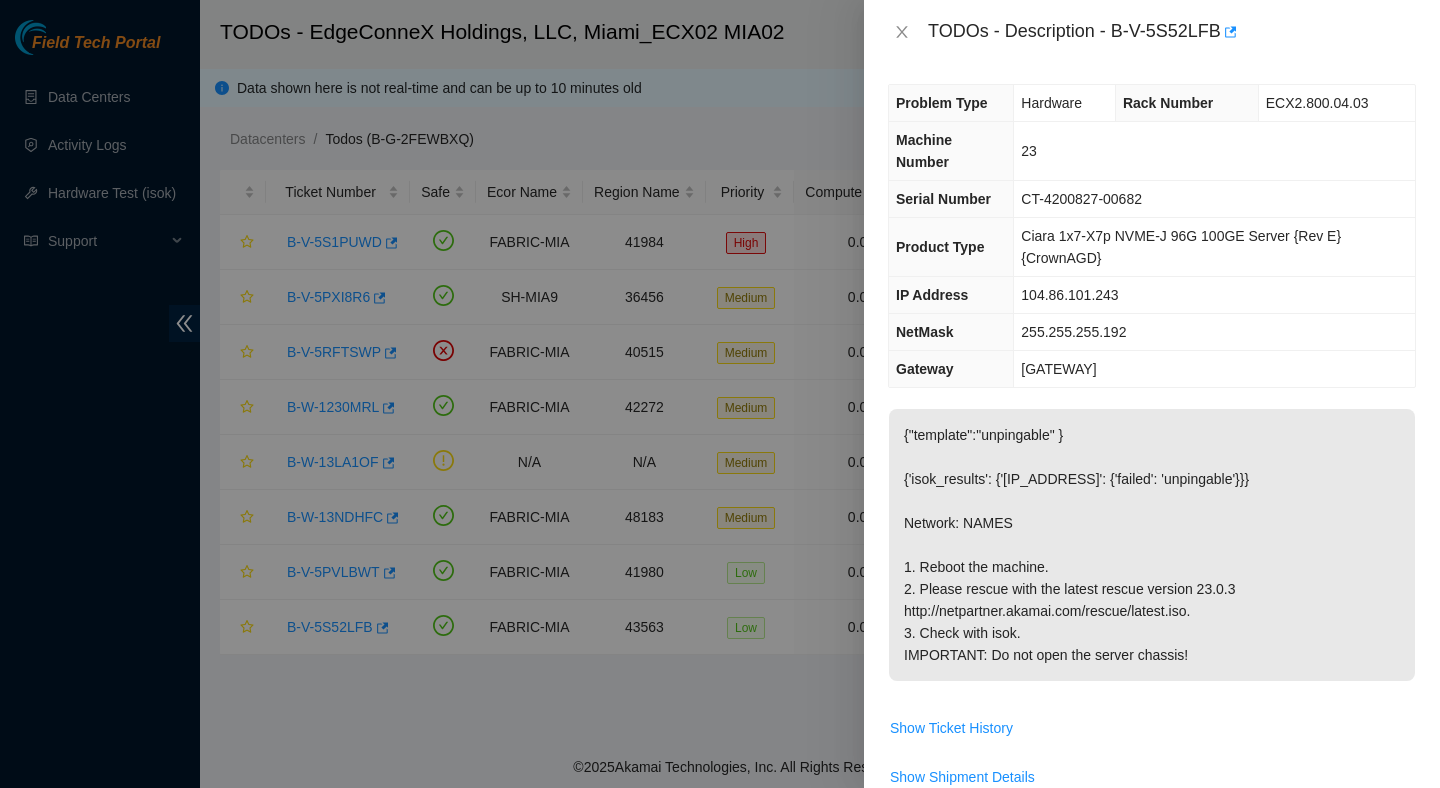 scroll, scrollTop: 0, scrollLeft: 0, axis: both 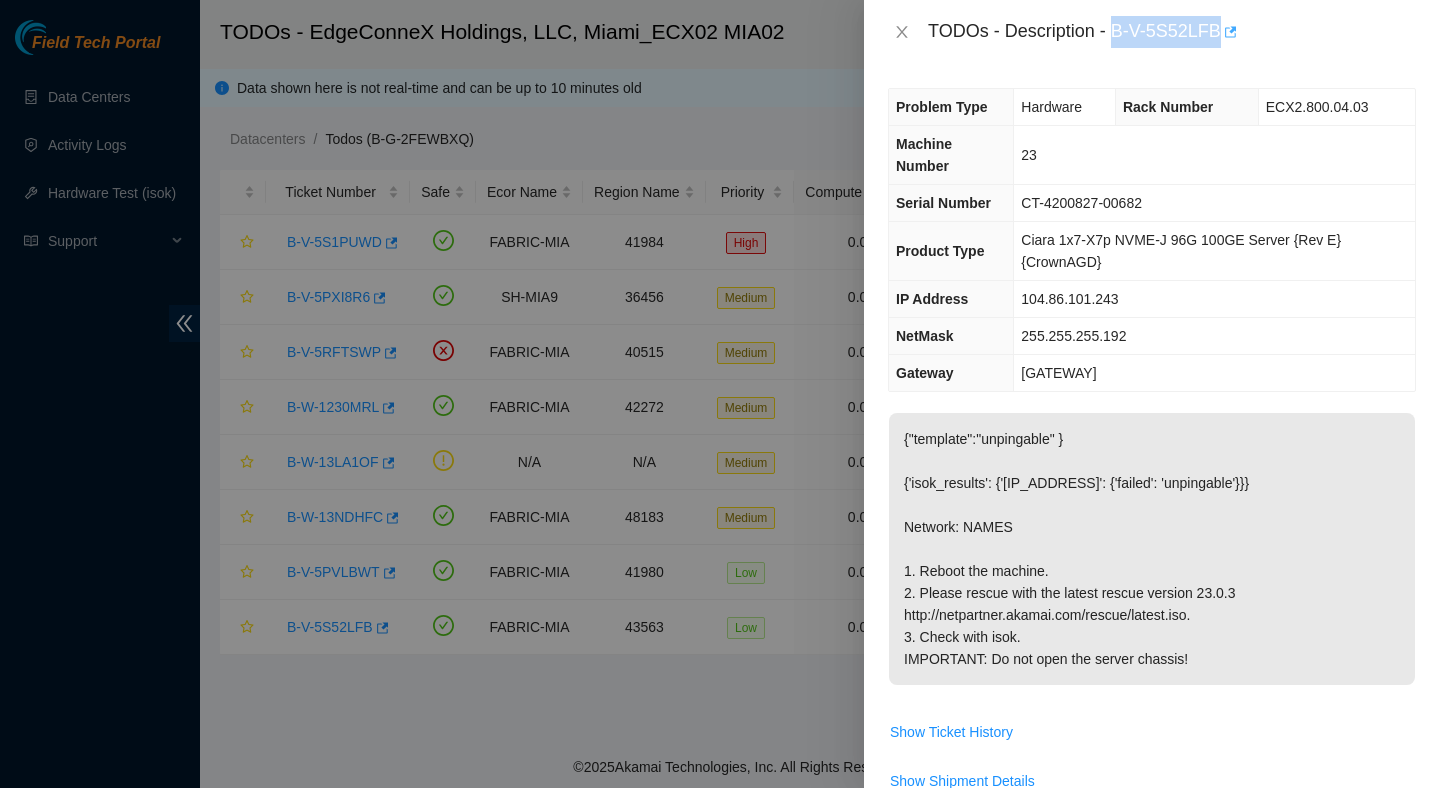 drag, startPoint x: 1118, startPoint y: 32, endPoint x: 1232, endPoint y: 39, distance: 114.21471 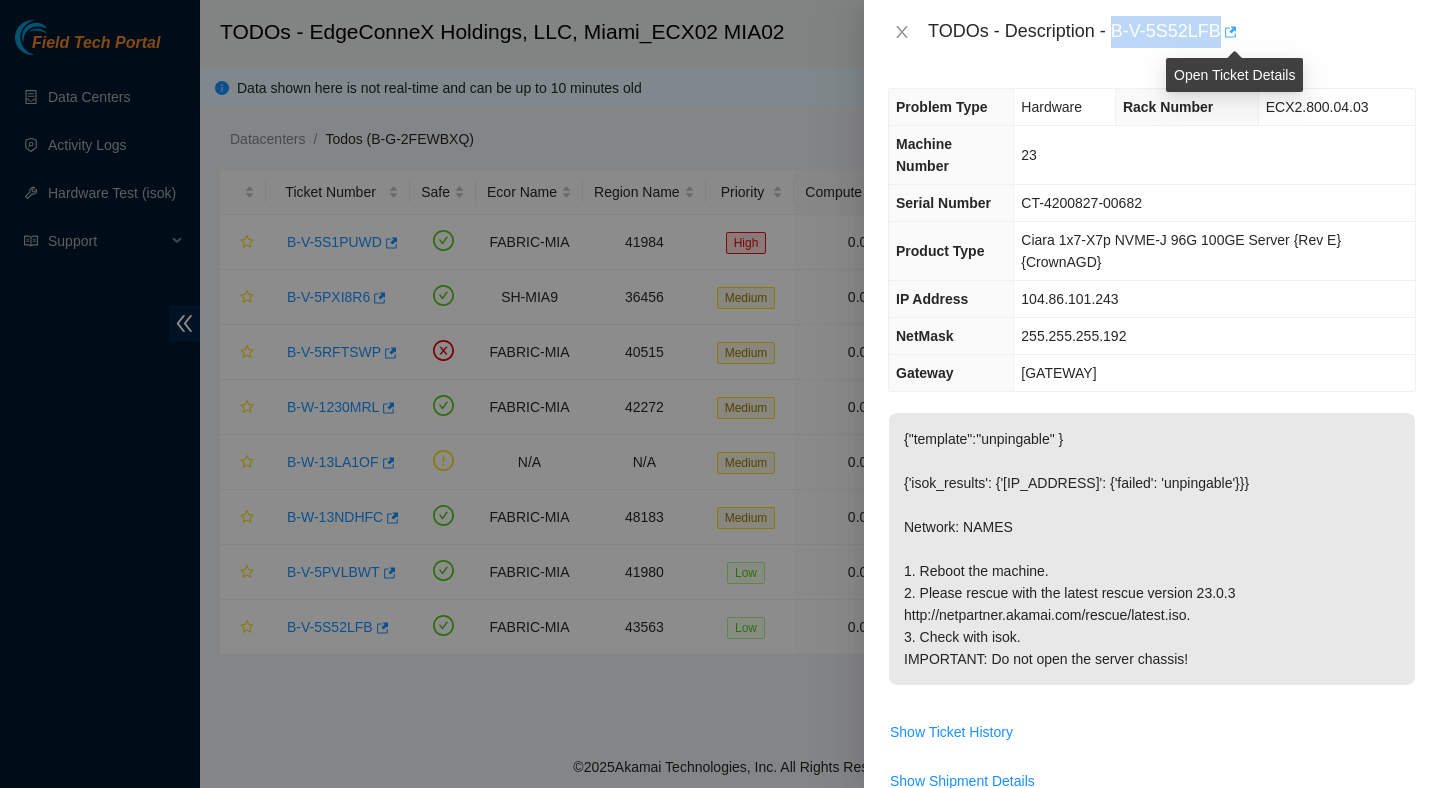 copy on "B-V-5S52LFB" 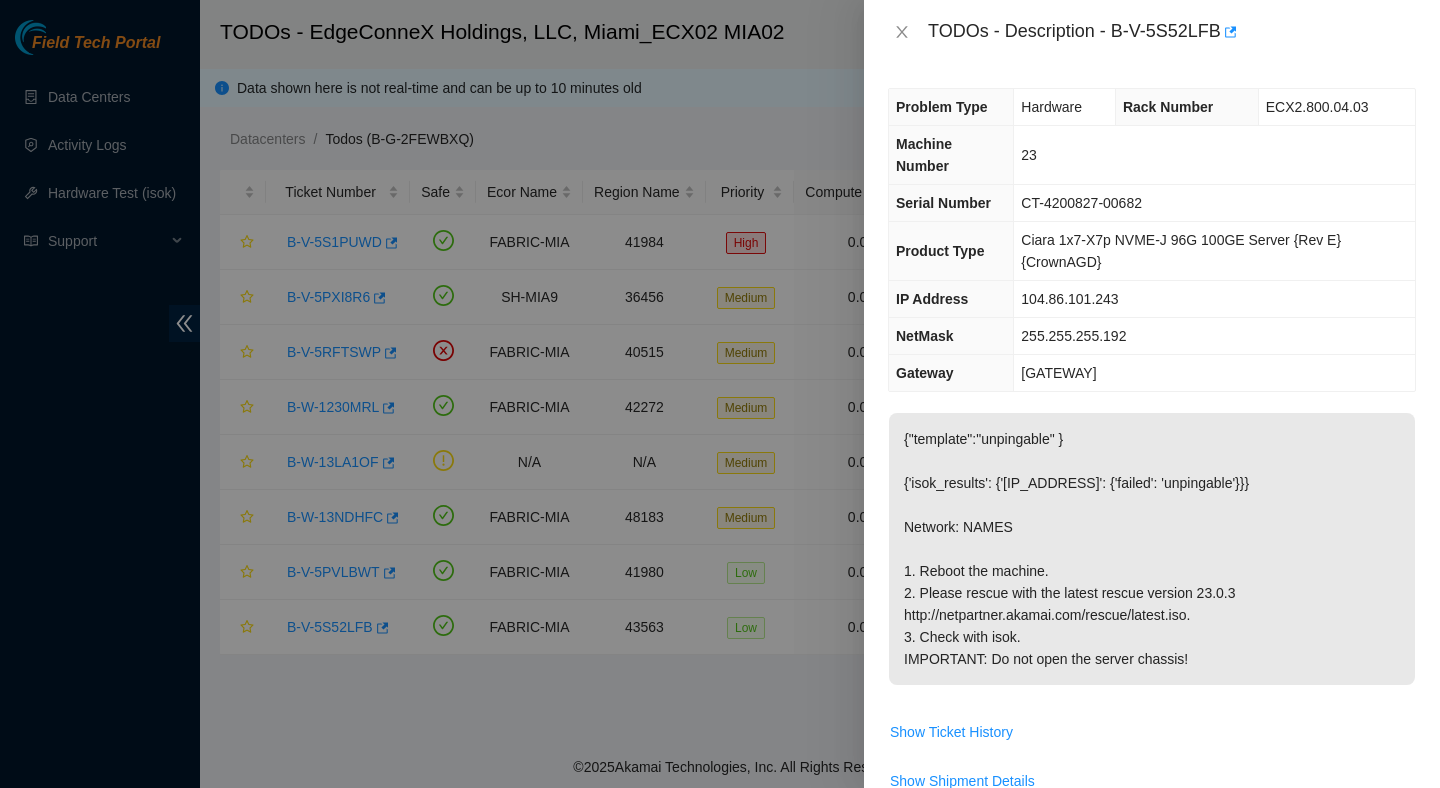 click on "TODOs - Description - B-V-5S52LFB" at bounding box center (1152, 32) 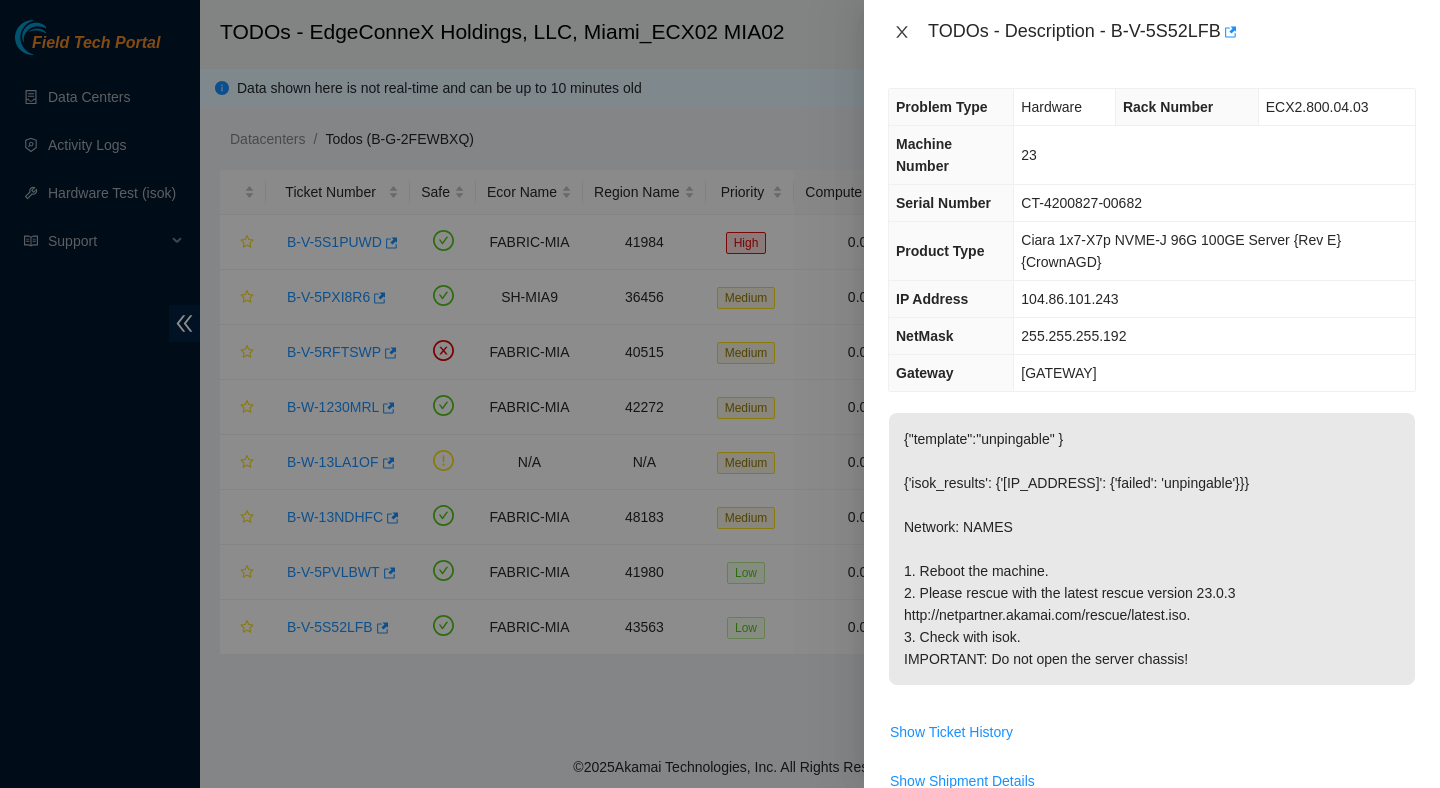 click 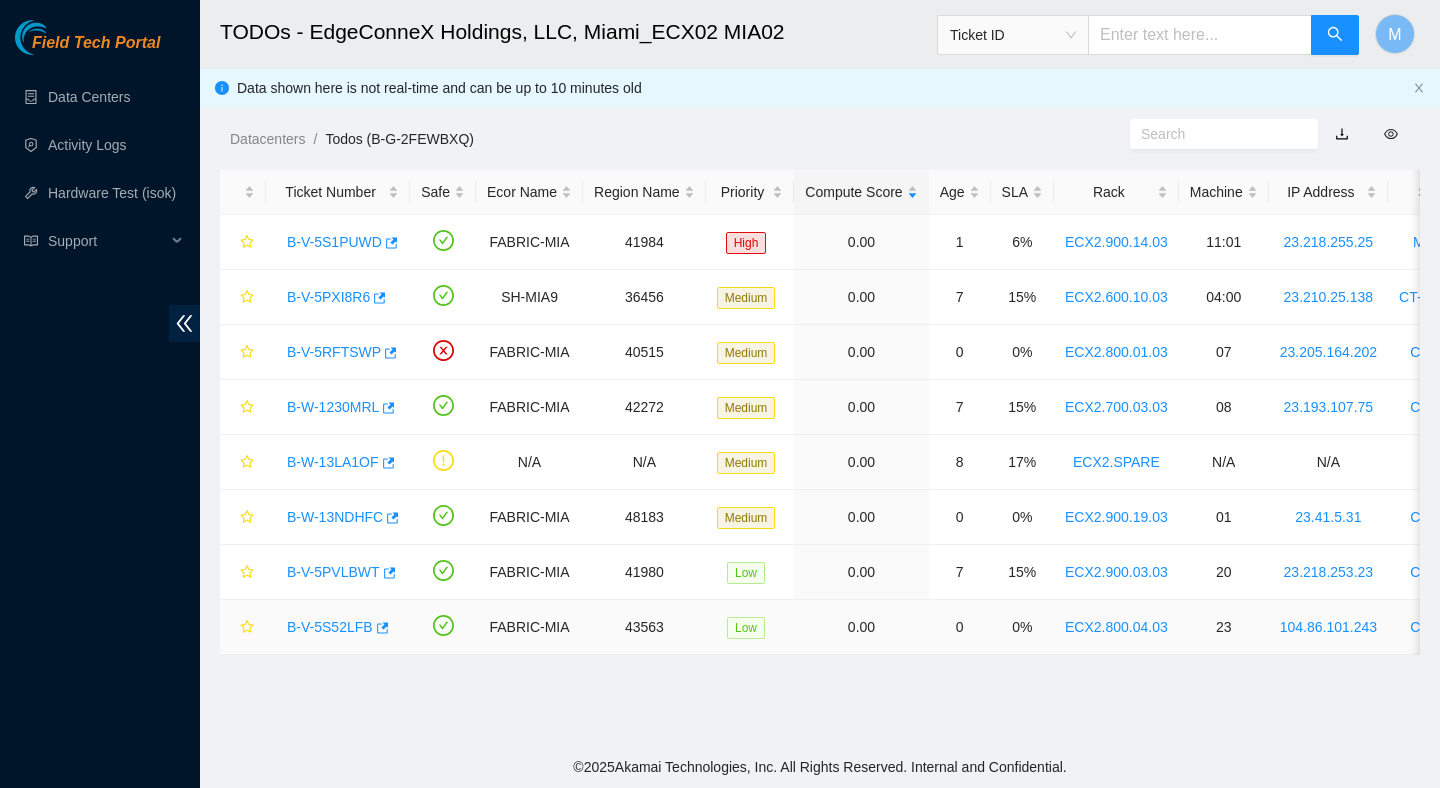 click on "B-V-5S52LFB" at bounding box center [330, 627] 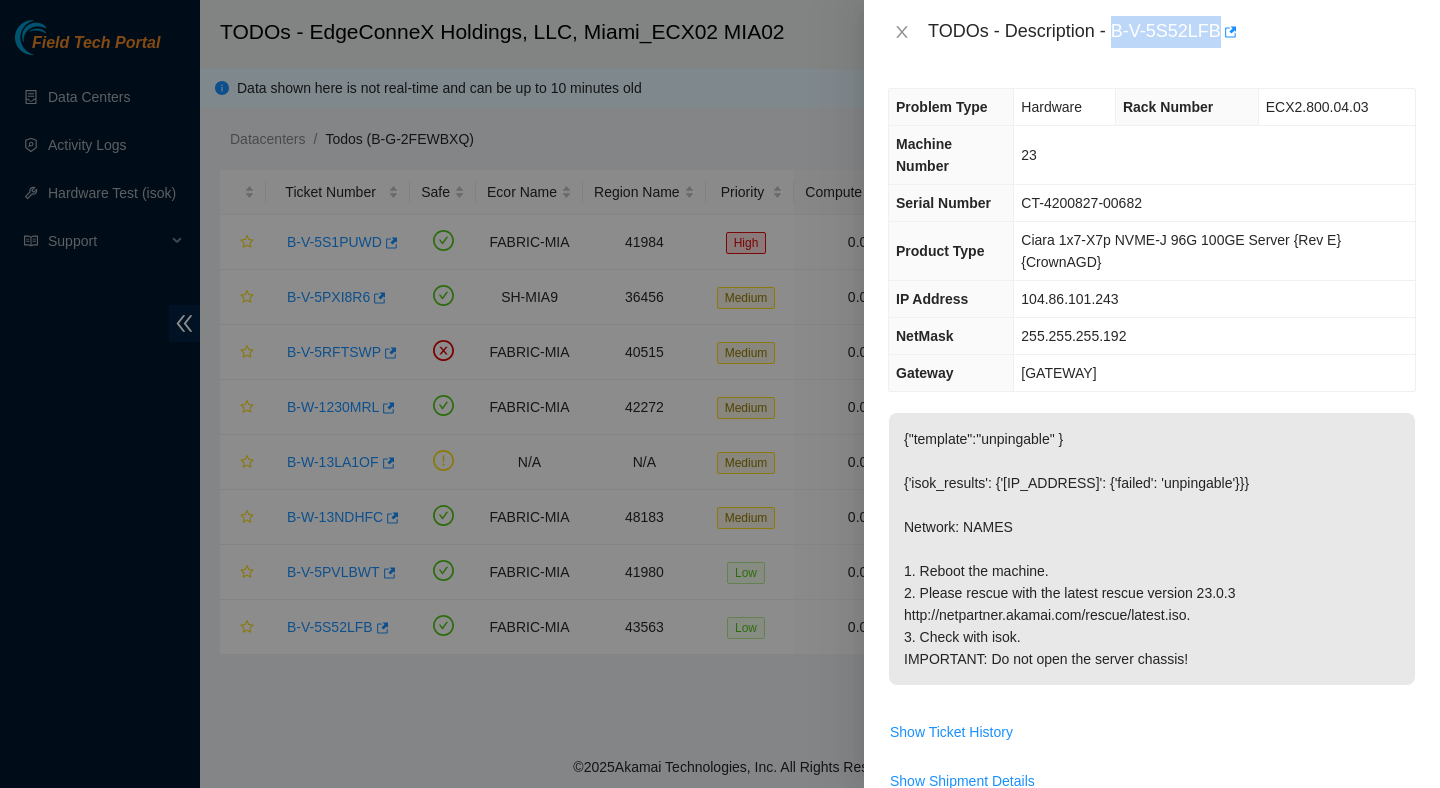 drag, startPoint x: 1117, startPoint y: 26, endPoint x: 1227, endPoint y: 28, distance: 110.01818 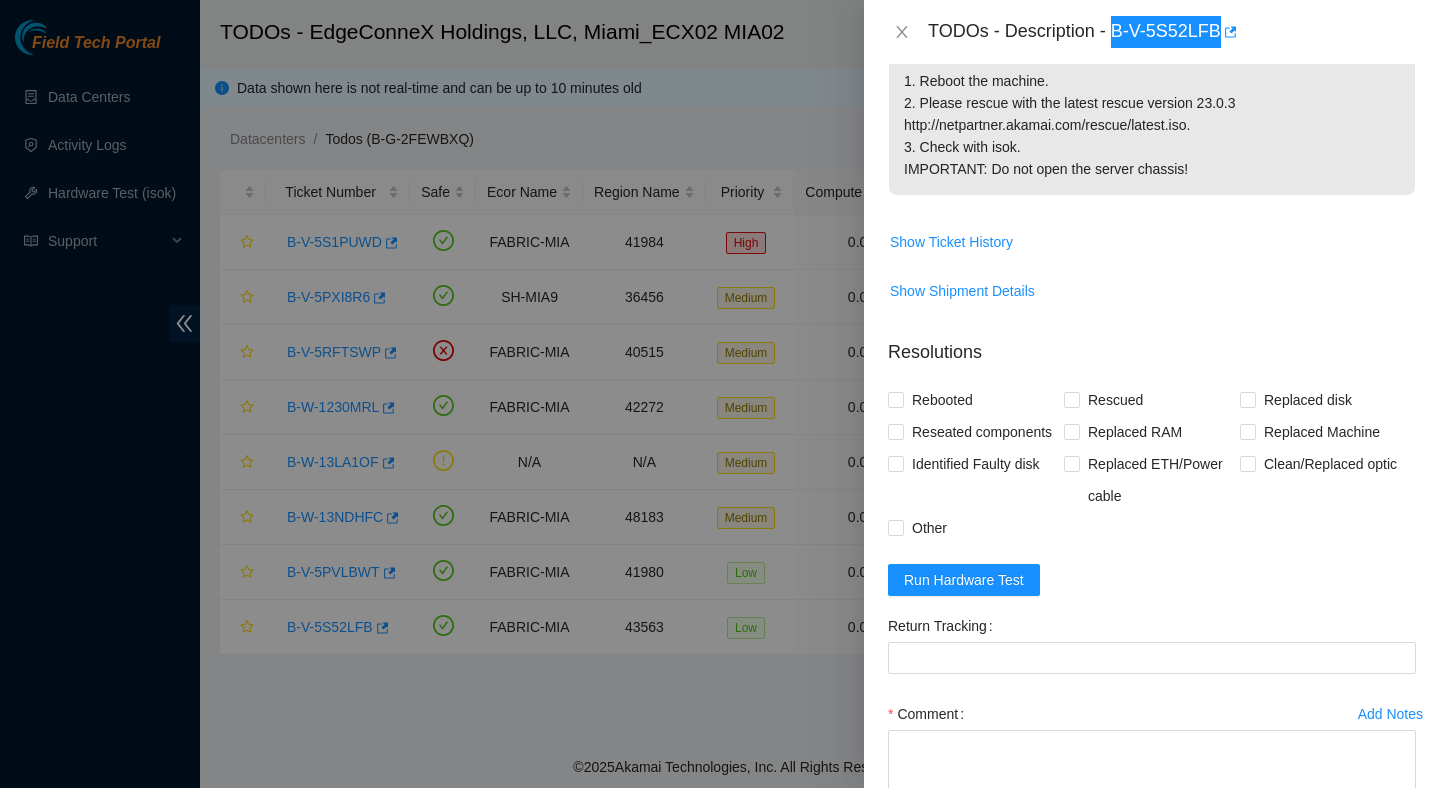 scroll, scrollTop: 509, scrollLeft: 0, axis: vertical 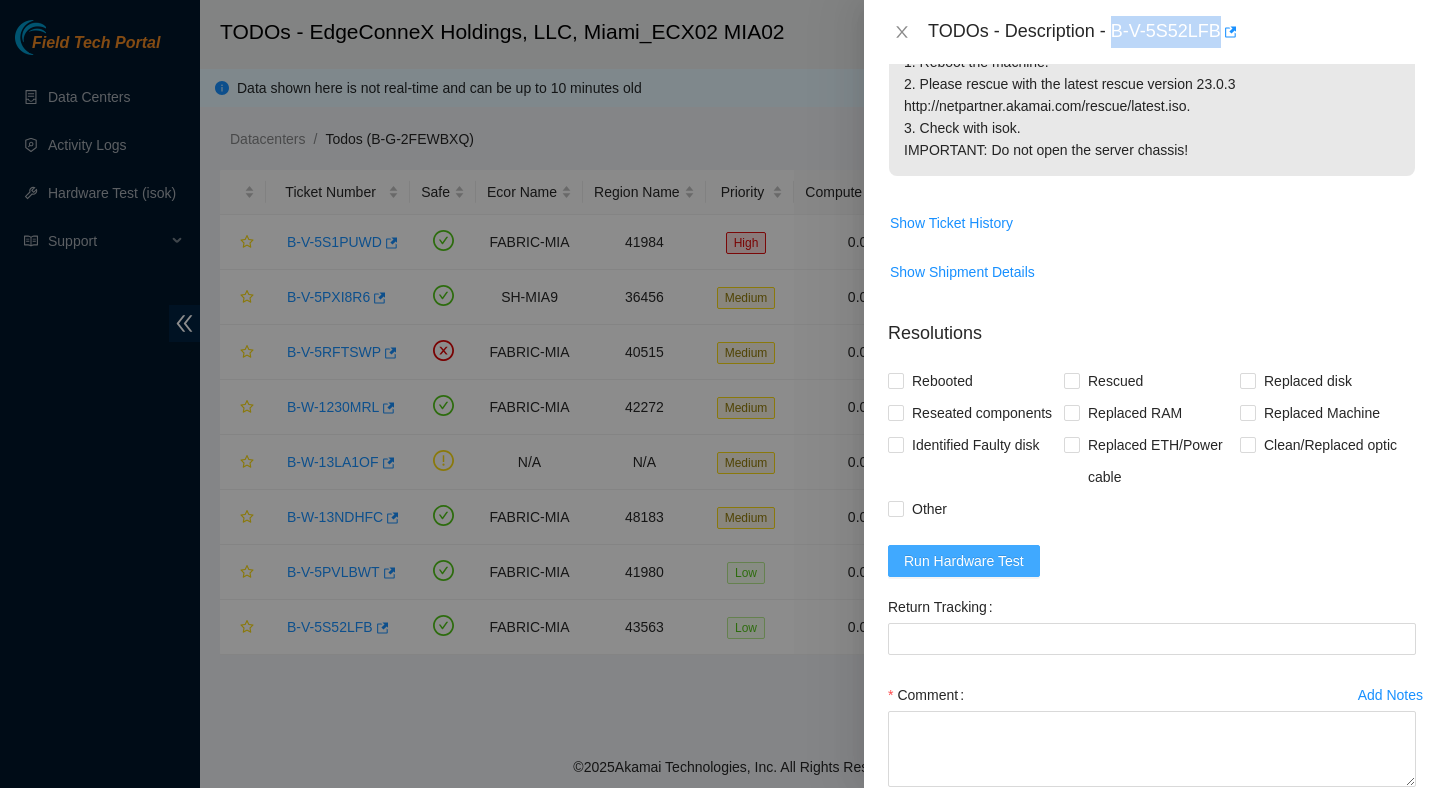 click on "Run Hardware Test" at bounding box center (964, 561) 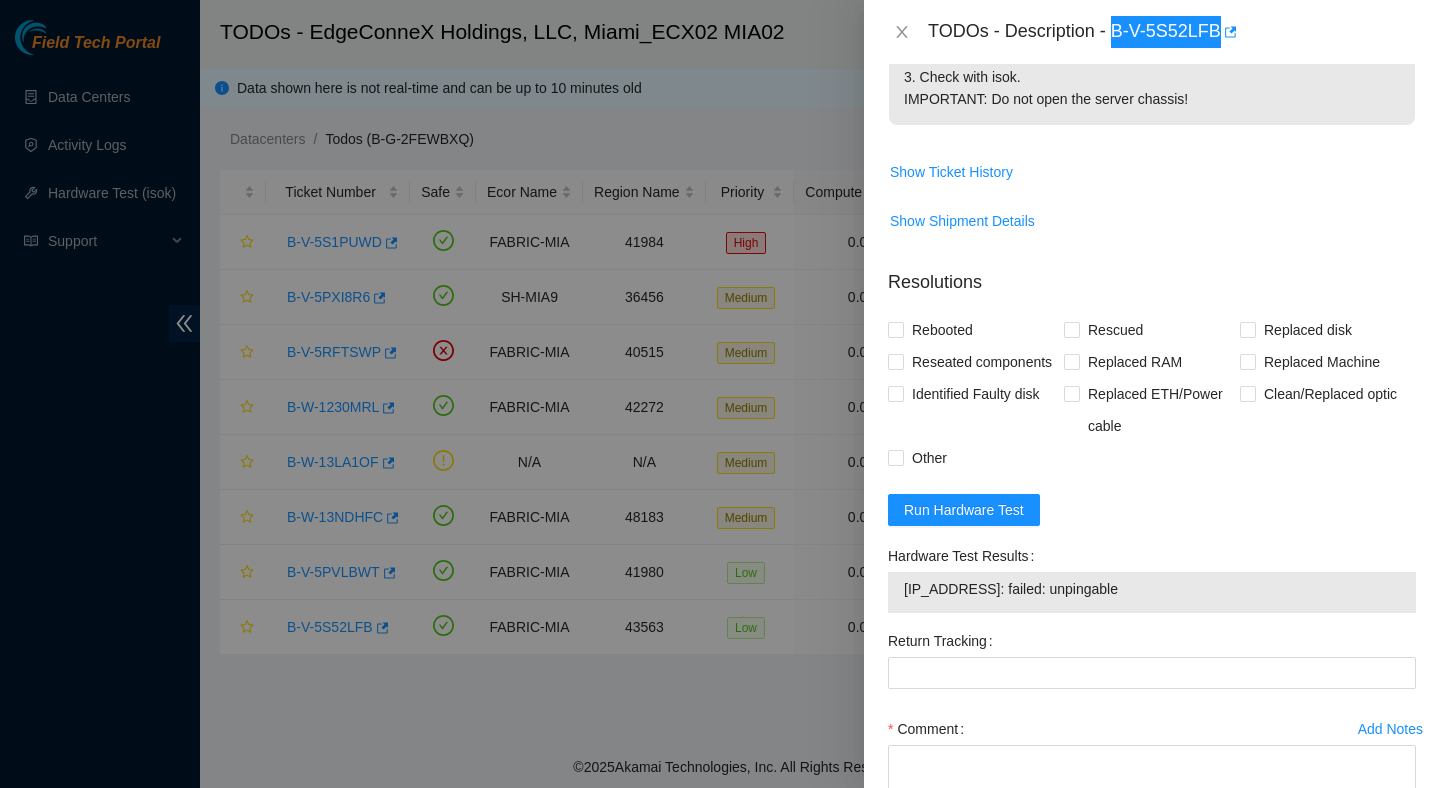 scroll, scrollTop: 574, scrollLeft: 0, axis: vertical 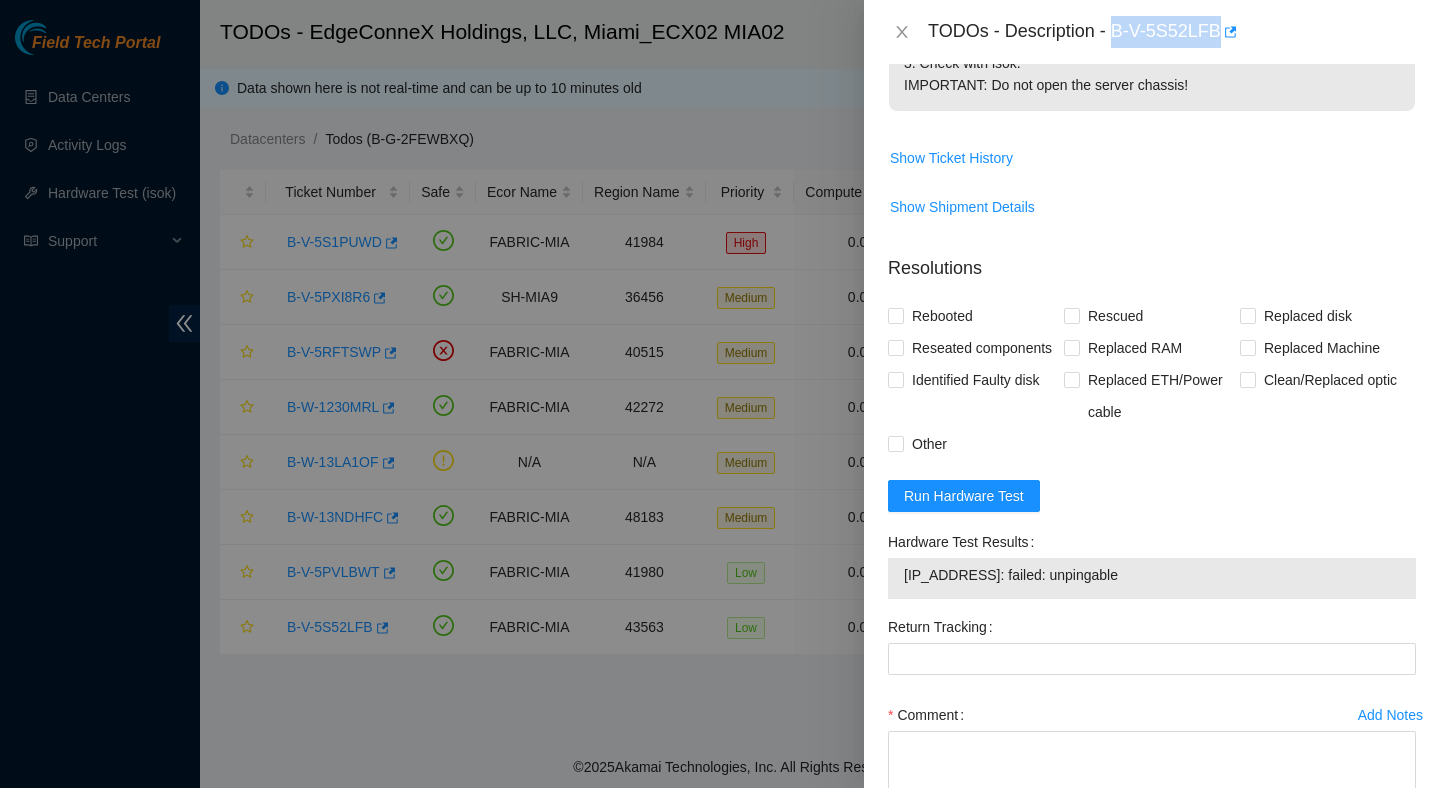 click on "104.86.101.243: failed: unpingable" at bounding box center [1152, 575] 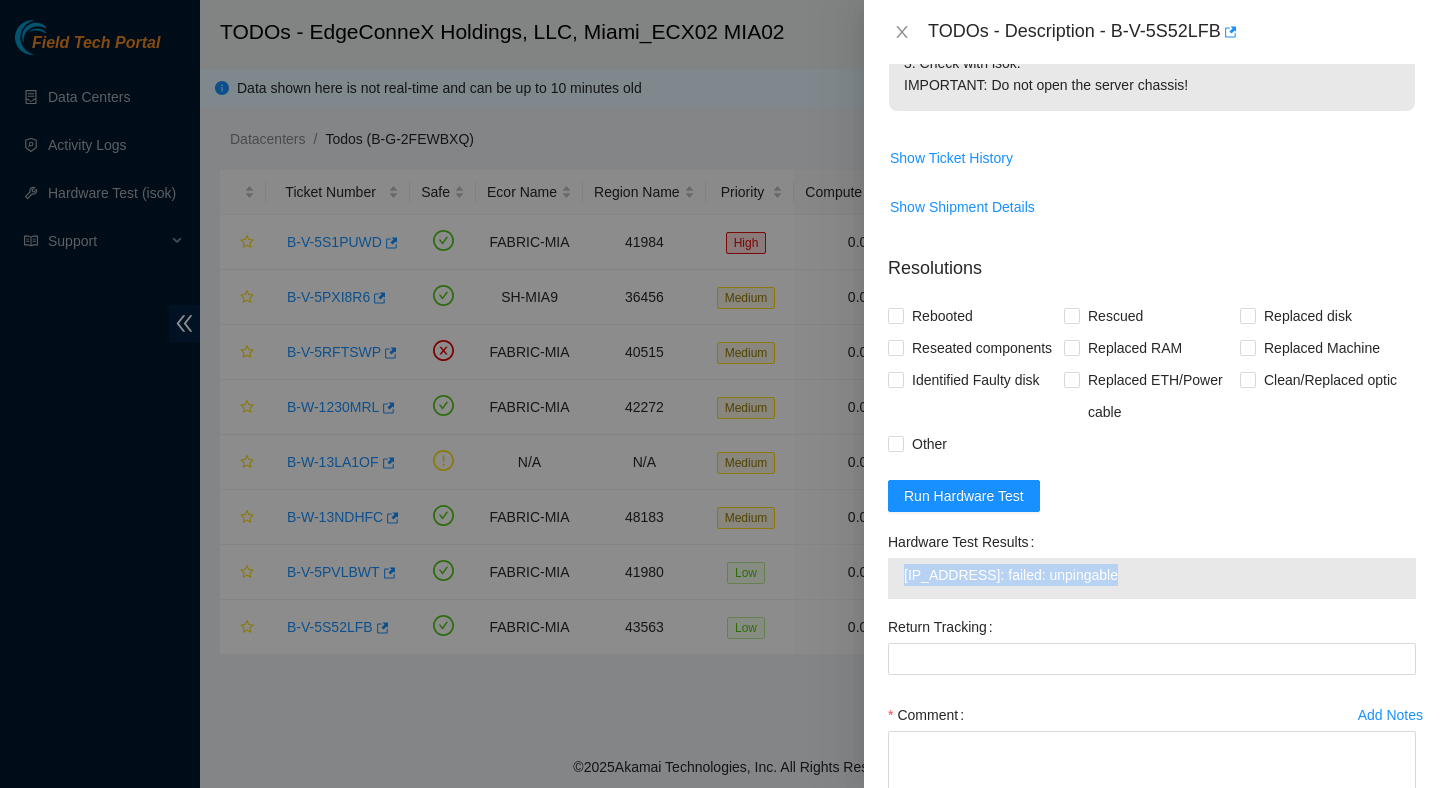click on "104.86.101.243: failed: unpingable" at bounding box center [1152, 575] 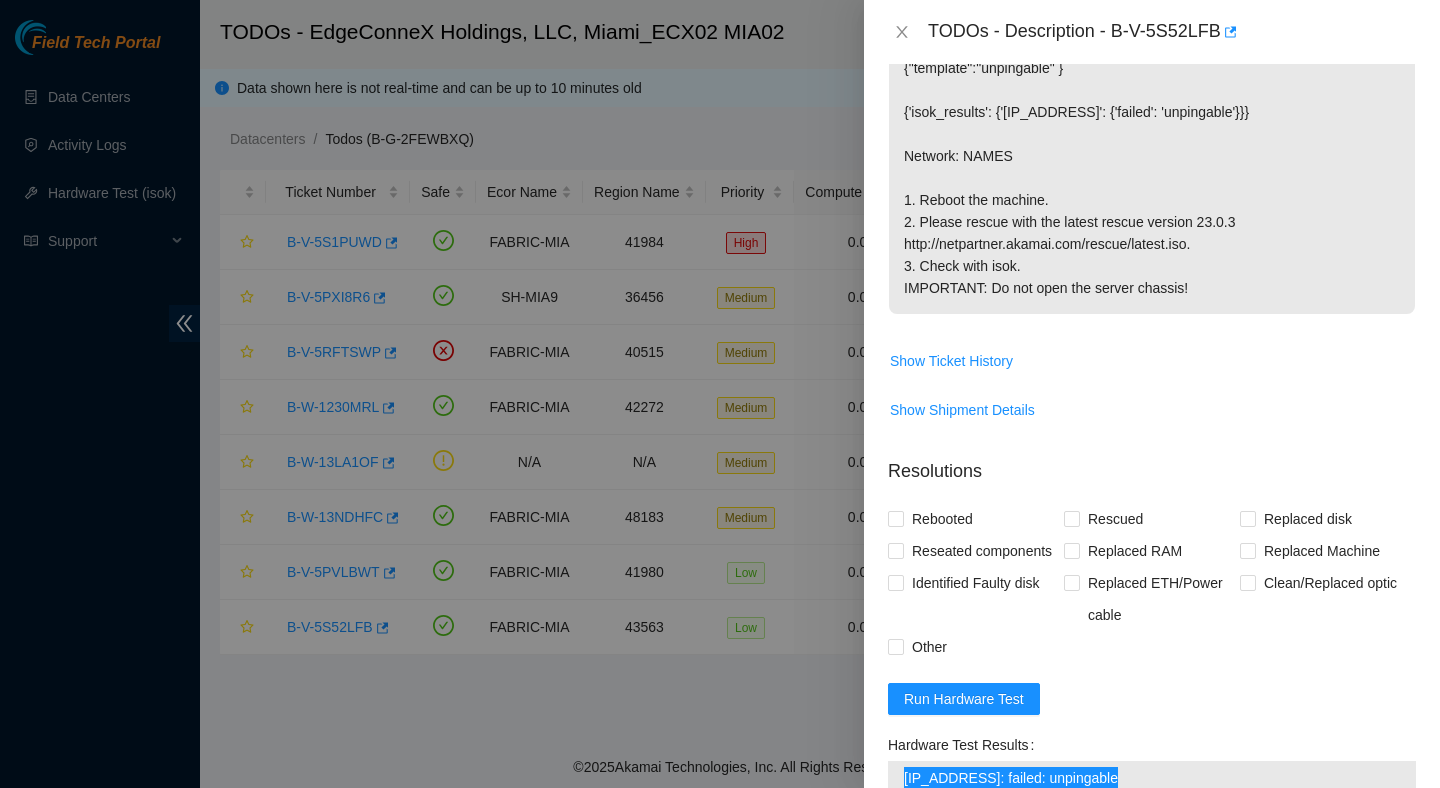 scroll, scrollTop: 0, scrollLeft: 0, axis: both 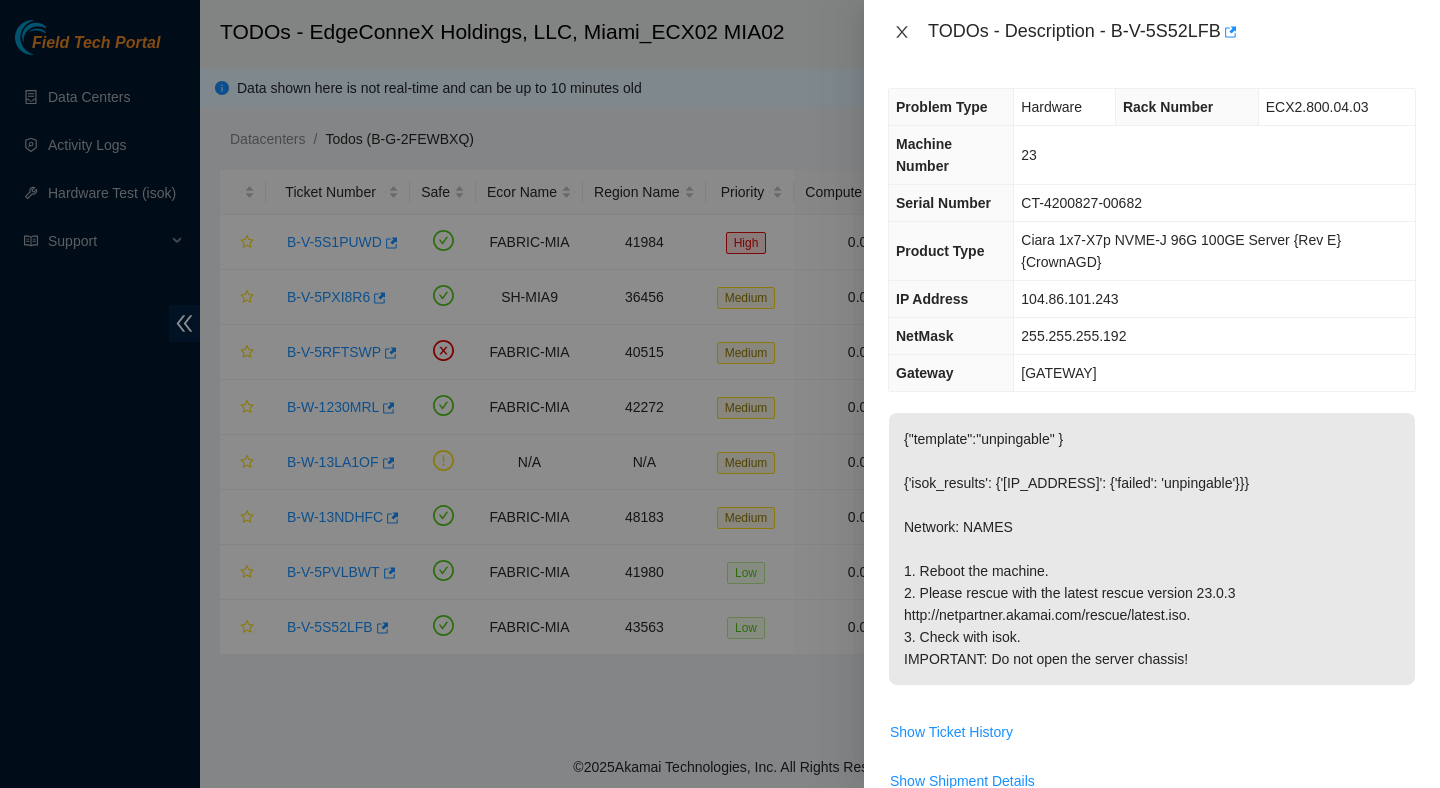 click 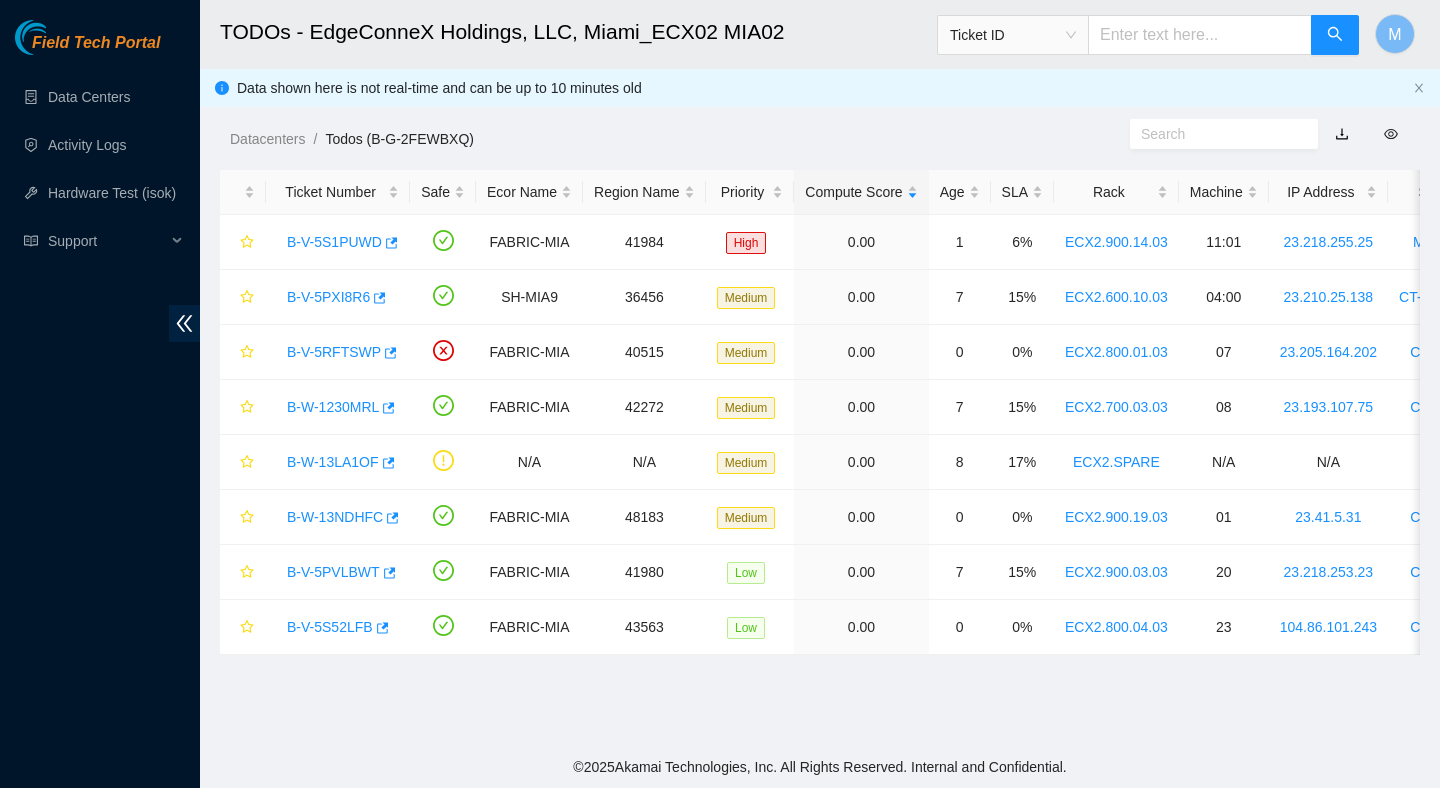 click on "TODOs - EdgeConneX Holdings, LLC, Miami_ECX02 MIA02    Ticket ID M" at bounding box center (920, 34) 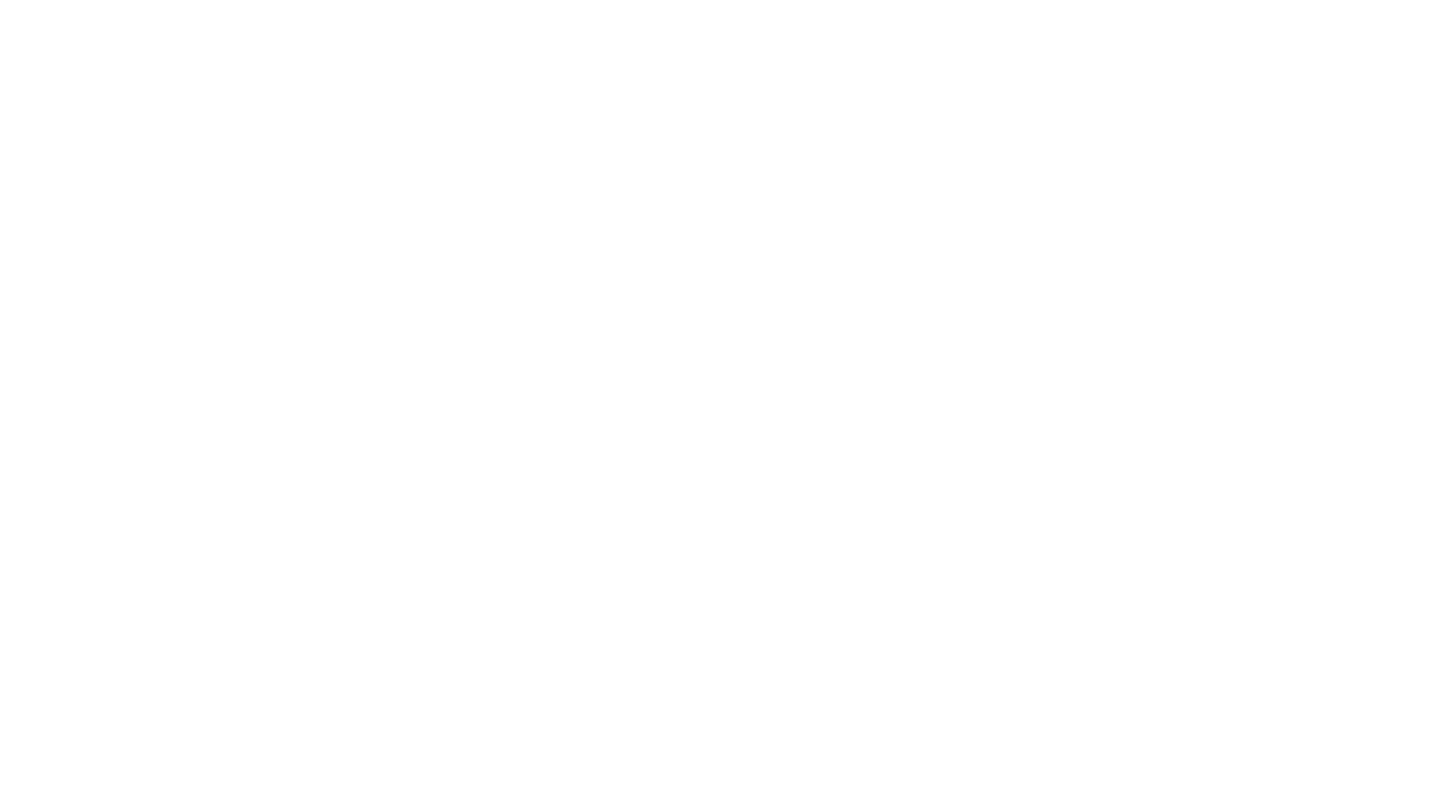 scroll, scrollTop: 0, scrollLeft: 0, axis: both 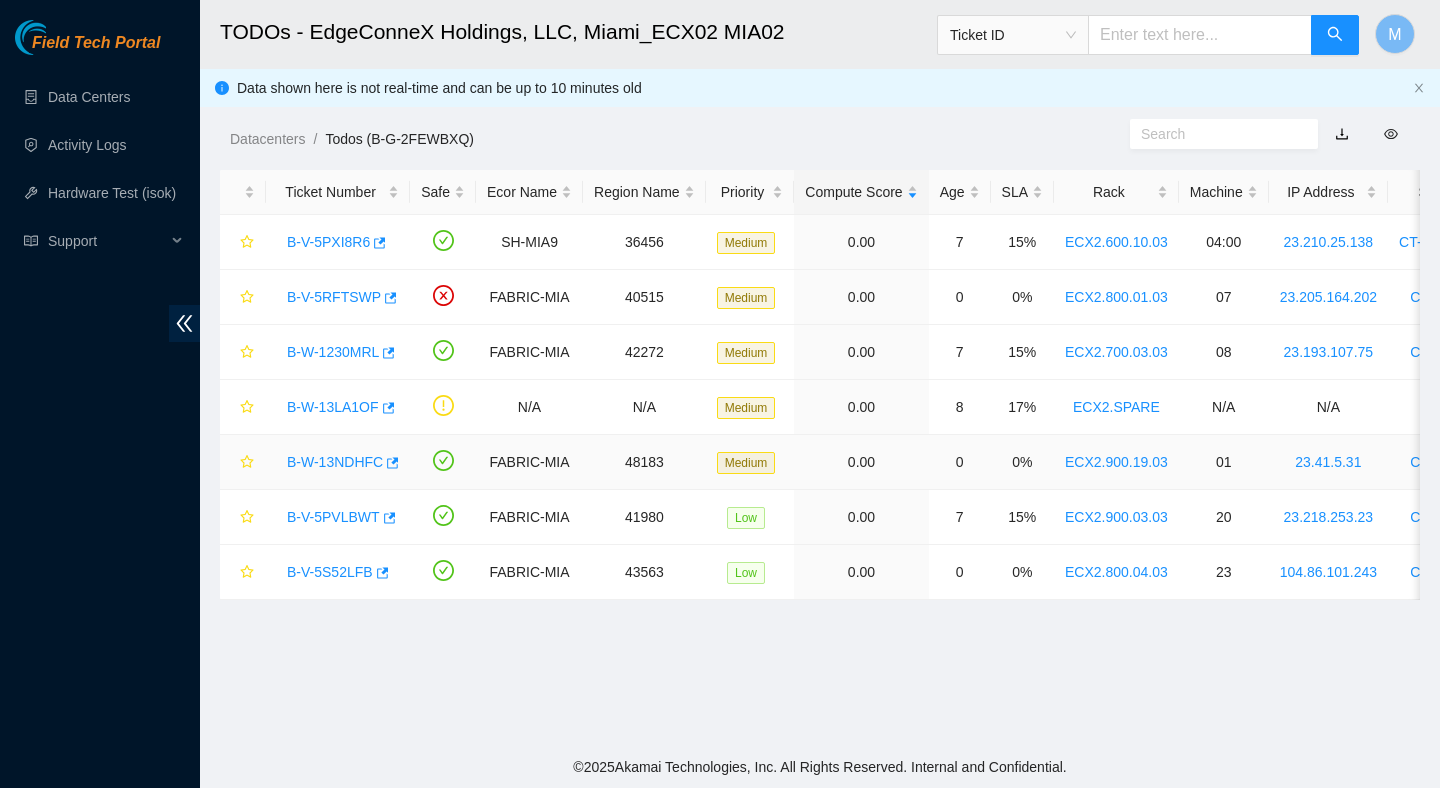 click on "B-W-13NDHFC" at bounding box center [335, 462] 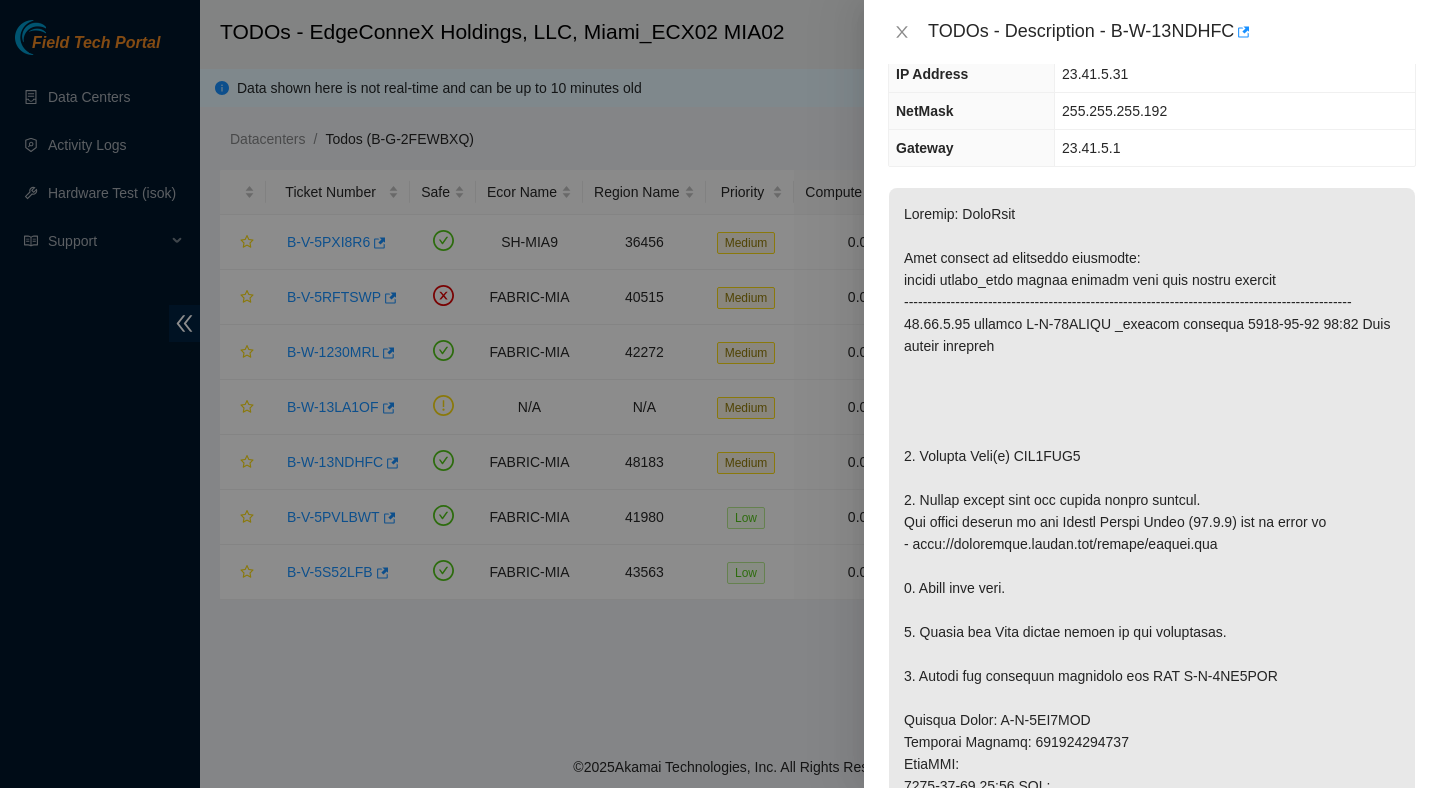 scroll, scrollTop: 17, scrollLeft: 0, axis: vertical 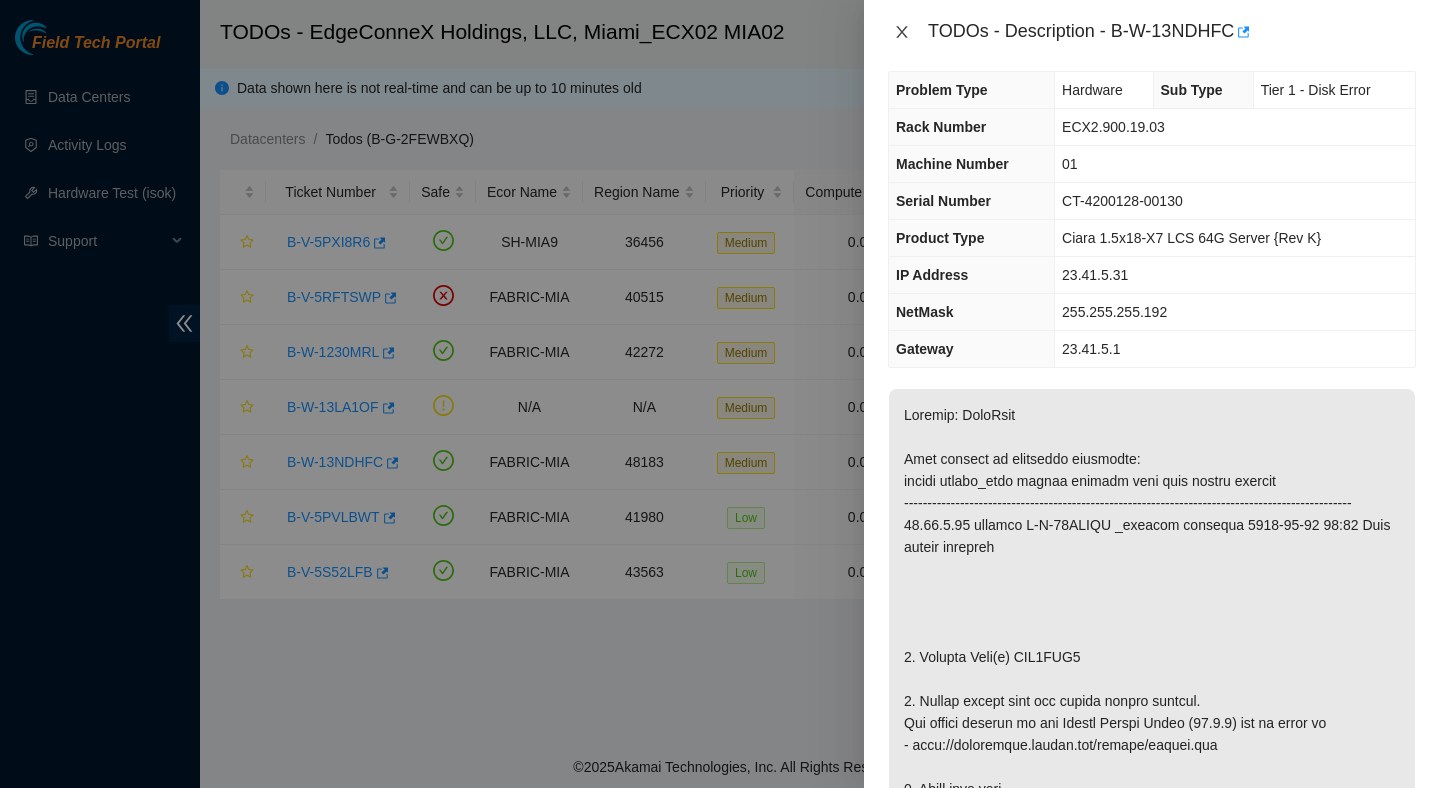 click 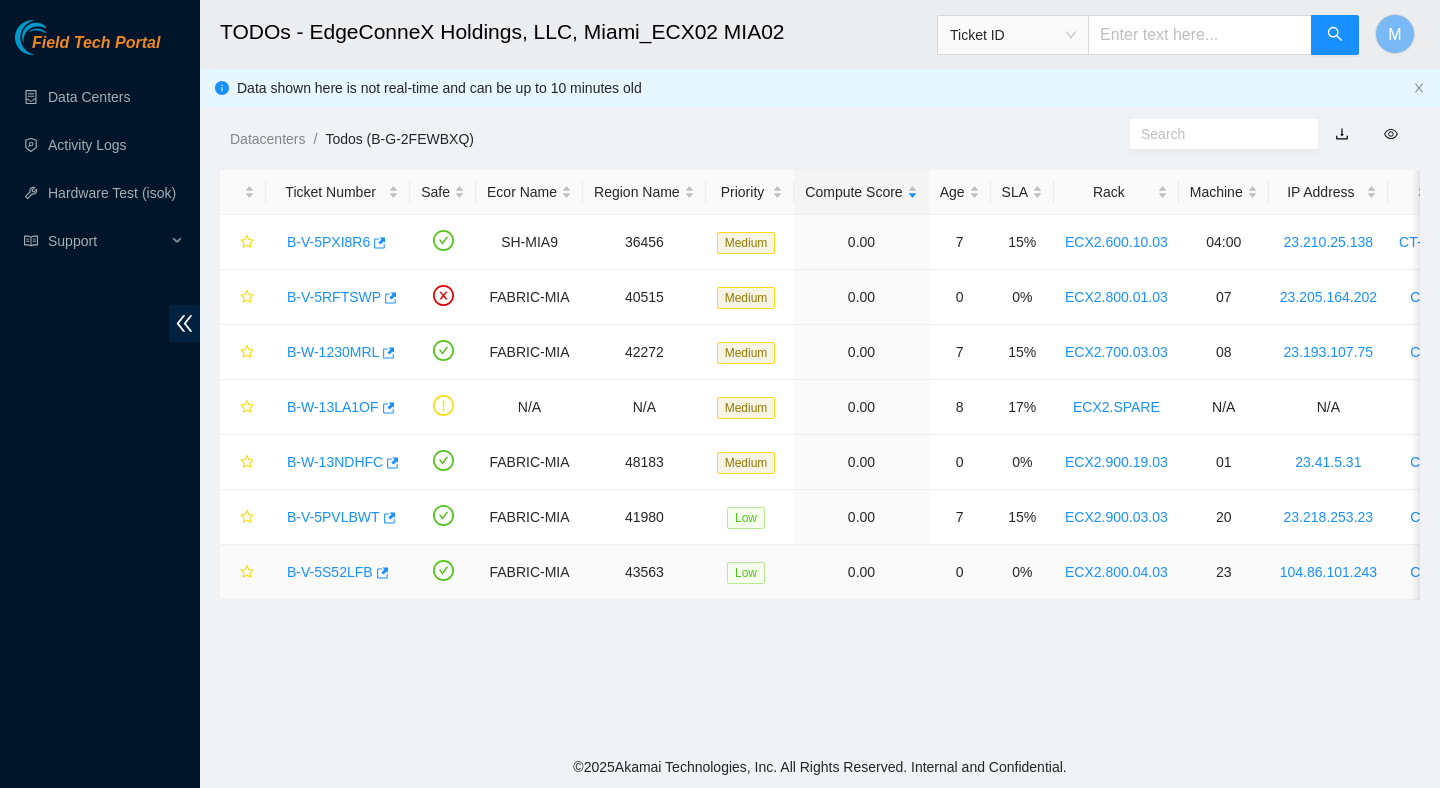 click on "B-V-5S52LFB" at bounding box center [330, 572] 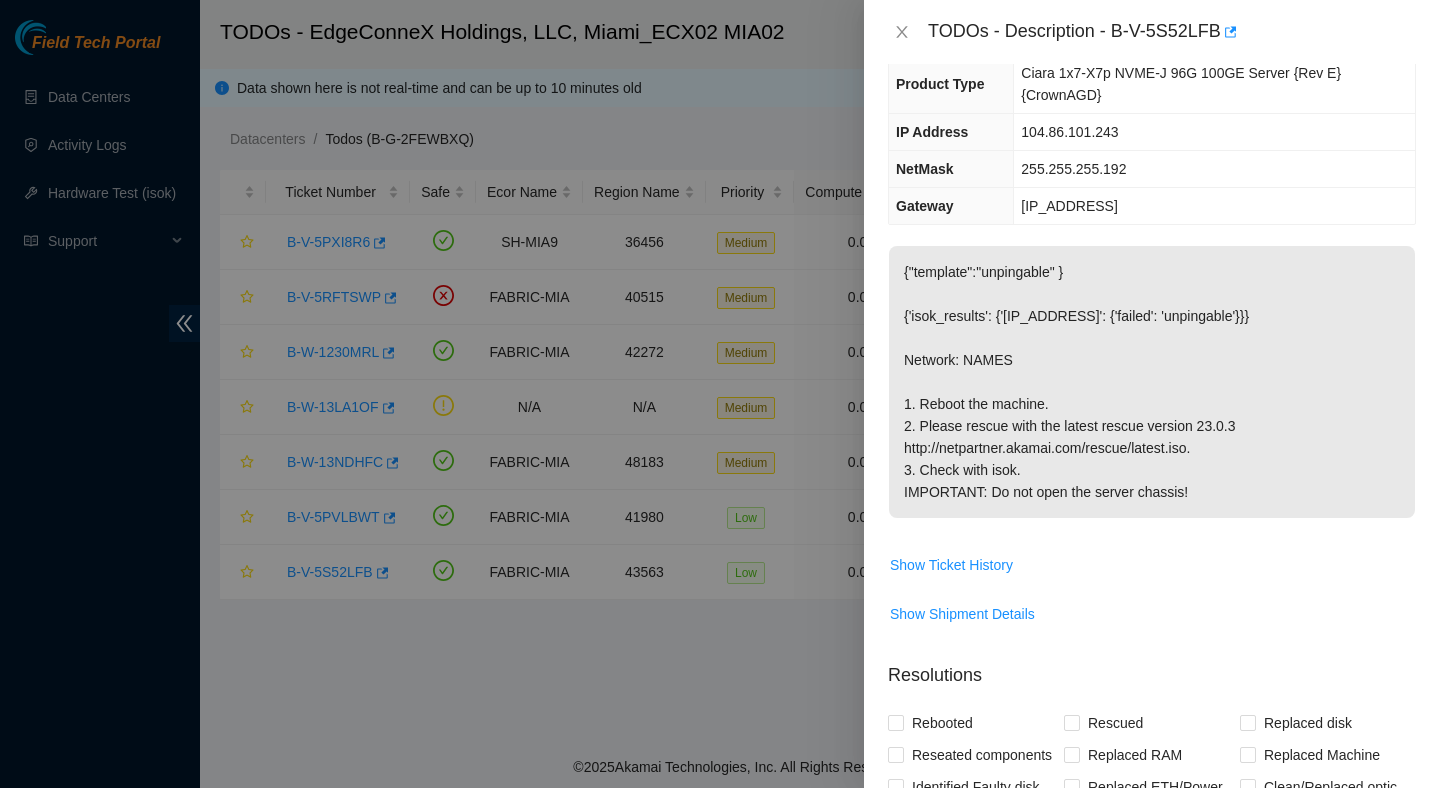 scroll, scrollTop: 185, scrollLeft: 0, axis: vertical 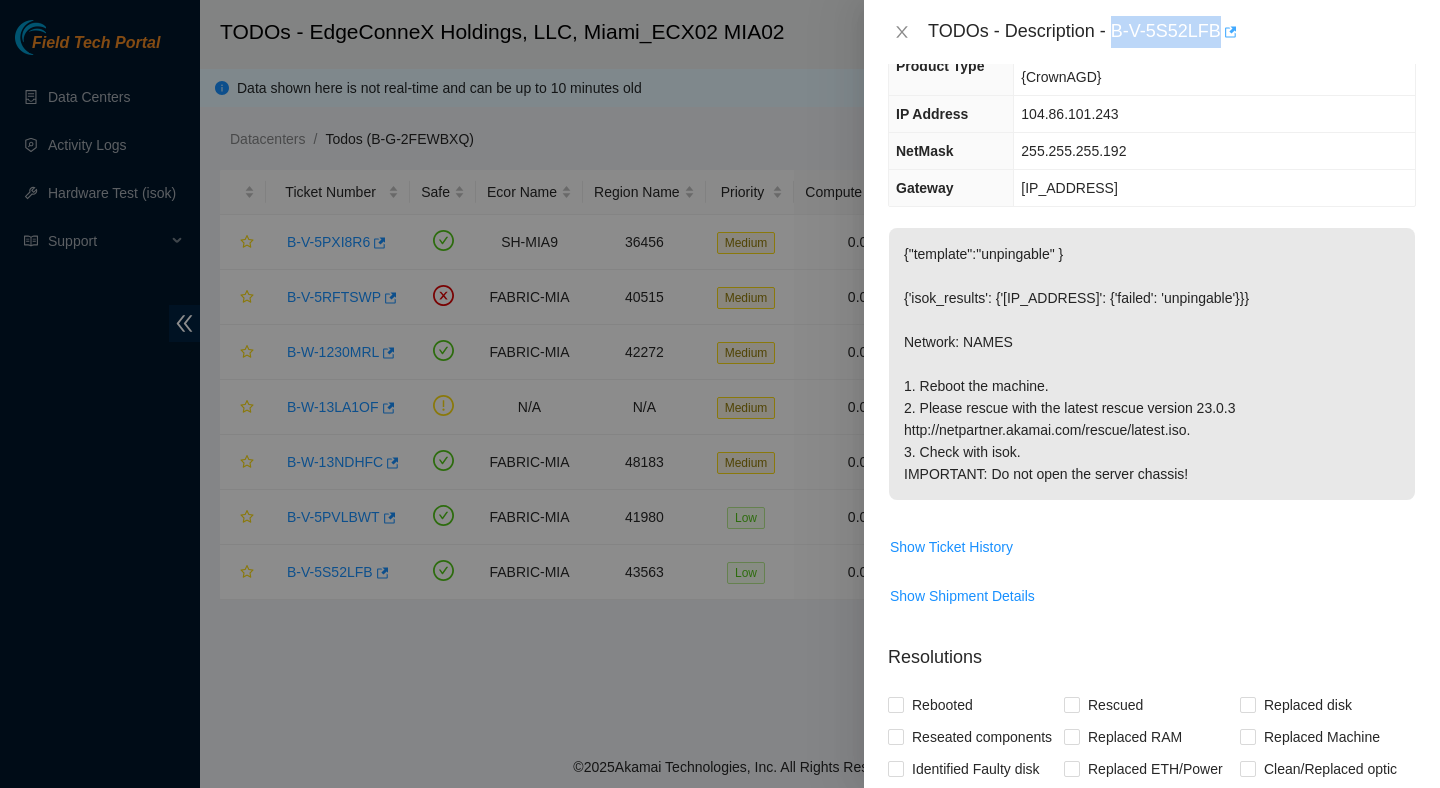 drag, startPoint x: 1116, startPoint y: 31, endPoint x: 1231, endPoint y: 45, distance: 115.84904 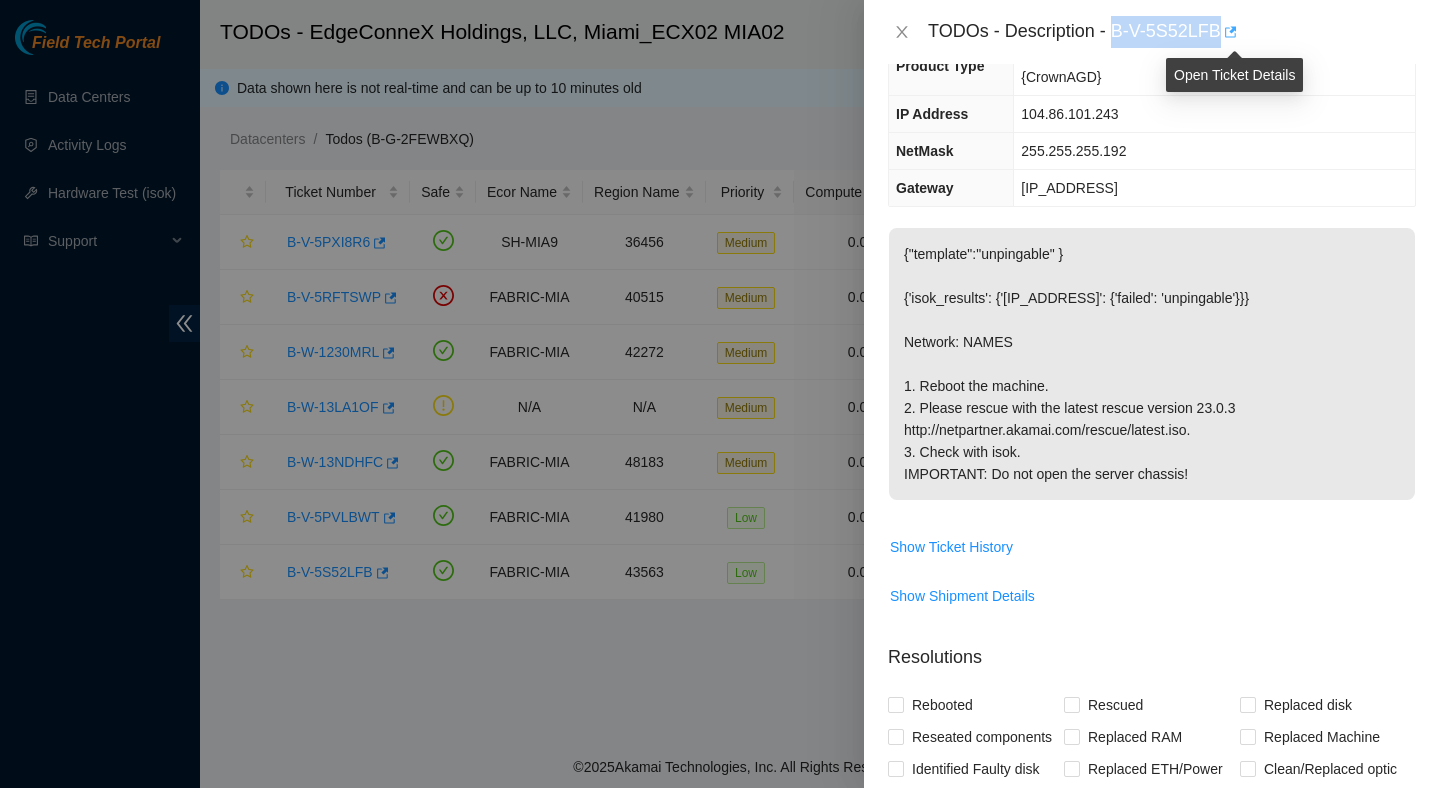 copy on "B-V-5S52LFB" 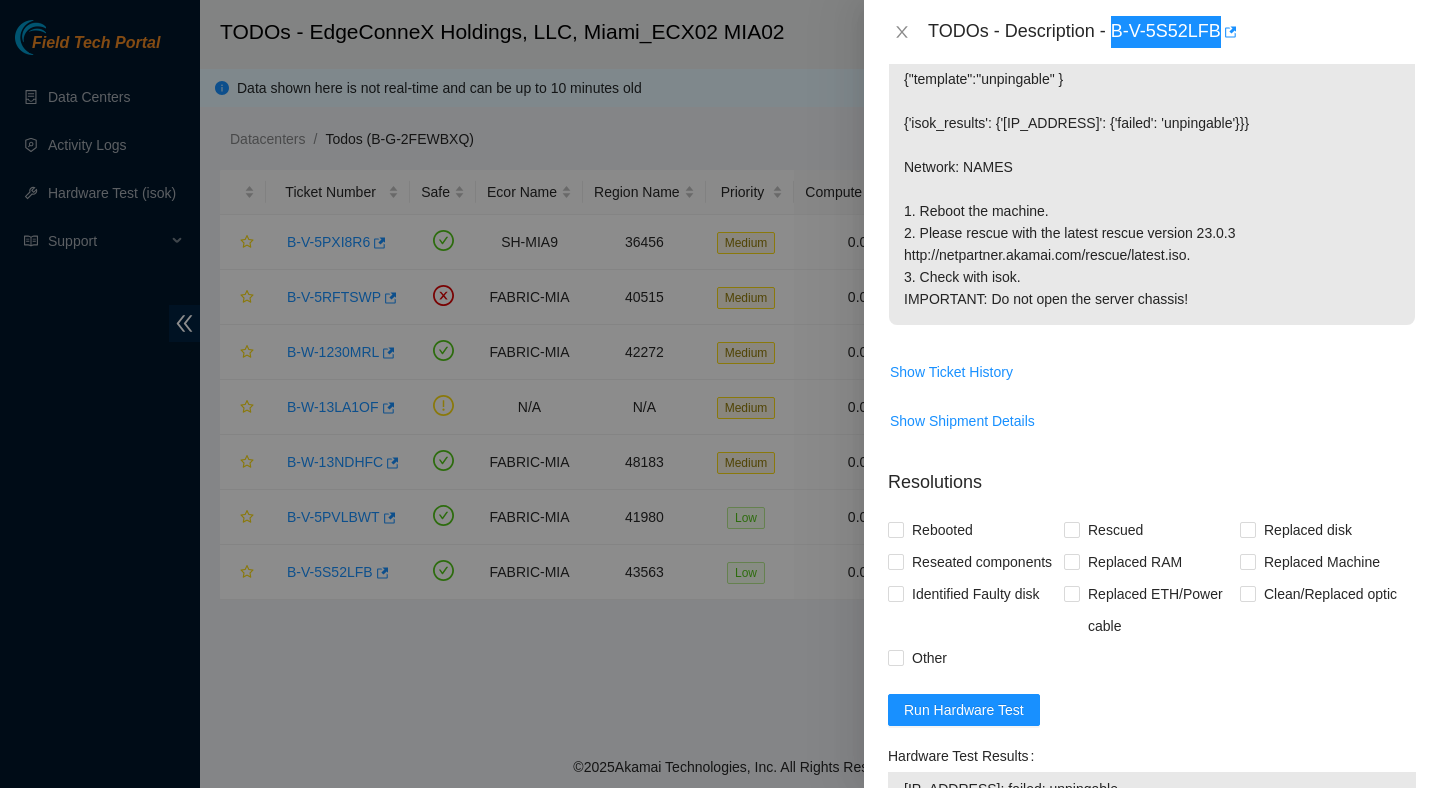 scroll, scrollTop: 628, scrollLeft: 0, axis: vertical 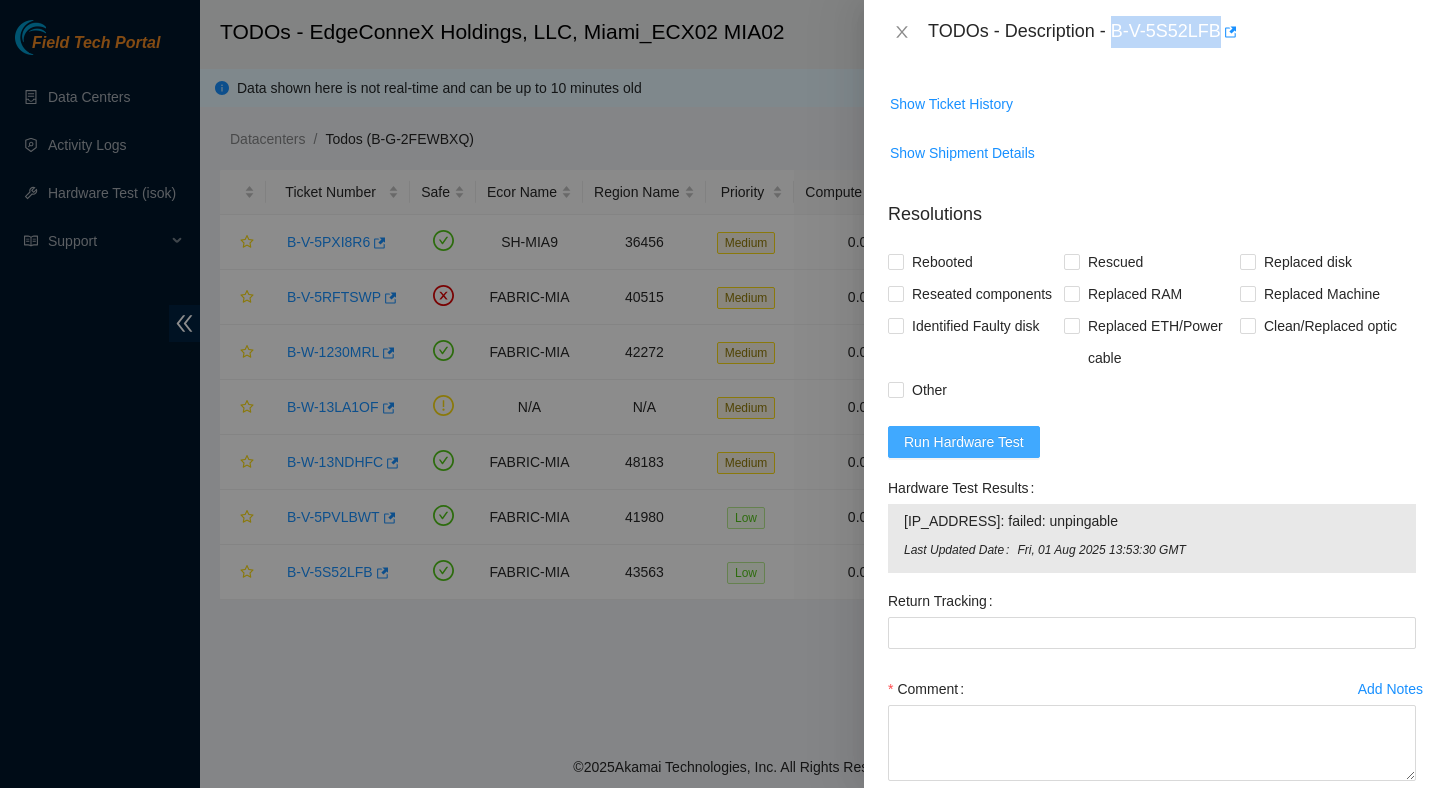 click on "Run Hardware Test" at bounding box center [964, 442] 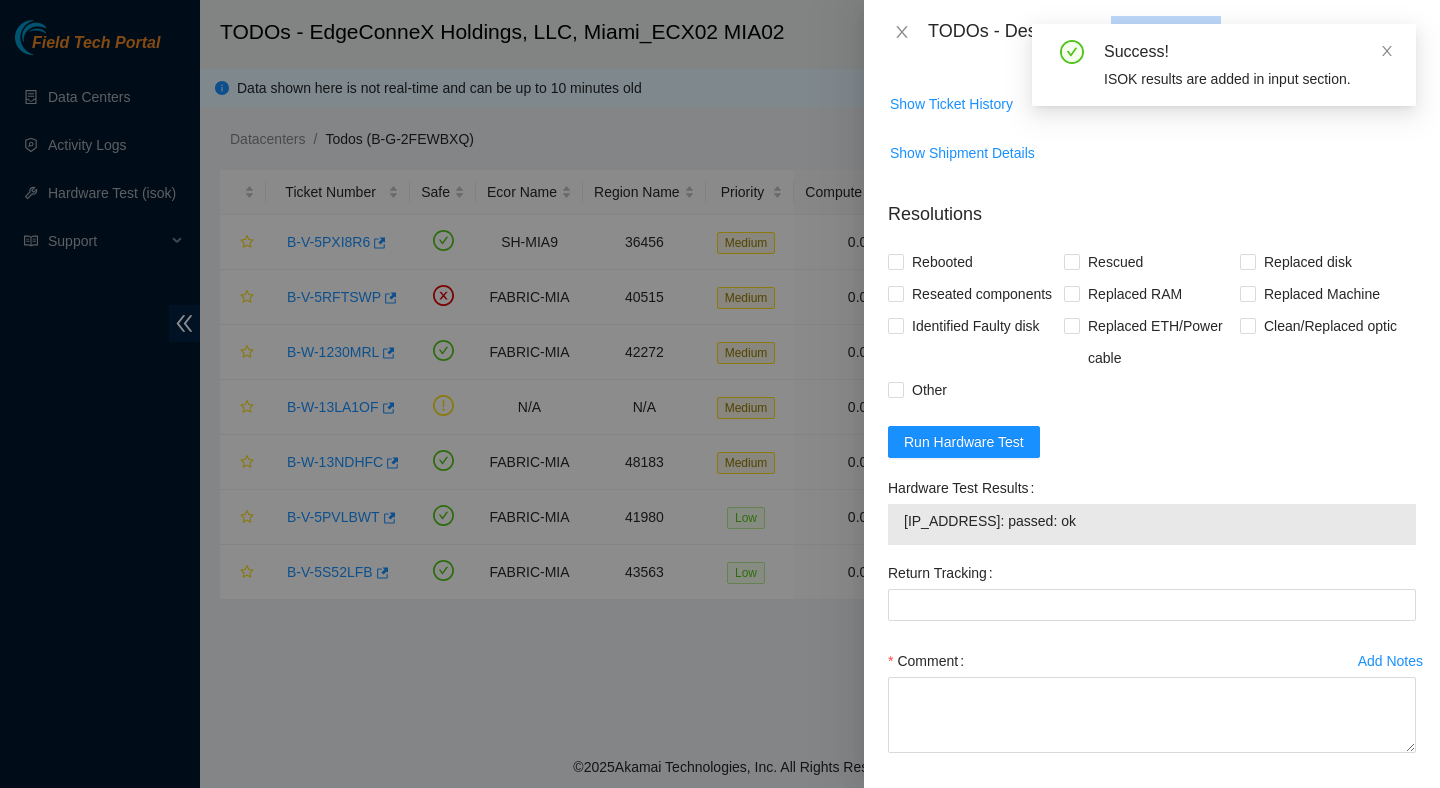 click on "104.86.101.243: passed: ok" at bounding box center (1152, 521) 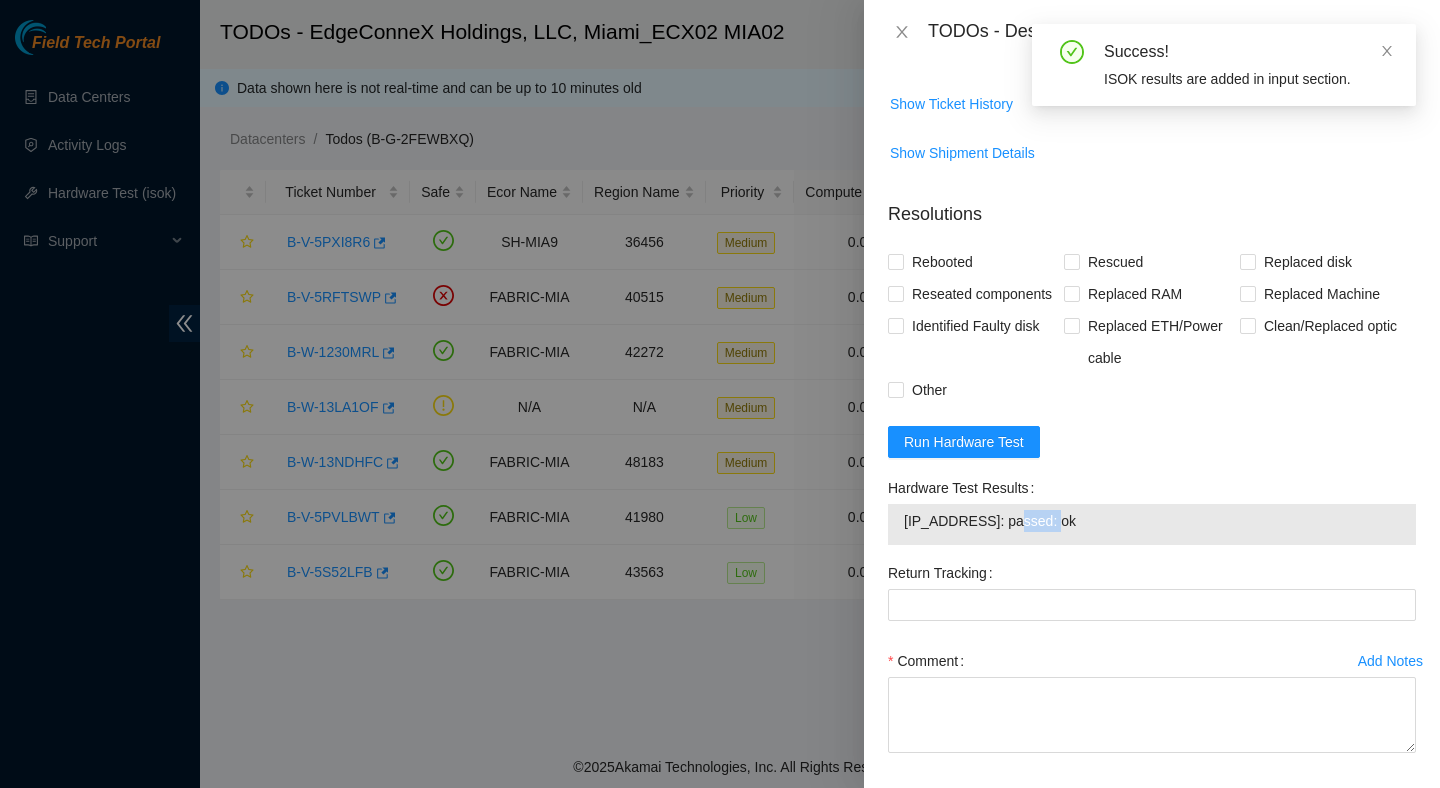 click on "104.86.101.243: passed: ok" at bounding box center [1152, 521] 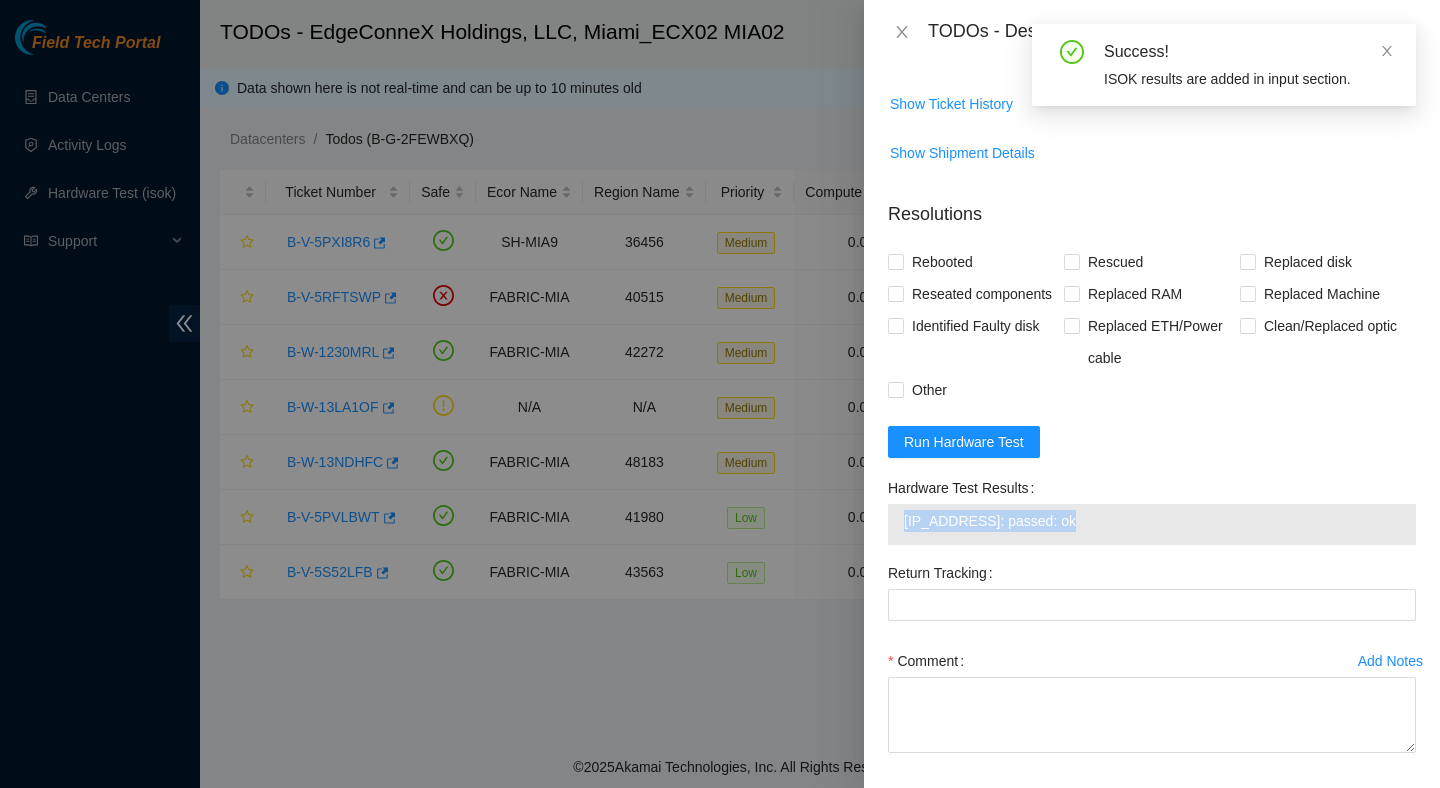 click on "104.86.101.243: passed: ok" at bounding box center [1152, 521] 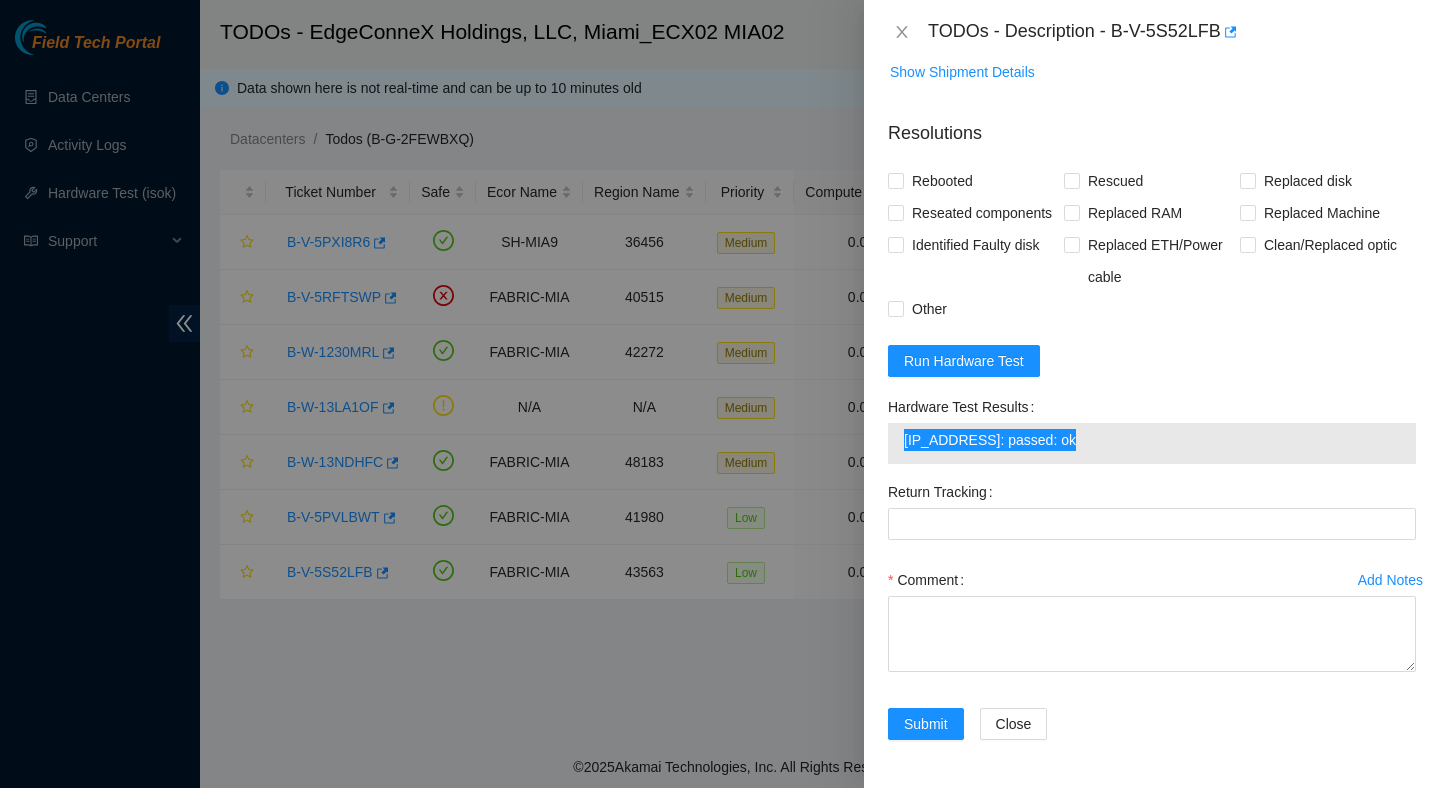 scroll, scrollTop: 785, scrollLeft: 0, axis: vertical 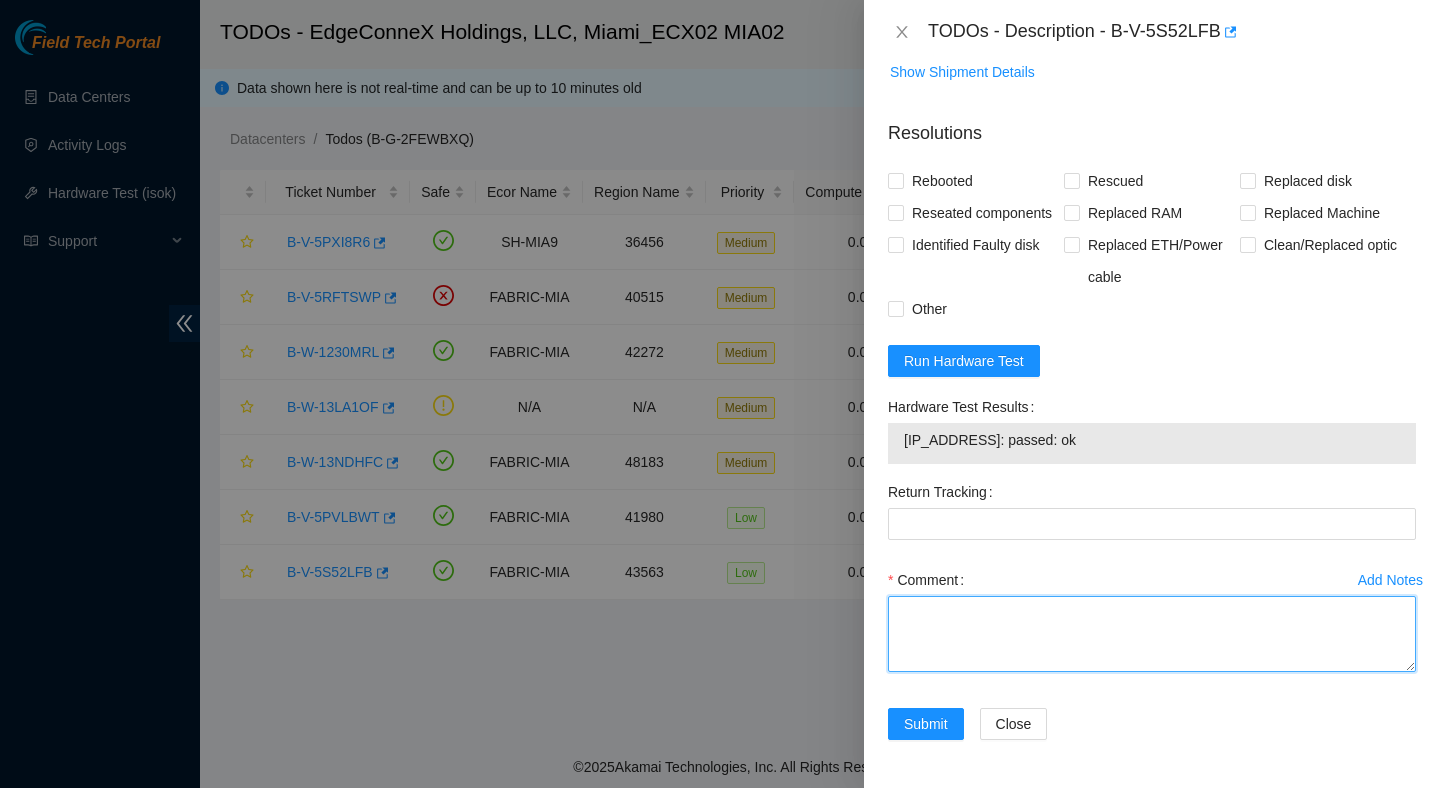 click on "Comment" at bounding box center (1152, 634) 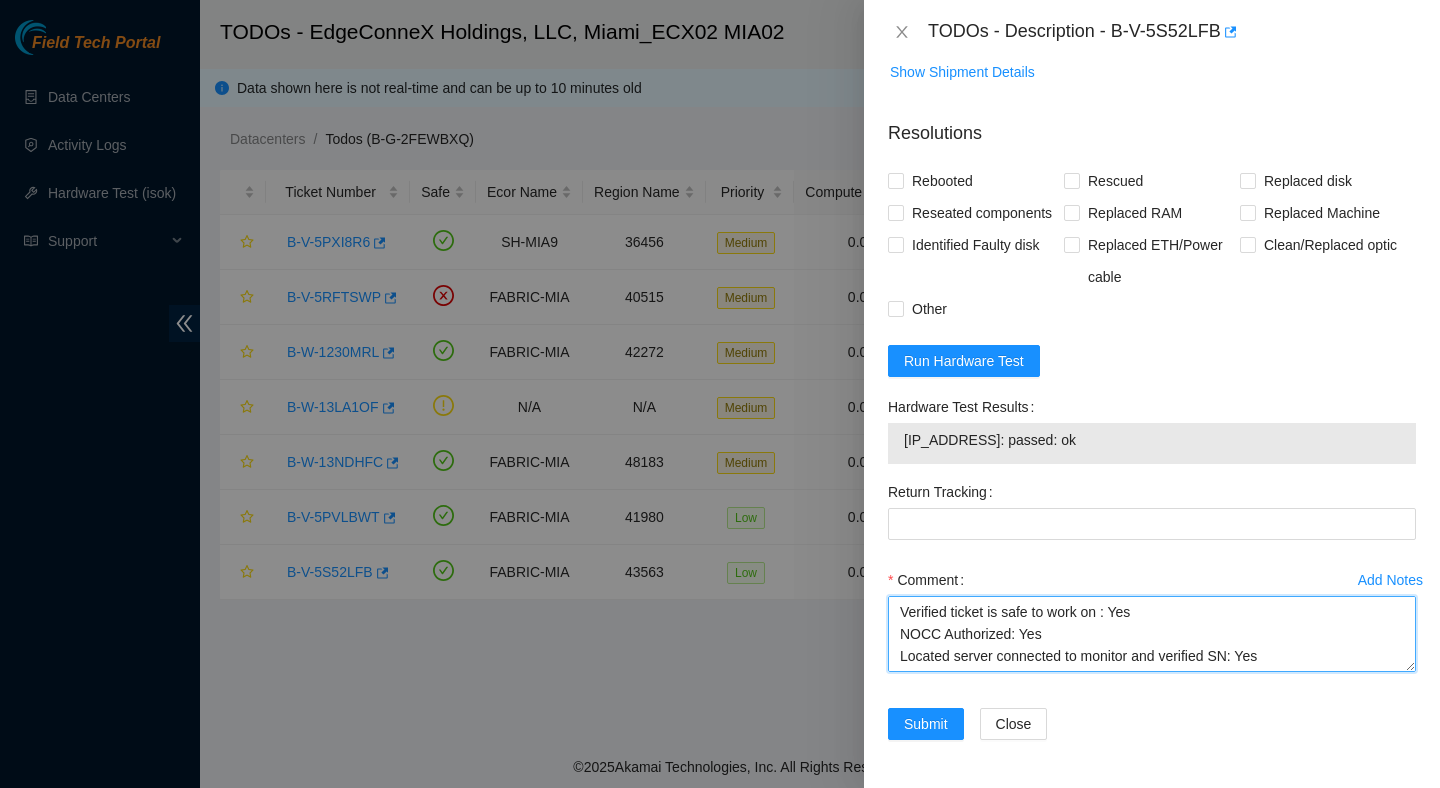scroll, scrollTop: 279, scrollLeft: 0, axis: vertical 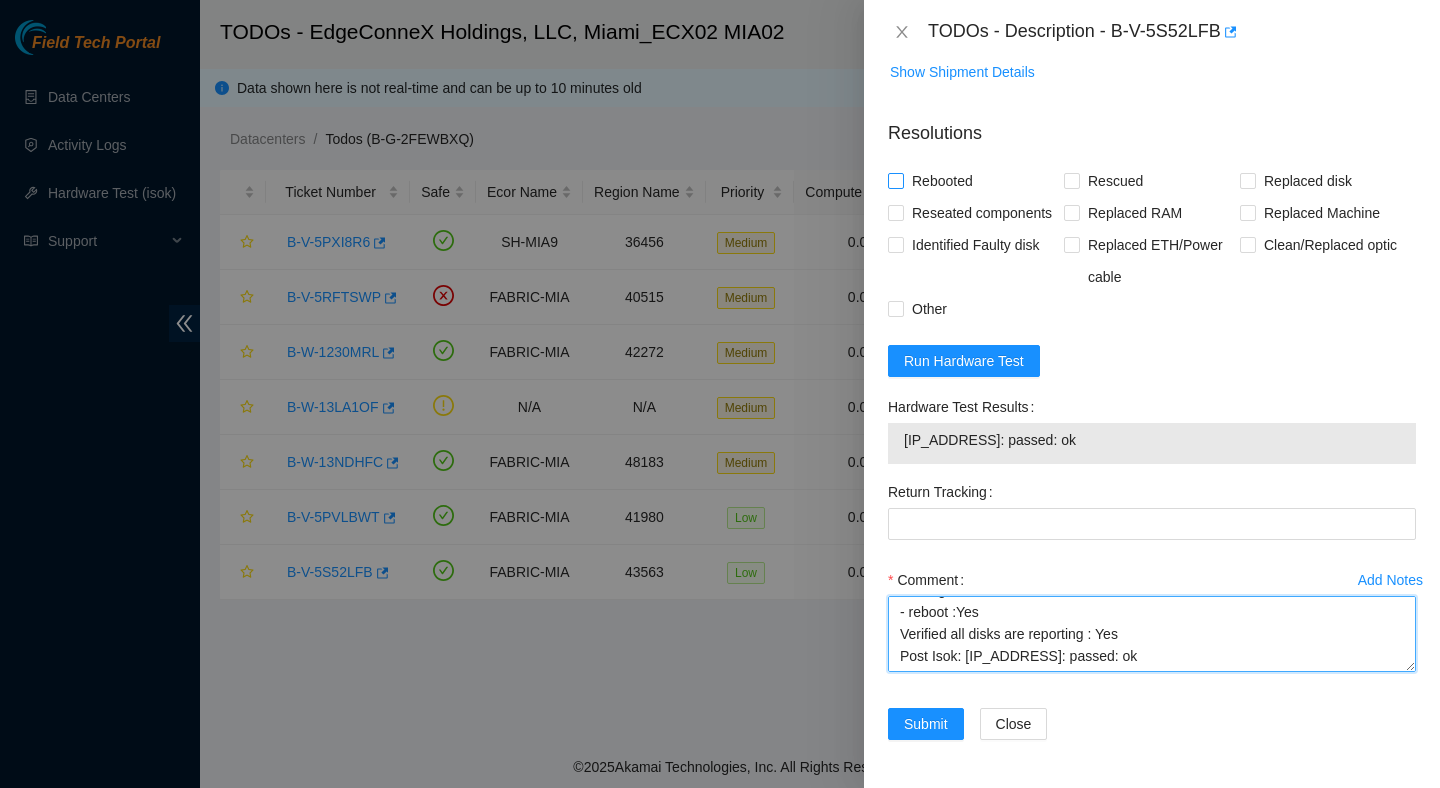 type on "Verified ticket is safe to work on : Yes
NOCC Authorized: Yes
Located server connected to monitor and verified SN: Yes
Ran Pre isok : 104.86.101.243: failed: unpingable
verified and rebooted machine : Yes
Powered up server : Yes
- rescued :Yes
- configured machine :Yes
- reboot :Yes
Verified all disks are reporting : Yes
Post Isok: 104.86.101.243: passed: ok" 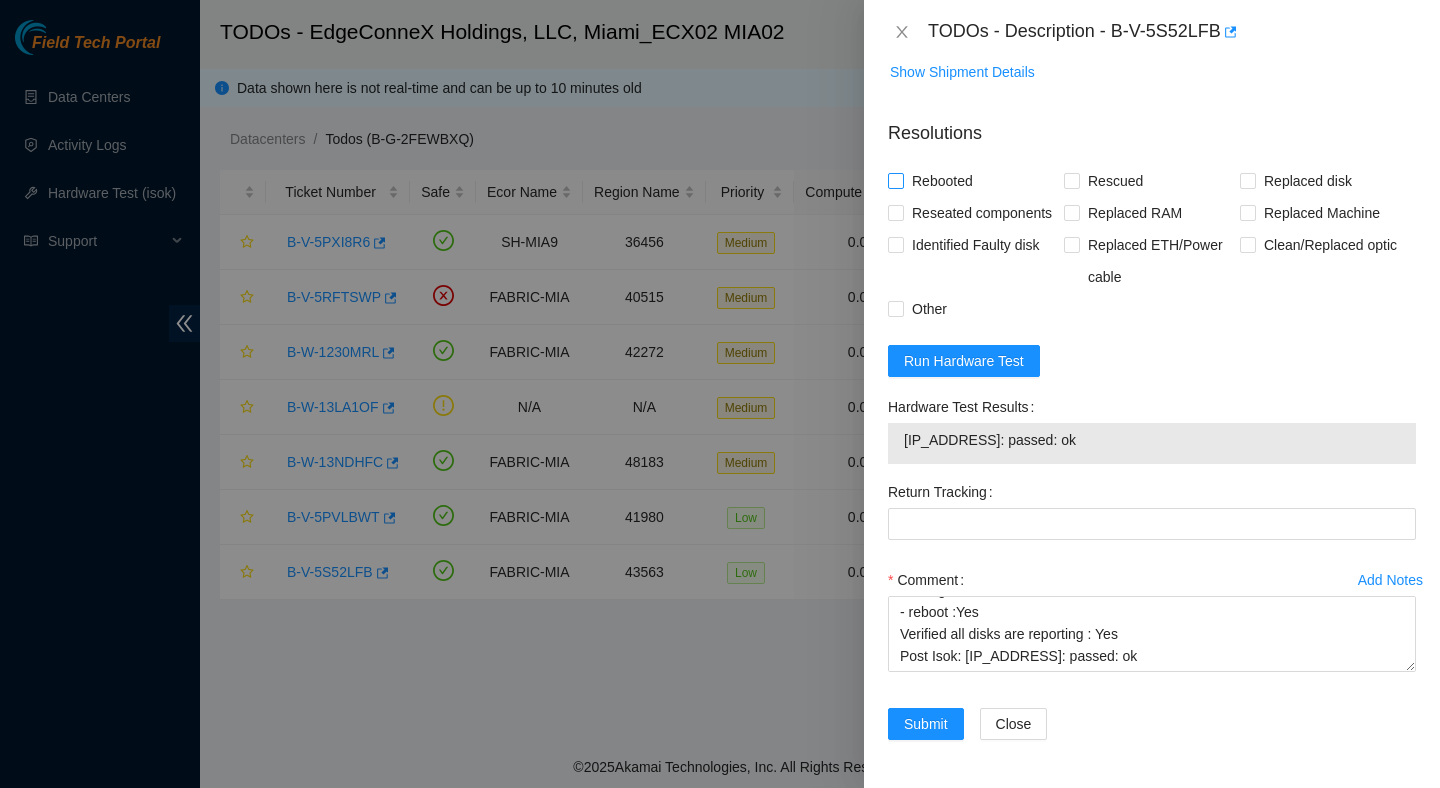 click on "Rebooted" at bounding box center [942, 181] 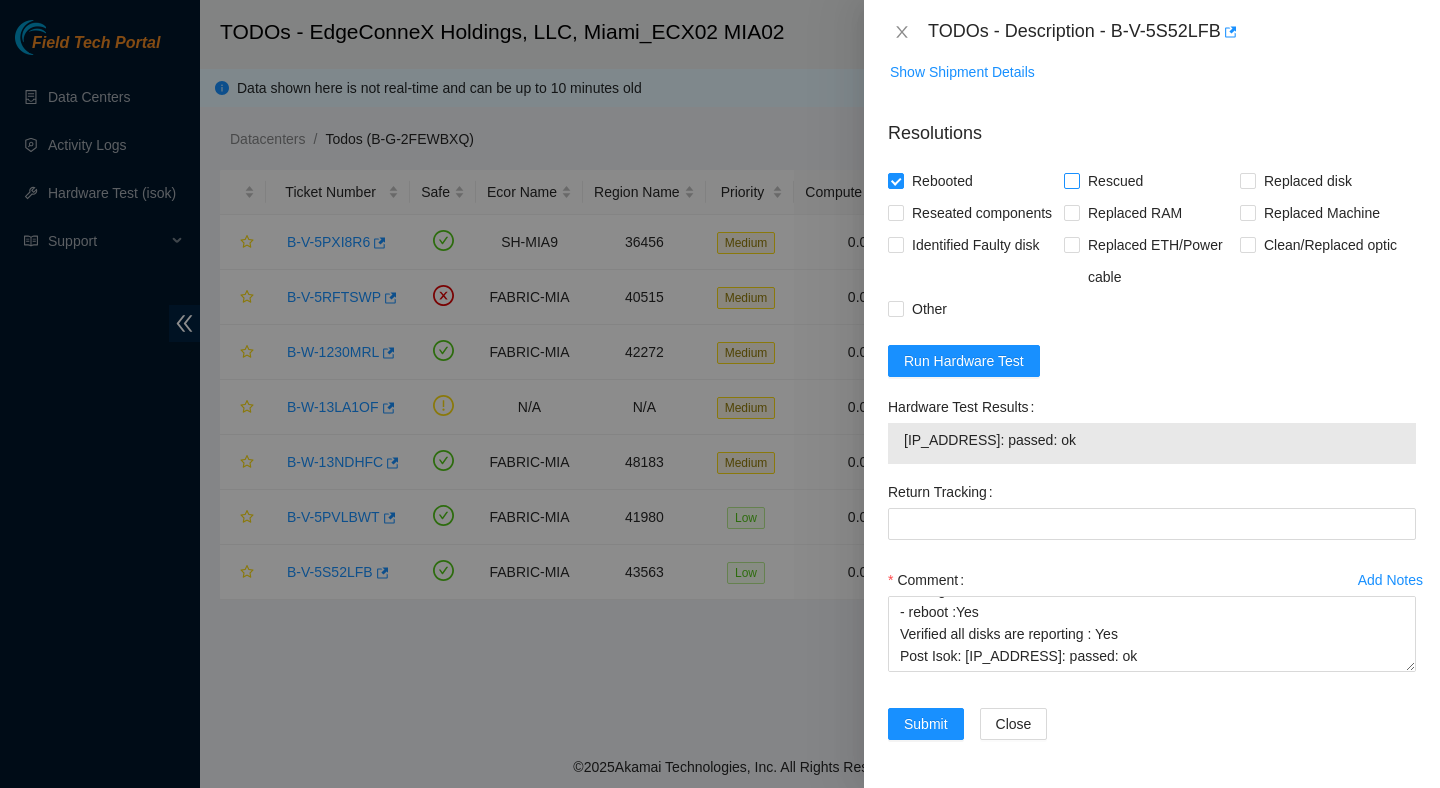 click on "Rescued" at bounding box center [1115, 181] 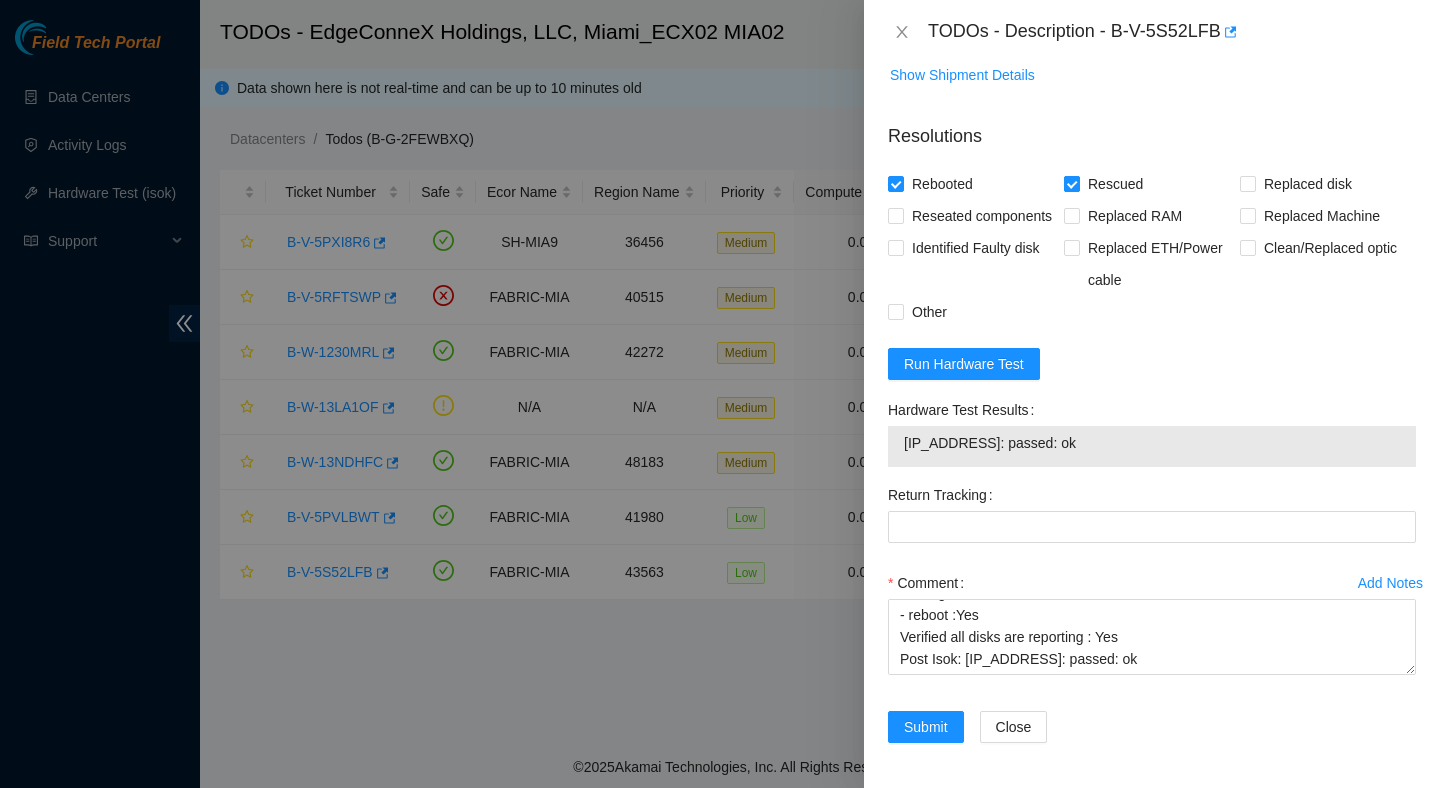 scroll, scrollTop: 785, scrollLeft: 0, axis: vertical 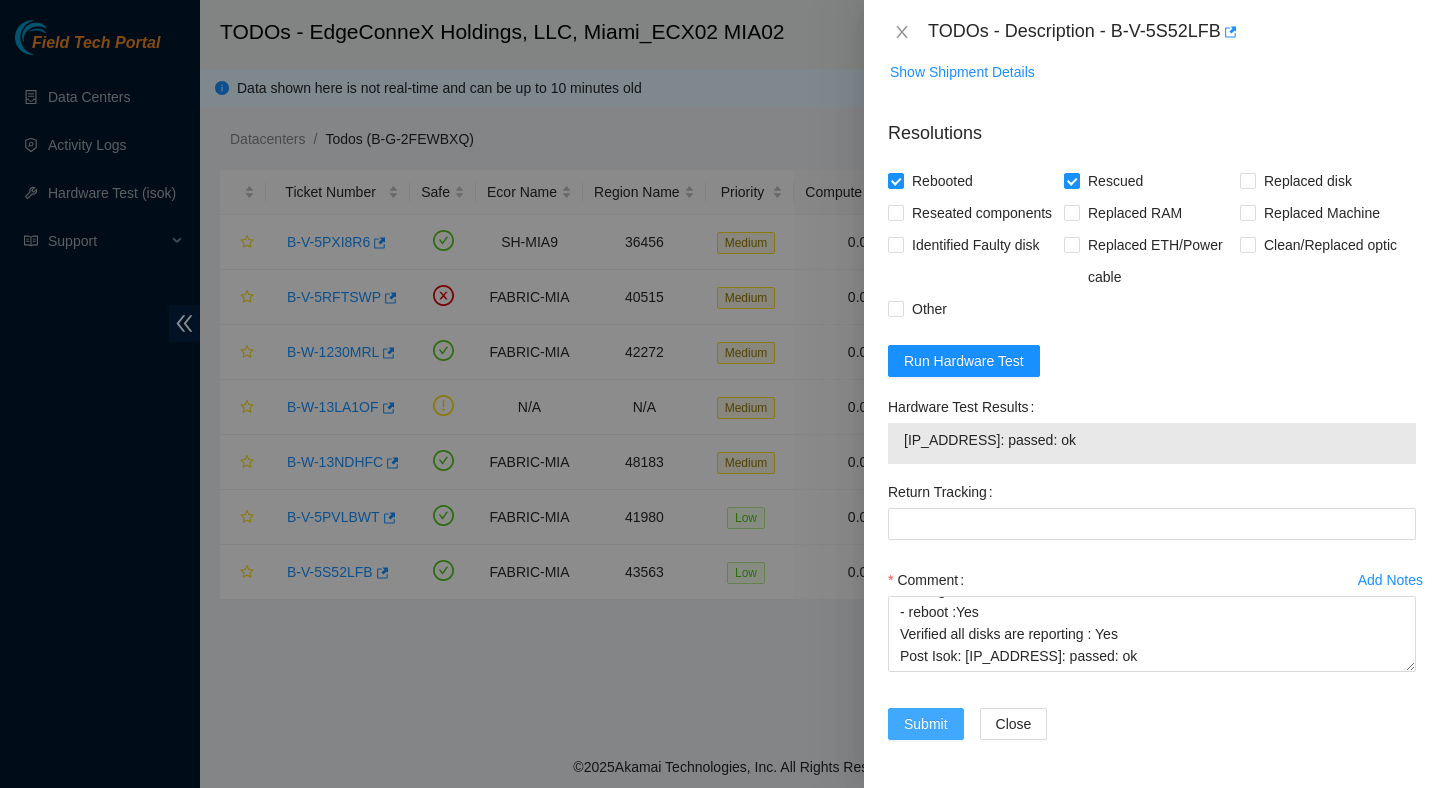 click on "Submit" at bounding box center (926, 724) 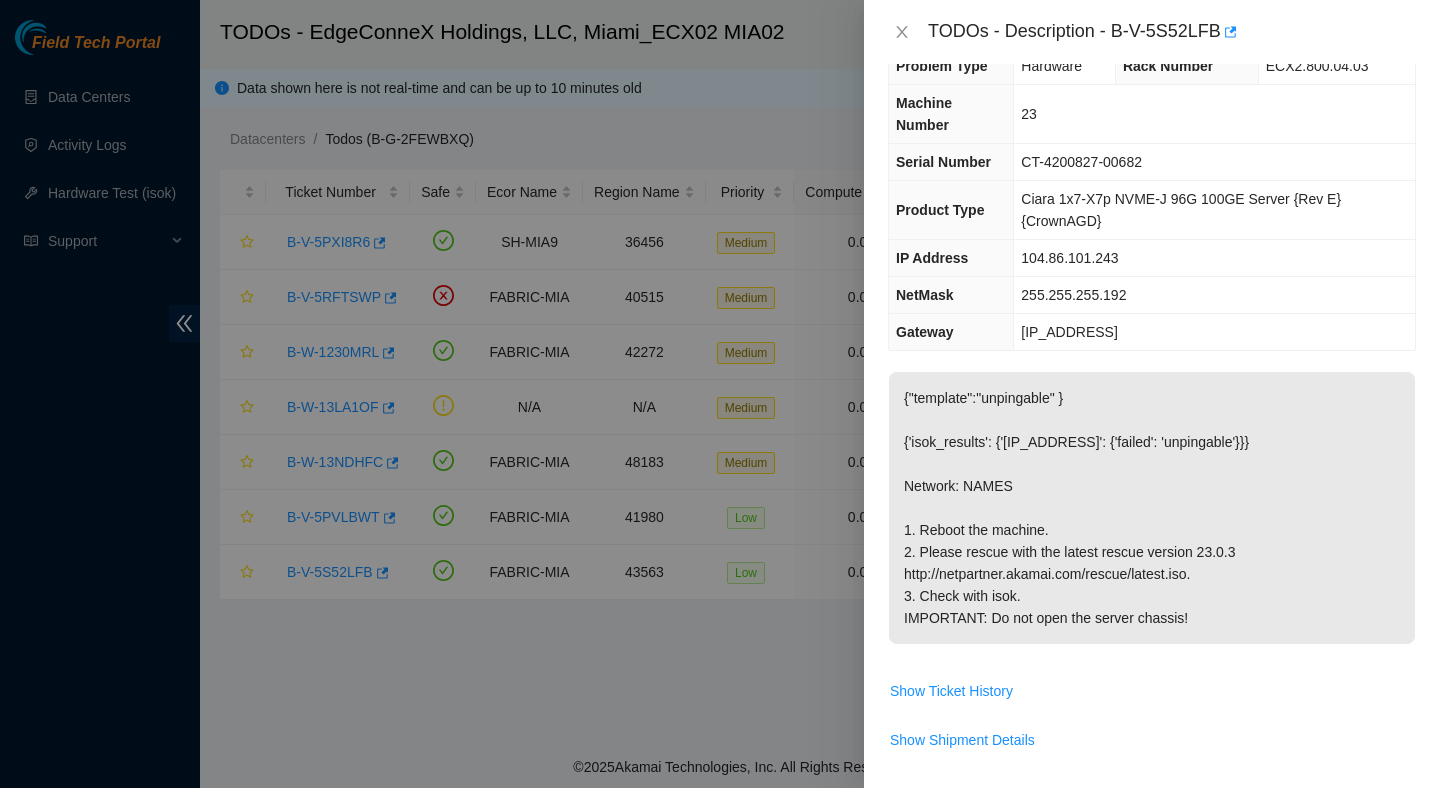 scroll, scrollTop: 37, scrollLeft: 0, axis: vertical 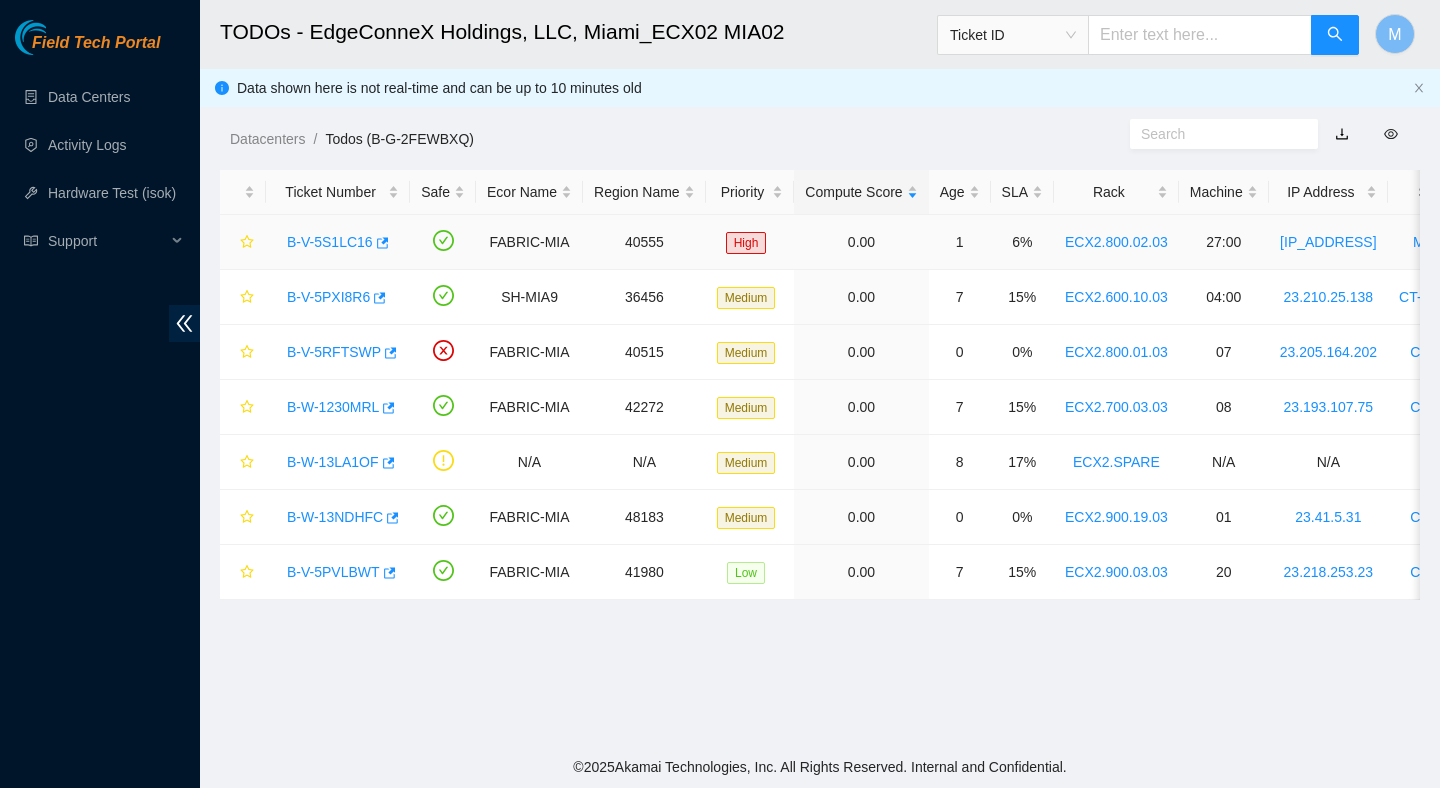 click on "B-V-5S1LC16" at bounding box center (330, 242) 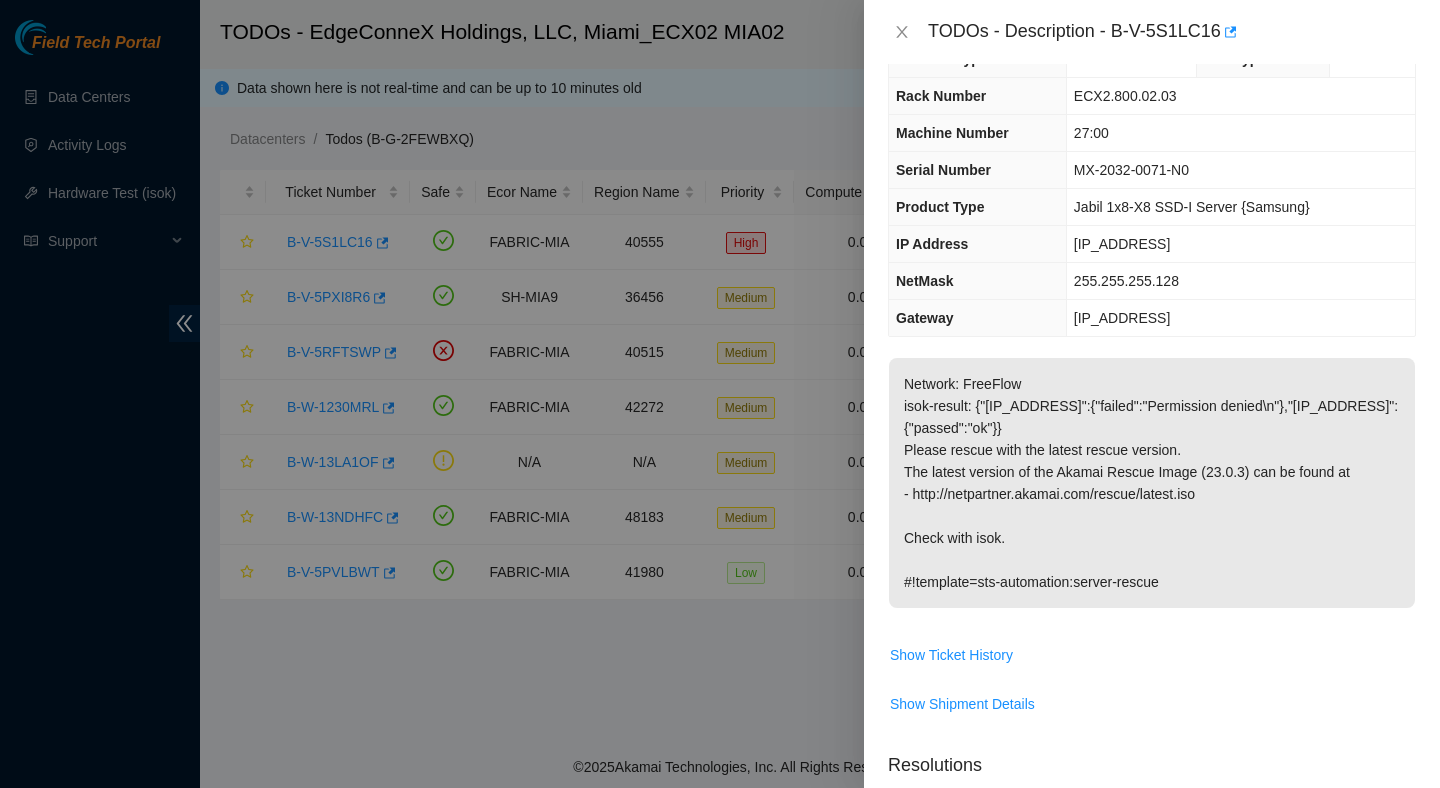 scroll, scrollTop: 37, scrollLeft: 0, axis: vertical 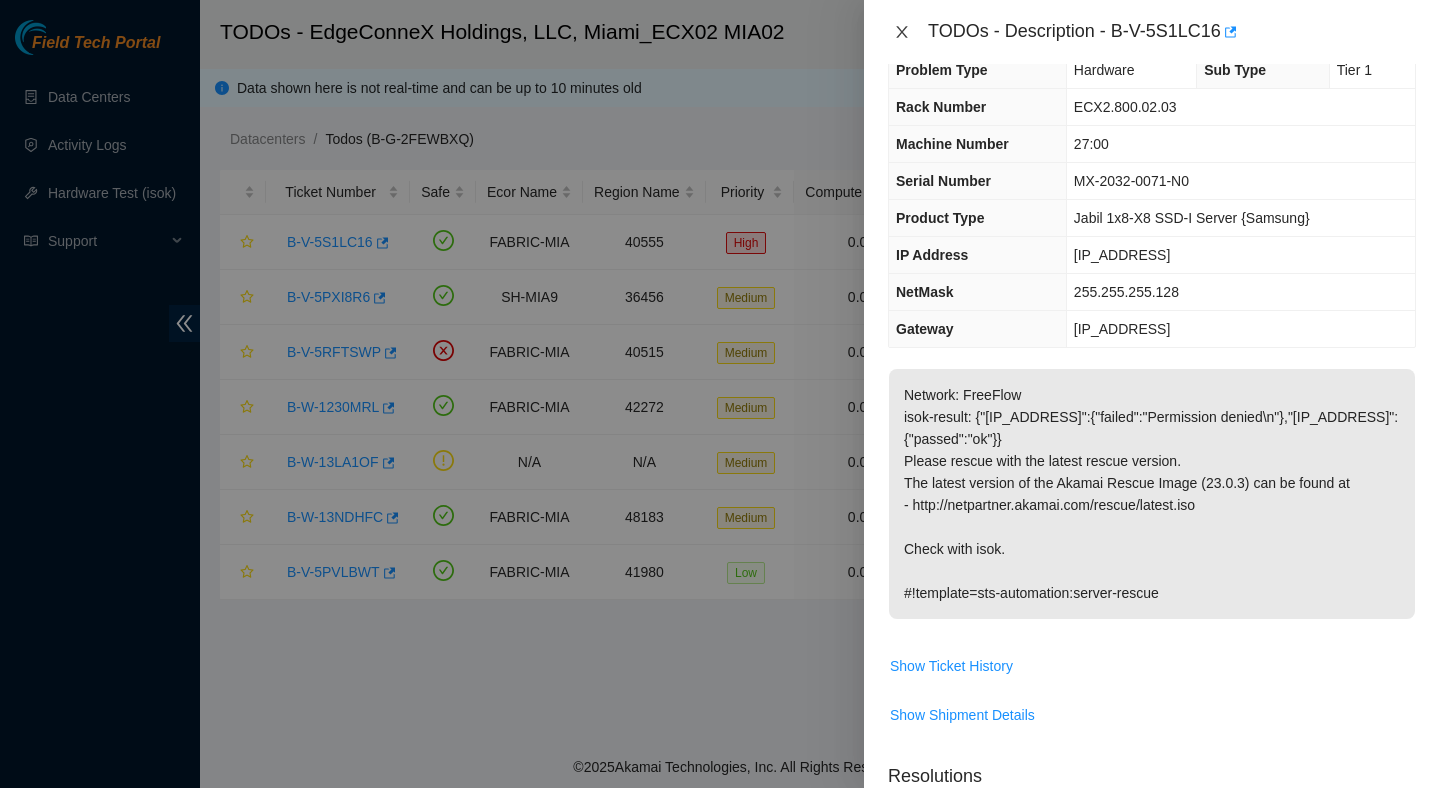 click at bounding box center [902, 32] 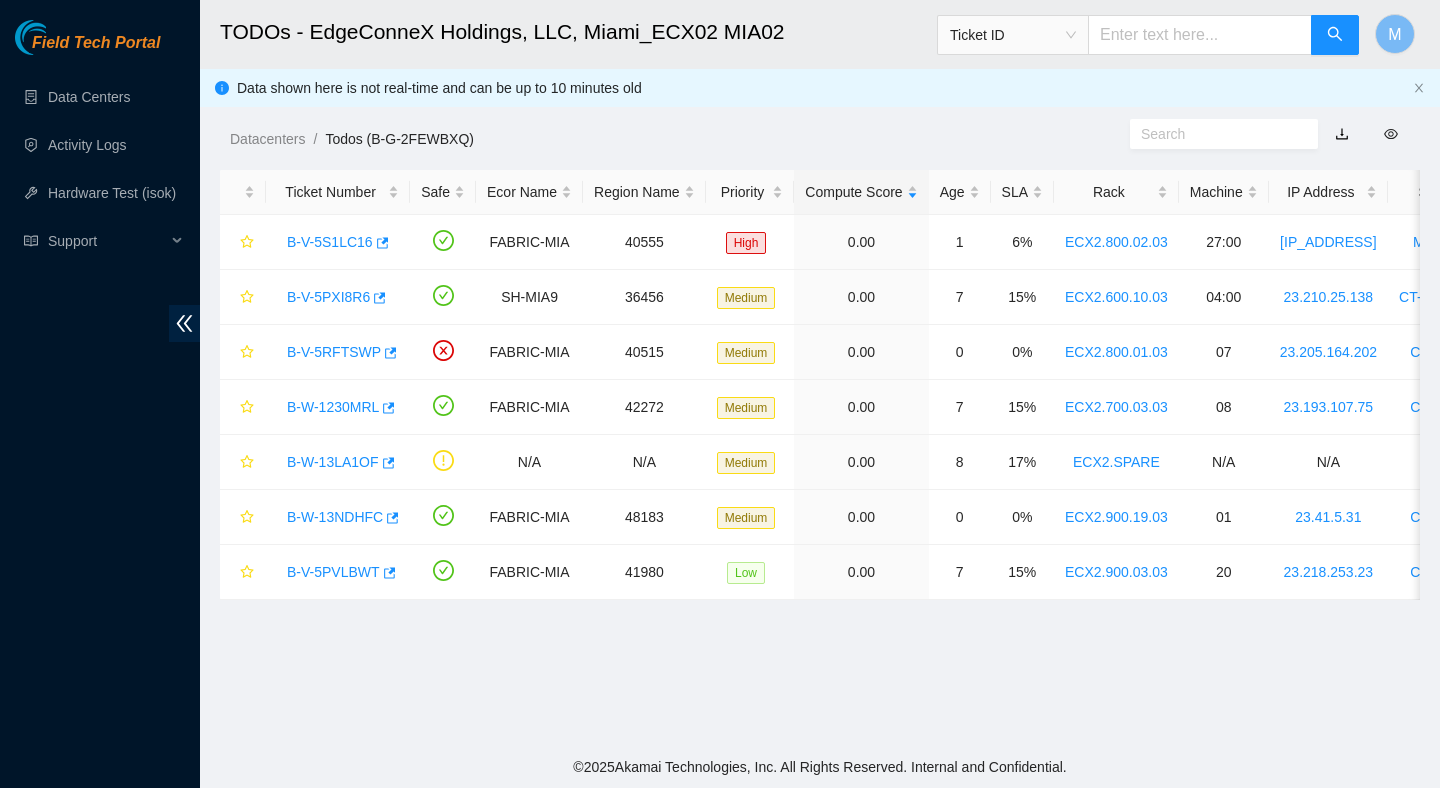 scroll, scrollTop: 48, scrollLeft: 0, axis: vertical 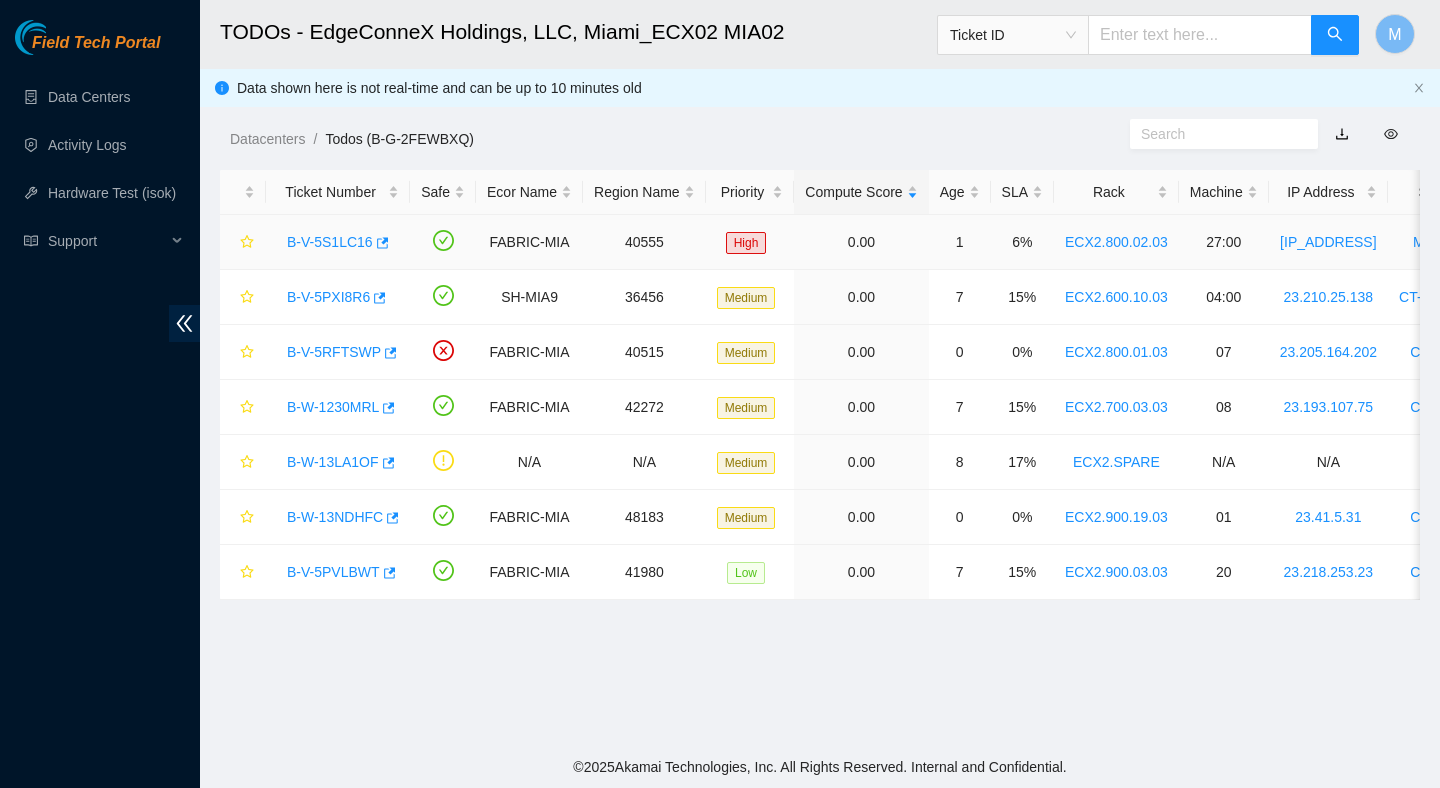 click on "B-V-5S1LC16" at bounding box center (330, 242) 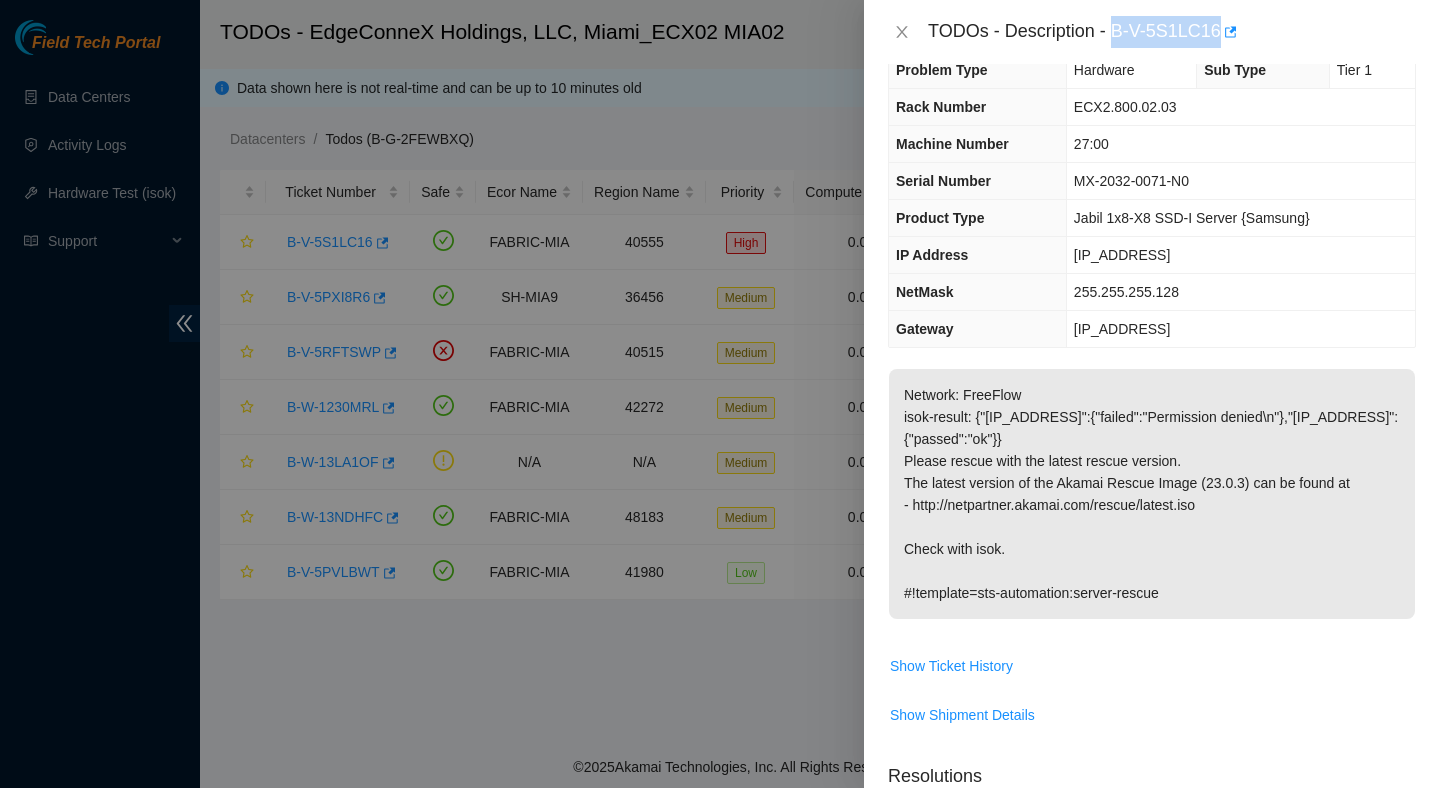 drag, startPoint x: 1119, startPoint y: 31, endPoint x: 1229, endPoint y: 39, distance: 110.29053 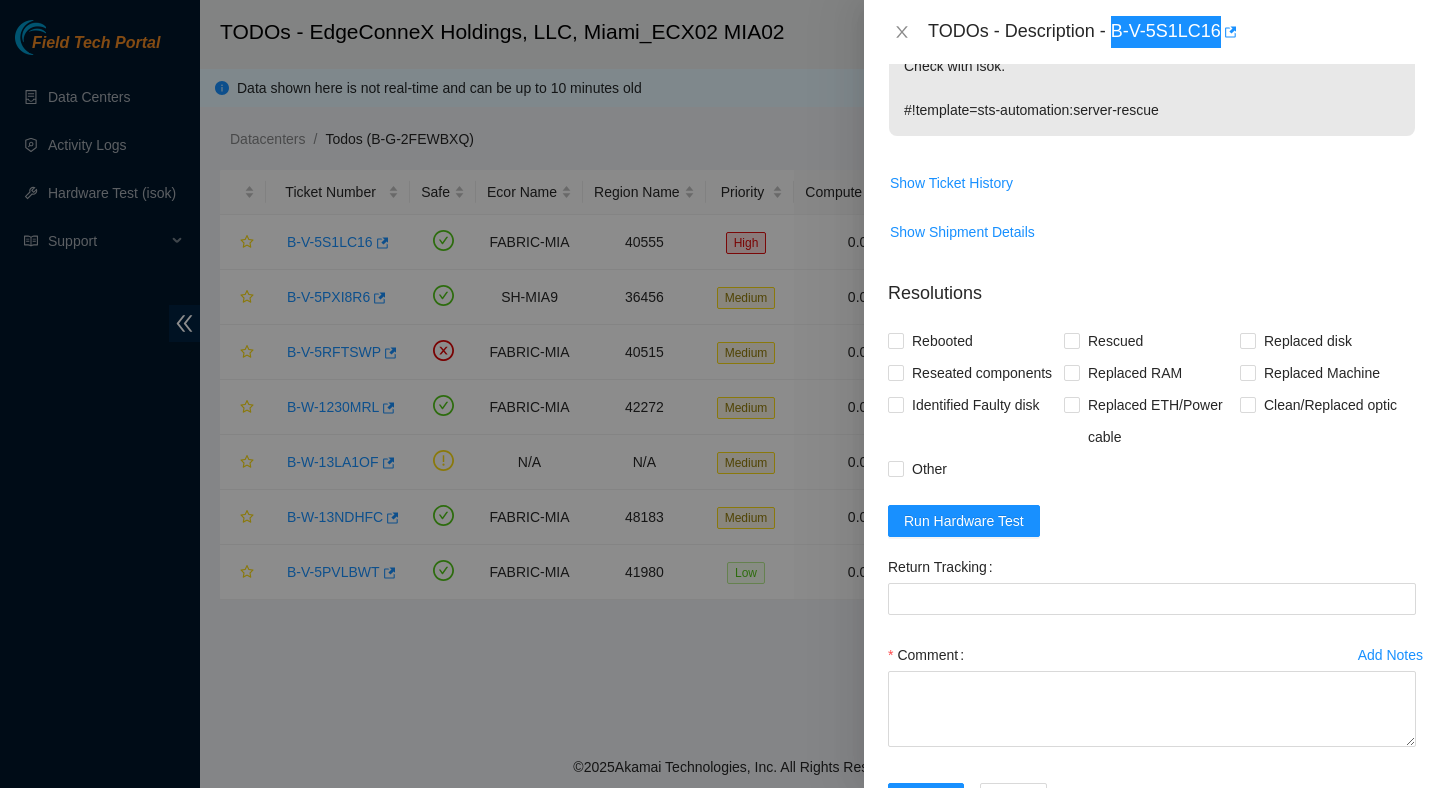 scroll, scrollTop: 545, scrollLeft: 0, axis: vertical 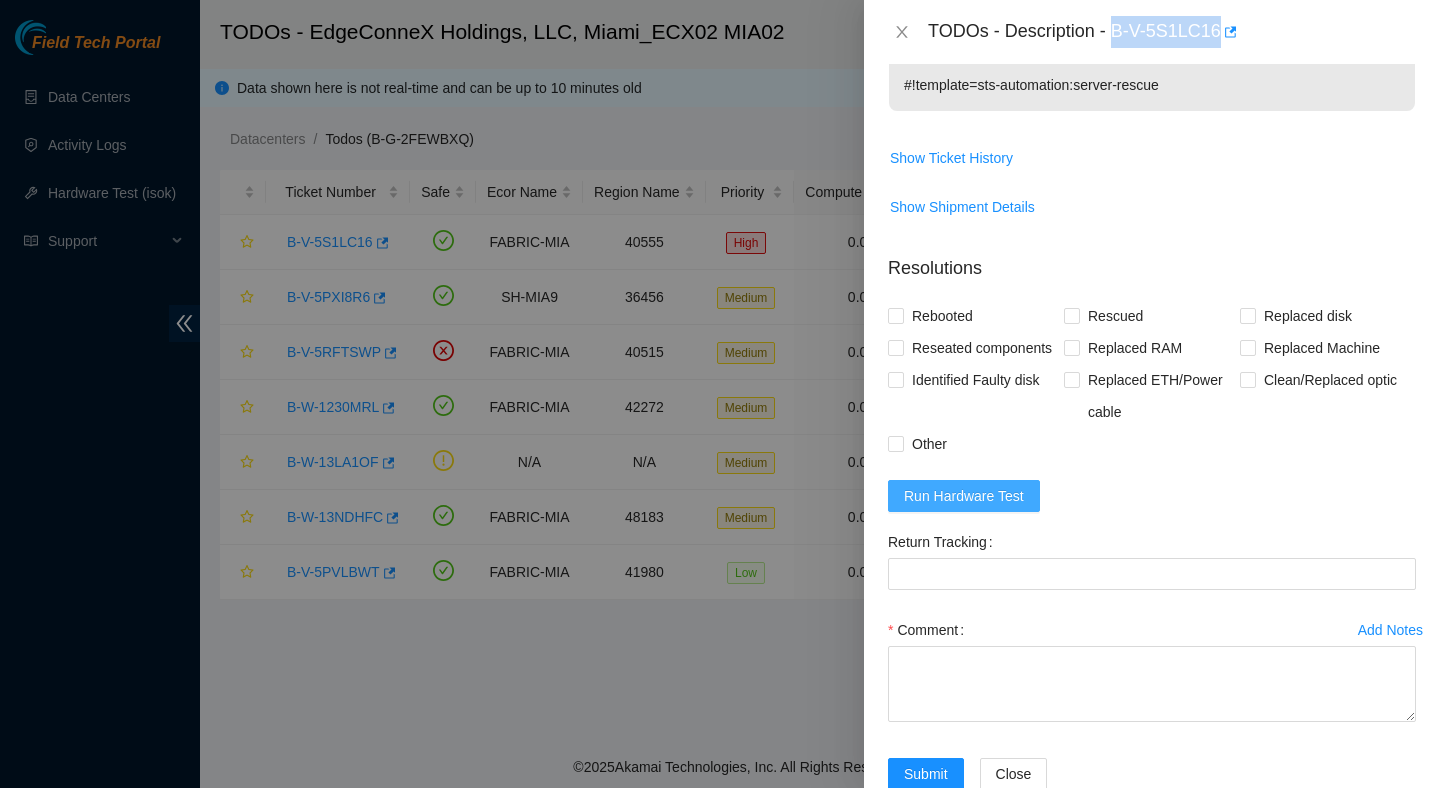 click on "Run Hardware Test" at bounding box center [964, 496] 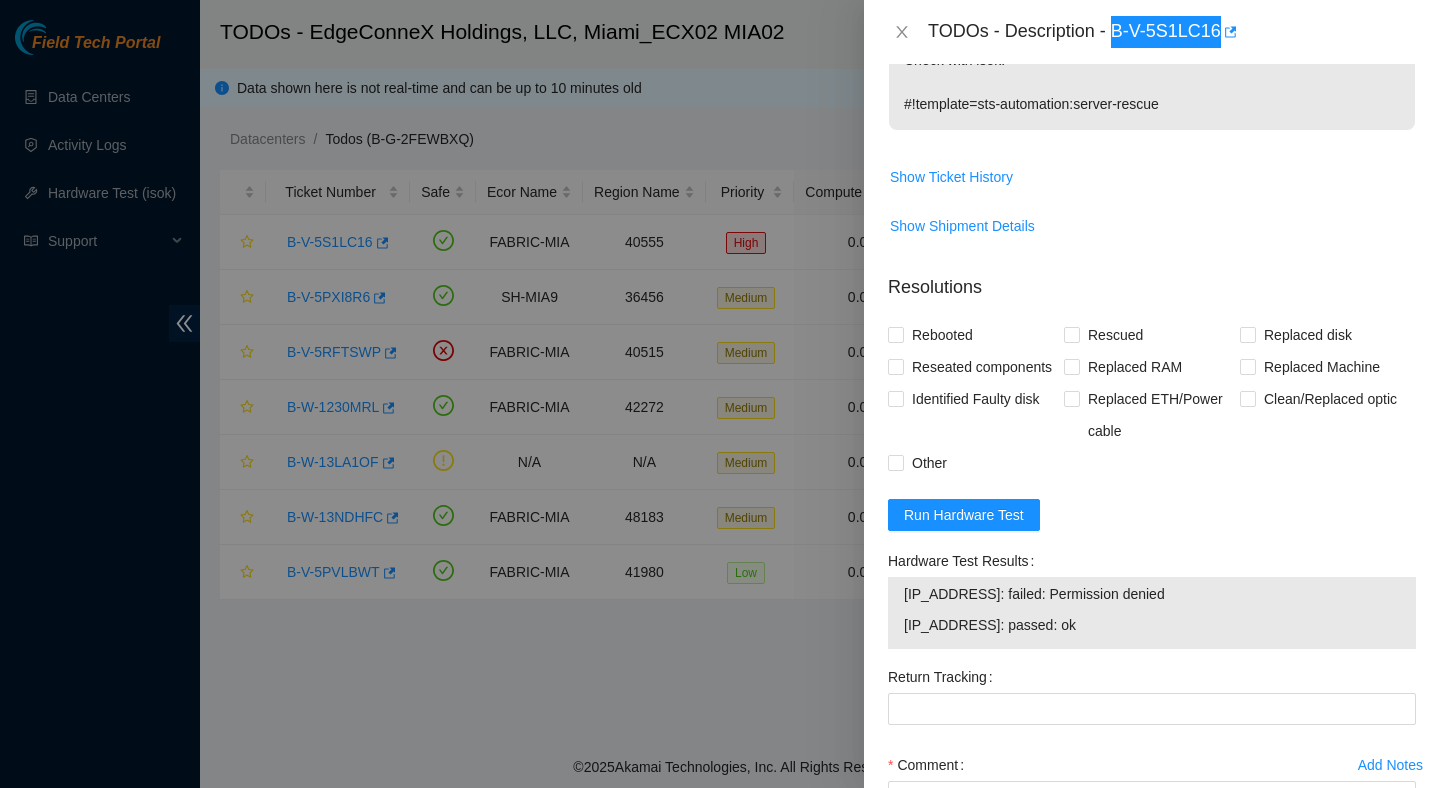 scroll, scrollTop: 609, scrollLeft: 0, axis: vertical 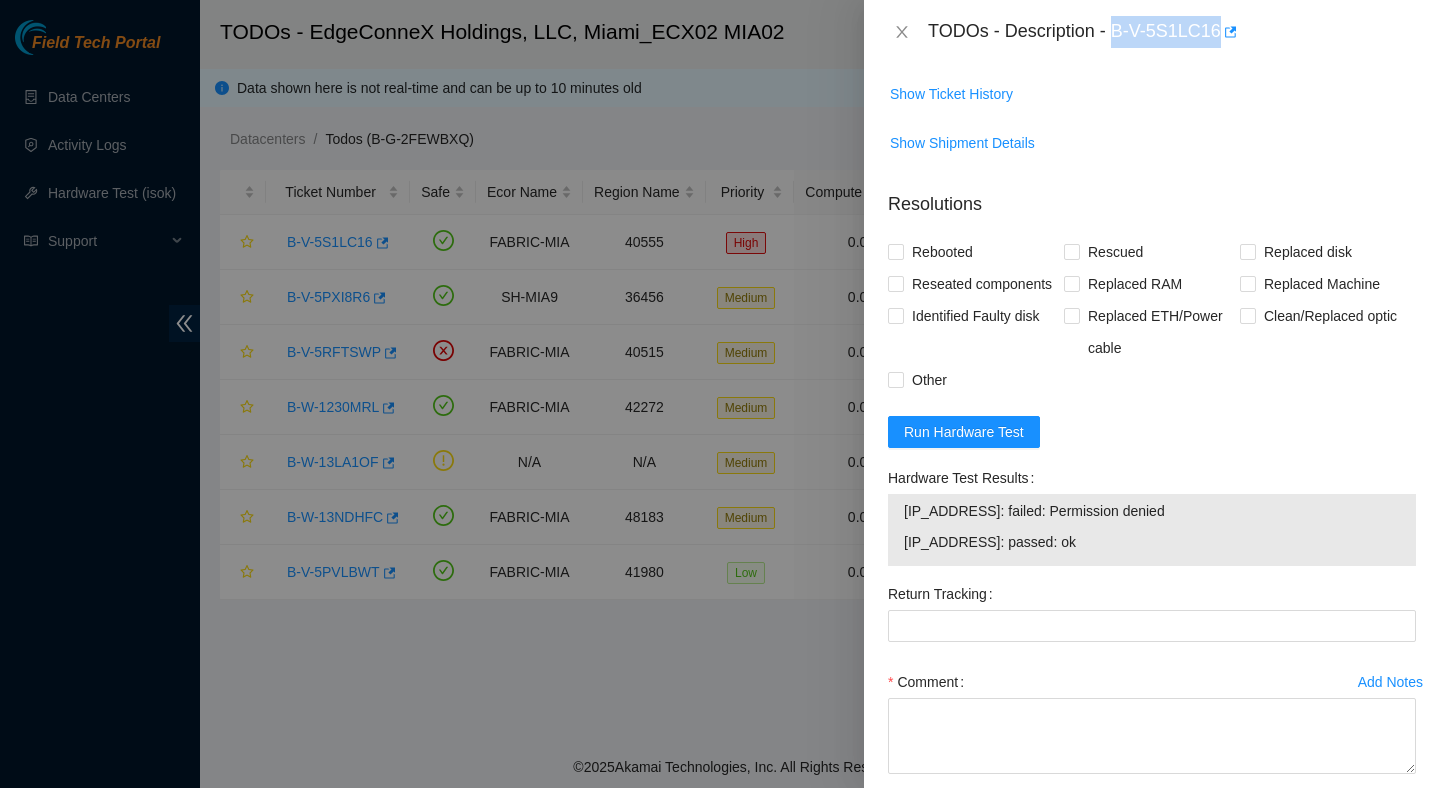 drag, startPoint x: 1096, startPoint y: 579, endPoint x: 883, endPoint y: 571, distance: 213.15018 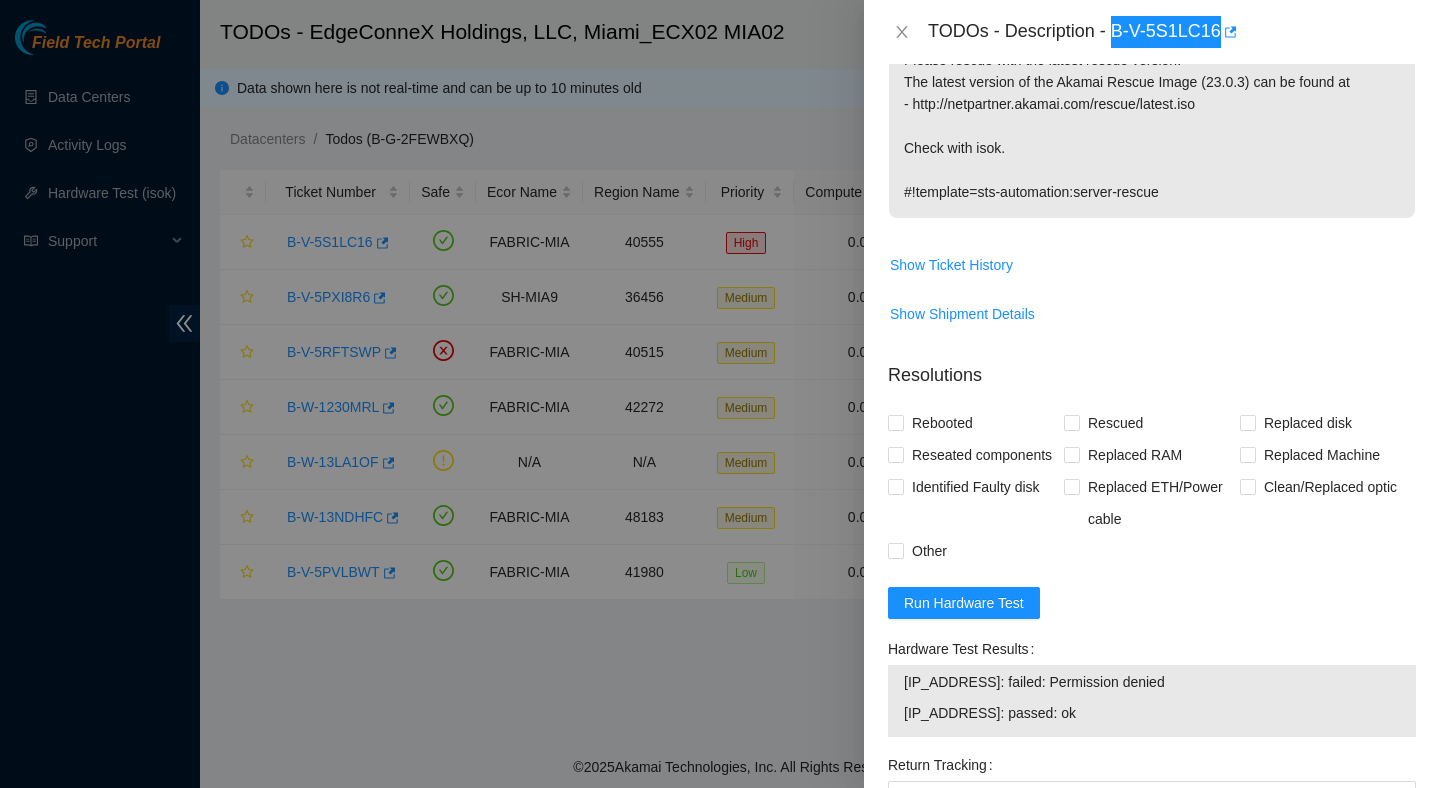 scroll, scrollTop: 497, scrollLeft: 0, axis: vertical 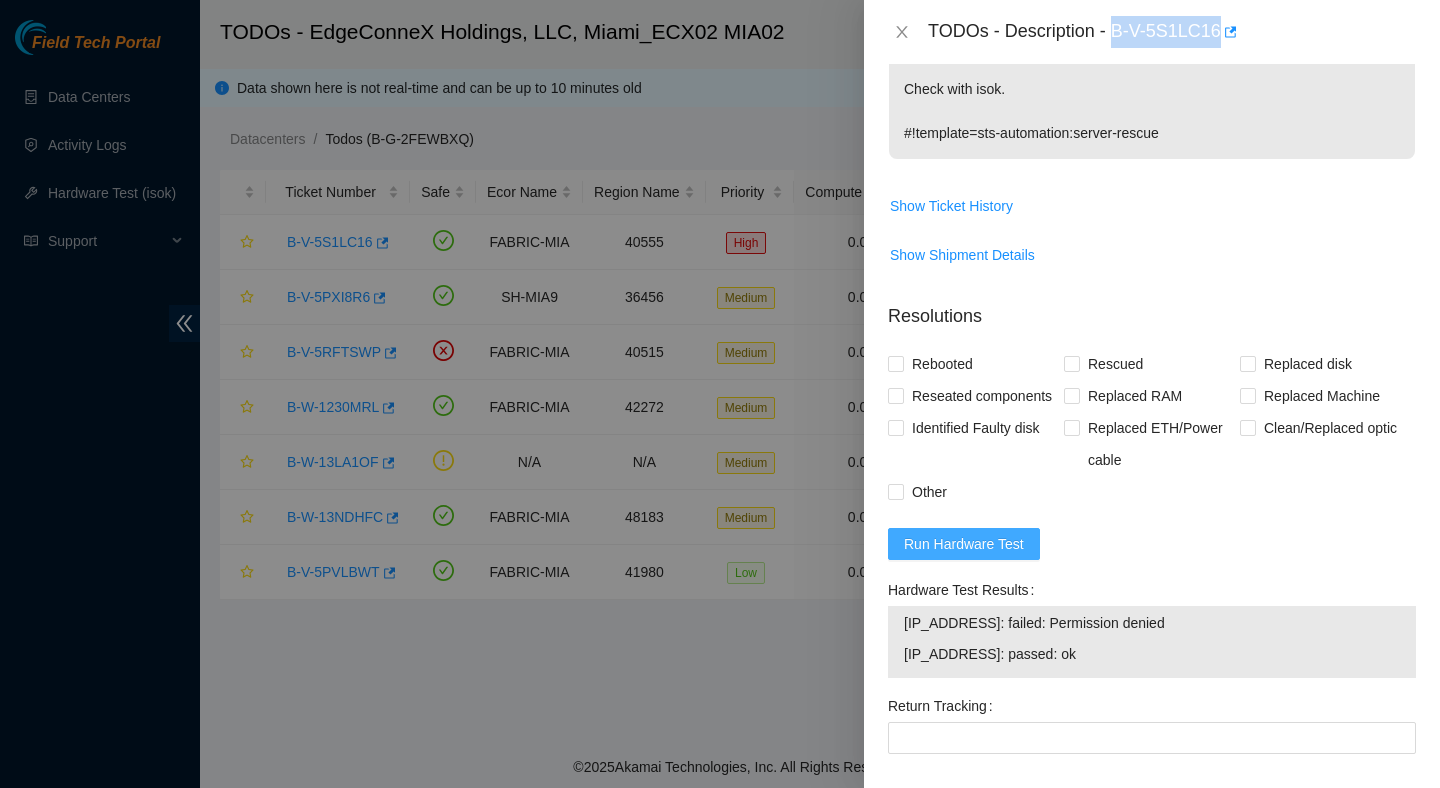 click on "Run Hardware Test" at bounding box center [964, 544] 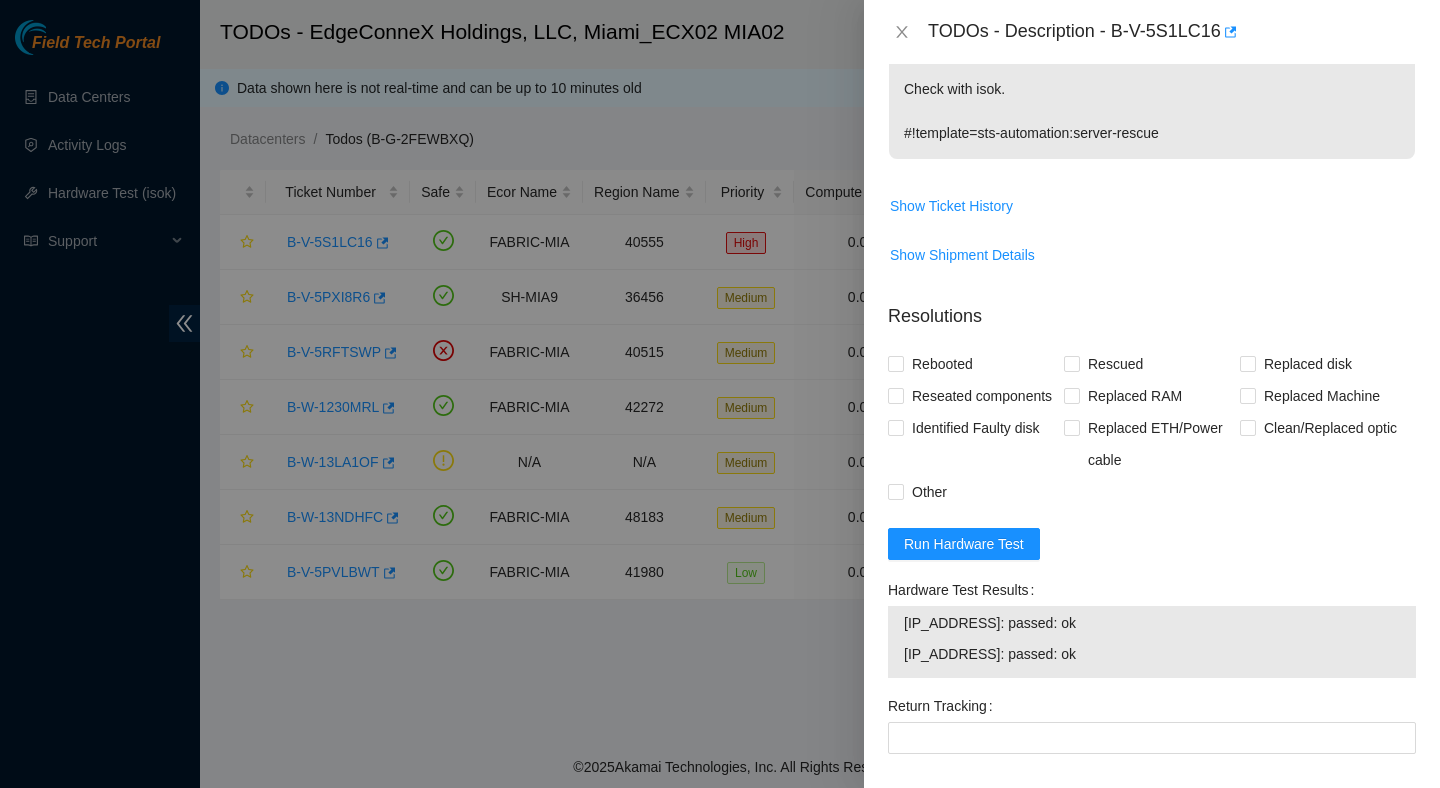 click on "23.205.164.61: passed: ok" at bounding box center [1152, 654] 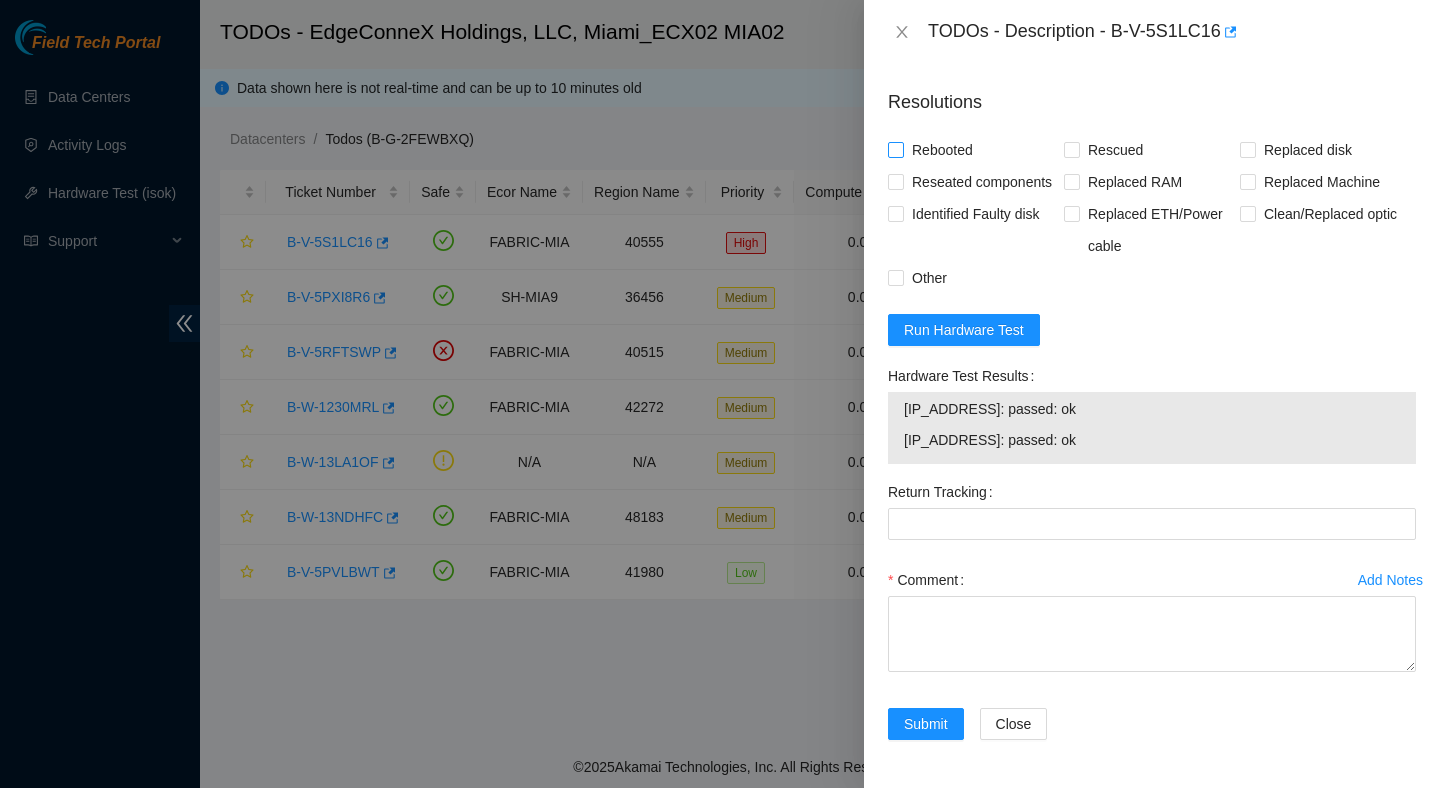 scroll, scrollTop: 743, scrollLeft: 0, axis: vertical 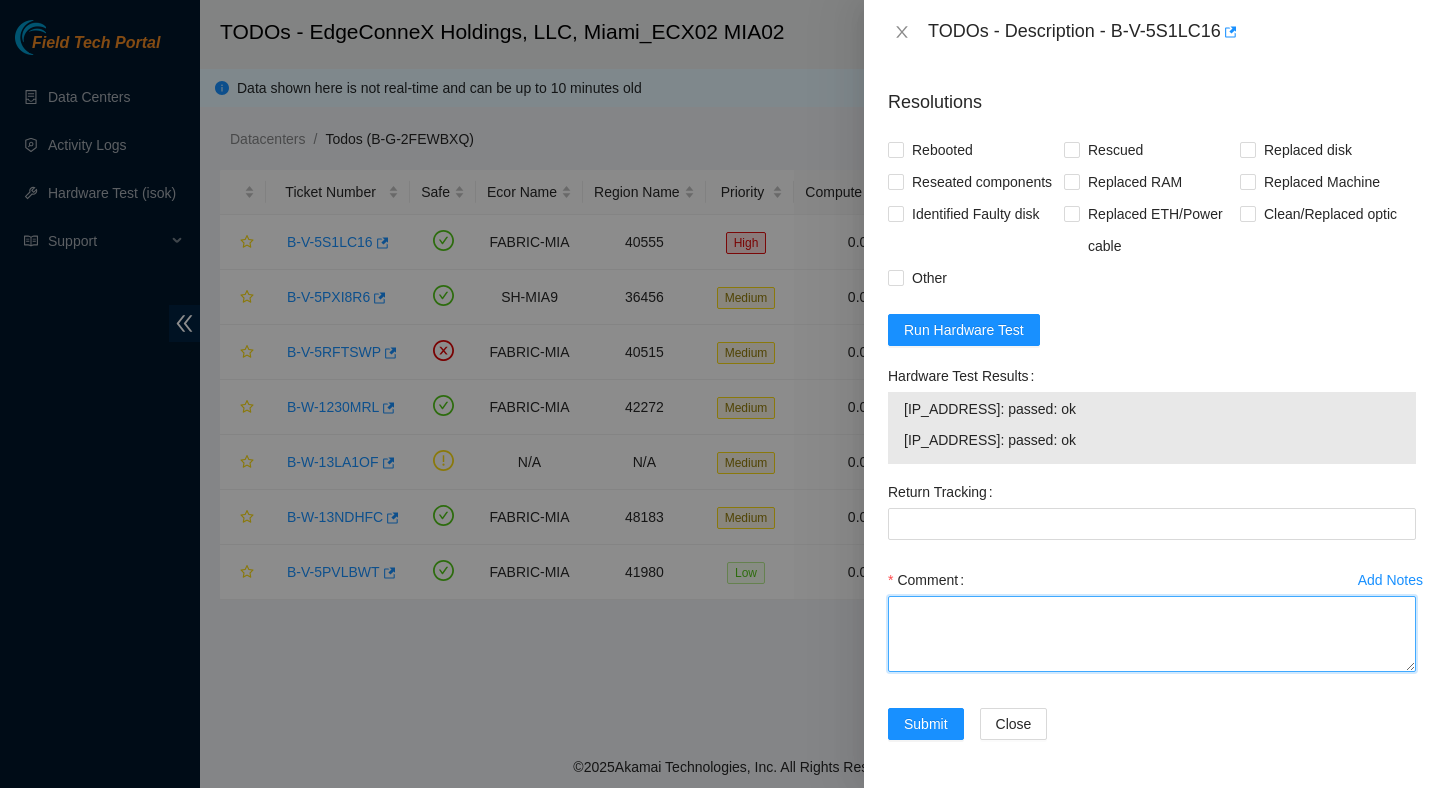 click on "Comment" at bounding box center [1152, 634] 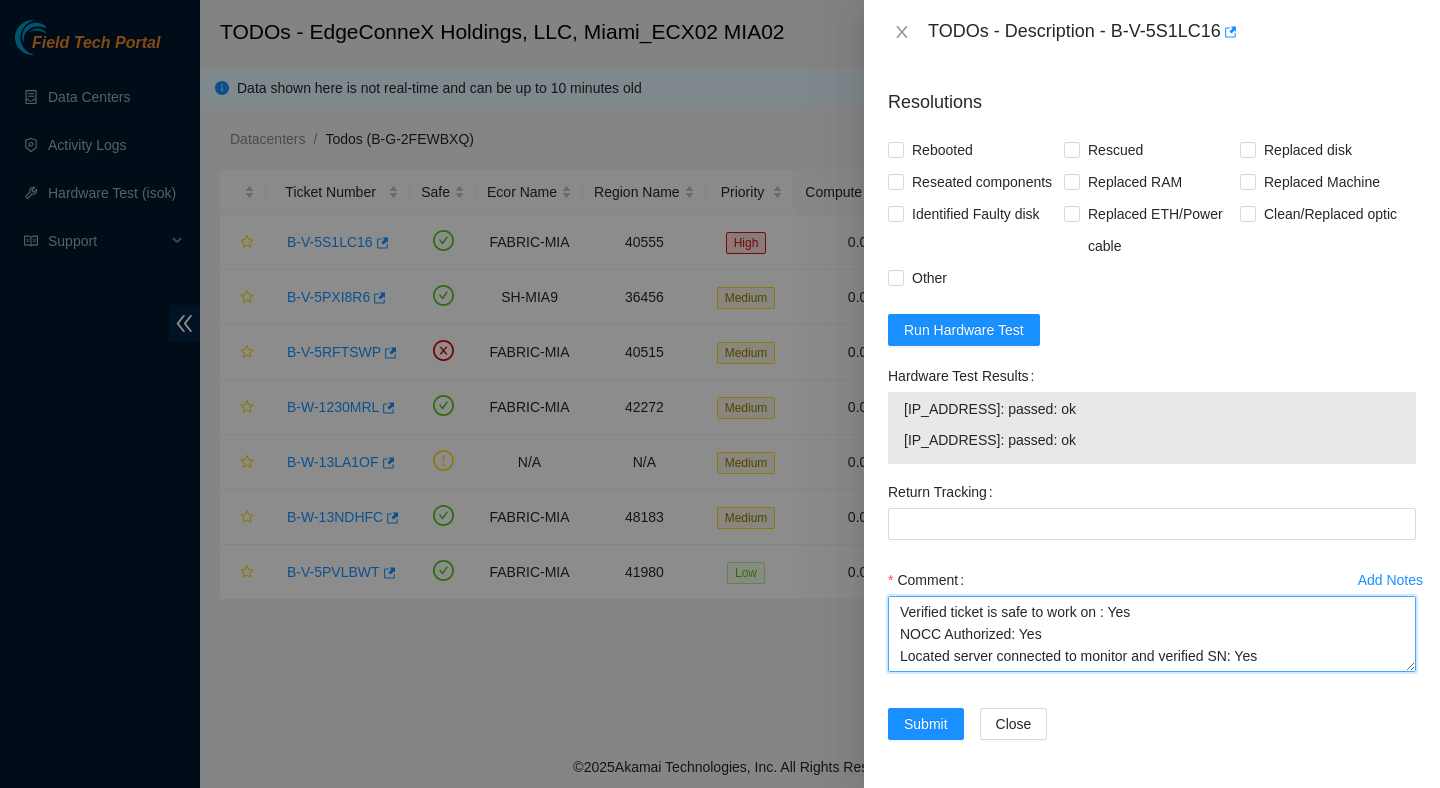 scroll, scrollTop: 301, scrollLeft: 0, axis: vertical 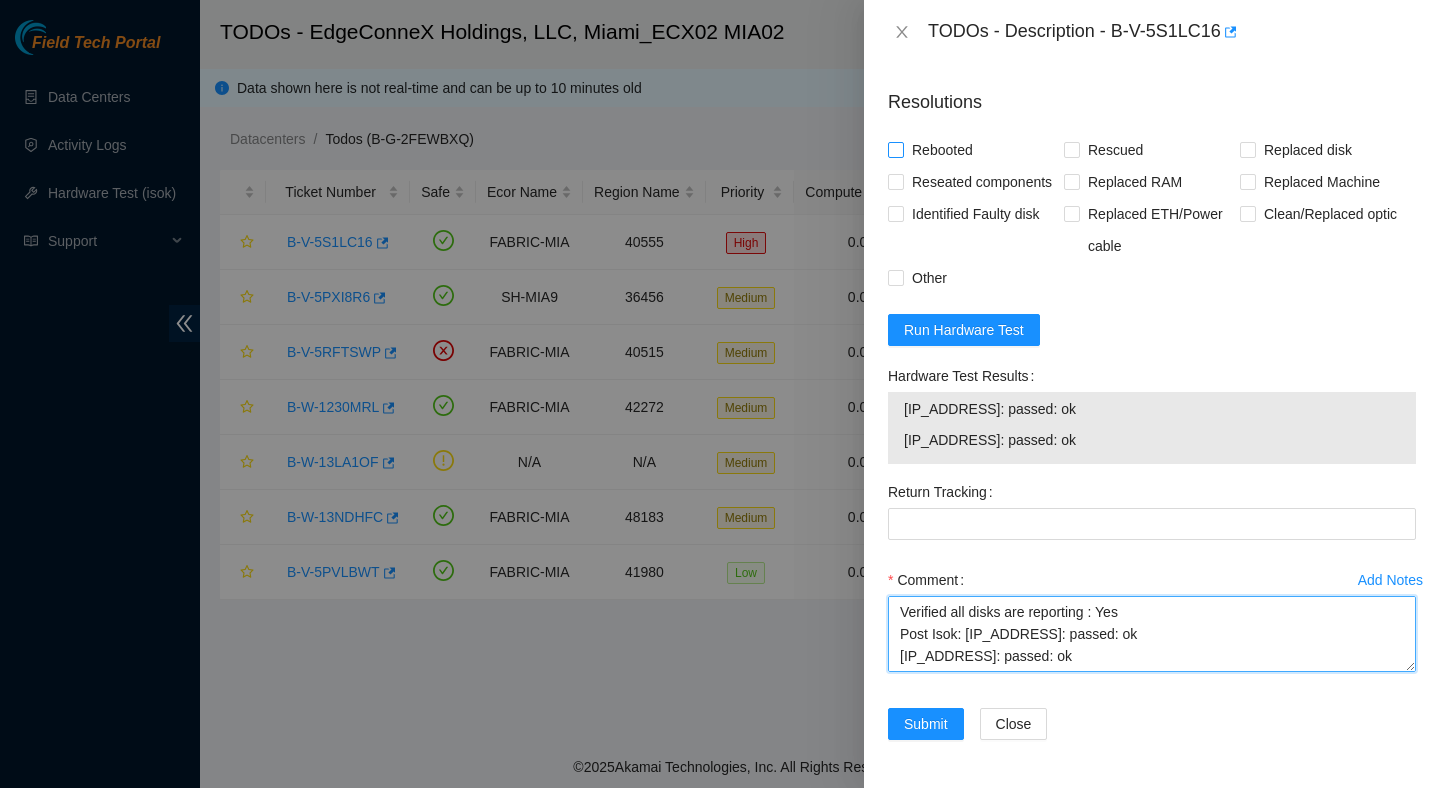 type on "Verified ticket is safe to work on : Yes
NOCC Authorized: Yes
Located server connected to monitor and verified SN: Yes
Ran Pre isok : 23.205.164.60: failed: Permission denied
23.205.164.61: passed: ok
verified and rebooted machine : Yes
Powered up server : Yes
- rescued :Yes
- configured machine :Yes
- reboot :Yes
Verified all disks are reporting : Yes
Post Isok: 23.205.164.60: passed: ok
23.205.164.61: passed: ok" 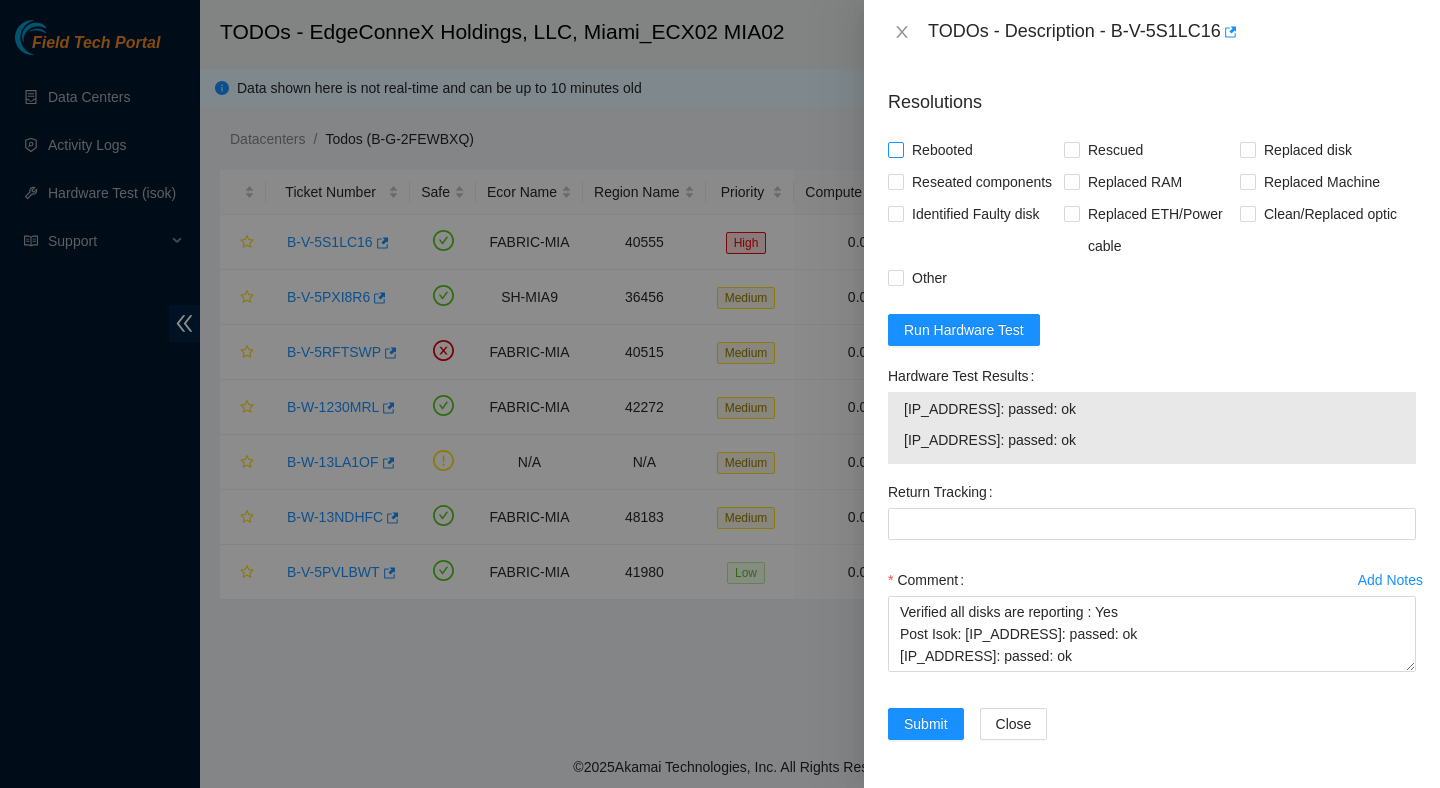 click on "Rebooted" at bounding box center (942, 150) 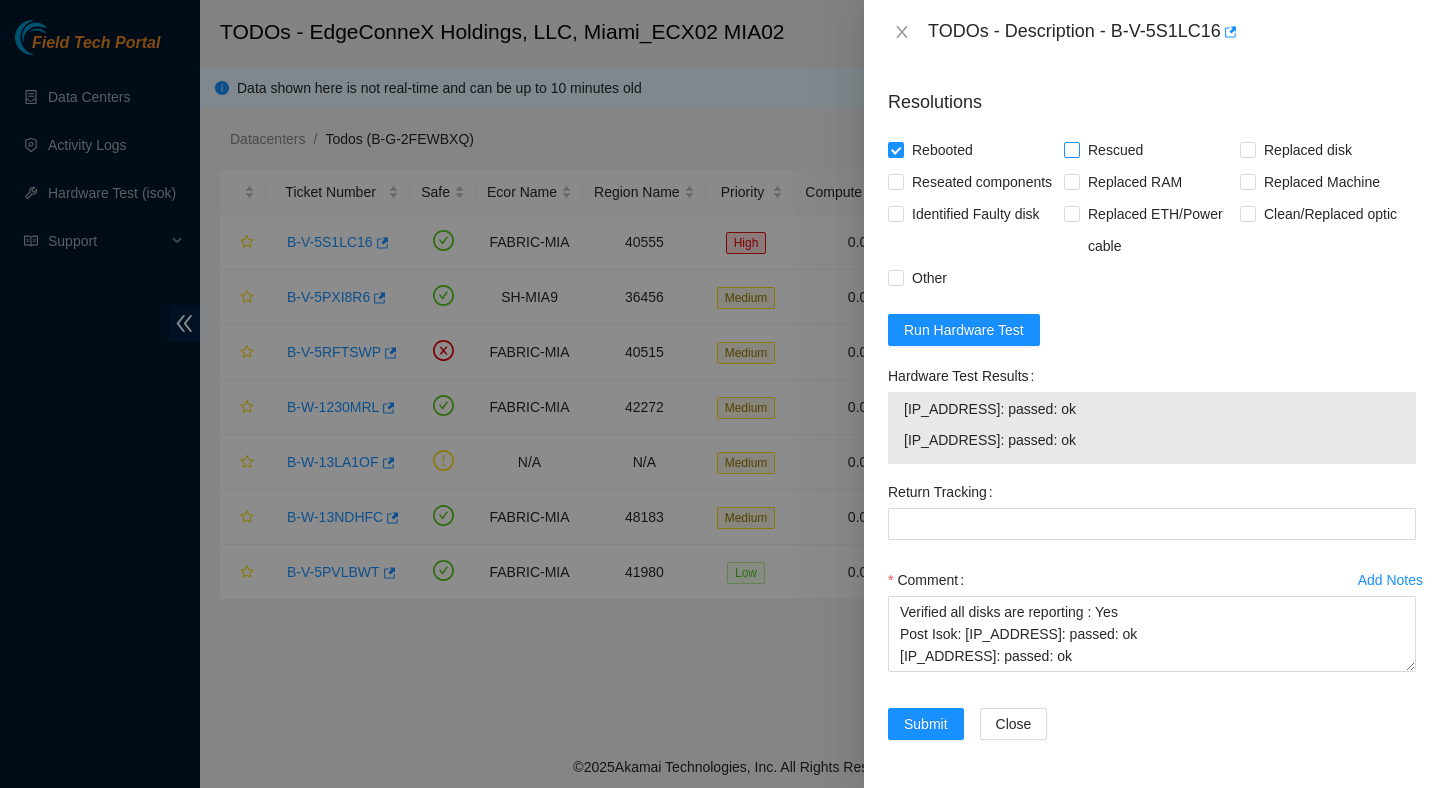 click on "Rescued" at bounding box center (1115, 150) 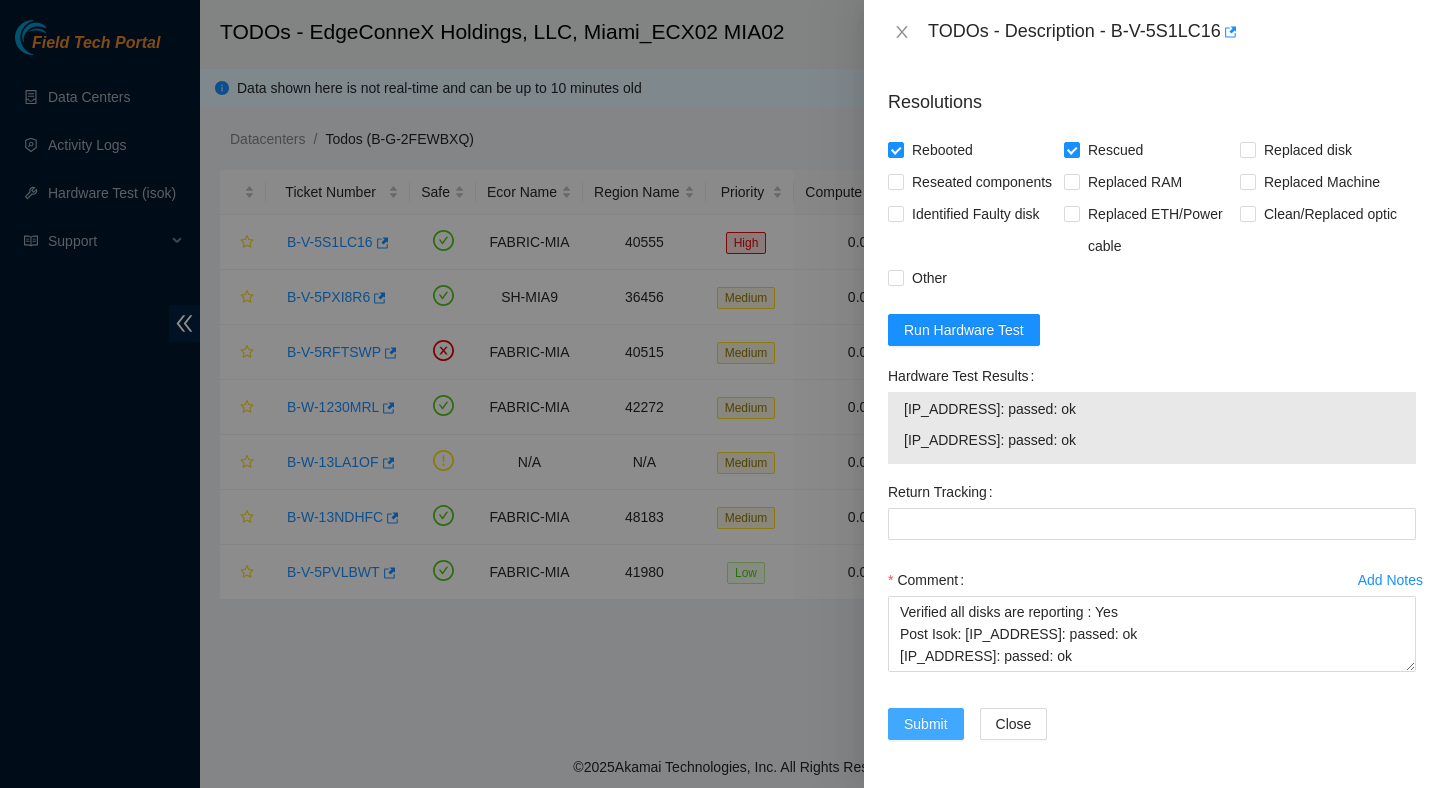 click on "Submit" at bounding box center (926, 724) 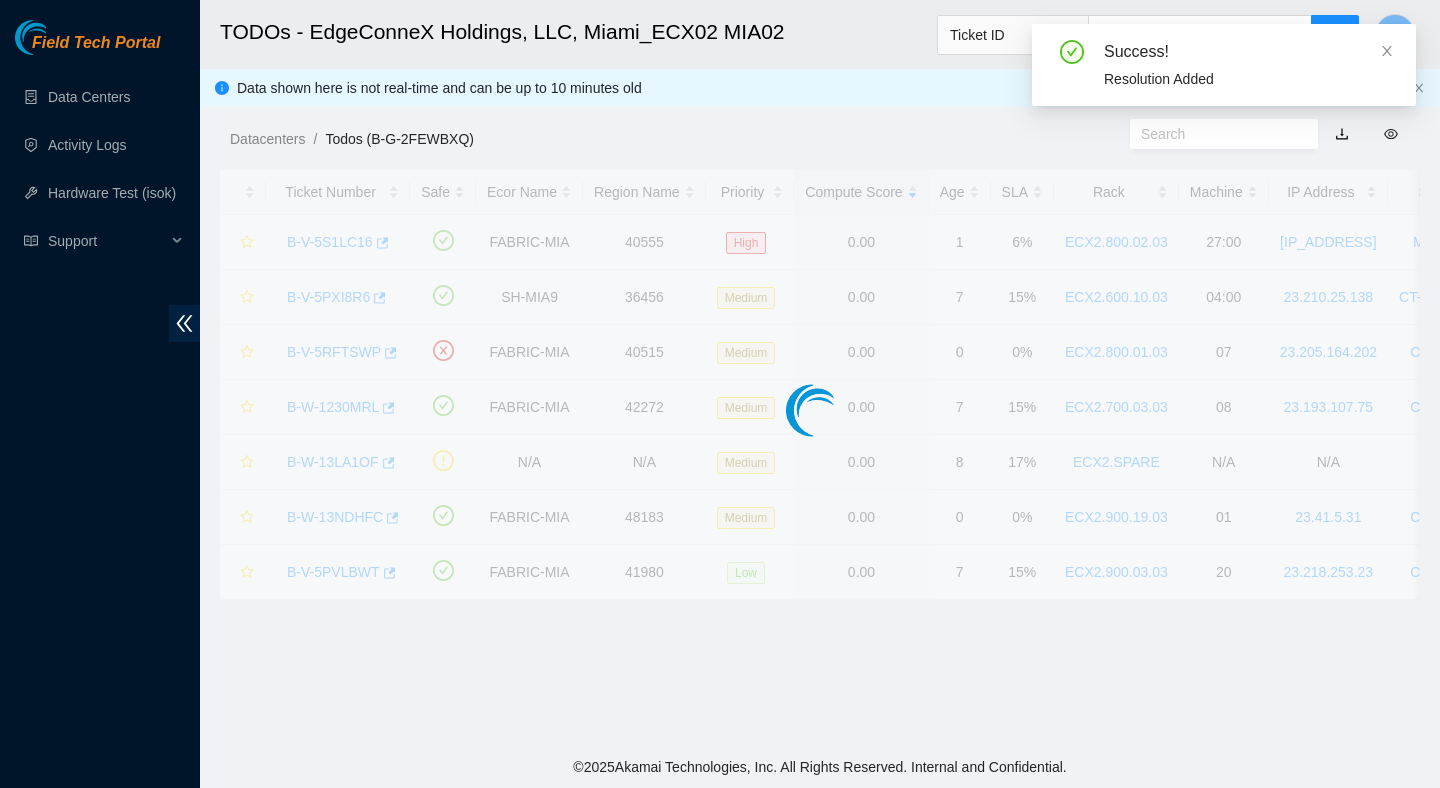 scroll, scrollTop: 502, scrollLeft: 0, axis: vertical 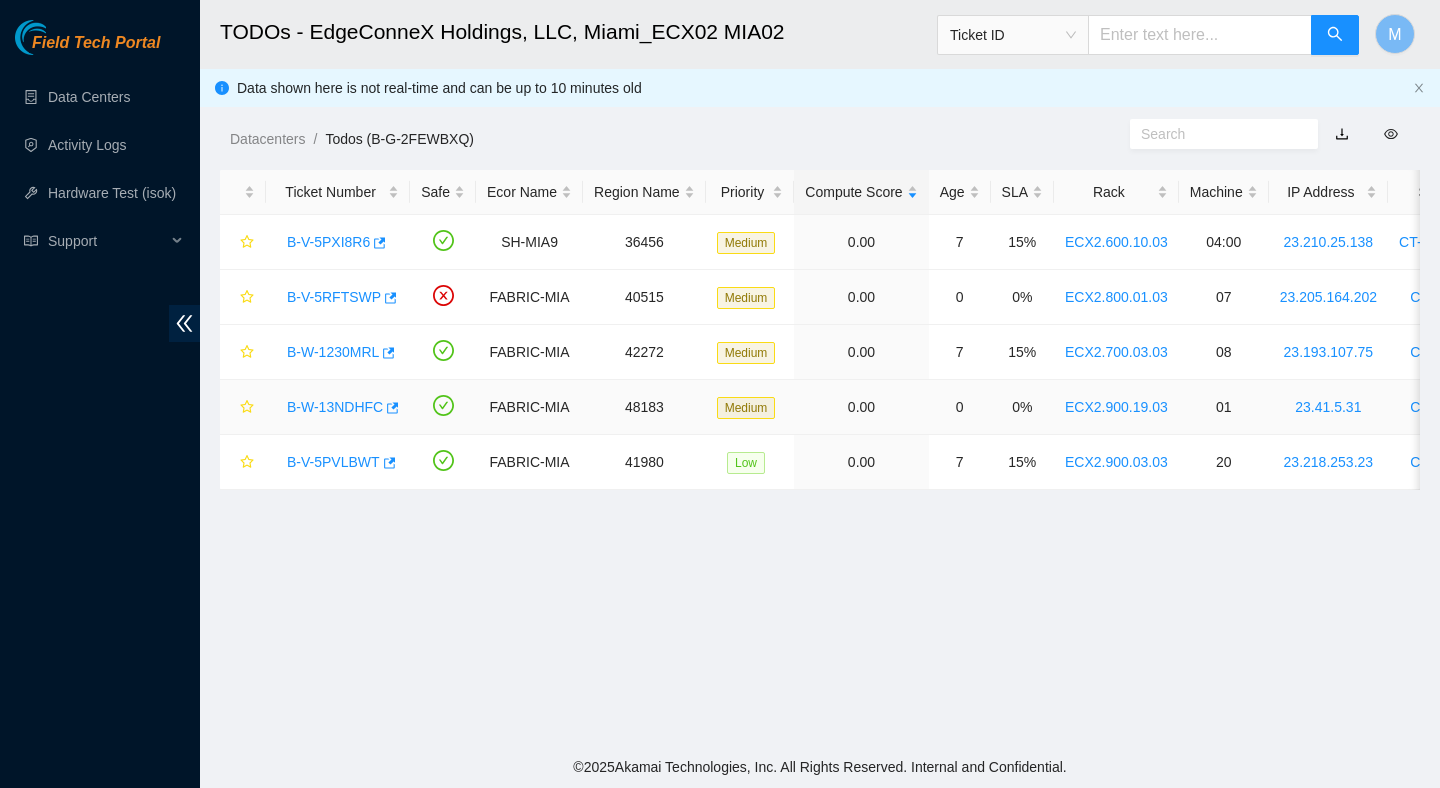 click on "B-W-13NDHFC" at bounding box center [338, 407] 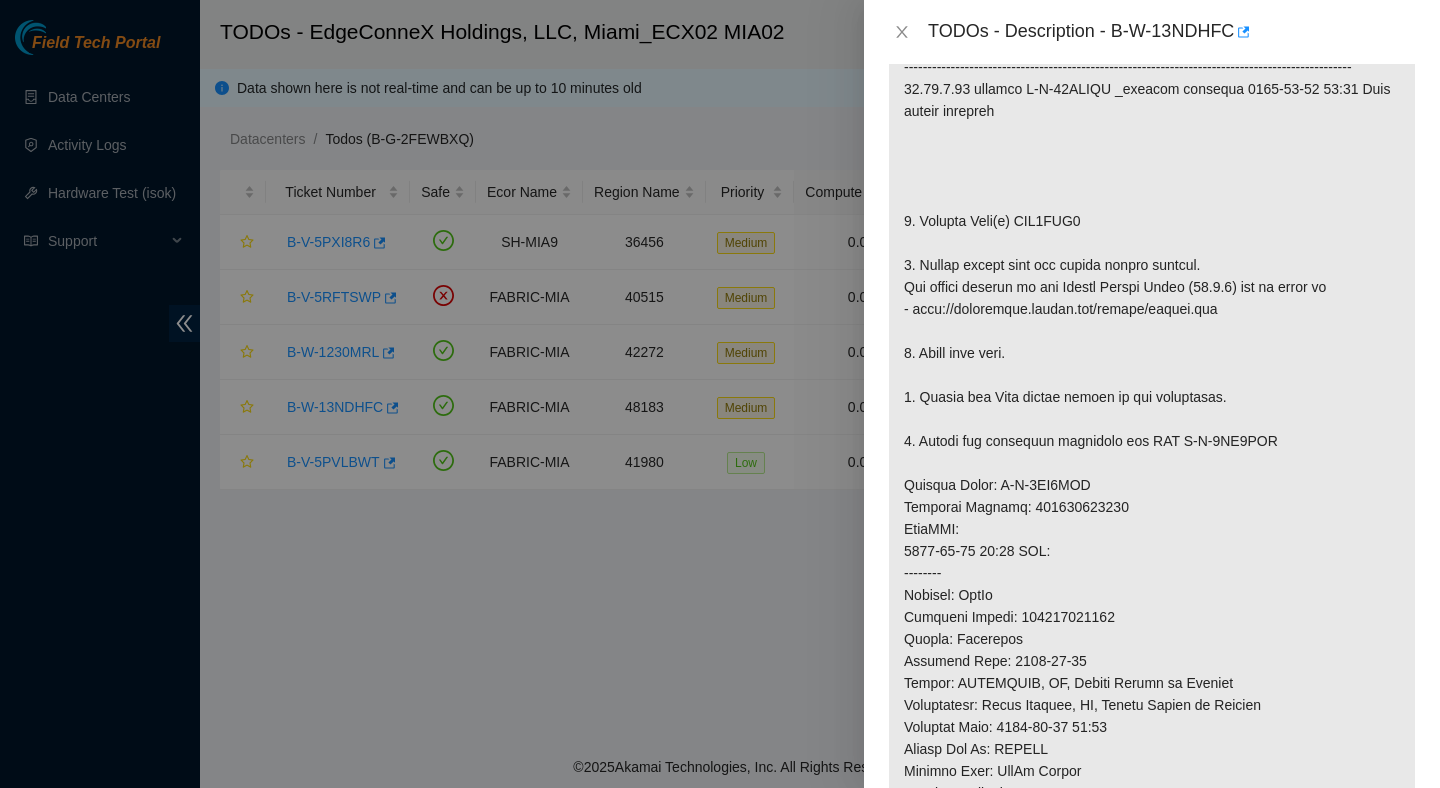 scroll, scrollTop: 451, scrollLeft: 0, axis: vertical 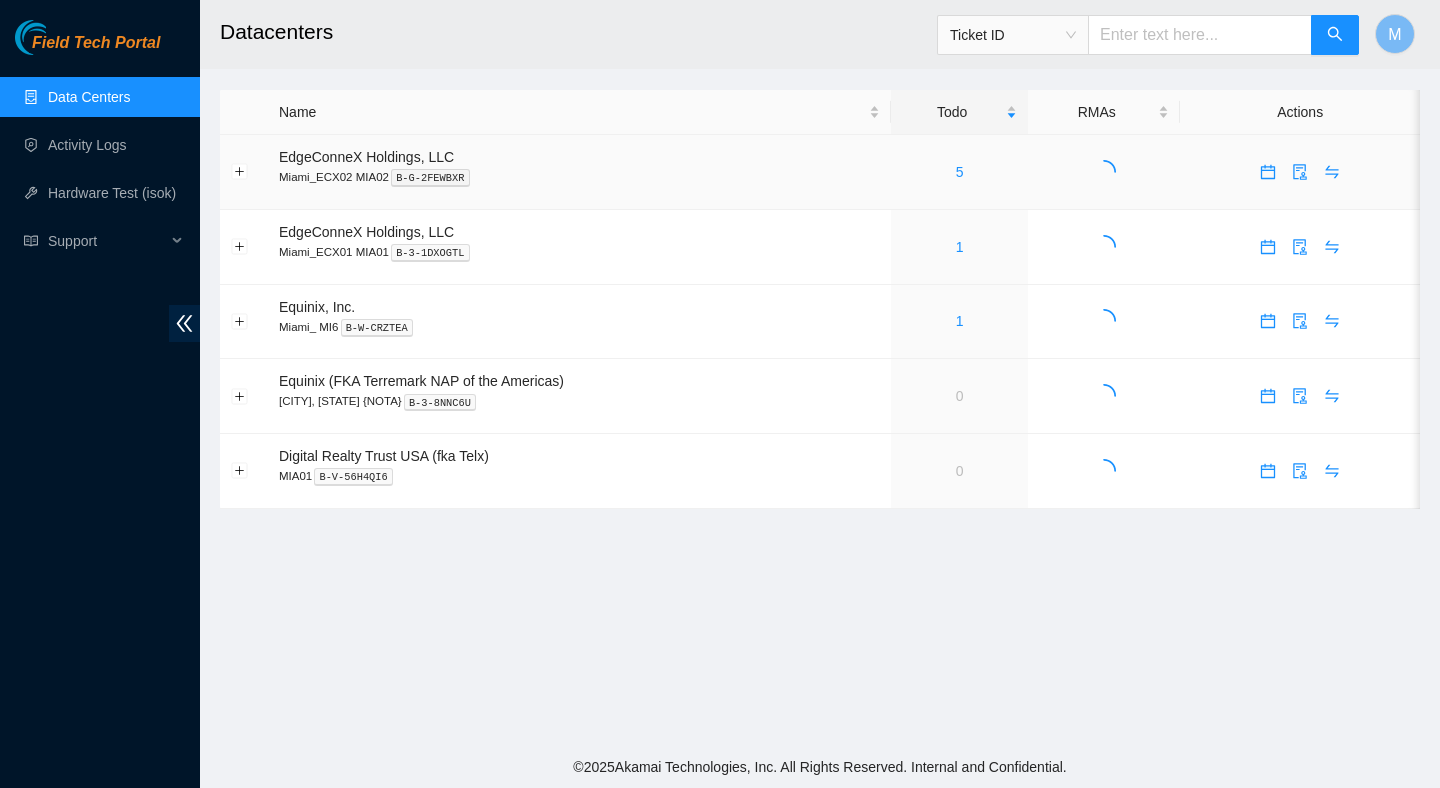 click on "5" at bounding box center (959, 172) 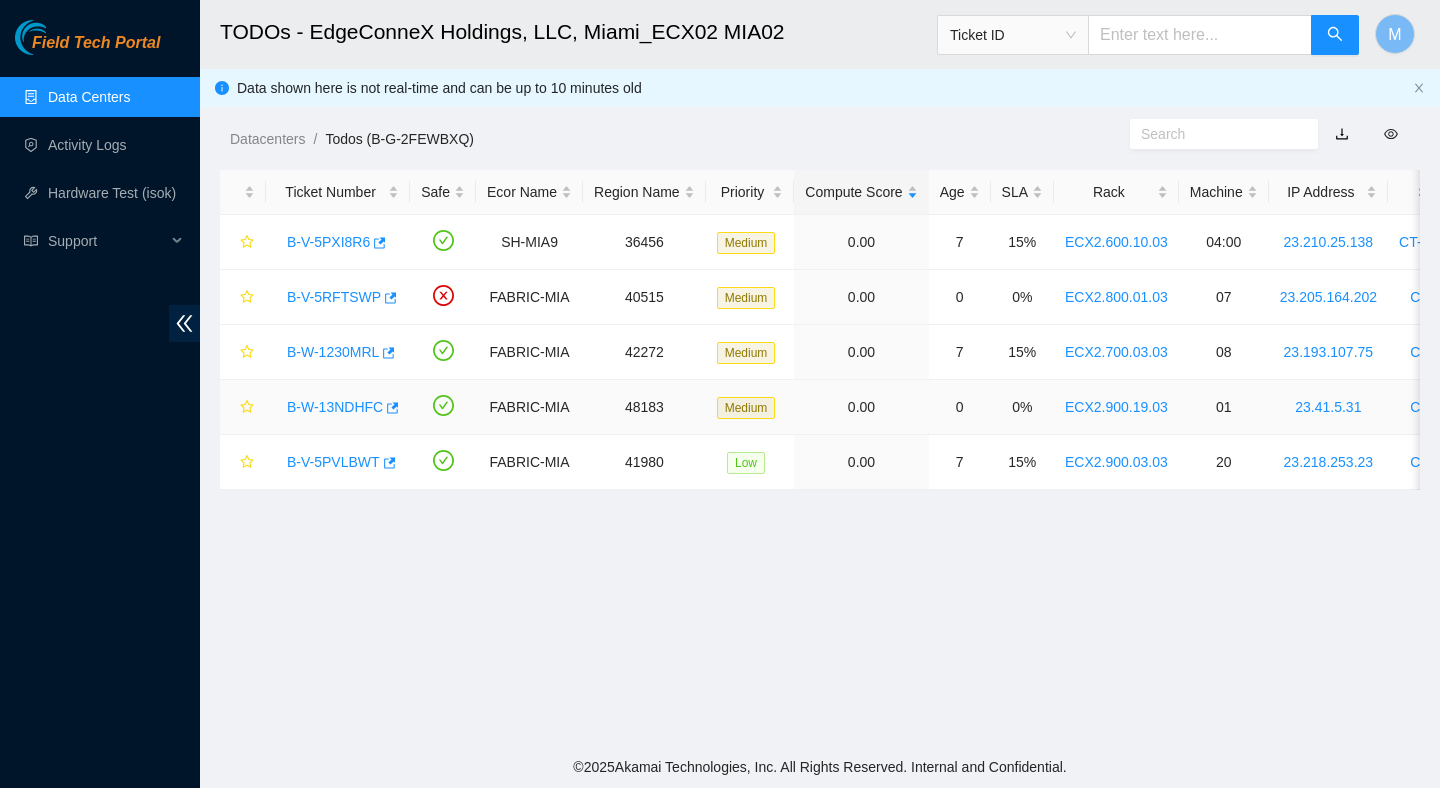 click on "B-W-13NDHFC" at bounding box center (338, 407) 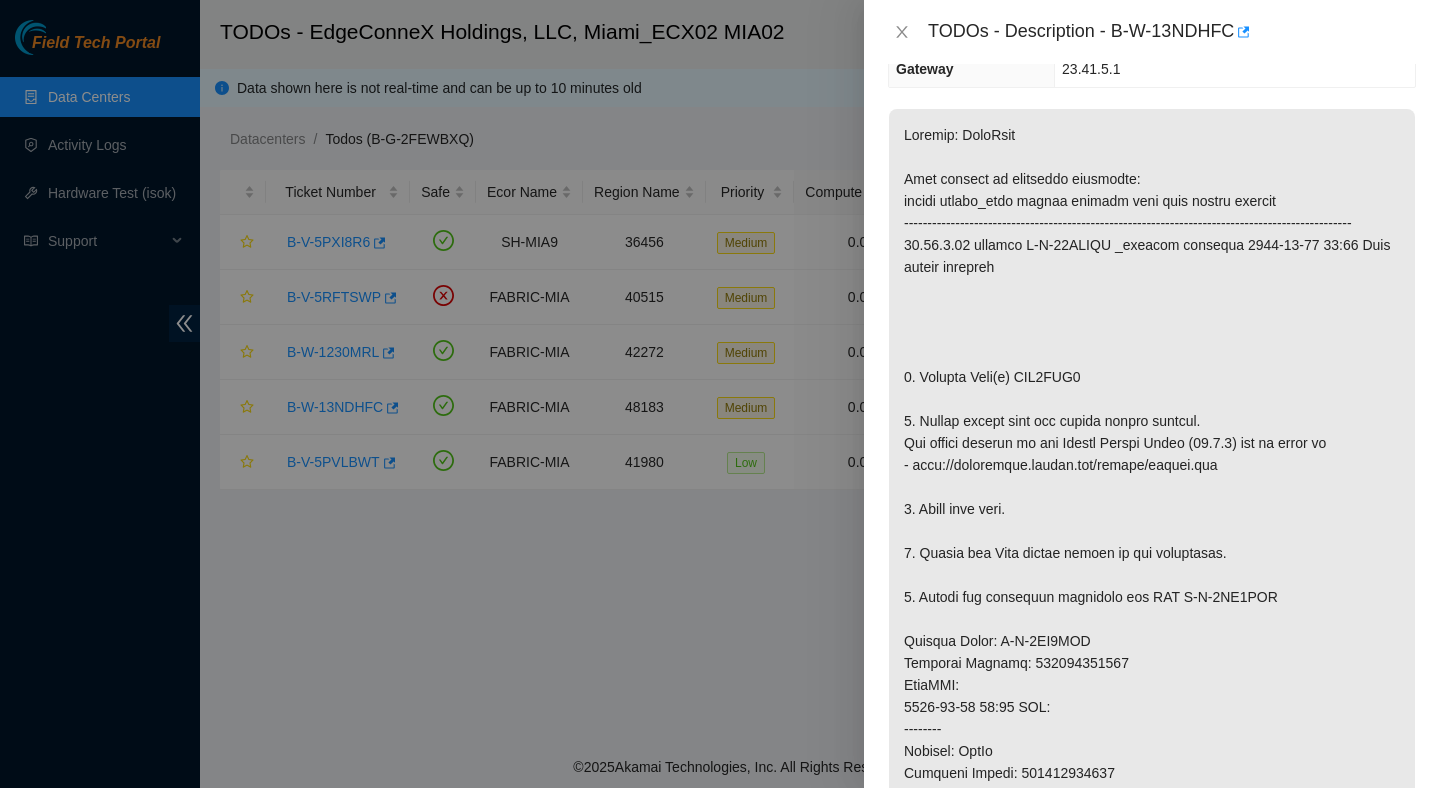 scroll, scrollTop: 376, scrollLeft: 0, axis: vertical 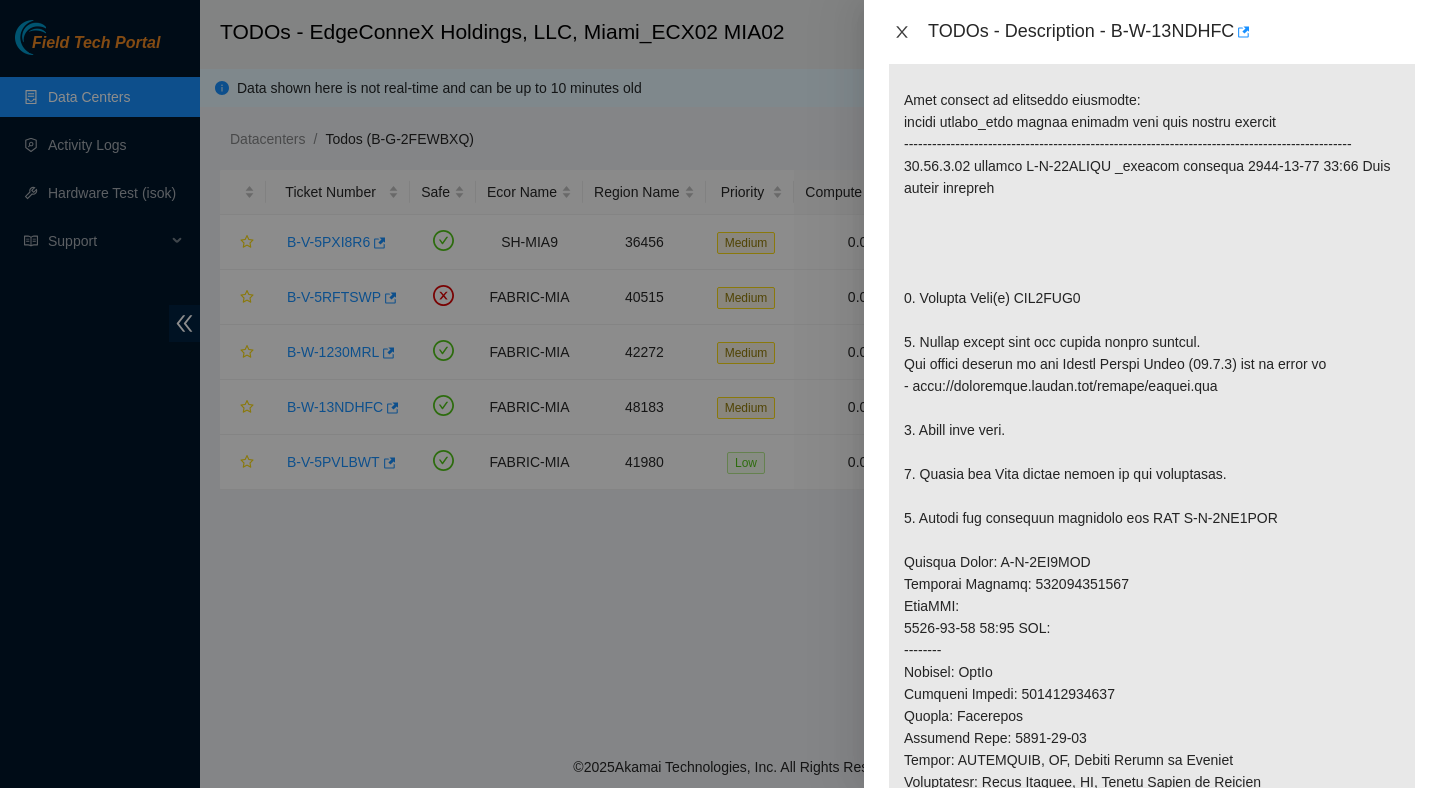 click at bounding box center (902, 32) 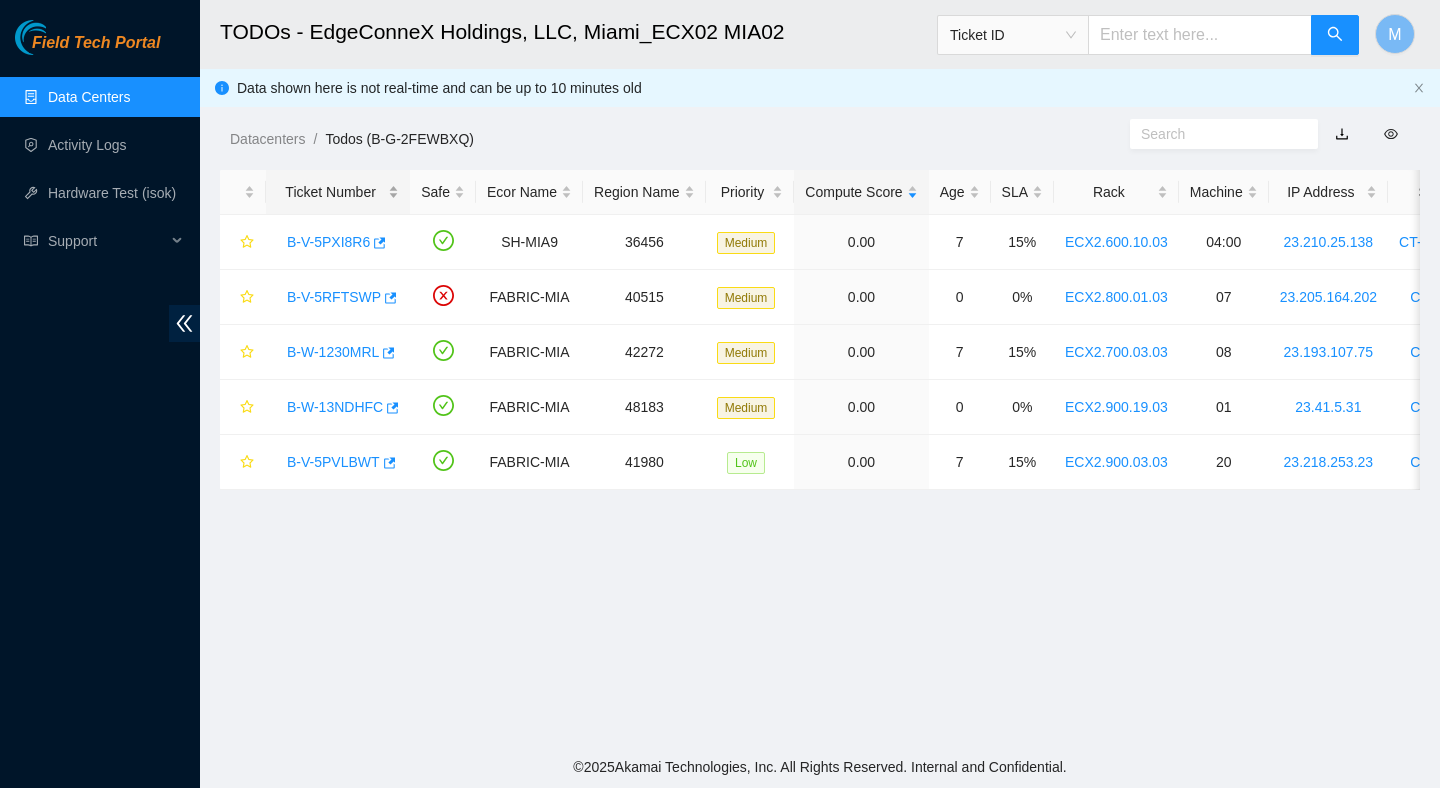 scroll, scrollTop: 405, scrollLeft: 0, axis: vertical 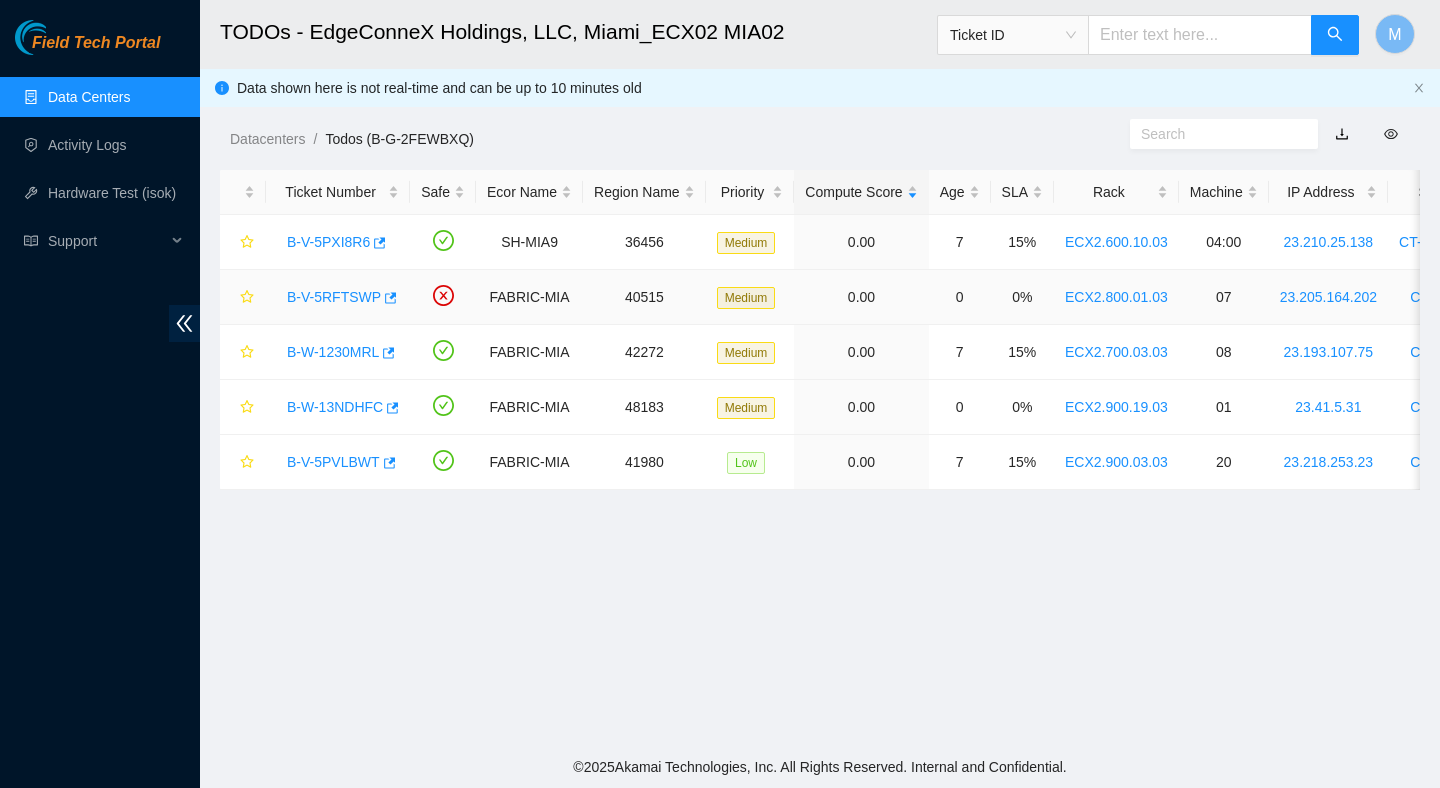 click on "B-V-5RFTSWP" at bounding box center (338, 297) 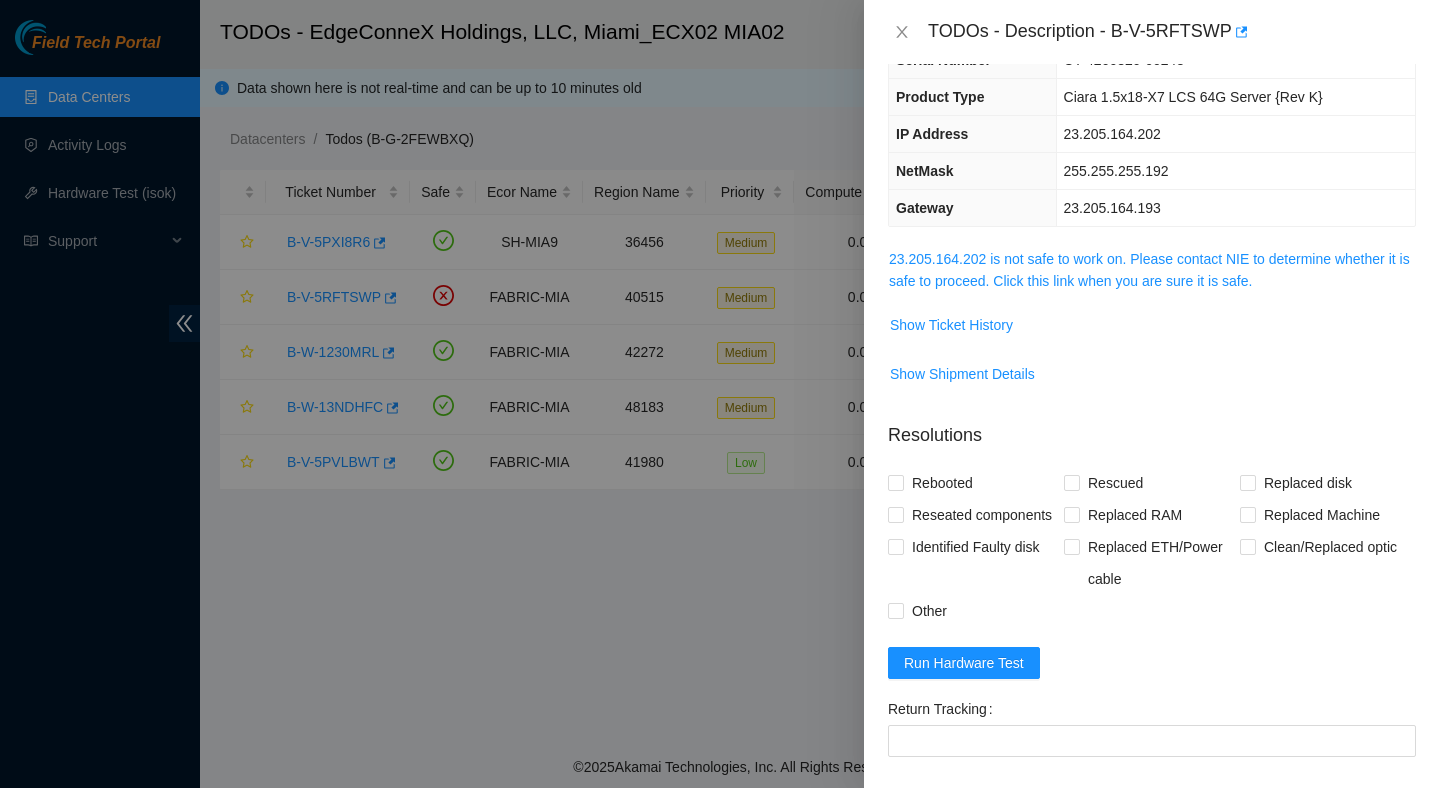 scroll, scrollTop: 0, scrollLeft: 0, axis: both 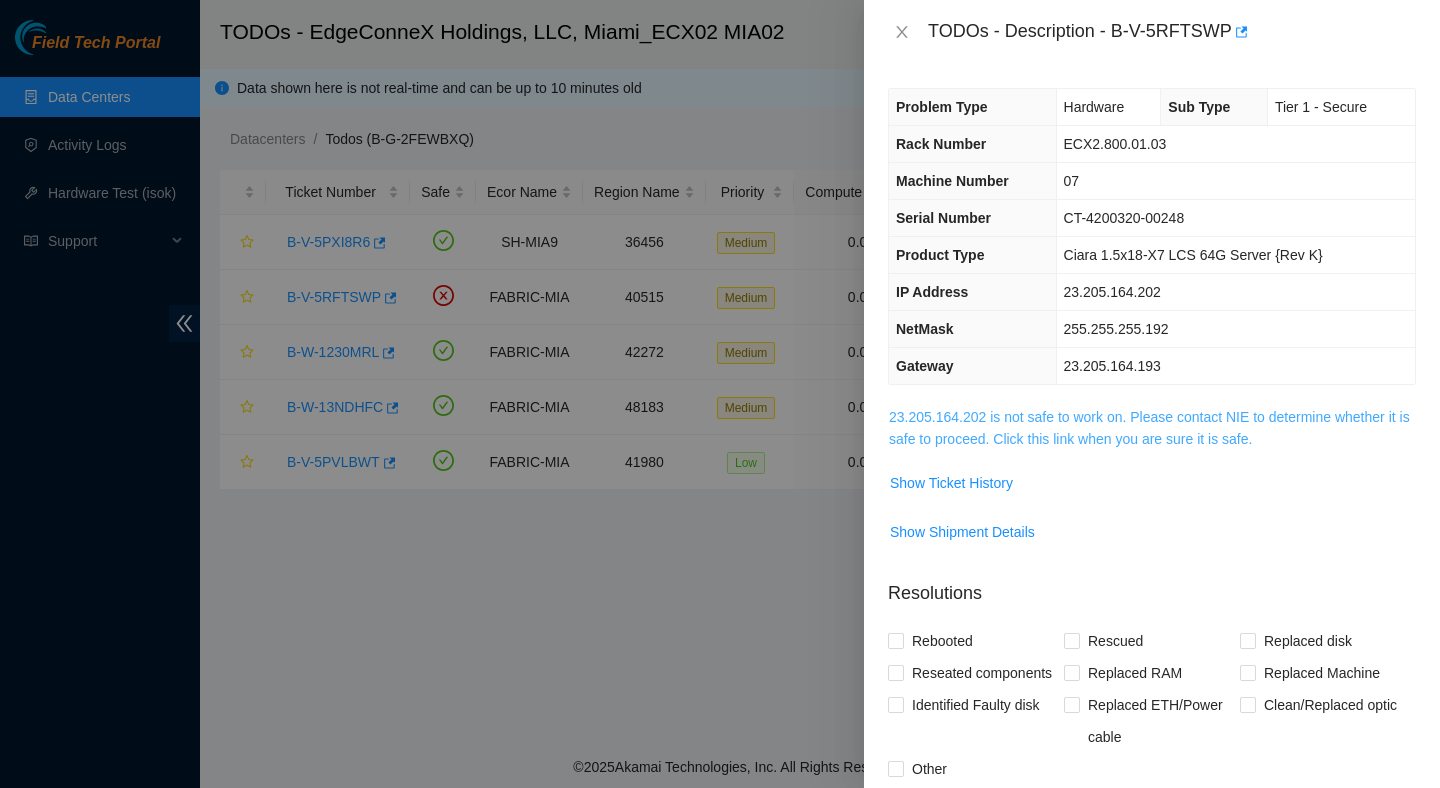 click on "23.205.164.202 is not safe to work on. Please contact NIE to determine whether it is safe to proceed. Click this link when you are sure it is safe." at bounding box center [1149, 428] 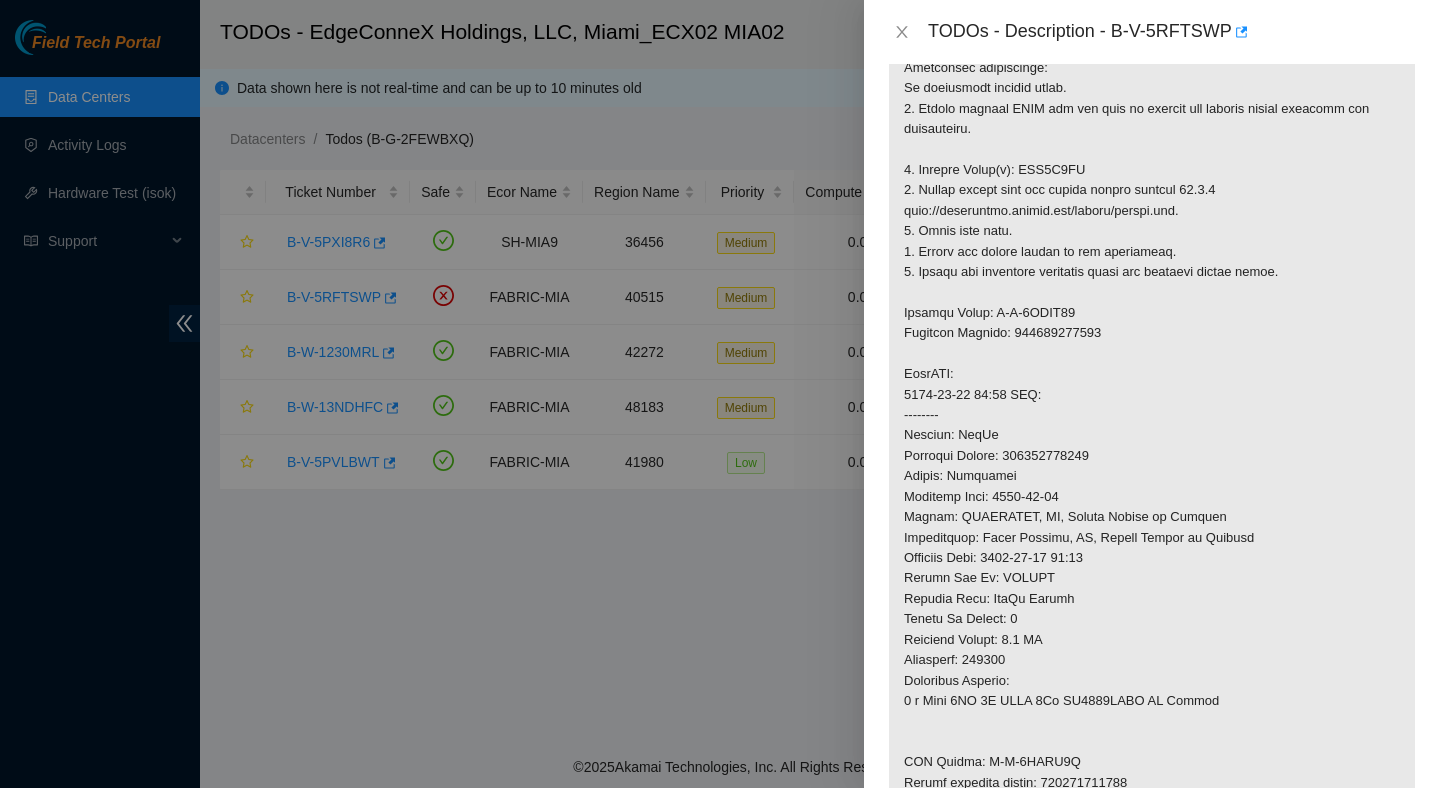 scroll, scrollTop: 405, scrollLeft: 0, axis: vertical 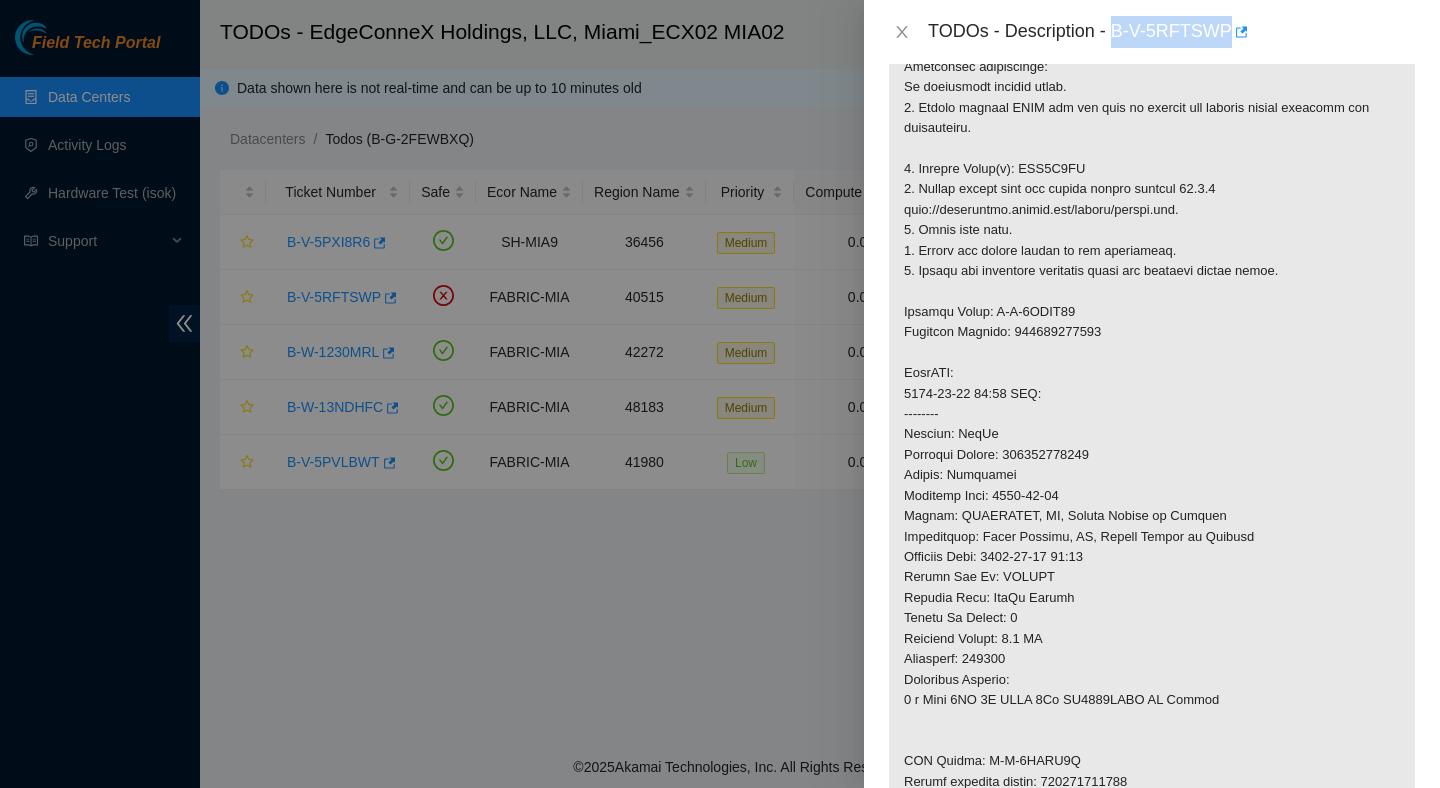 drag, startPoint x: 1114, startPoint y: 31, endPoint x: 1235, endPoint y: 35, distance: 121.0661 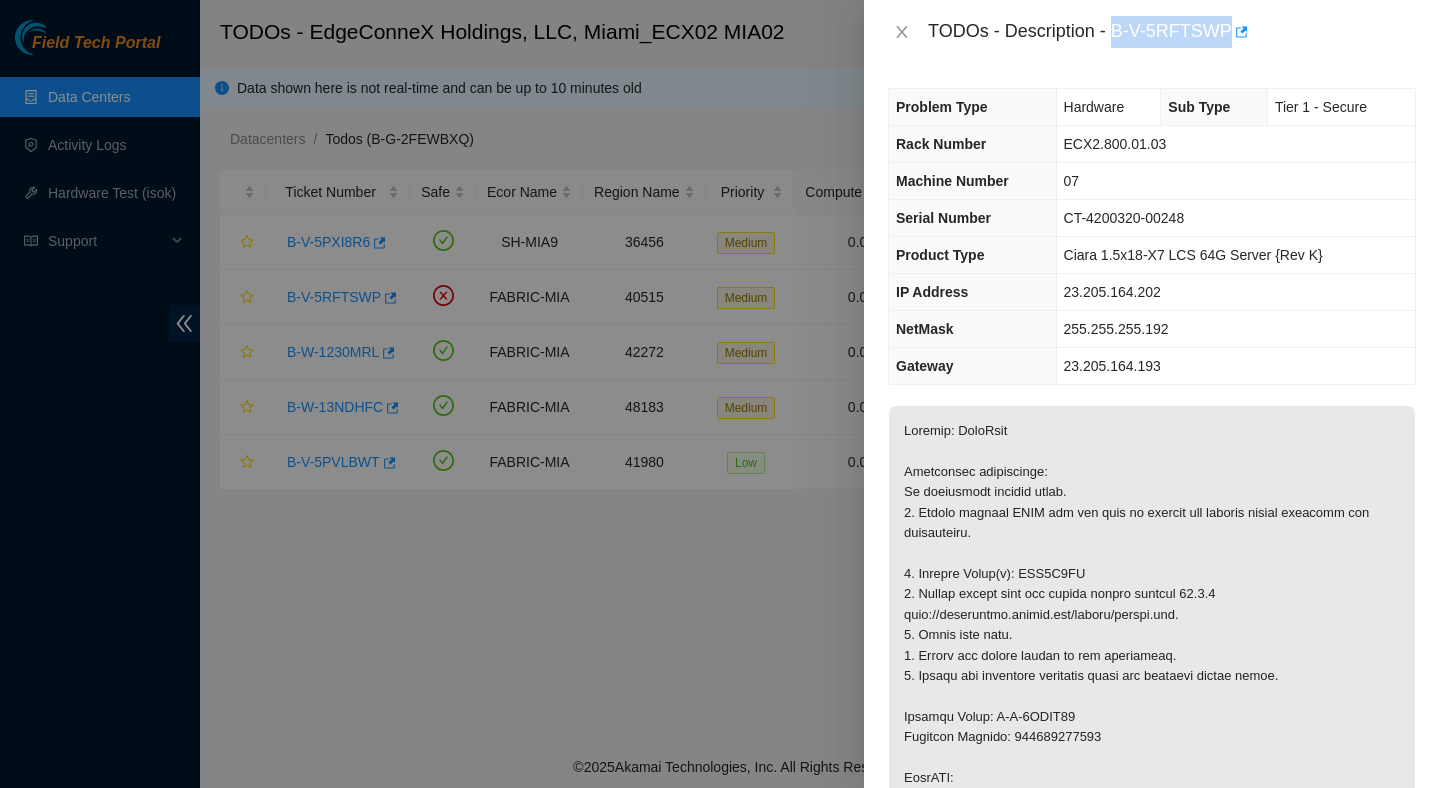 scroll, scrollTop: 59, scrollLeft: 0, axis: vertical 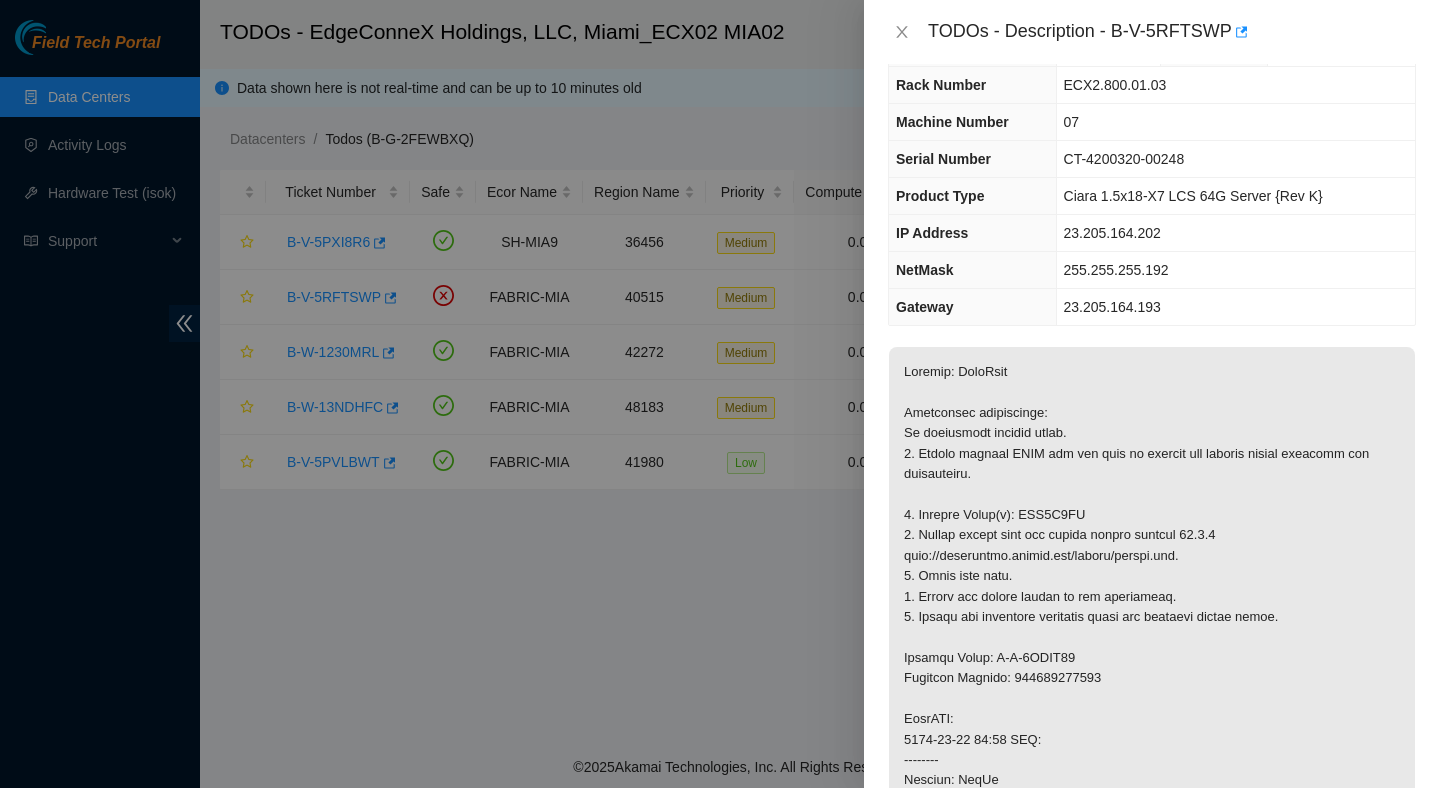 click at bounding box center [1152, 791] 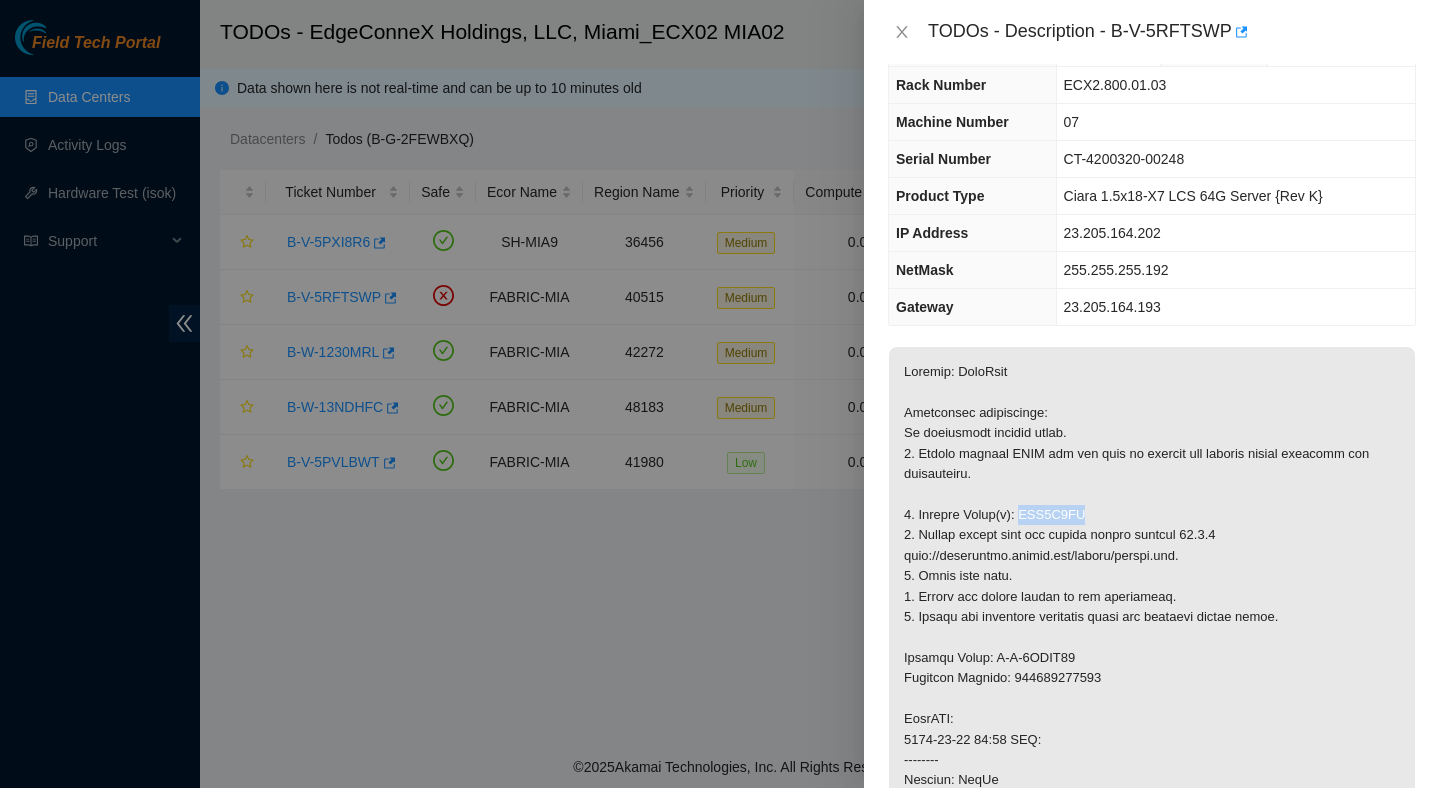 click at bounding box center [1152, 791] 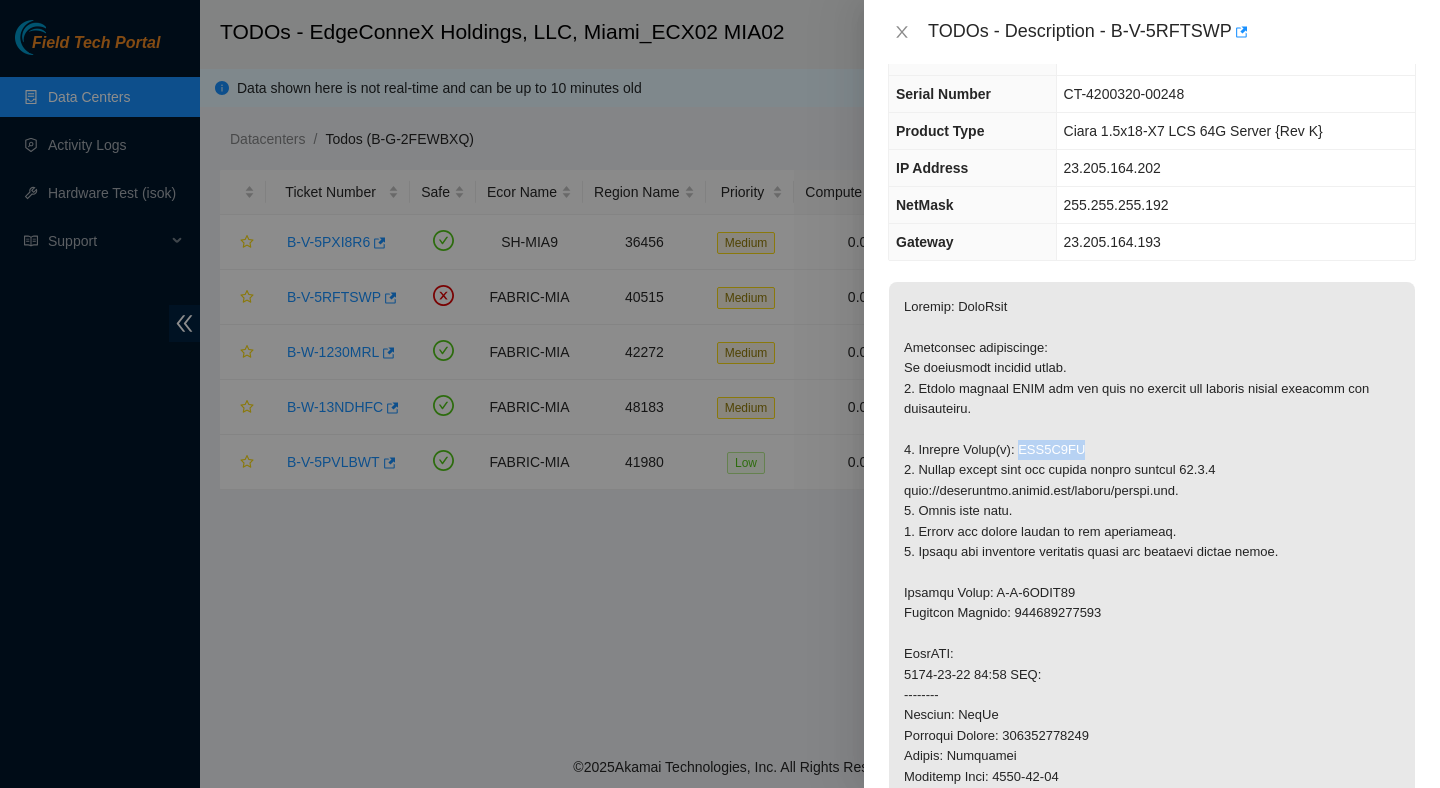 scroll, scrollTop: 118, scrollLeft: 0, axis: vertical 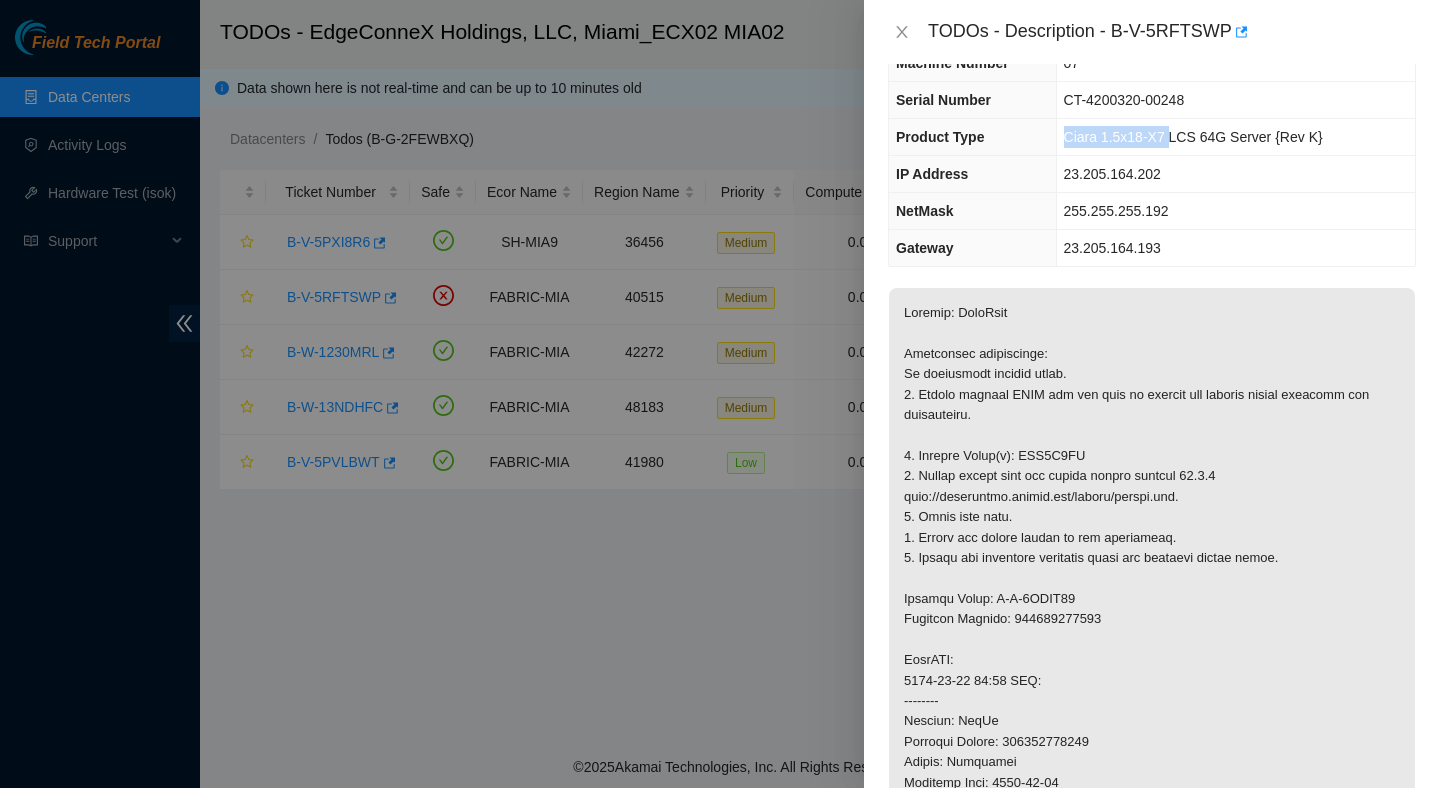 drag, startPoint x: 1065, startPoint y: 137, endPoint x: 1173, endPoint y: 147, distance: 108.461975 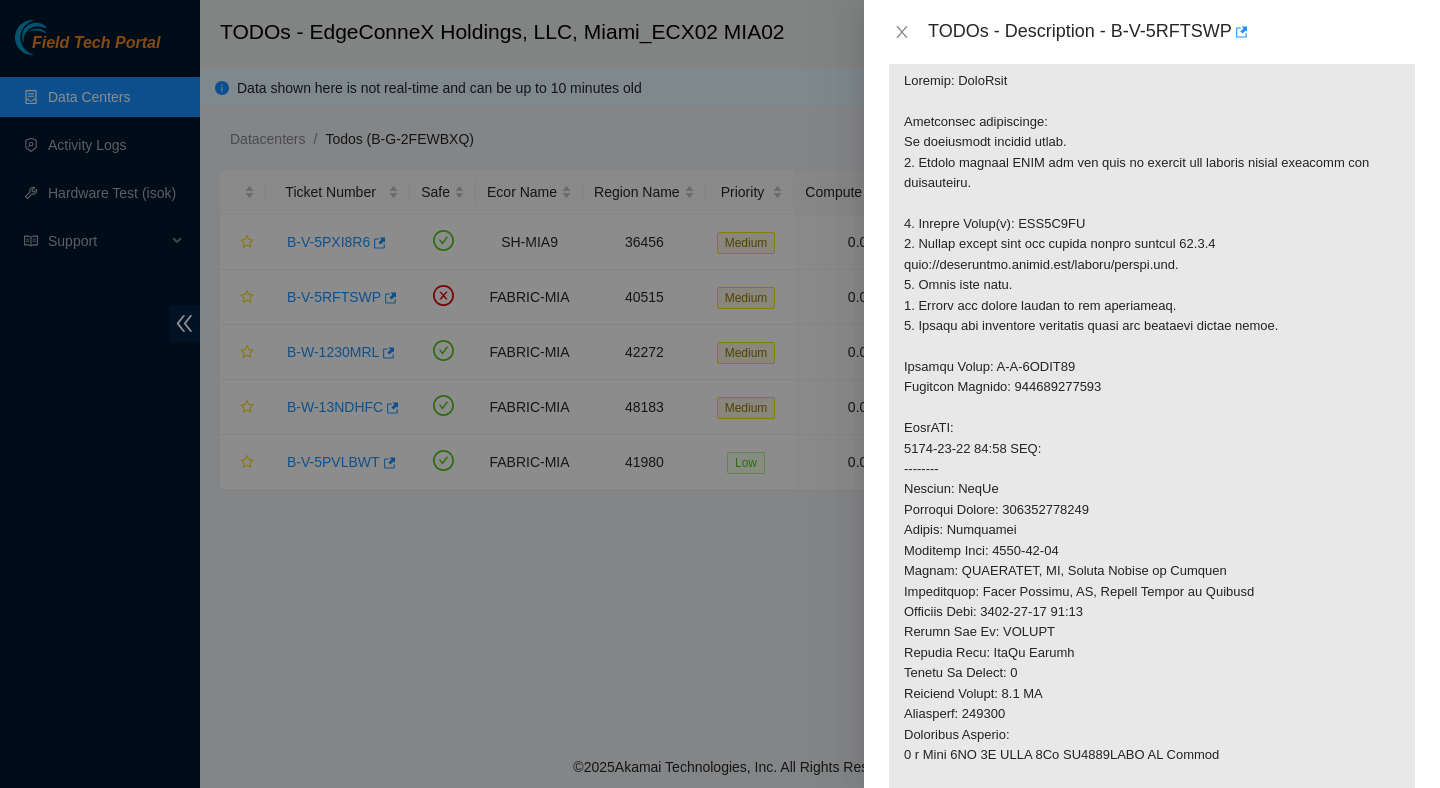 click at bounding box center [1152, 500] 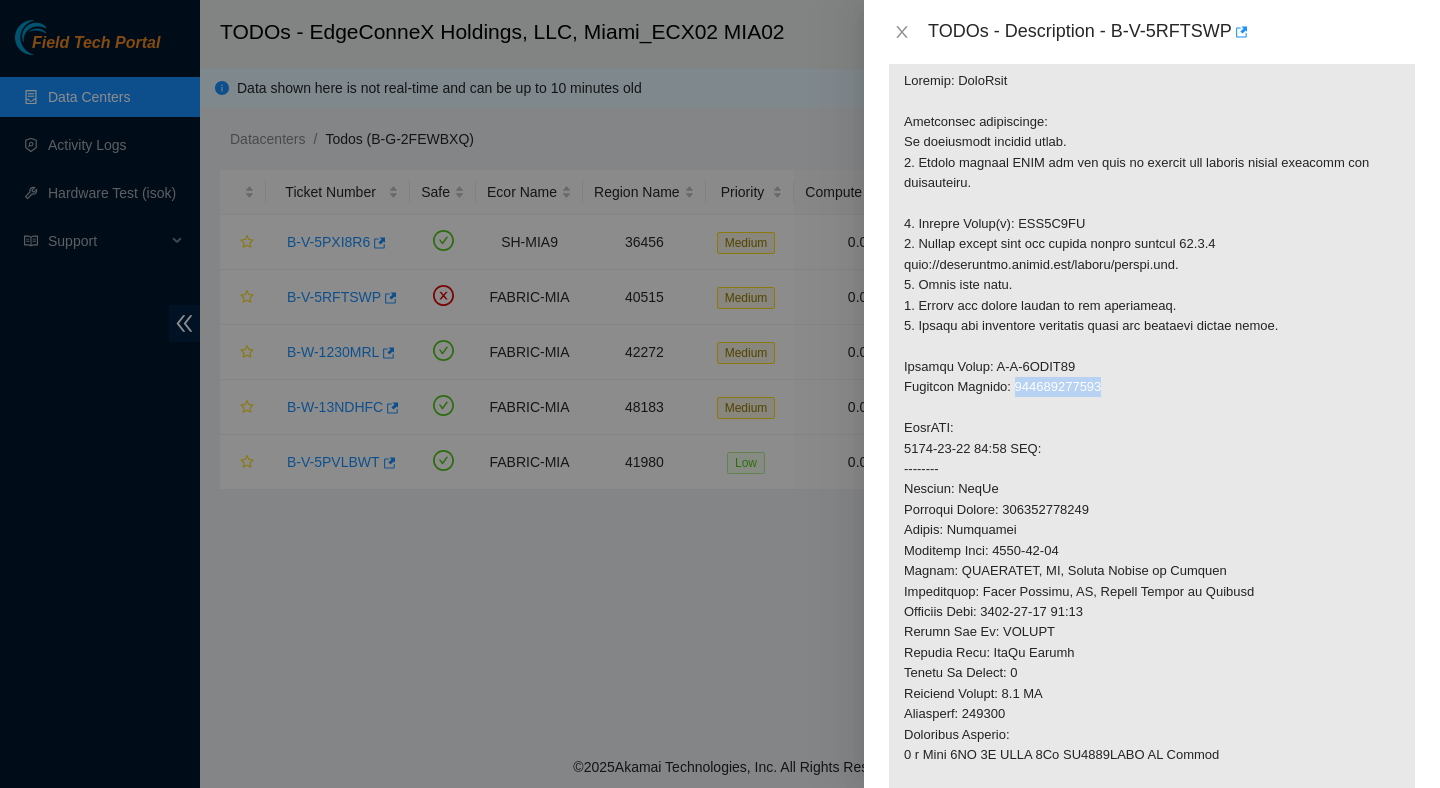 click at bounding box center (1152, 500) 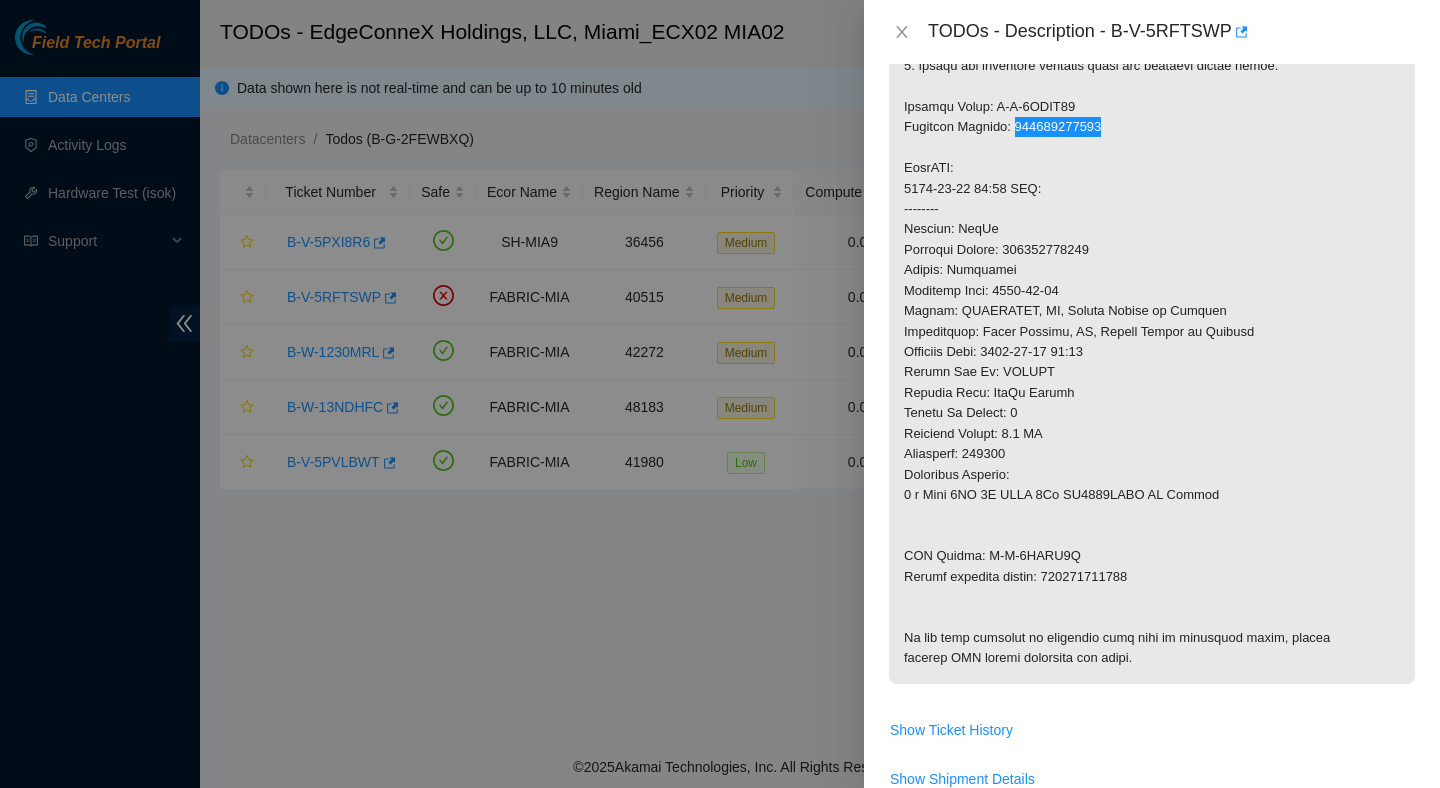 scroll, scrollTop: 627, scrollLeft: 0, axis: vertical 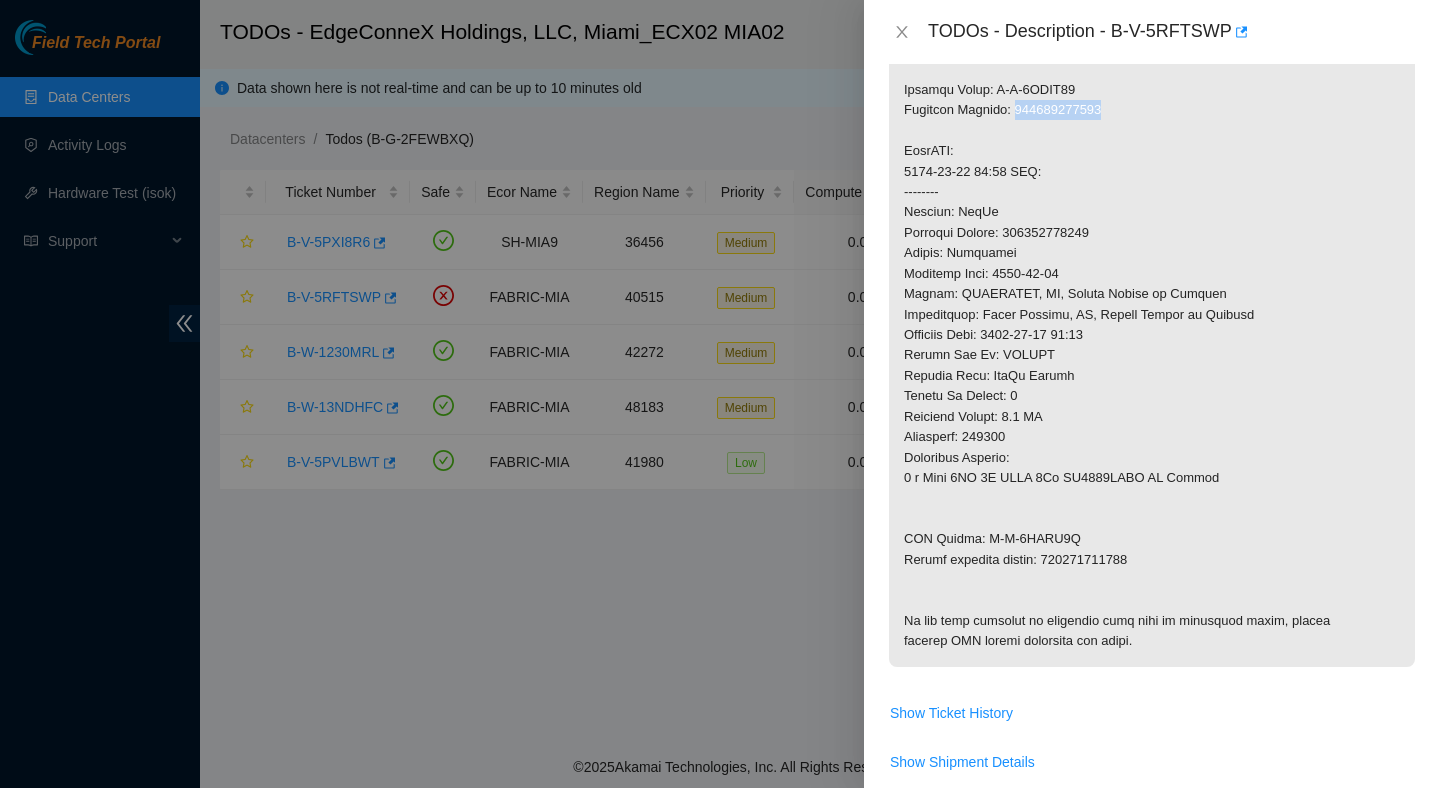 click at bounding box center [1152, 223] 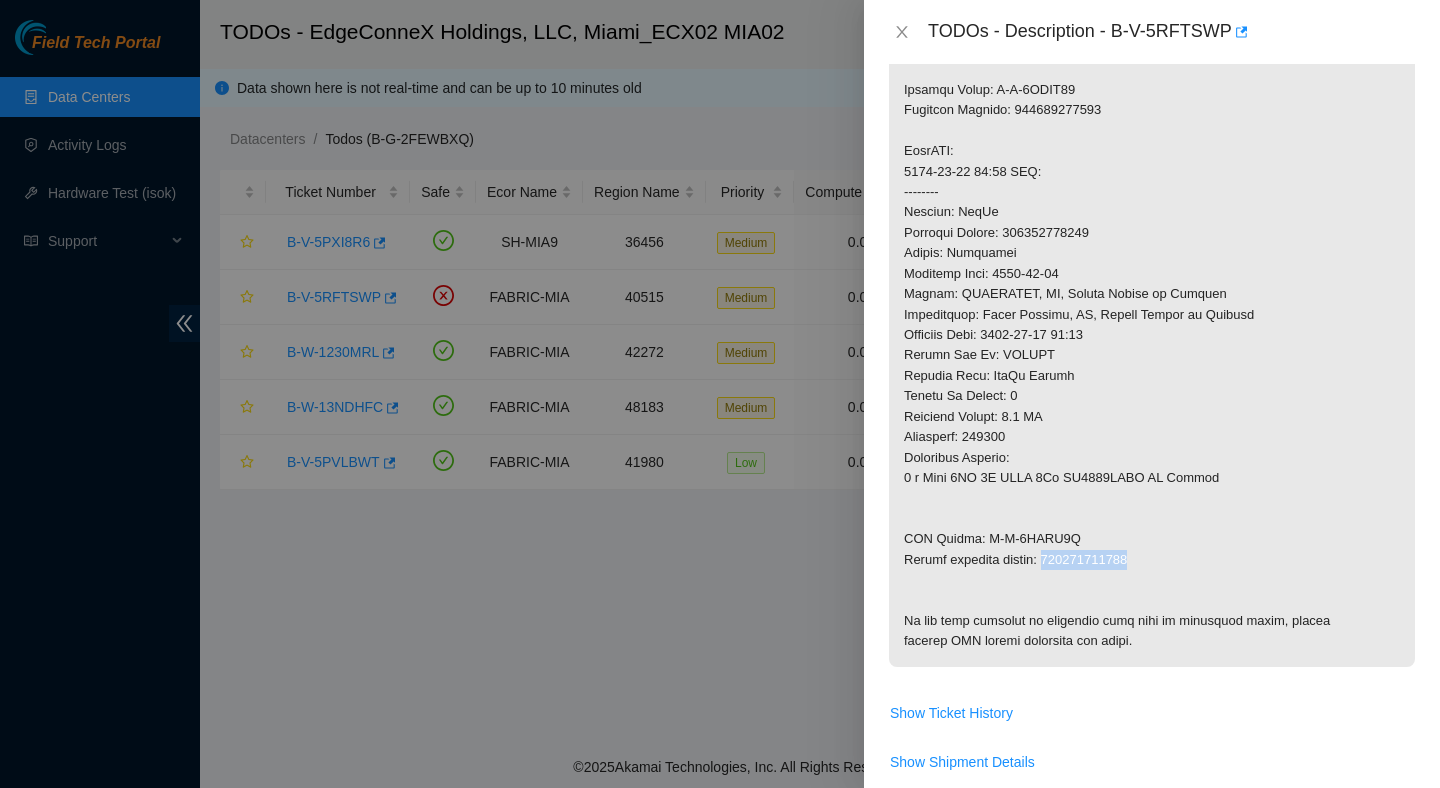 click at bounding box center [1152, 223] 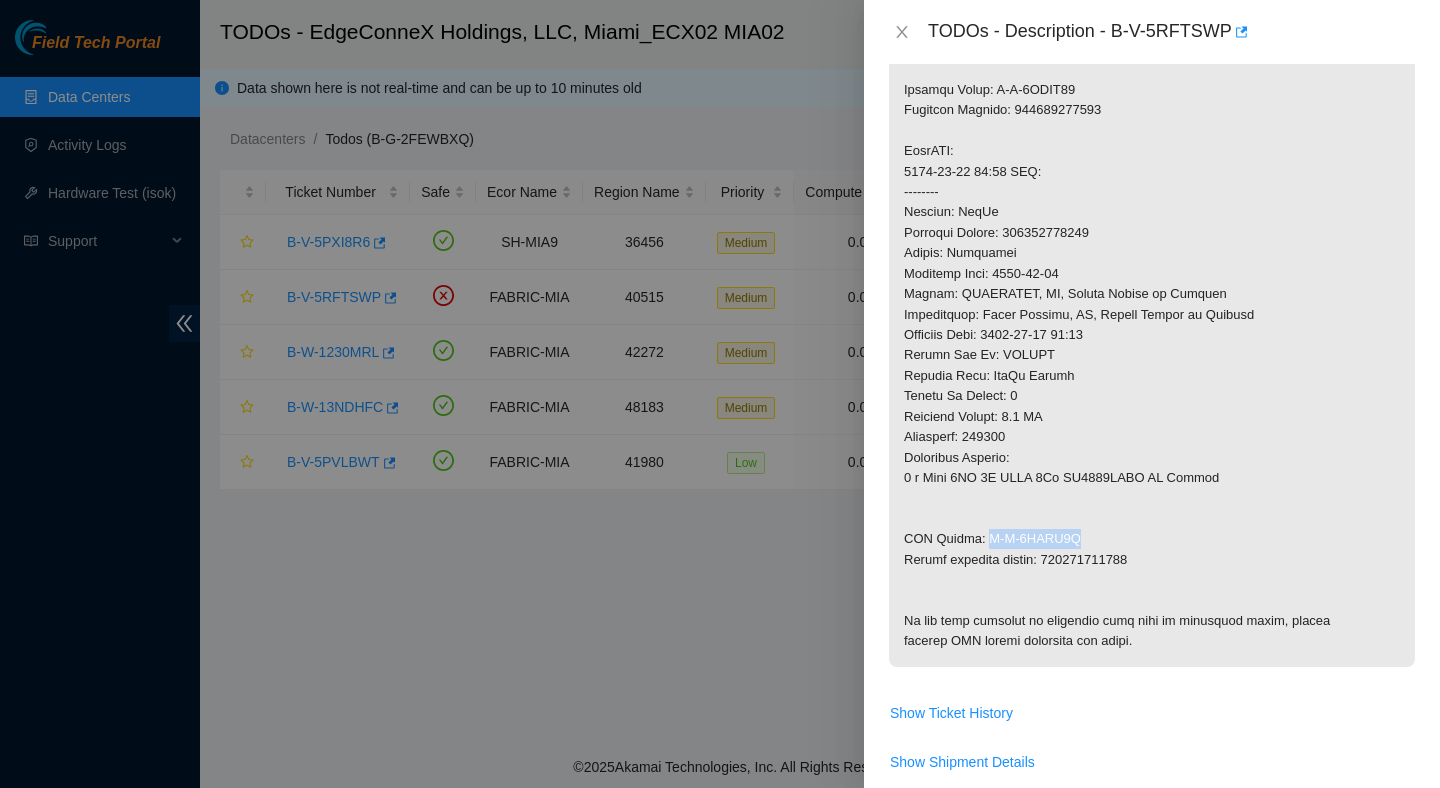 drag, startPoint x: 1076, startPoint y: 540, endPoint x: 982, endPoint y: 538, distance: 94.02127 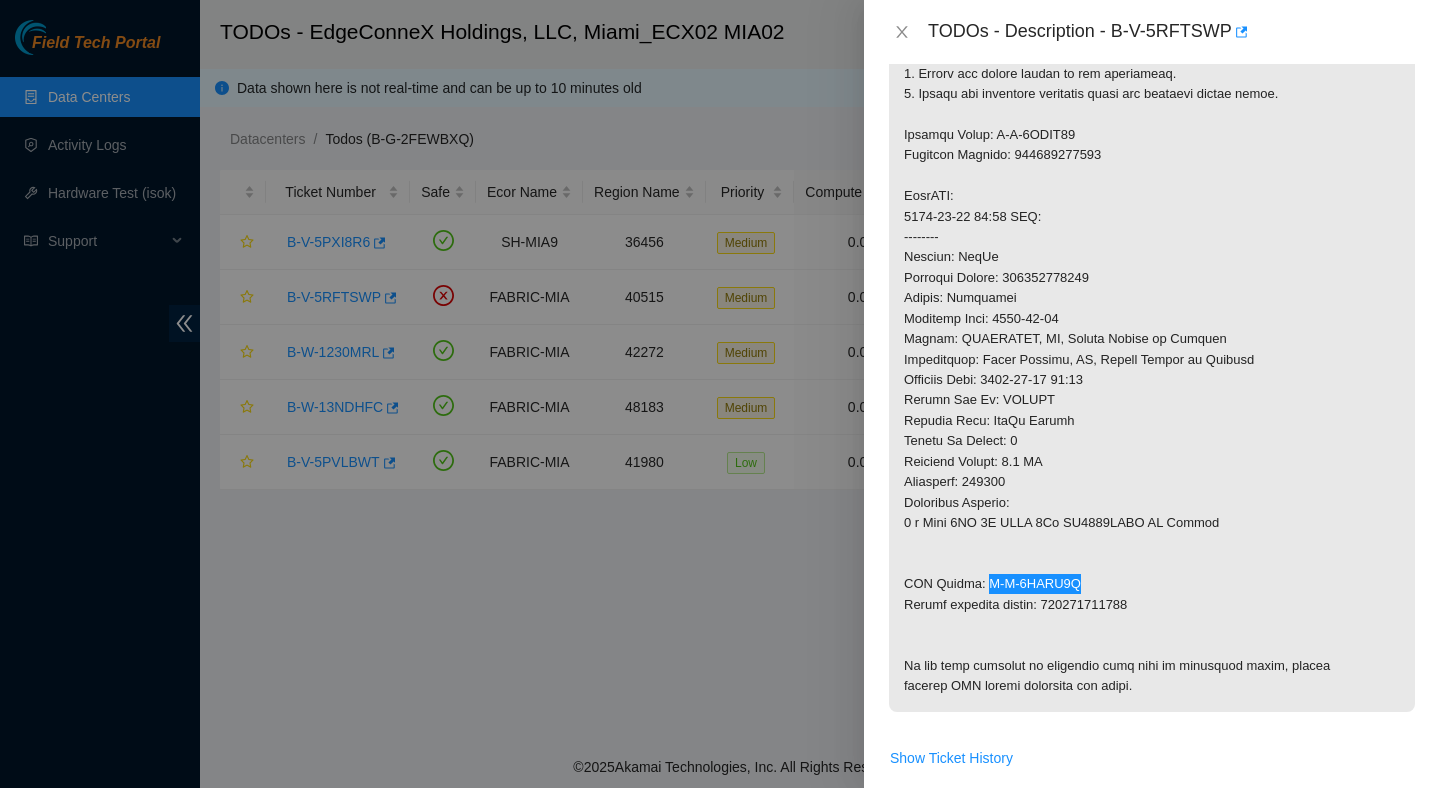 scroll, scrollTop: 60, scrollLeft: 0, axis: vertical 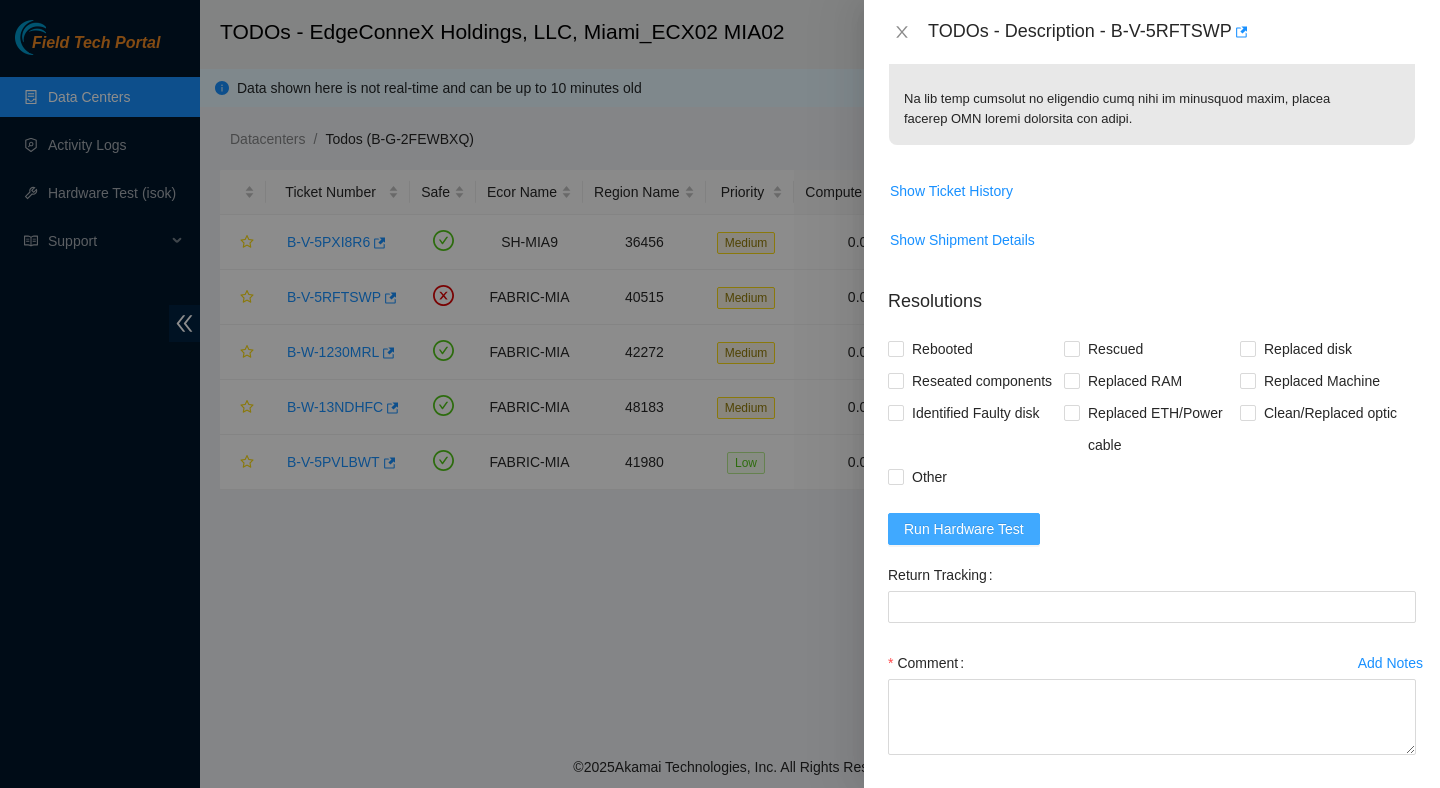 click on "Run Hardware Test" at bounding box center [964, 529] 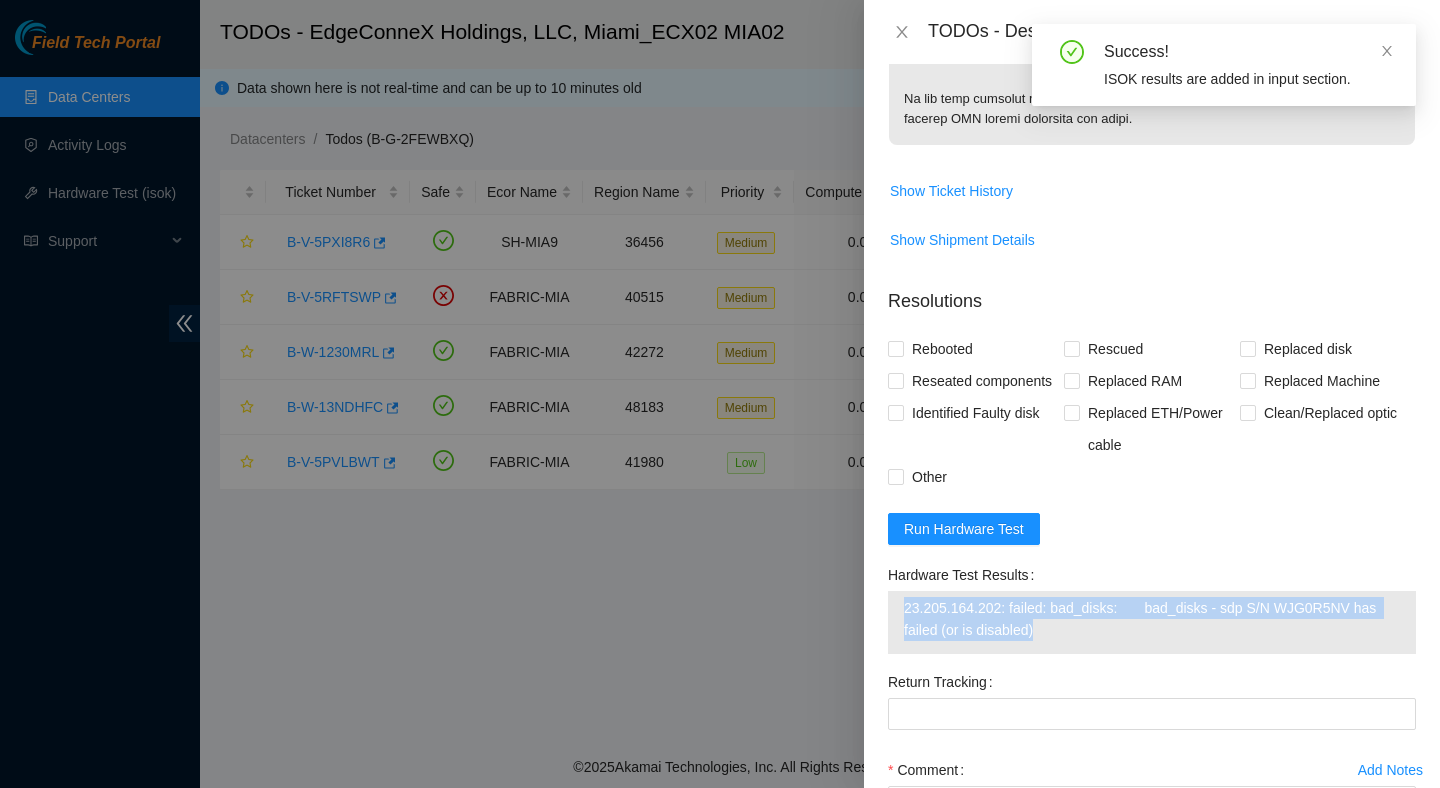 drag, startPoint x: 1053, startPoint y: 748, endPoint x: 890, endPoint y: 720, distance: 165.38742 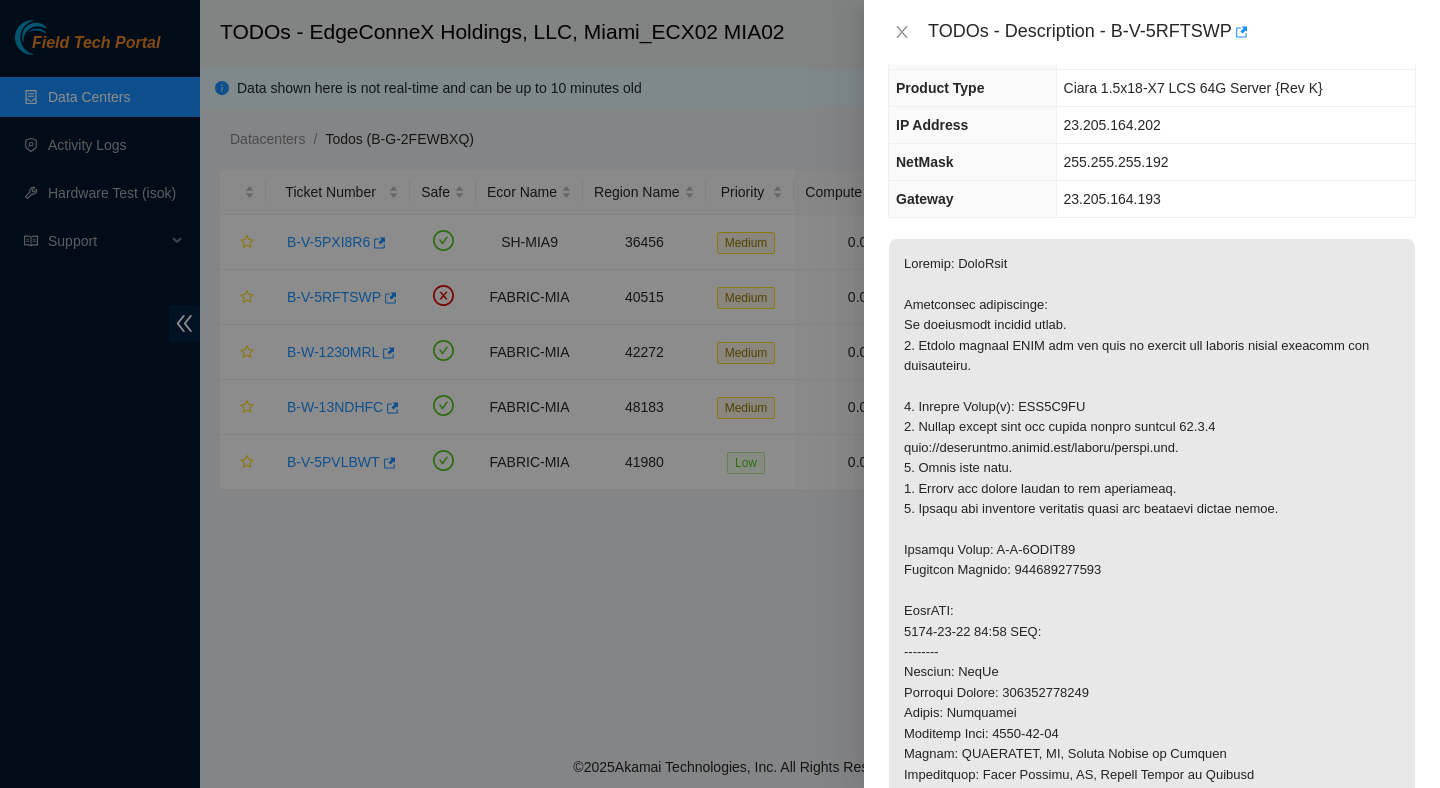 scroll, scrollTop: 0, scrollLeft: 0, axis: both 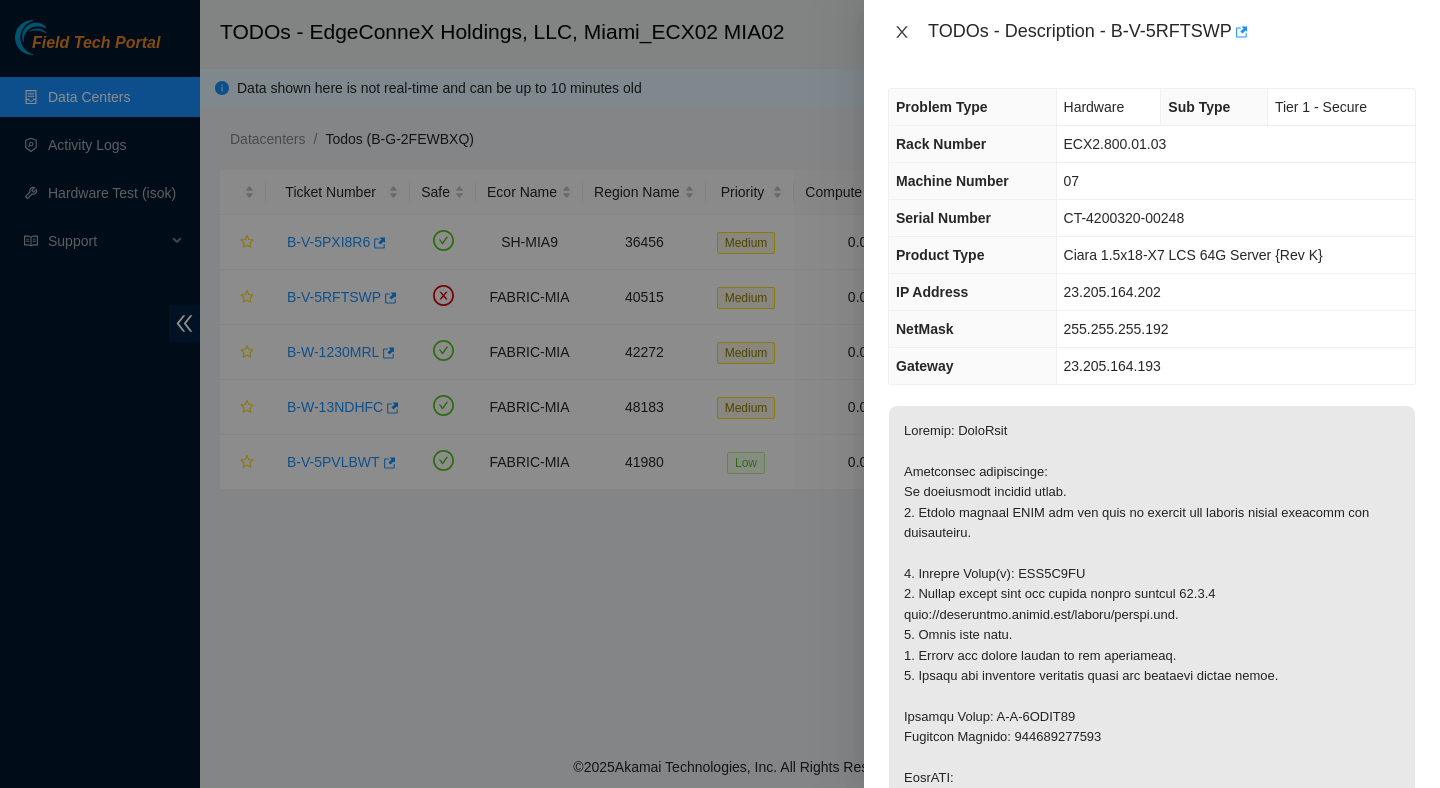 click 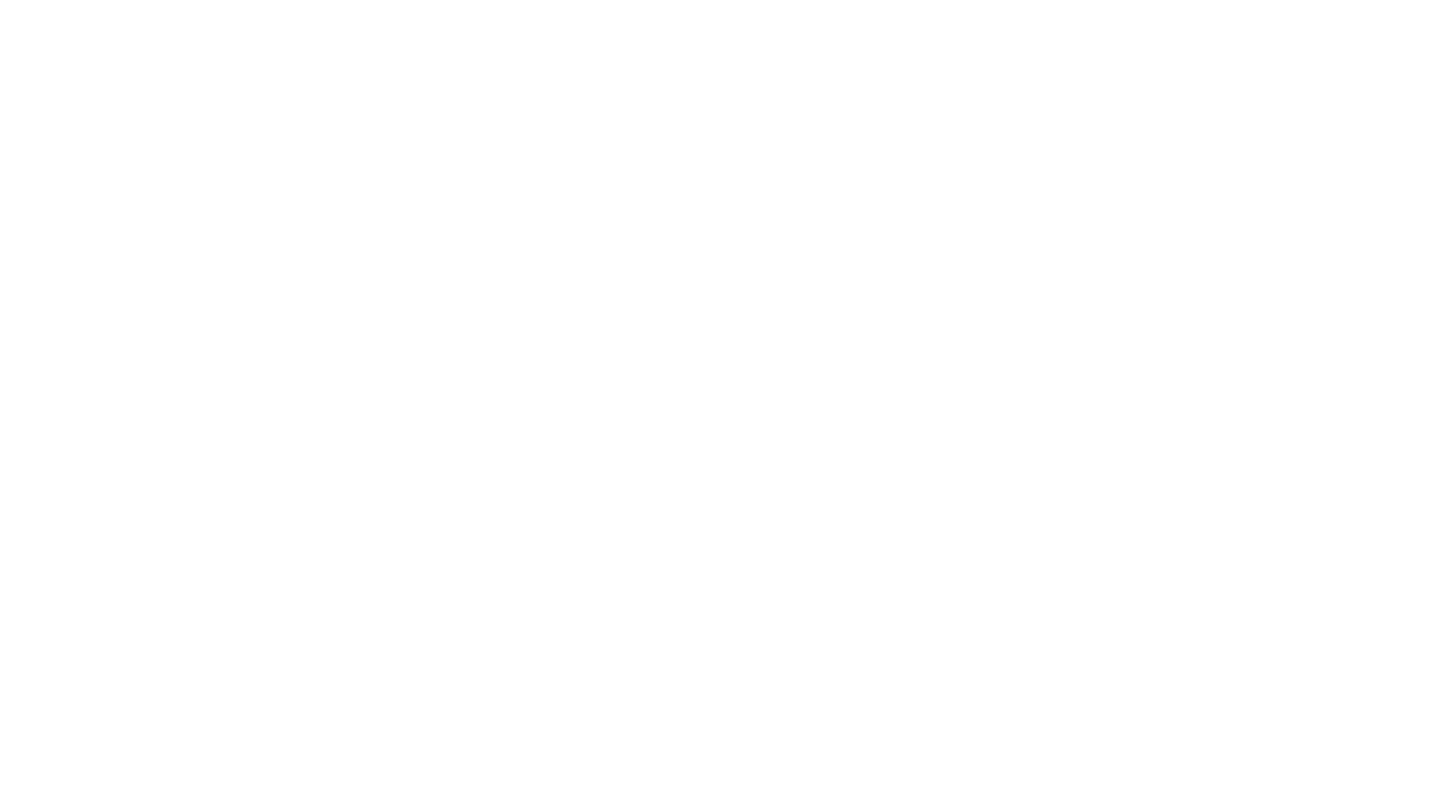 scroll, scrollTop: 0, scrollLeft: 0, axis: both 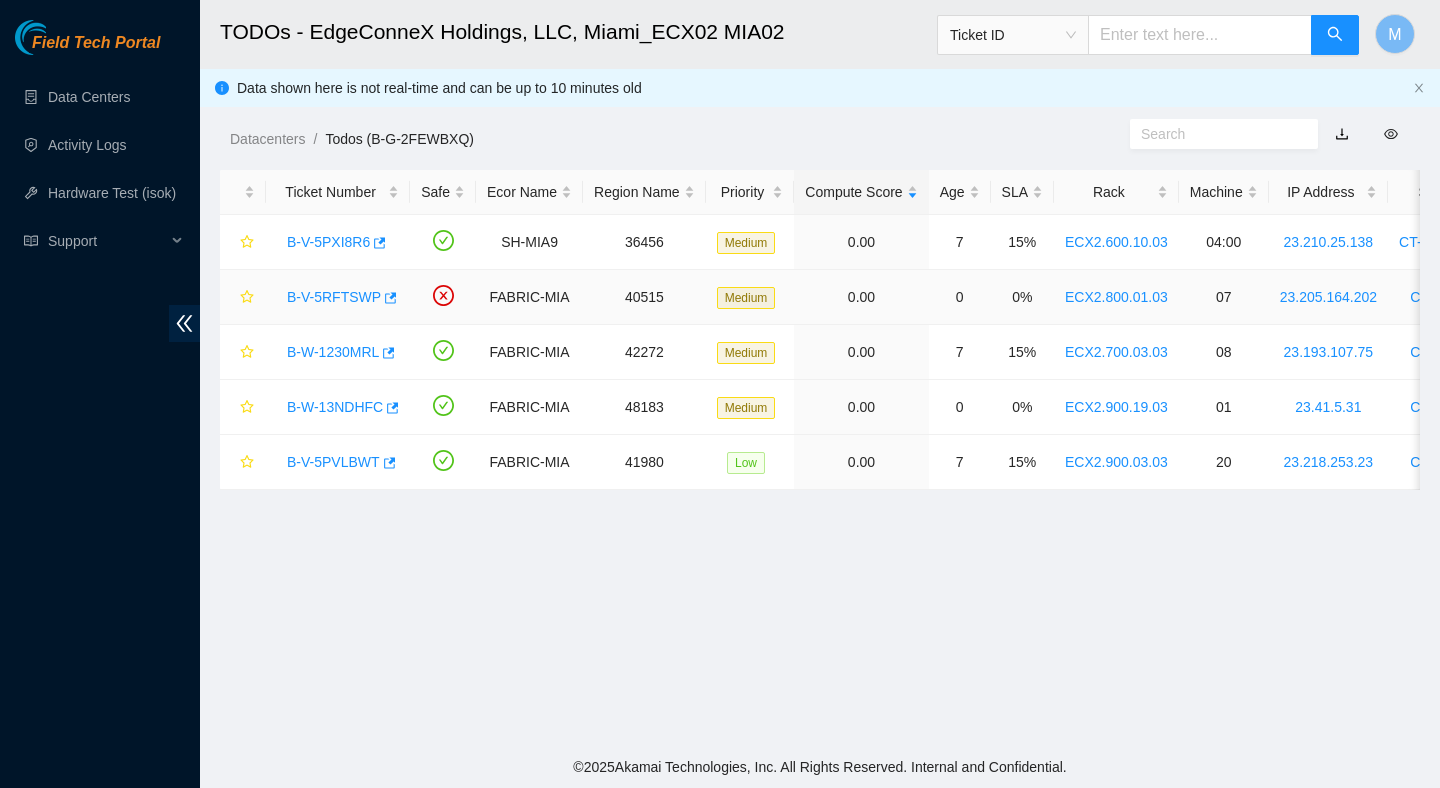 click on "B-V-5RFTSWP" at bounding box center [338, 297] 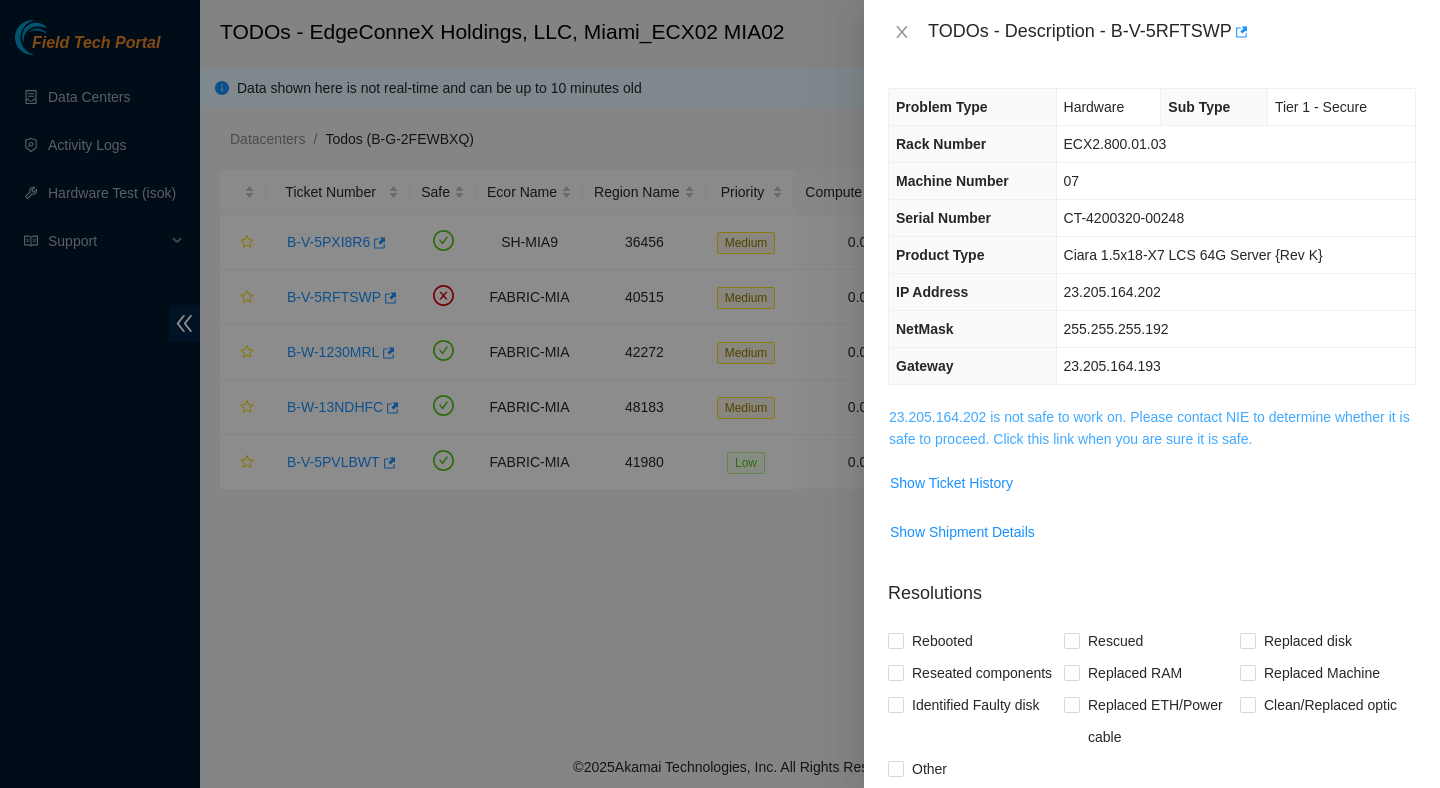 click on "23.205.164.202 is not safe to work on. Please contact NIE to determine whether it is safe to proceed. Click this link when you are sure it is safe." at bounding box center [1149, 428] 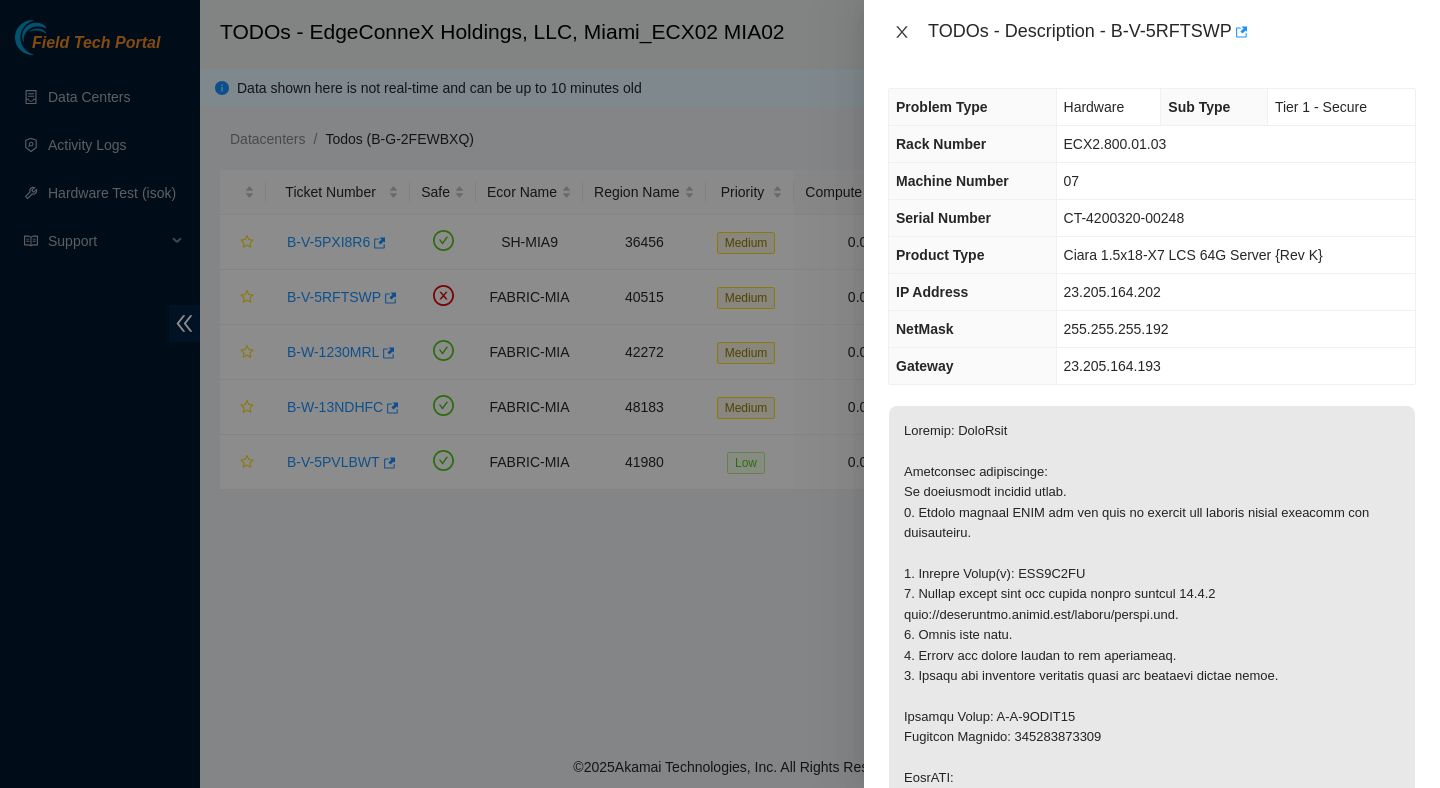 click 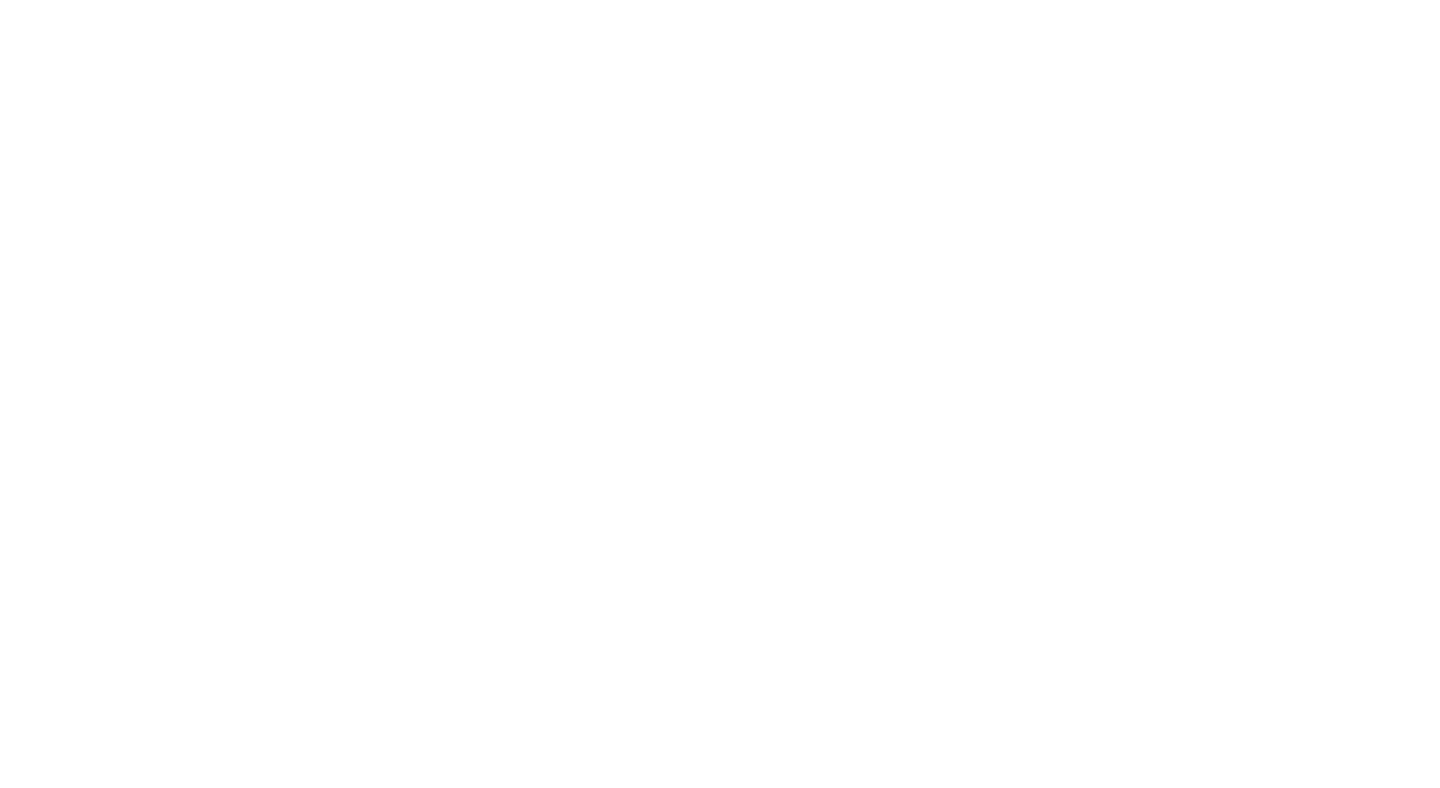 scroll, scrollTop: 0, scrollLeft: 0, axis: both 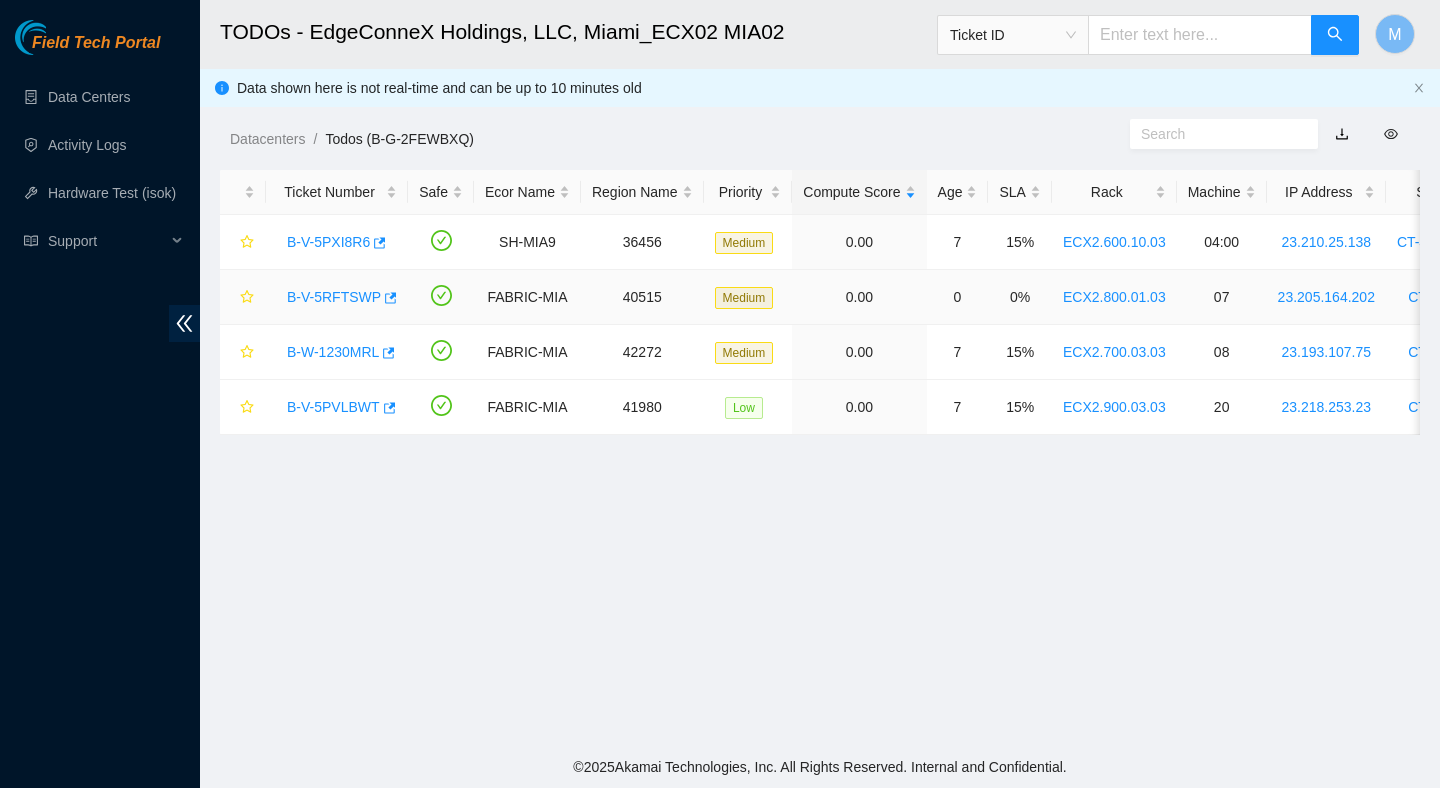click on "B-V-5RFTSWP" at bounding box center (334, 297) 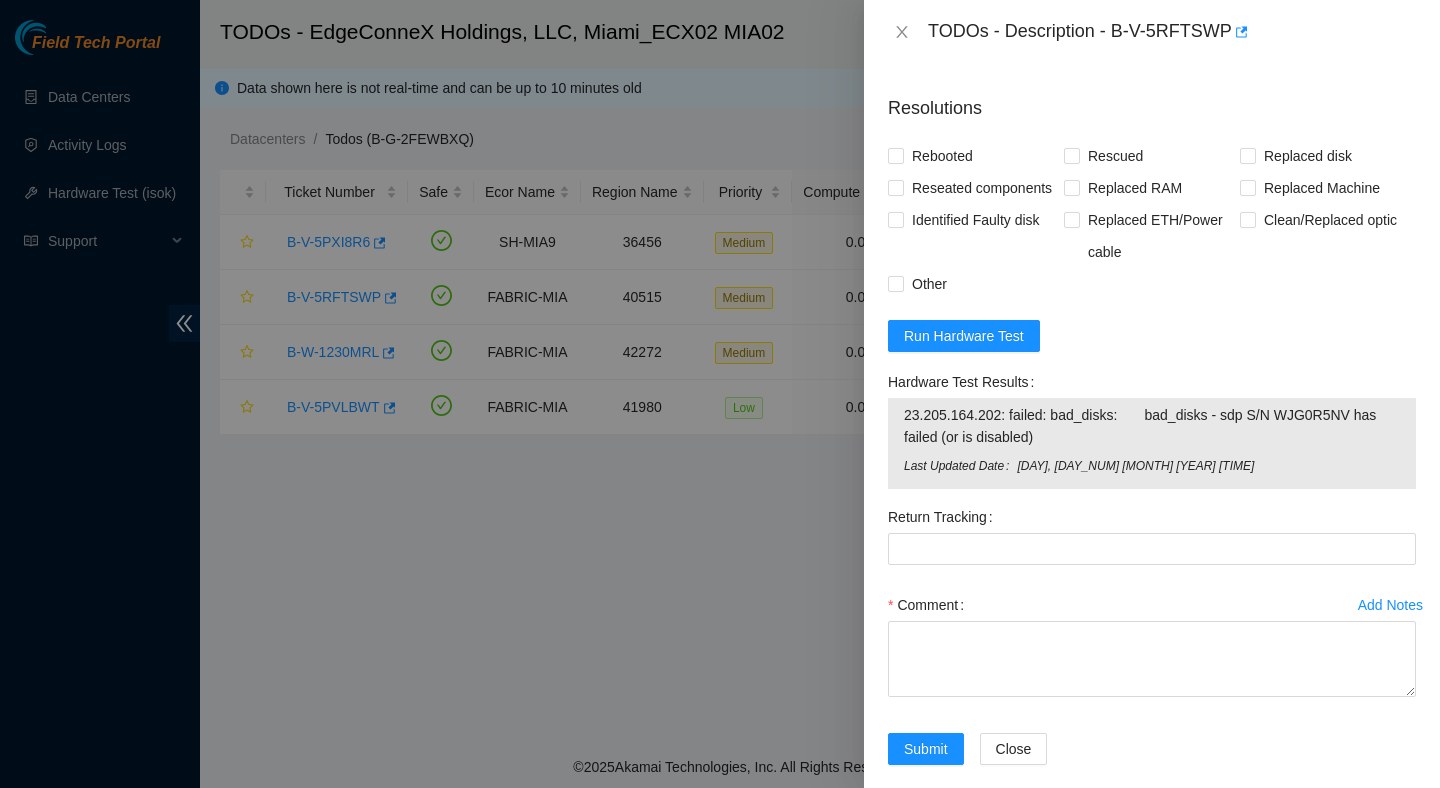 scroll, scrollTop: 1405, scrollLeft: 0, axis: vertical 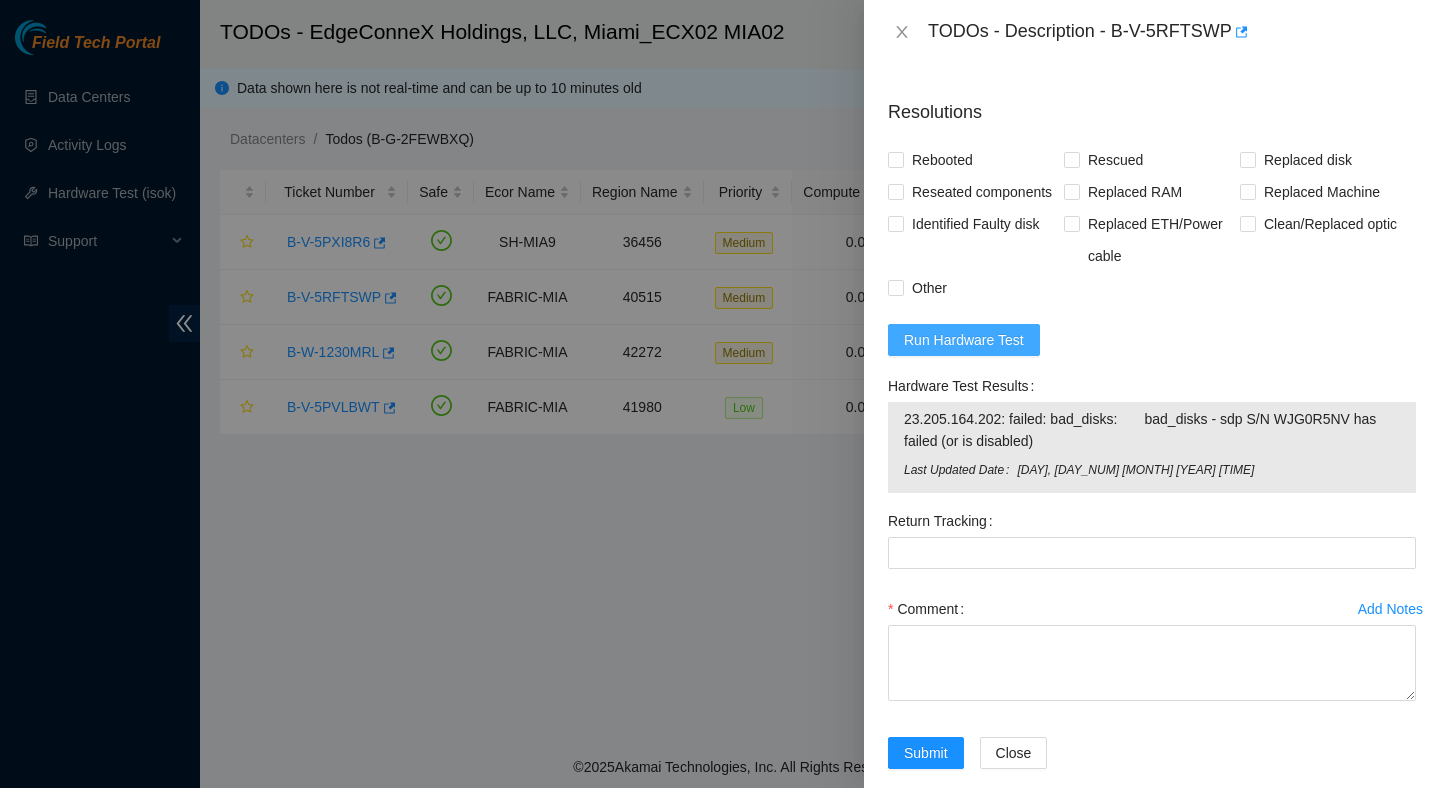 click on "Run Hardware Test" at bounding box center [964, 340] 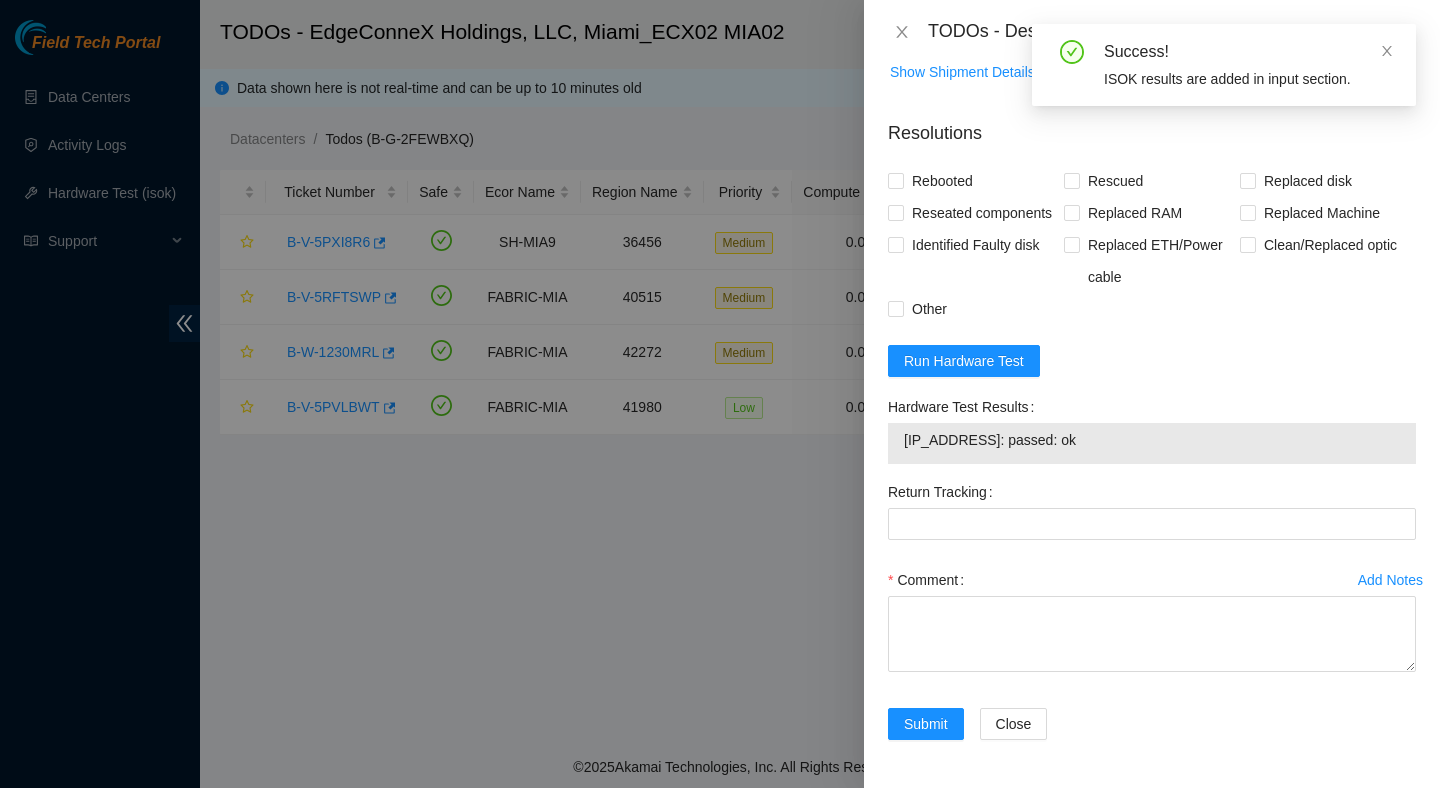 click on "[IP_ADDRESS]: passed: ok" at bounding box center [1152, 440] 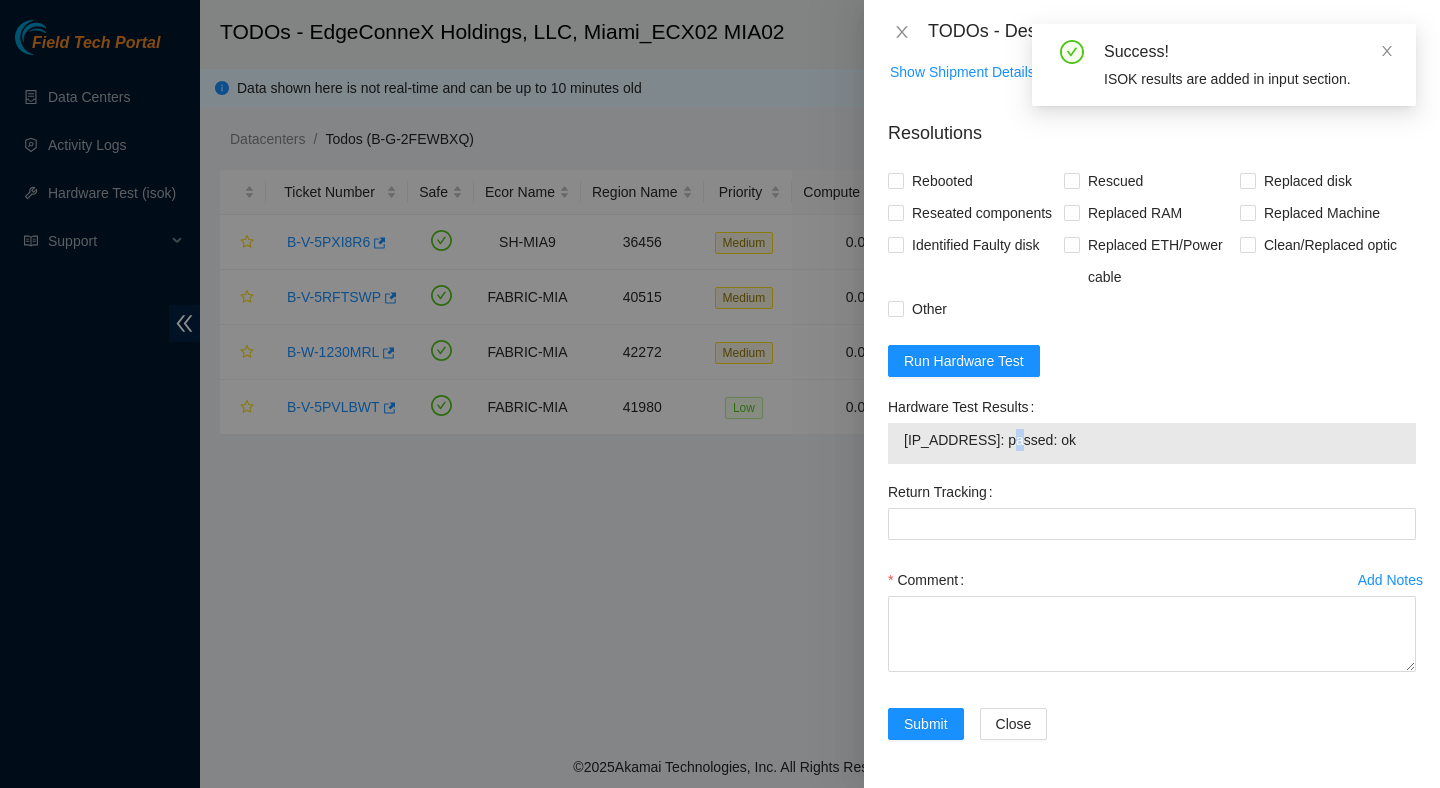 click on "[IP_ADDRESS]: passed: ok" at bounding box center [1152, 440] 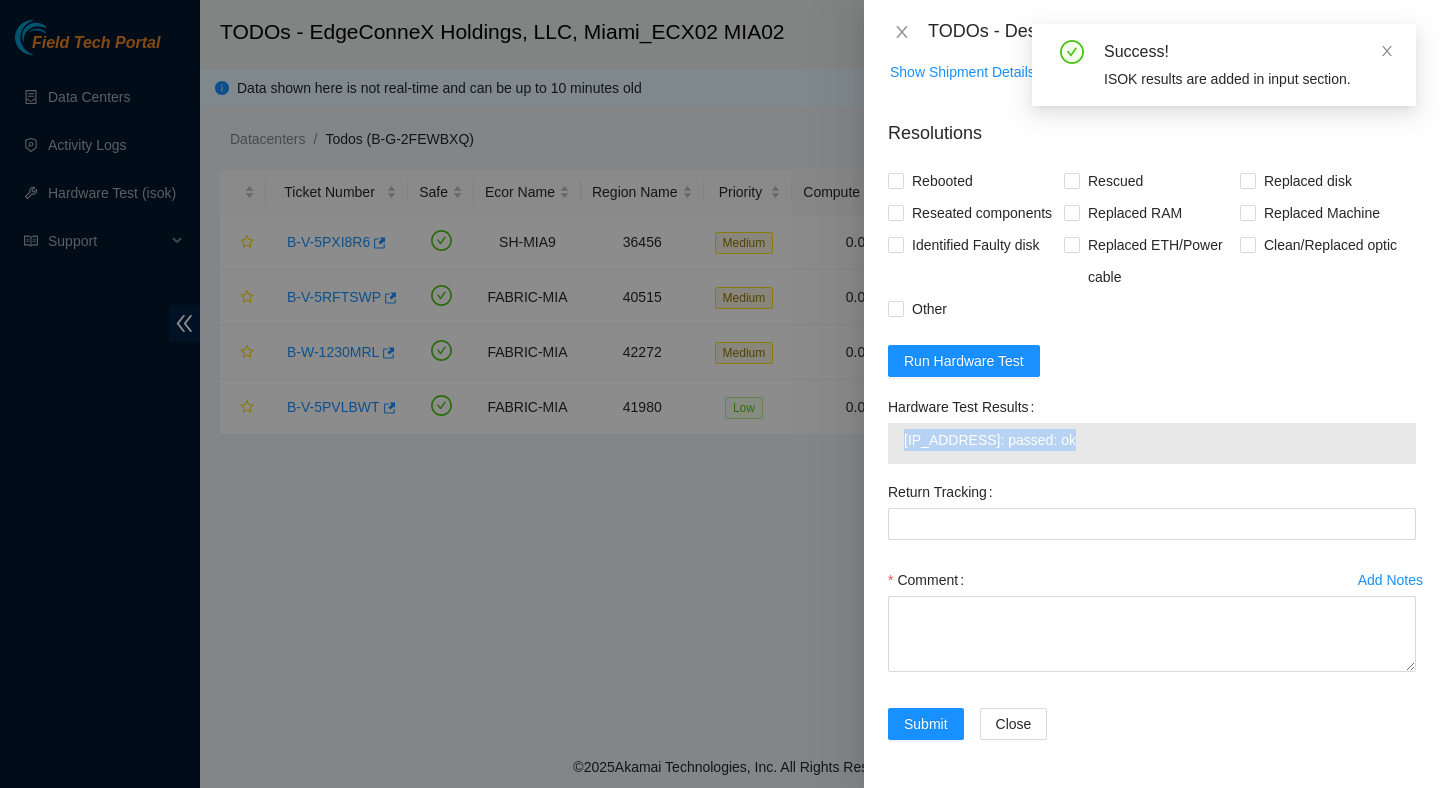 click on "[IP_ADDRESS]: passed: ok" at bounding box center [1152, 440] 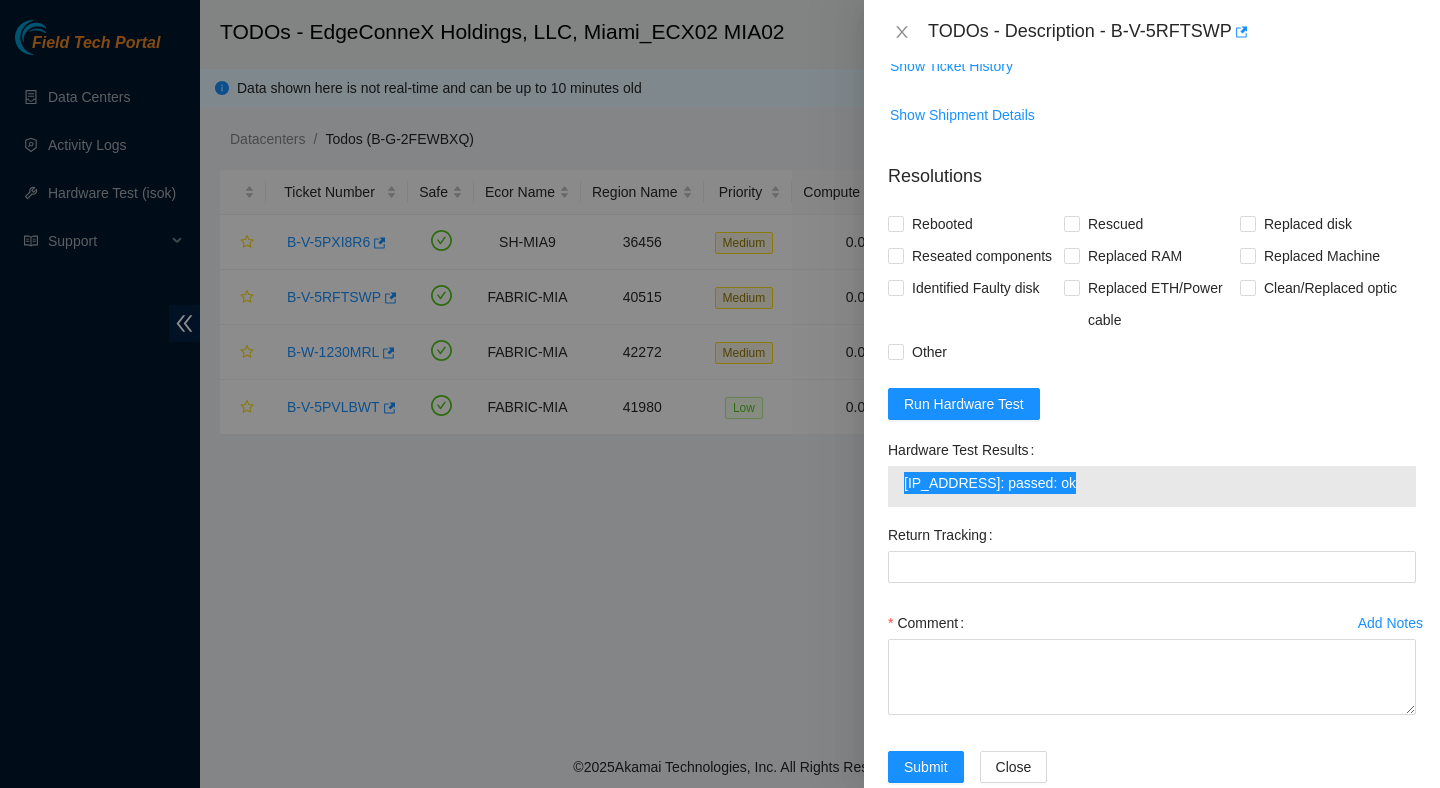 scroll, scrollTop: 1355, scrollLeft: 0, axis: vertical 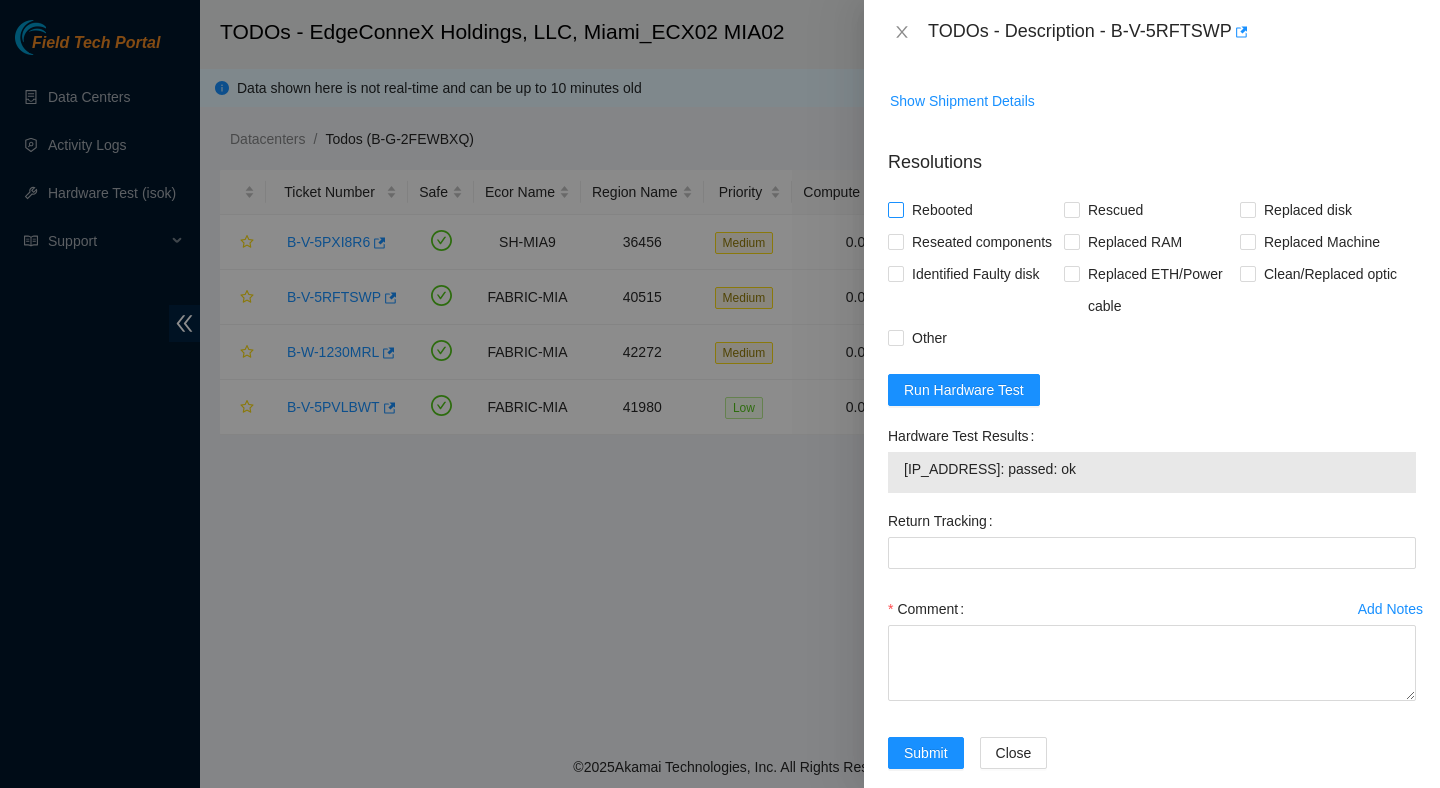 click on "Rebooted" at bounding box center (942, 210) 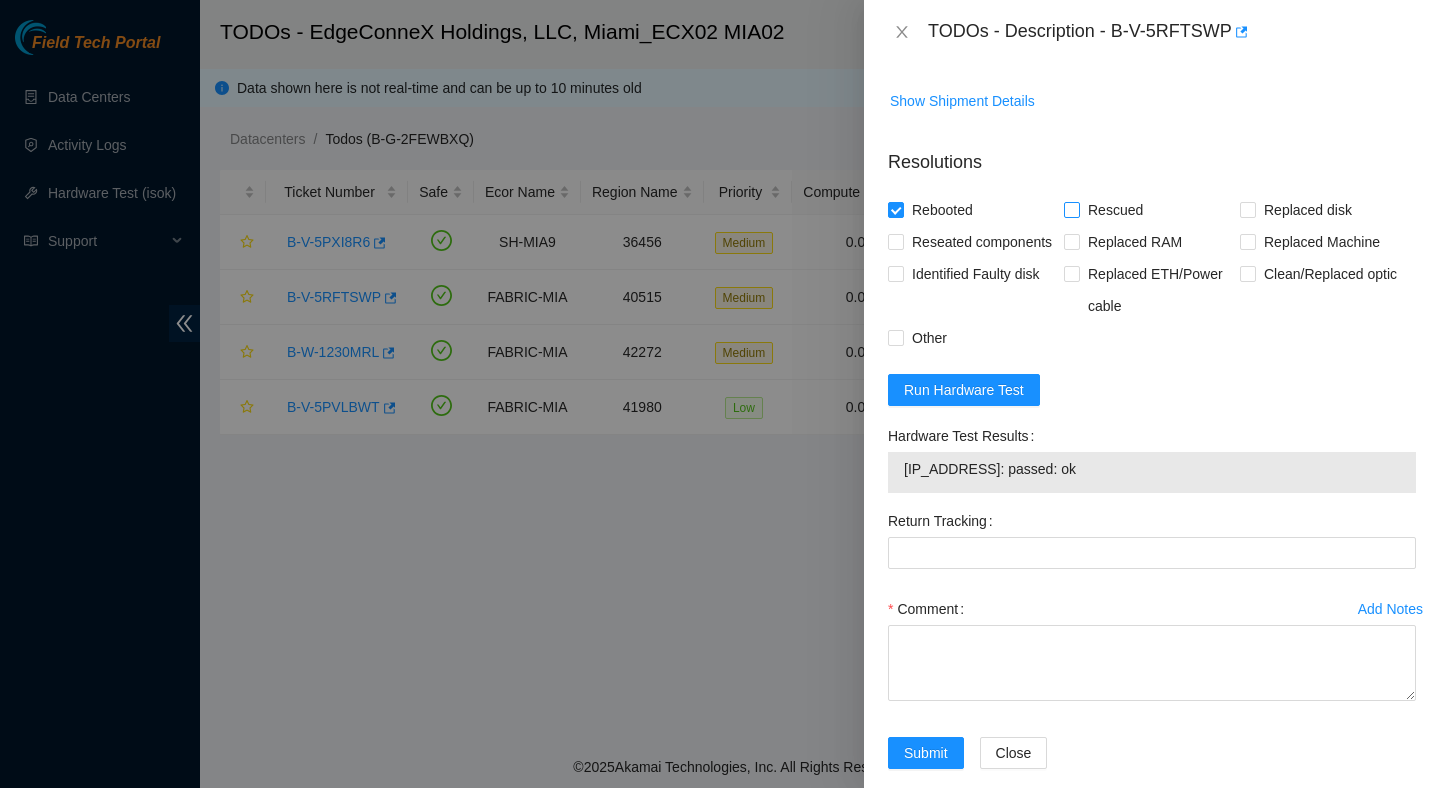 click on "Rescued" at bounding box center [1115, 210] 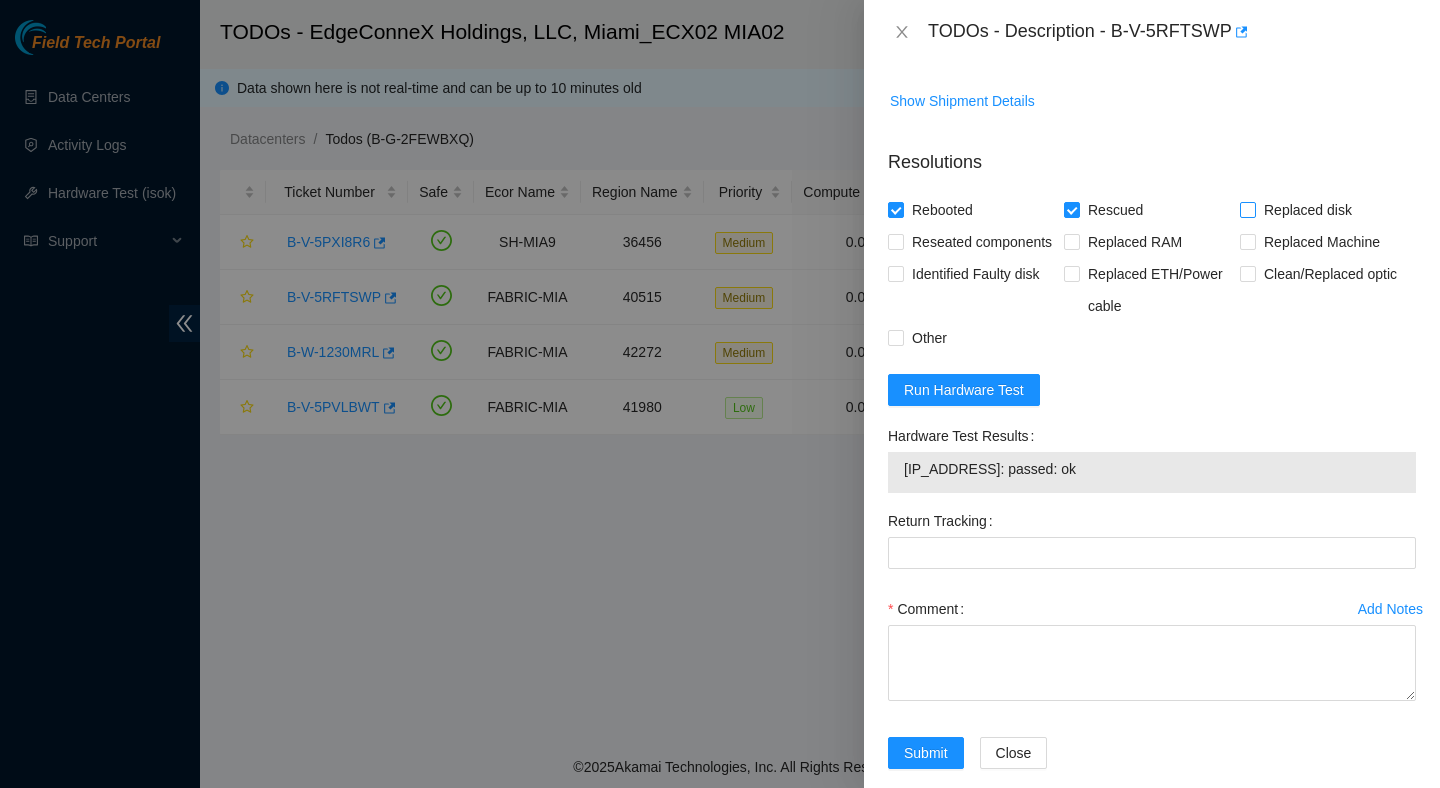 click on "Replaced disk" at bounding box center [1308, 210] 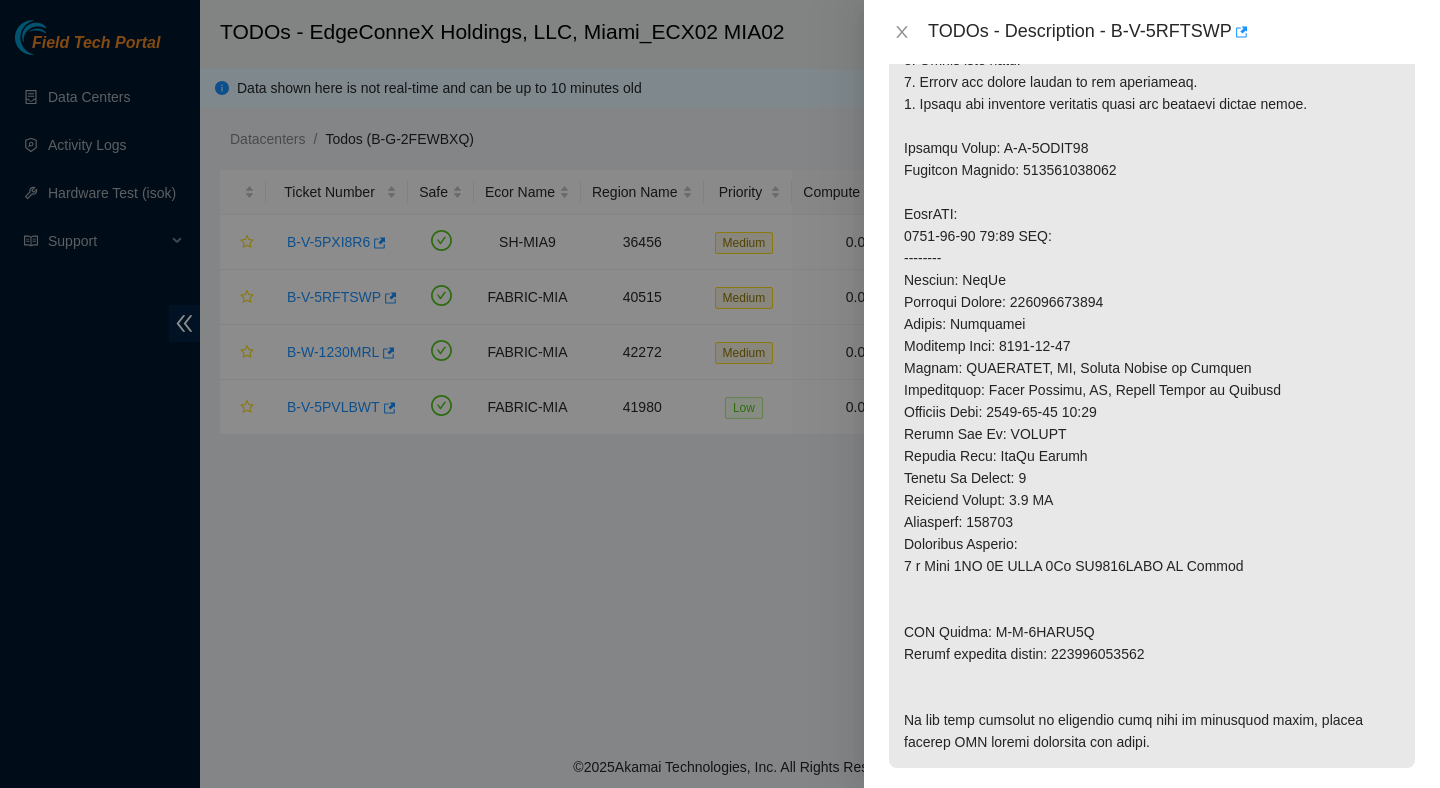 scroll, scrollTop: 575, scrollLeft: 0, axis: vertical 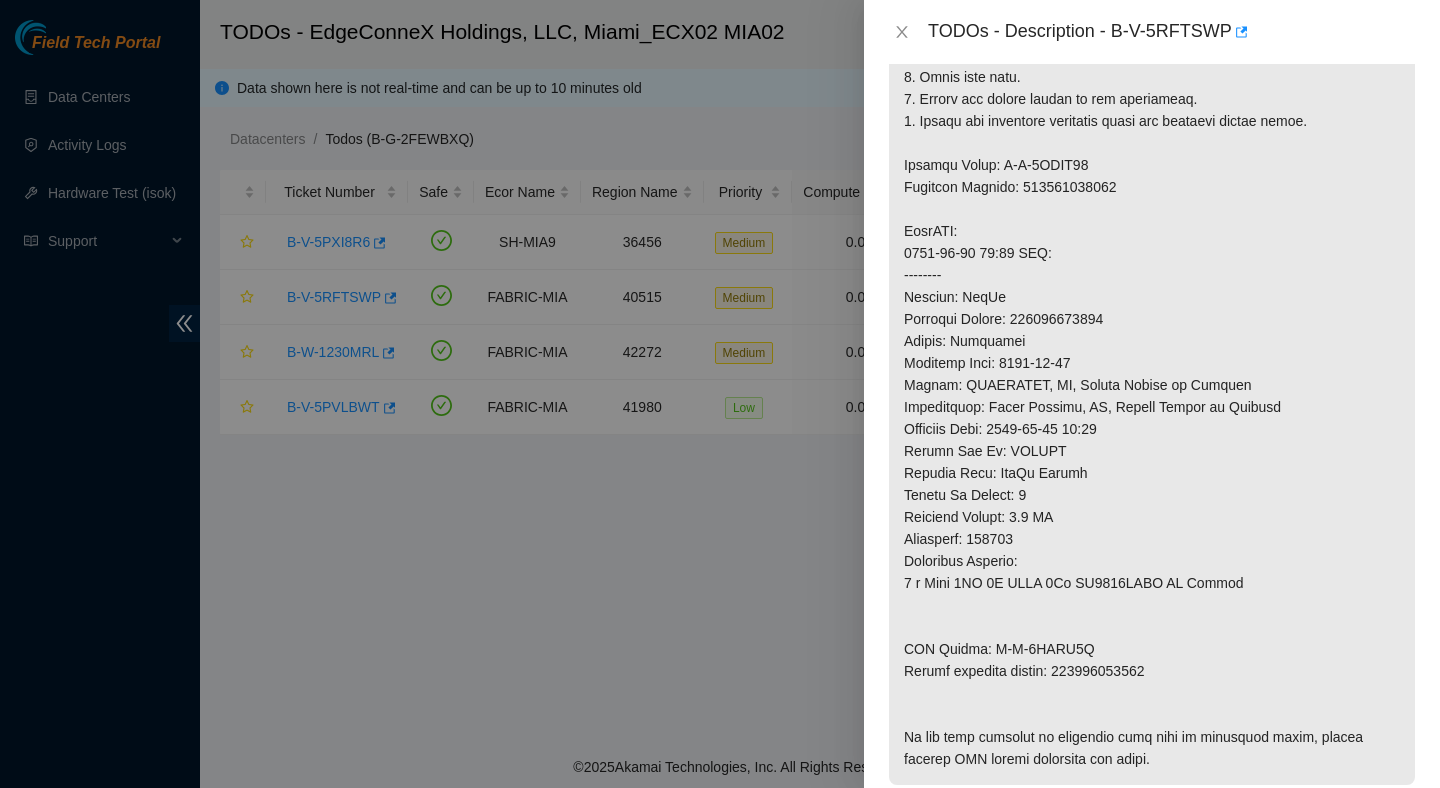 click at bounding box center [1152, 308] 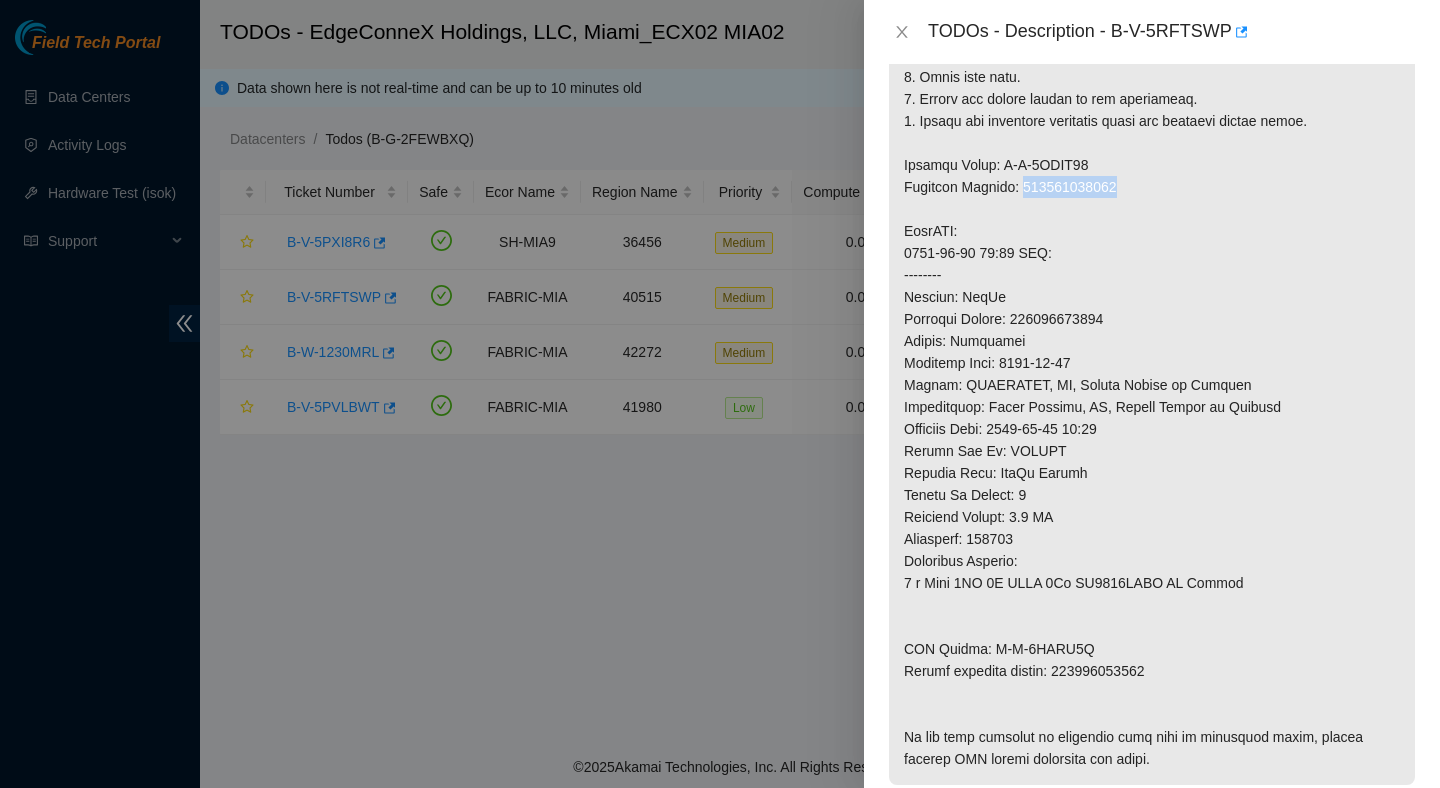 click at bounding box center [1152, 308] 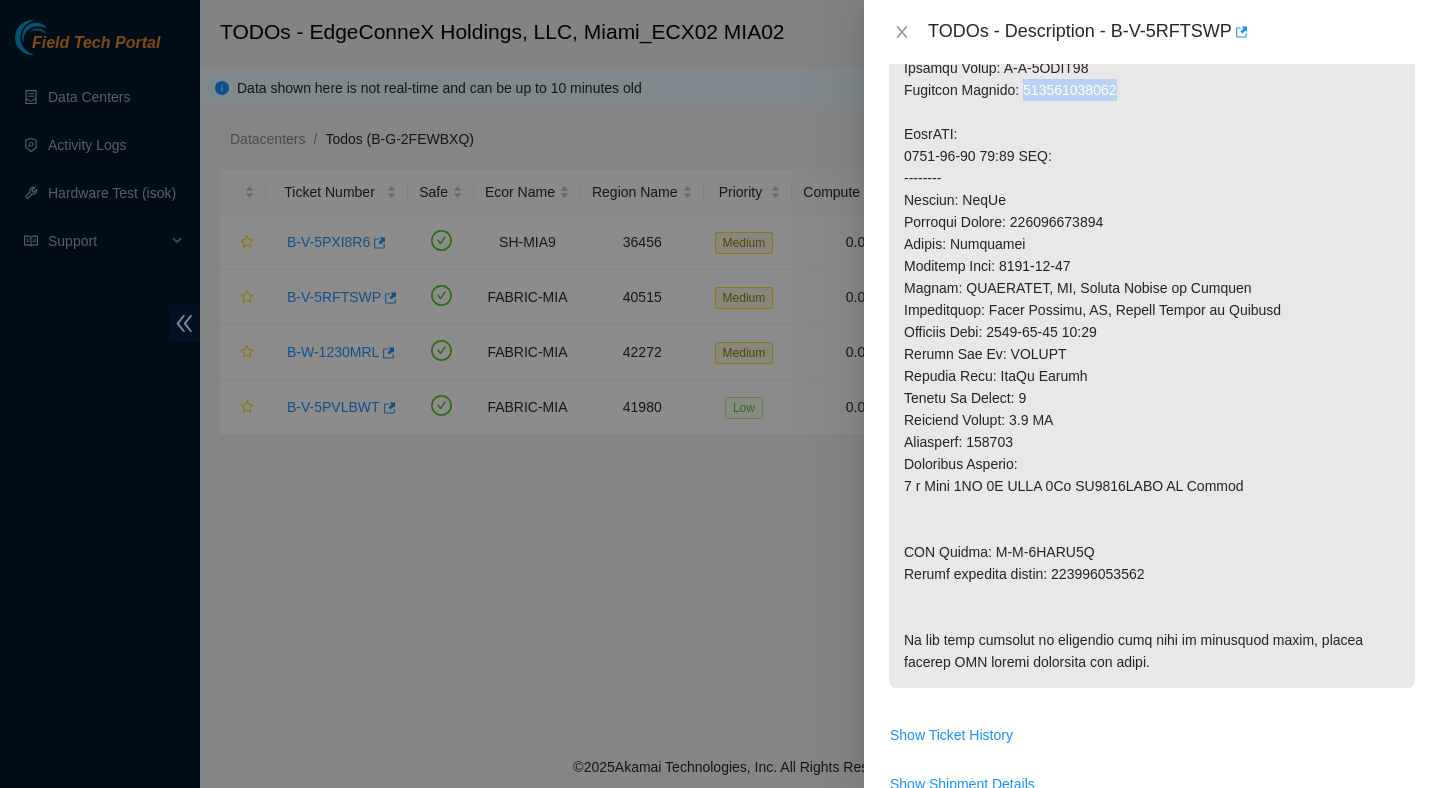 scroll, scrollTop: 681, scrollLeft: 0, axis: vertical 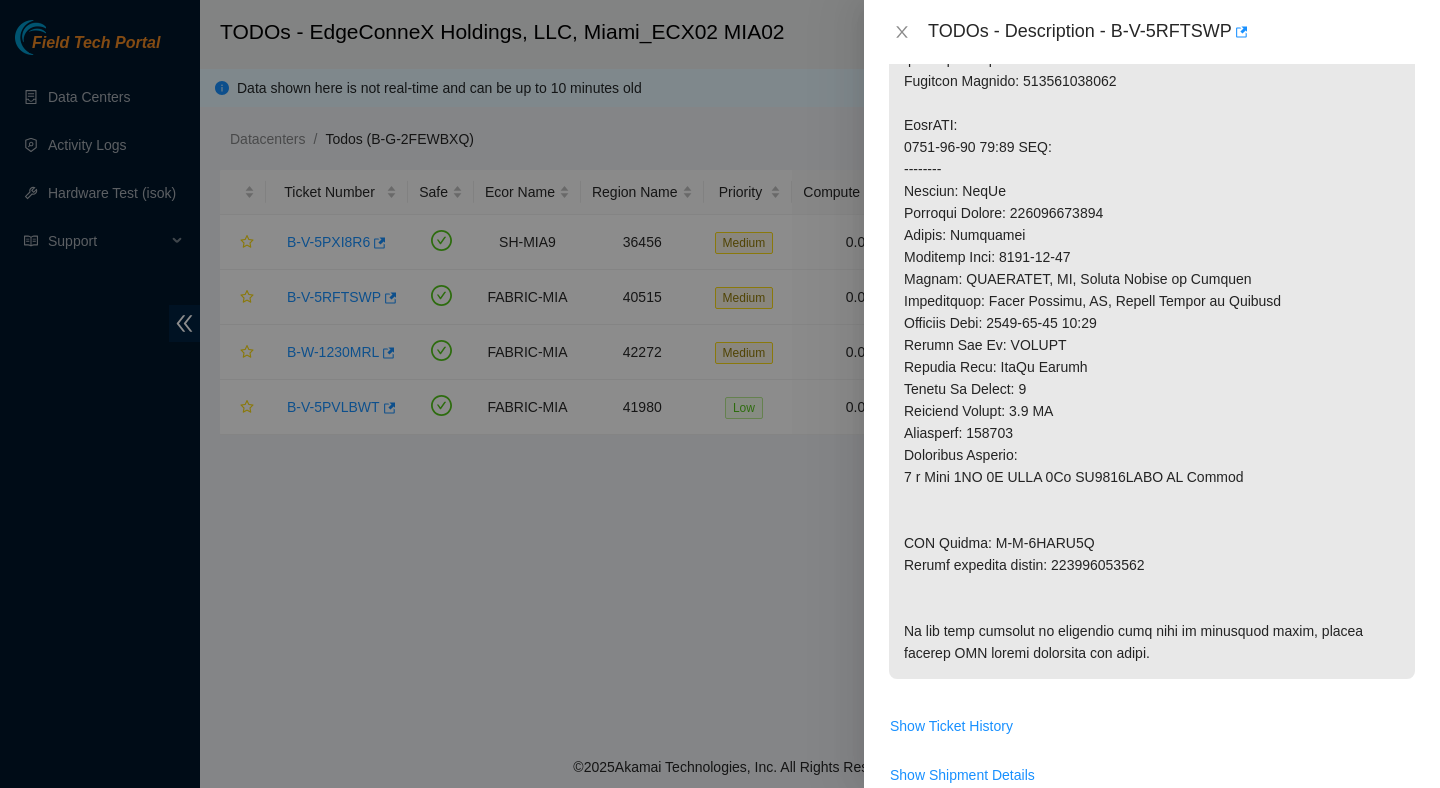 click at bounding box center (1152, 202) 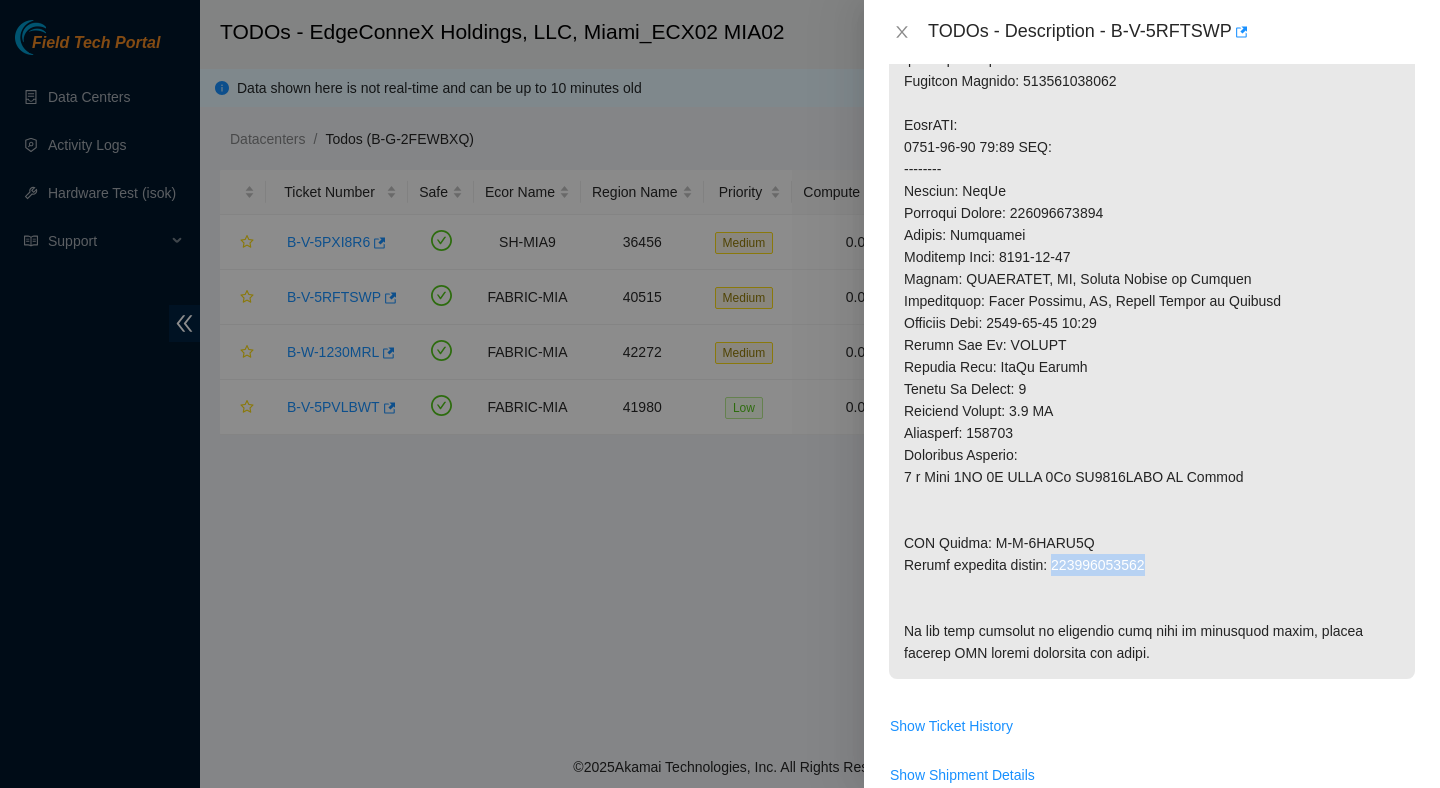click at bounding box center (1152, 202) 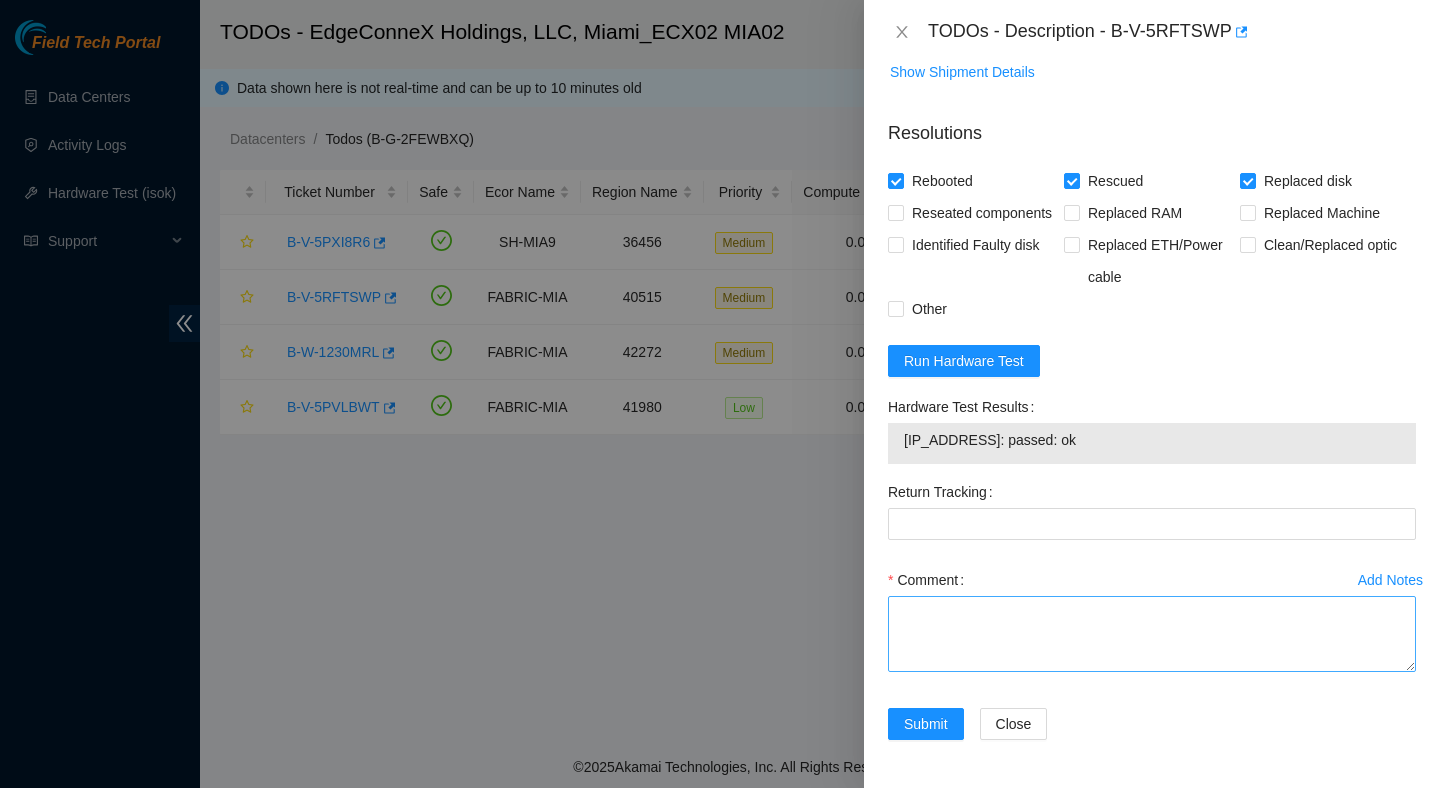scroll, scrollTop: 1504, scrollLeft: 0, axis: vertical 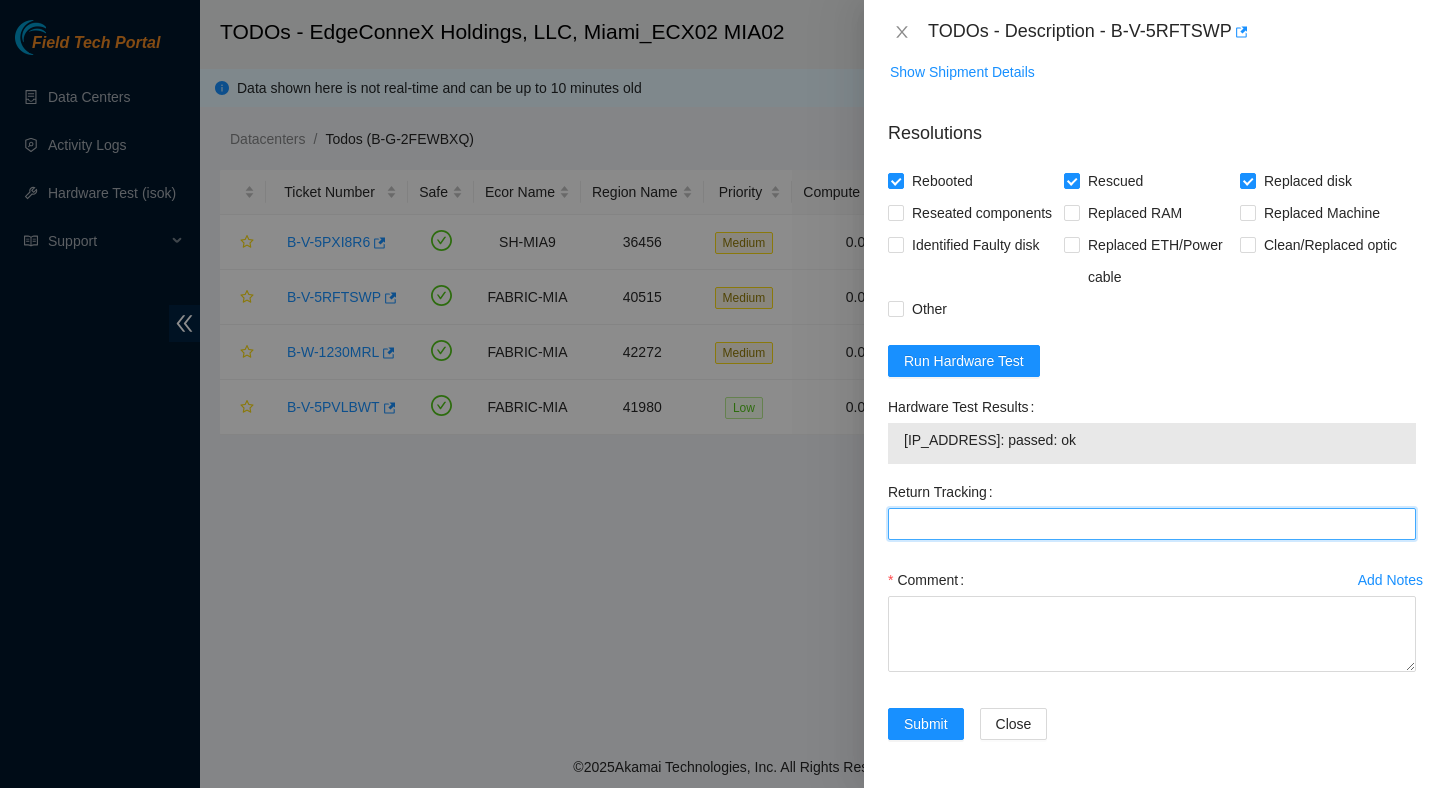 click on "Return Tracking" at bounding box center (1152, 524) 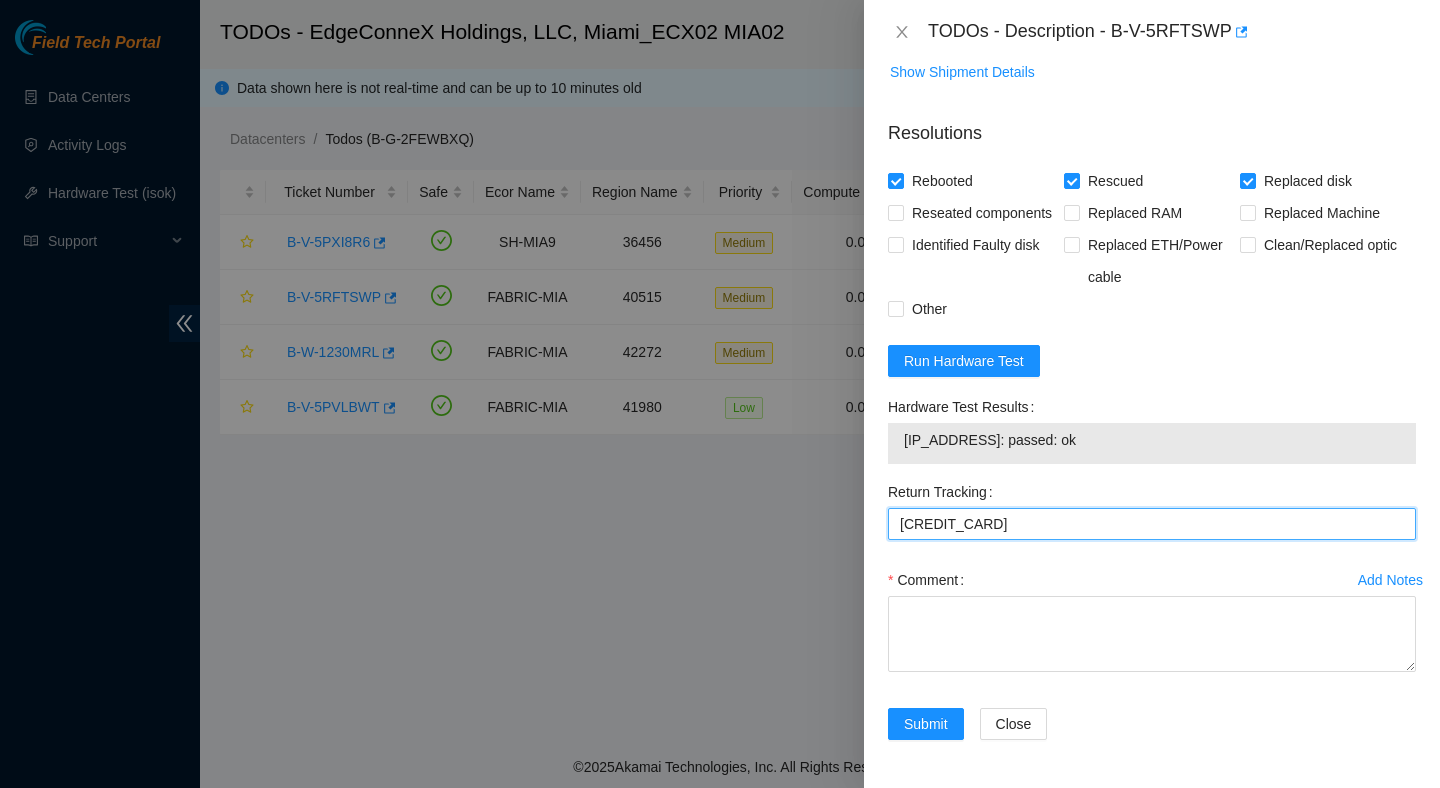 type on "[CREDIT_CARD]" 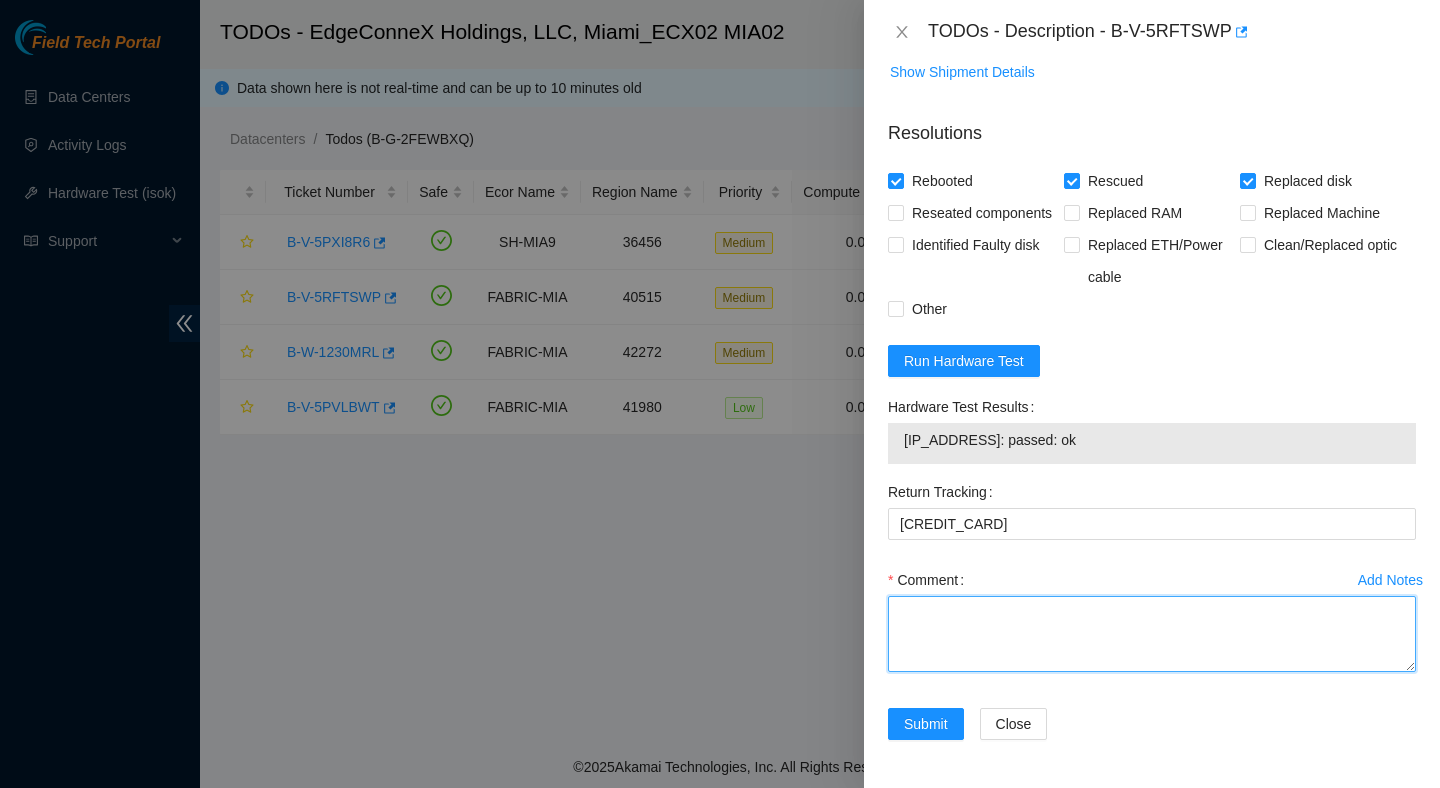 click on "Comment" at bounding box center [1152, 634] 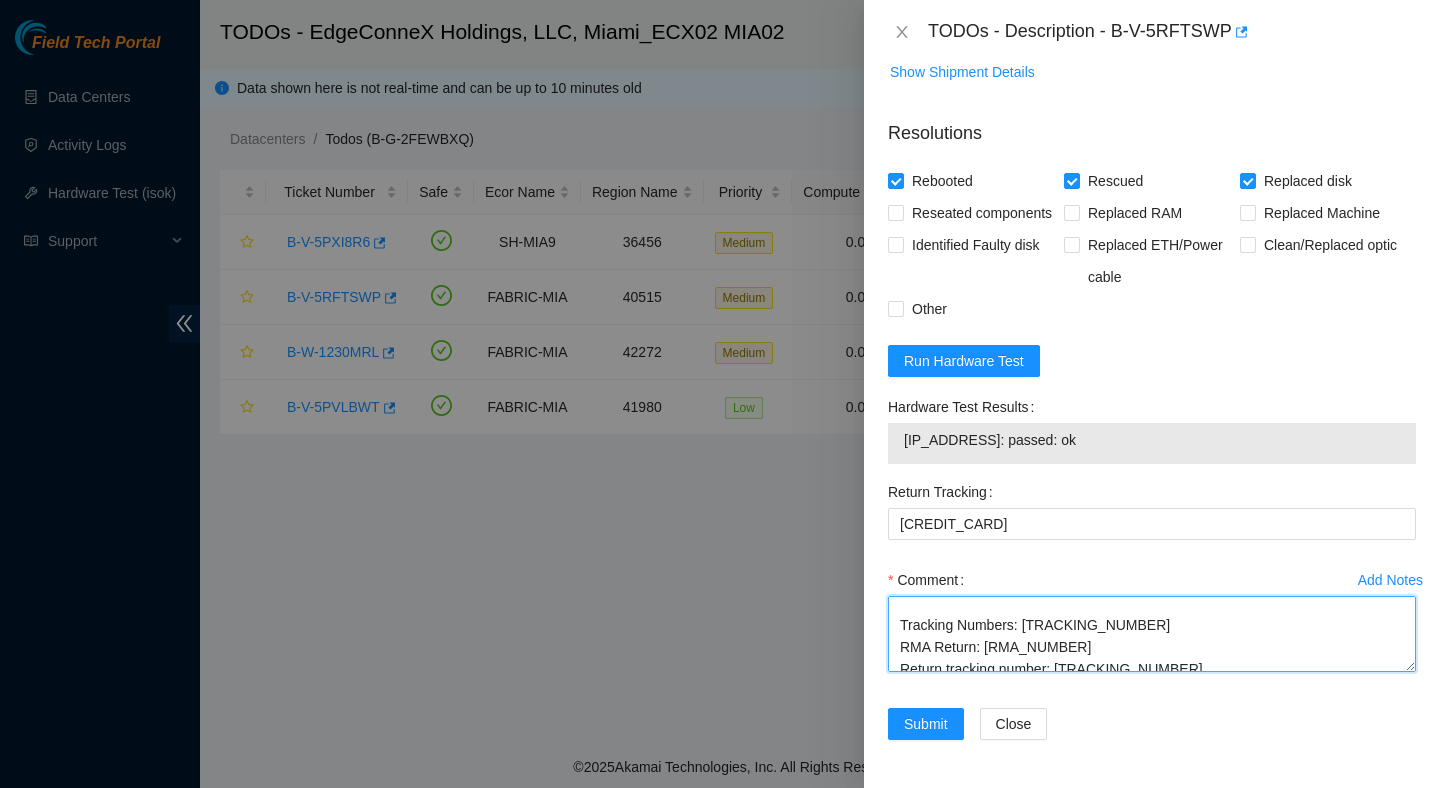 scroll, scrollTop: 418, scrollLeft: 0, axis: vertical 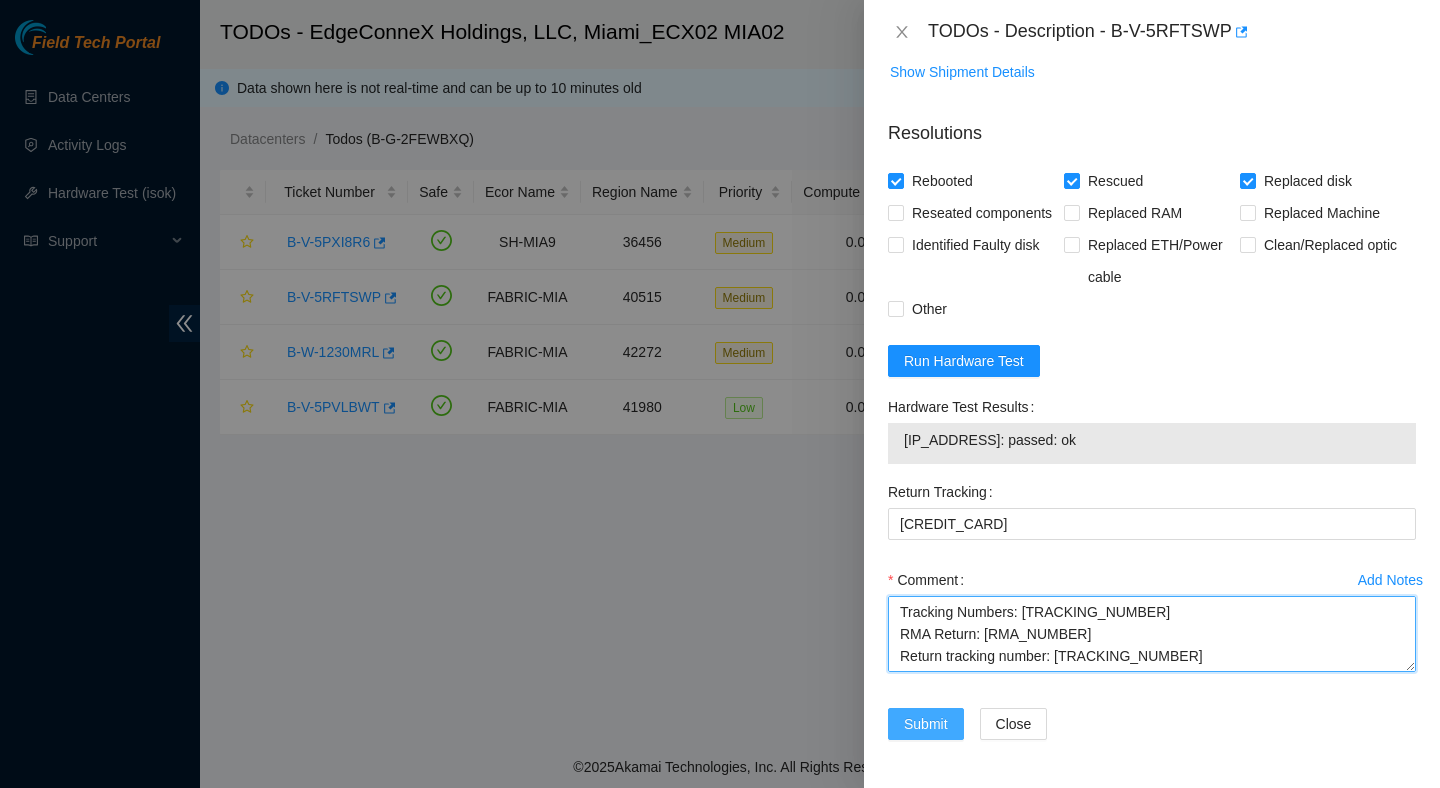 type on "Verified ticket is safe to work on : Yes
NOCC Authorized: Yes
Located server connected to monitor and verified SN: Yes
Ran Pre isok : [IP_ADDRESS]: failed: bad_disks:       bad_disks - sdp S/N [SERIAL_NUMBER] has failed (or is disabled)
verified and shut down machine : Yes
removed and replaced disk : Yes
- old SN: [SERIAL_NUMBER]
- new SN: [SERIAL_NUMBER]
Powered up server : Yes
- rescued :Yes
- configured machine :Yes
- reboot :Yes
Verified all disks are reporting : Yes
Post Isok: [IP_ADDRESS]: passed: ok
Tracking Numbers: [TRACKING_NUMBER]
RMA Return: [RMA_NUMBER]
Return tracking number: [TRACKING_NUMBER]" 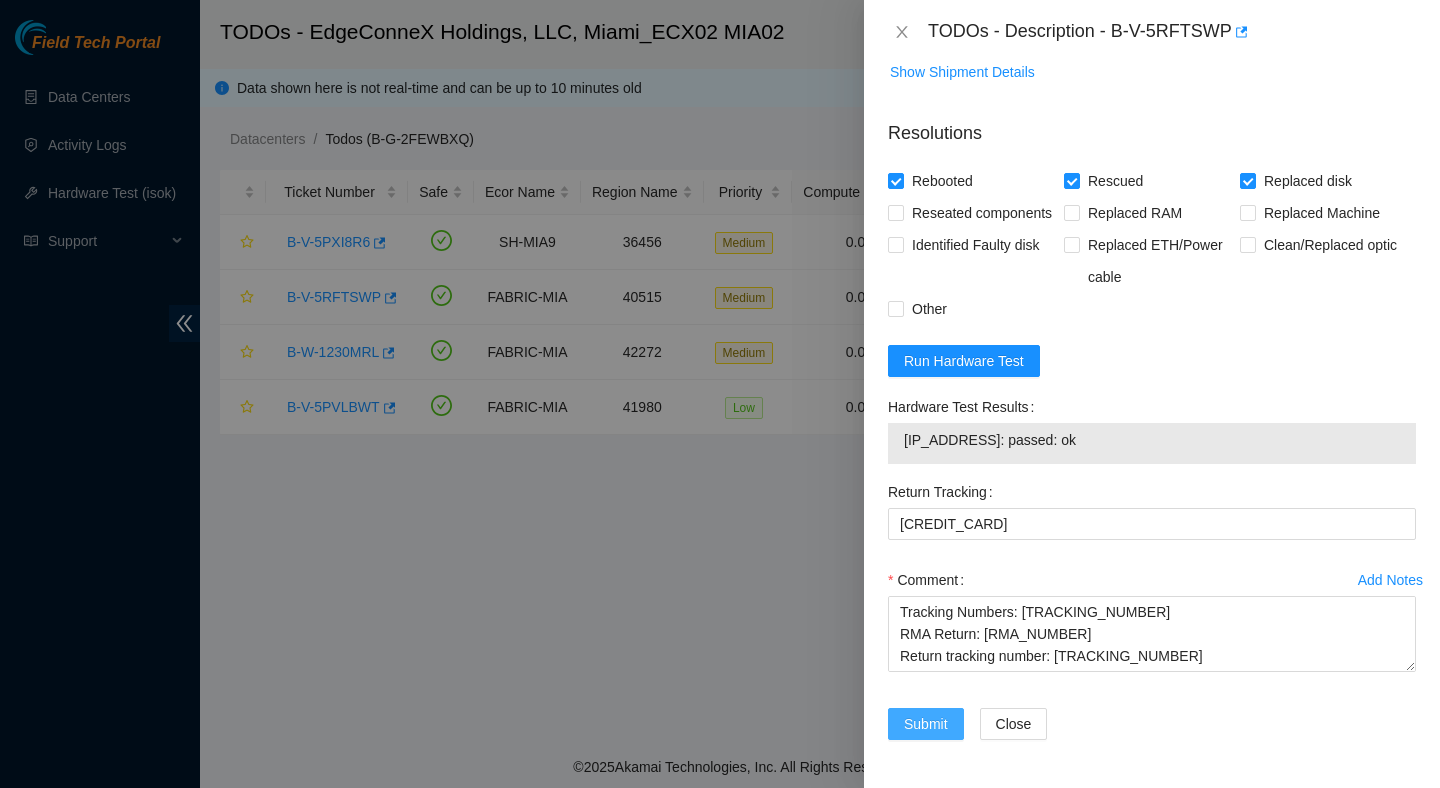 click on "Submit" at bounding box center (926, 724) 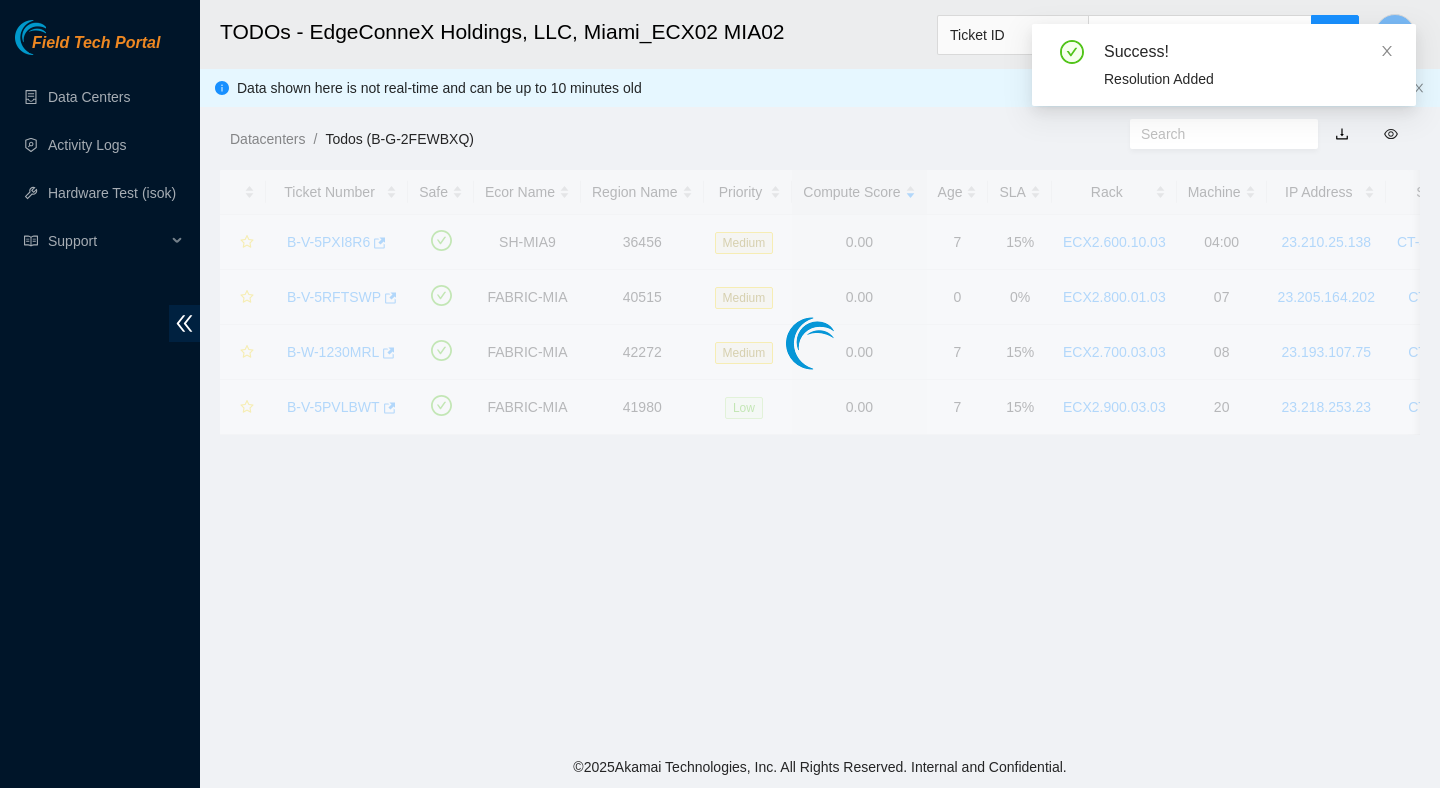 scroll, scrollTop: 502, scrollLeft: 0, axis: vertical 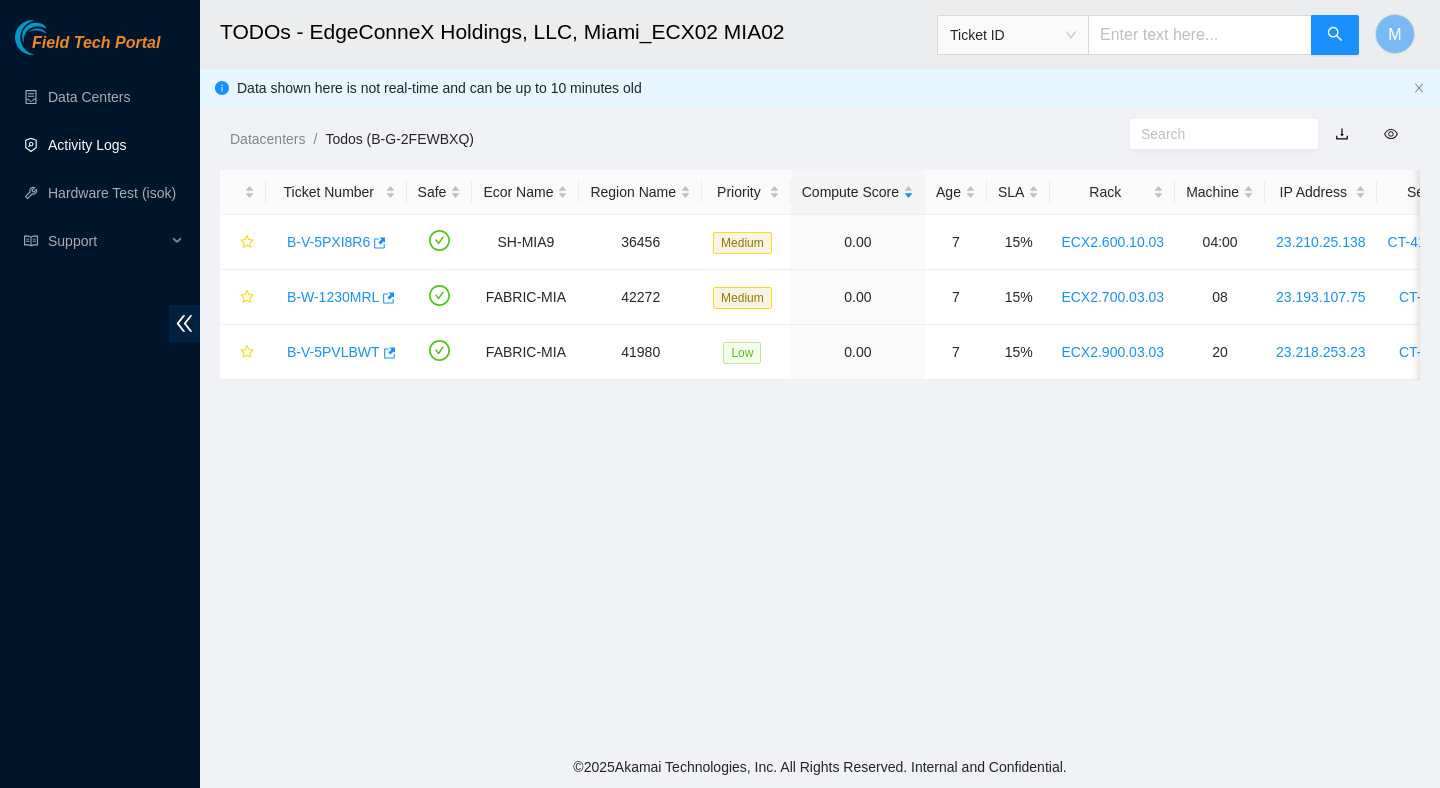 click on "Activity Logs" at bounding box center [87, 145] 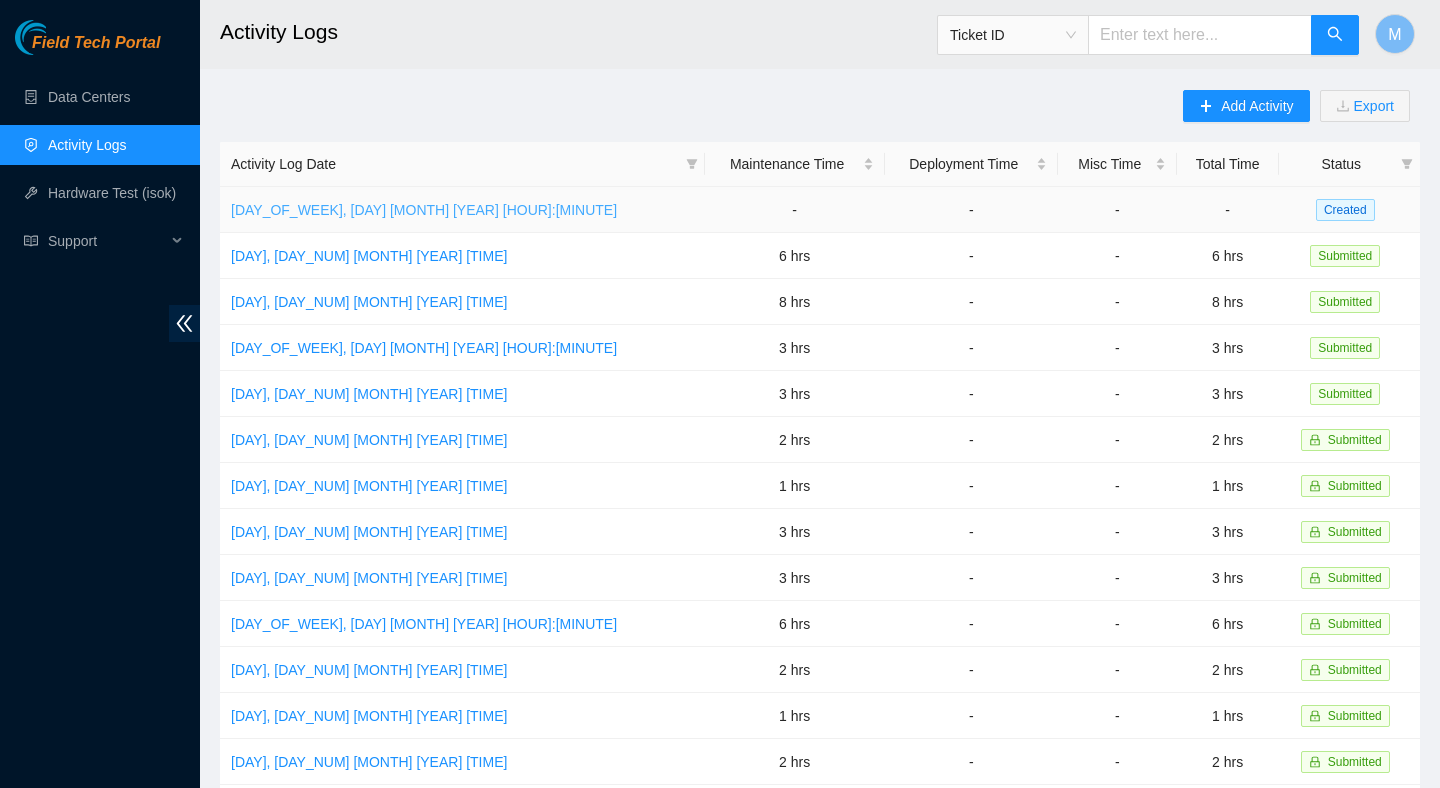 click on "[DAY_OF_WEEK], [DAY] [MONTH] [YEAR] [HOUR]:[MINUTE]" at bounding box center [424, 210] 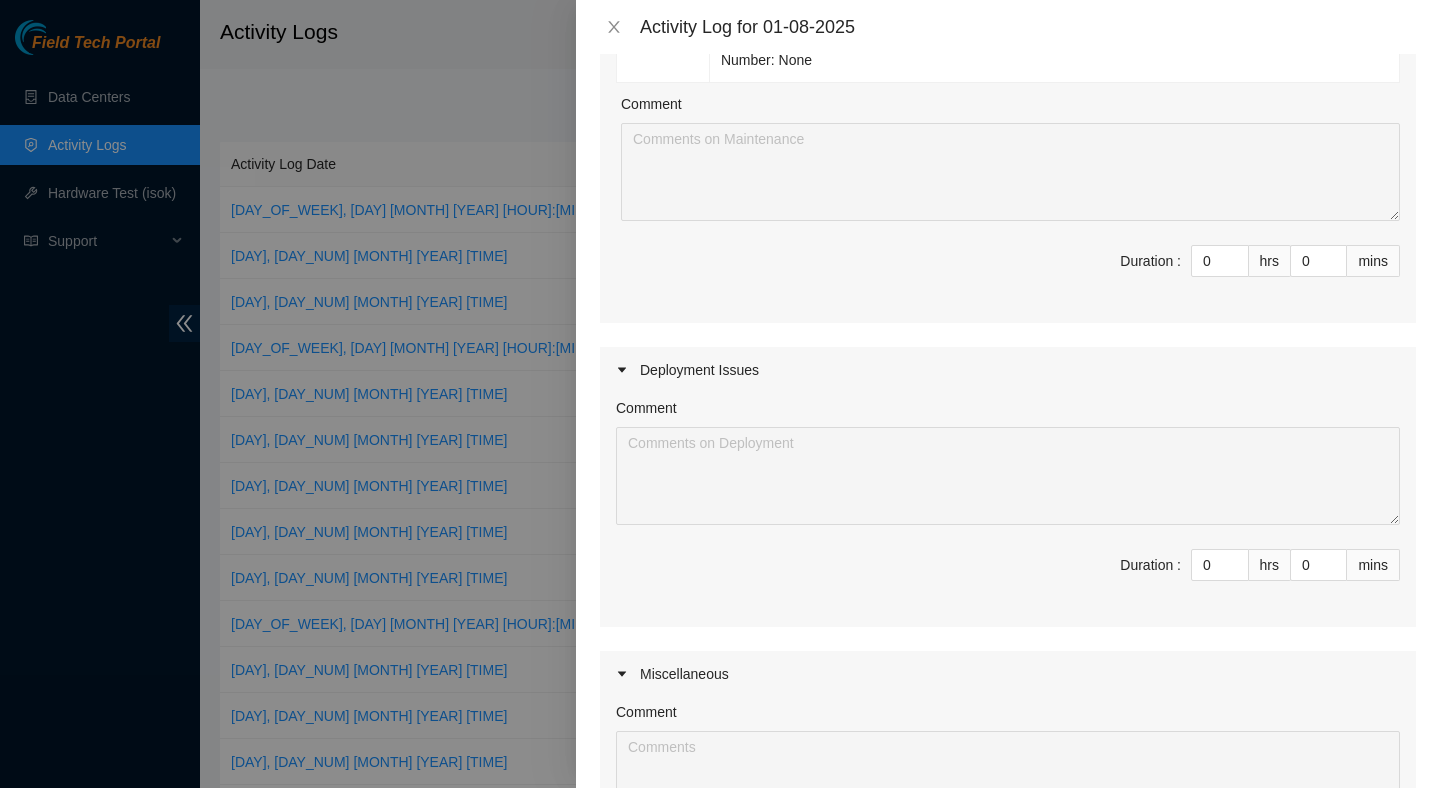 scroll, scrollTop: 1257, scrollLeft: 0, axis: vertical 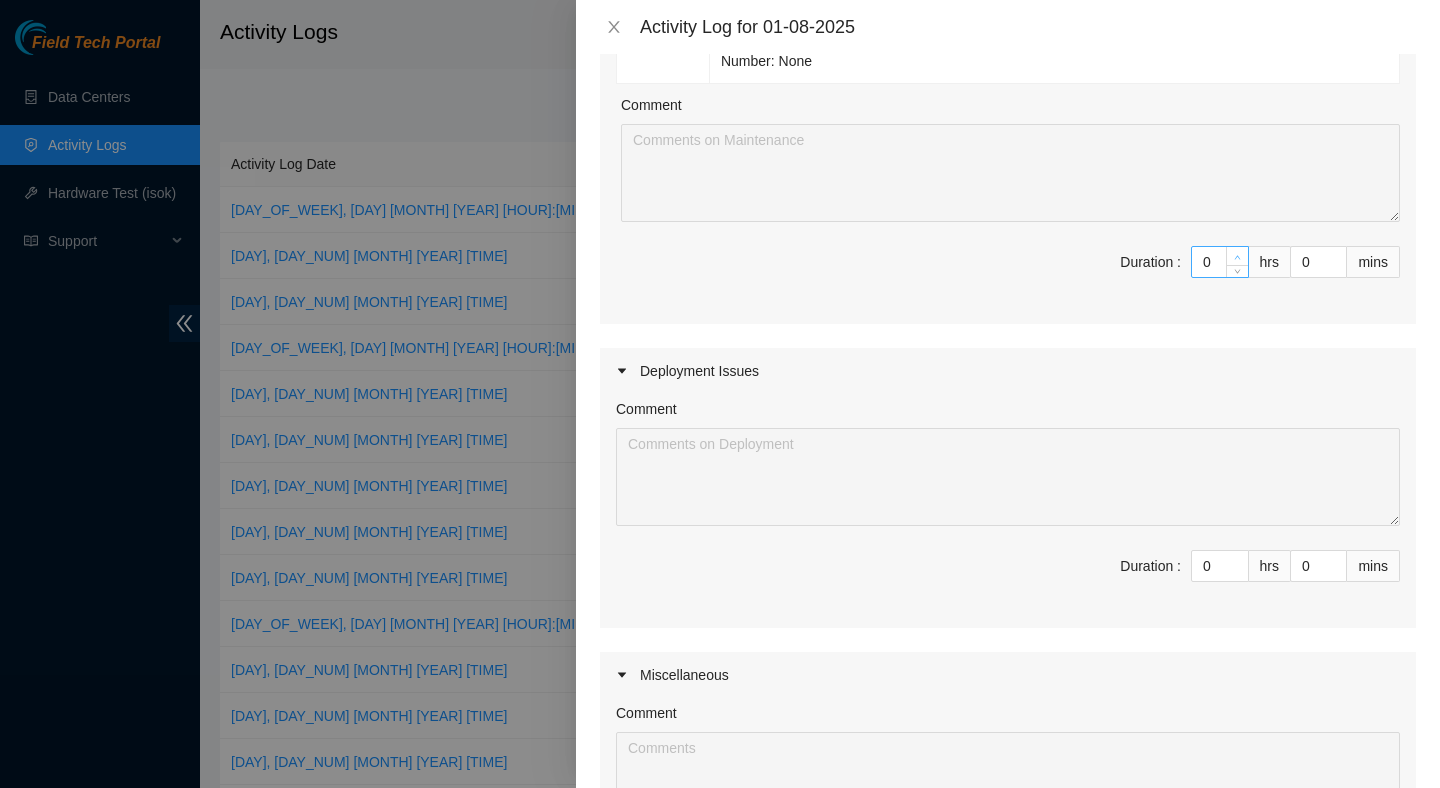 type on "1" 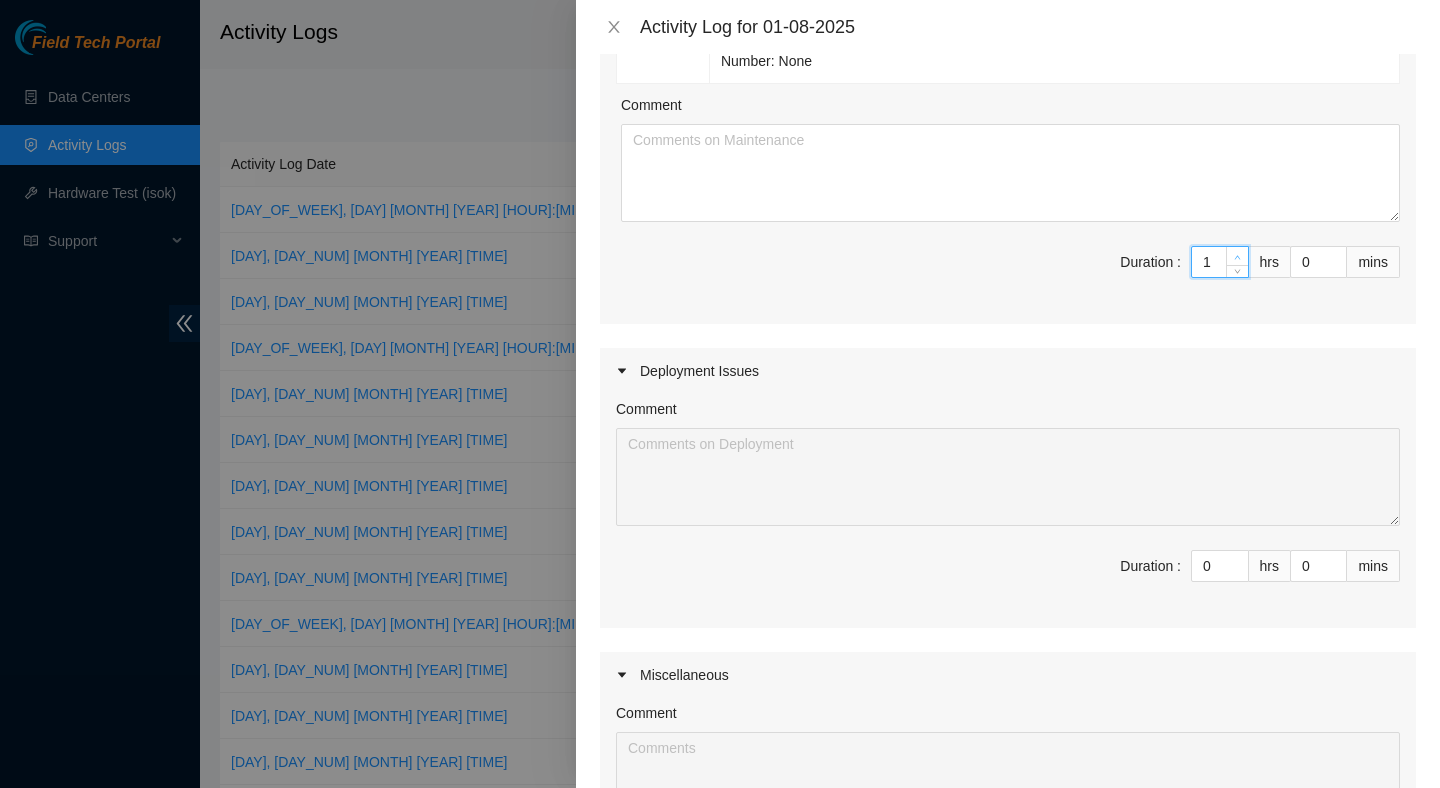click at bounding box center (1238, 257) 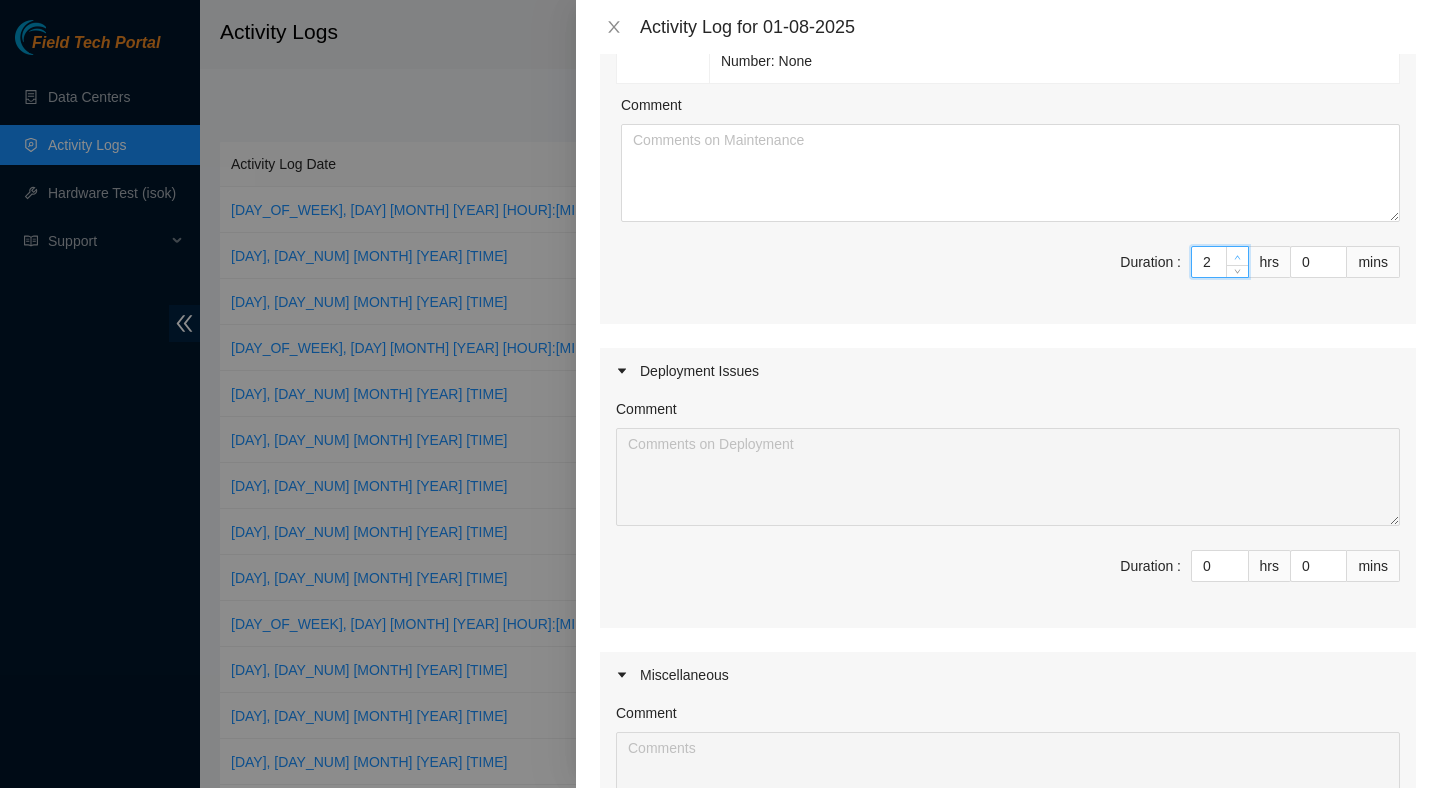 click at bounding box center [1238, 257] 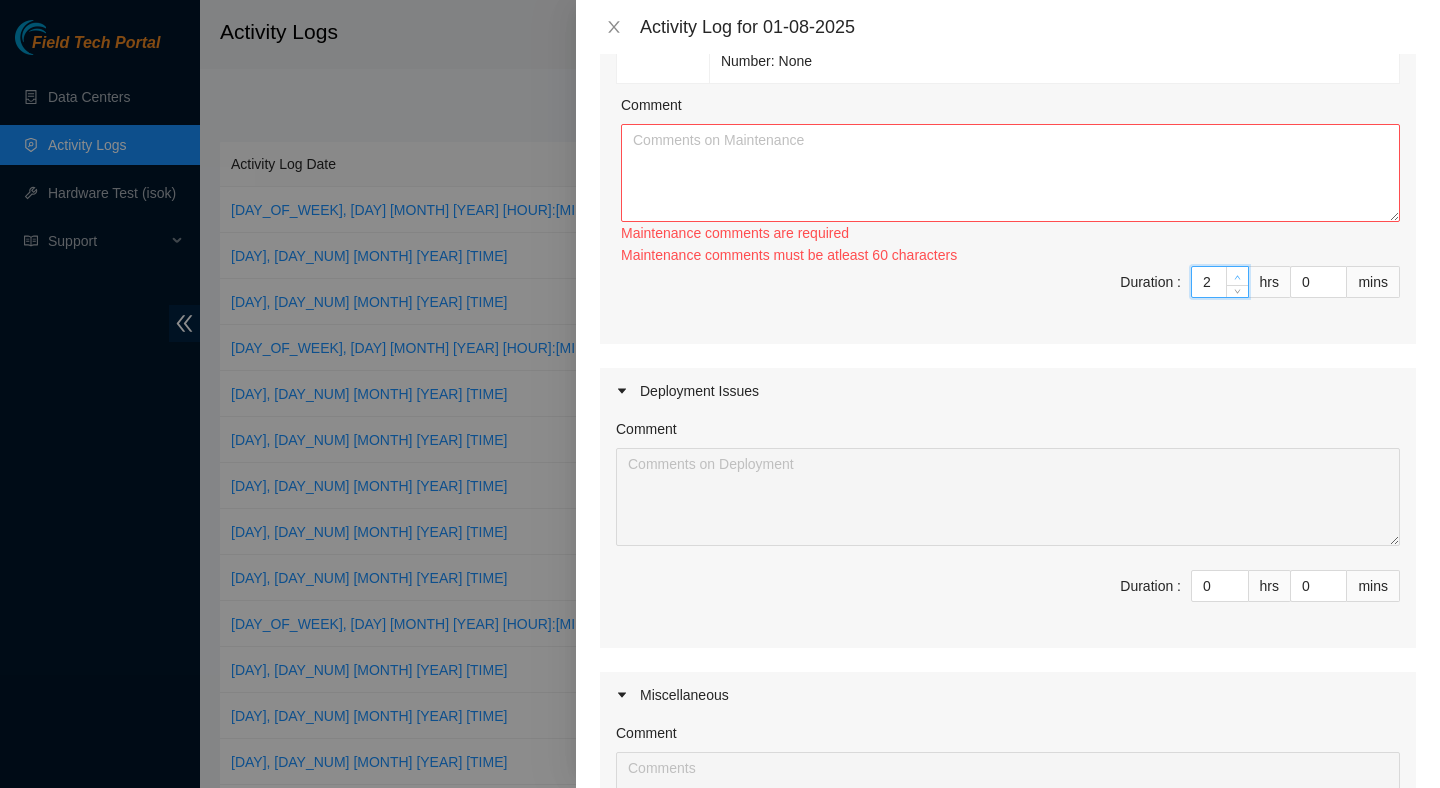 type on "3" 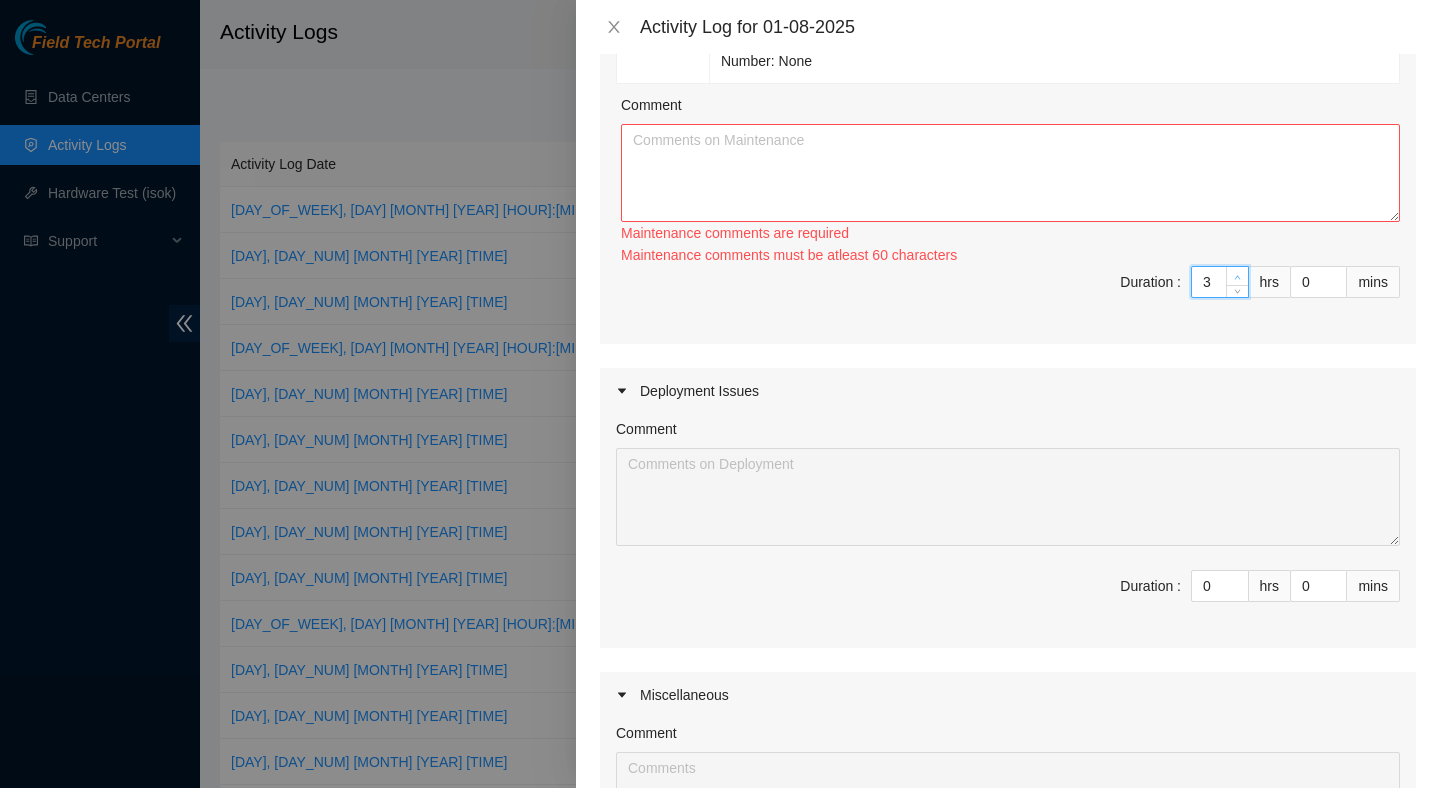 click at bounding box center [1237, 276] 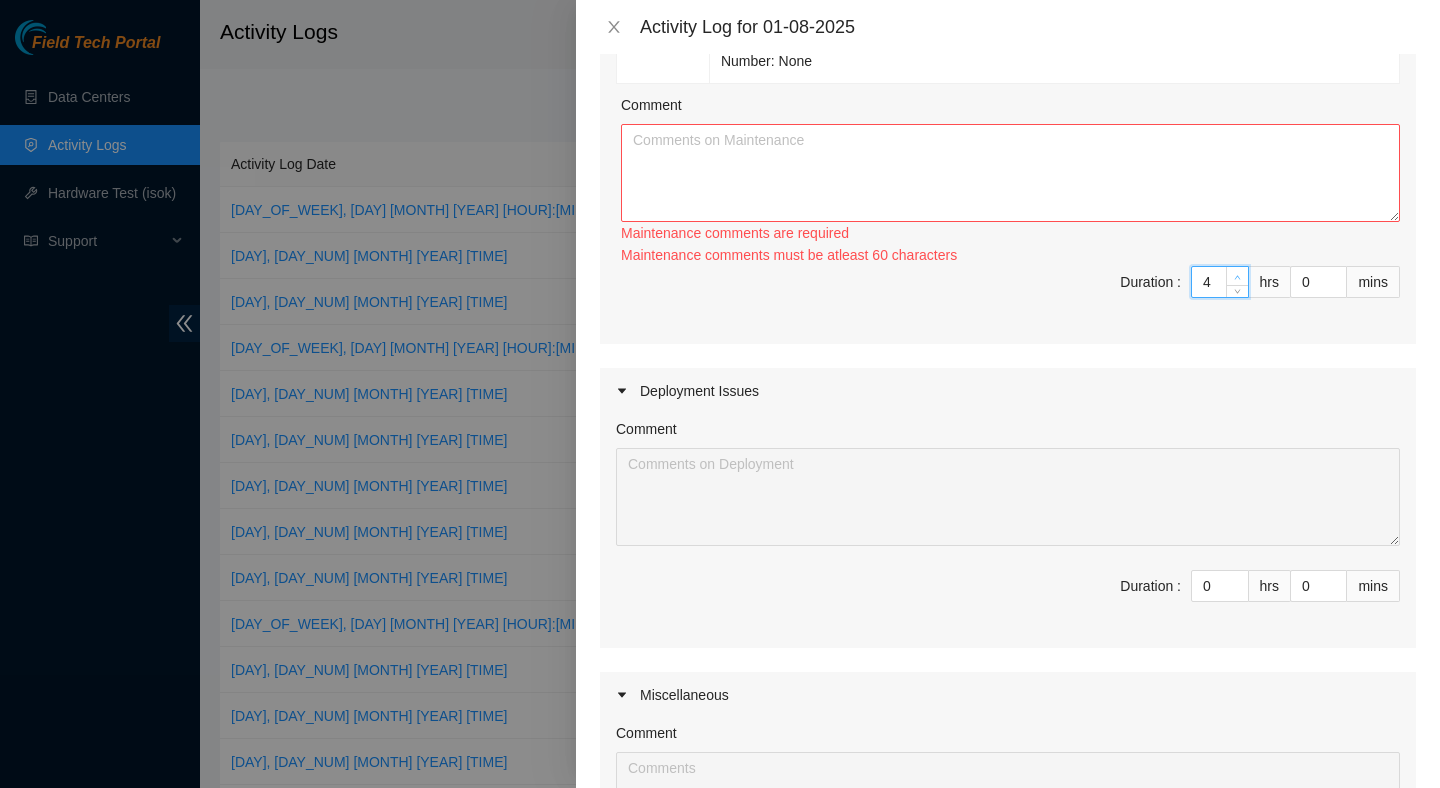 click at bounding box center [1237, 276] 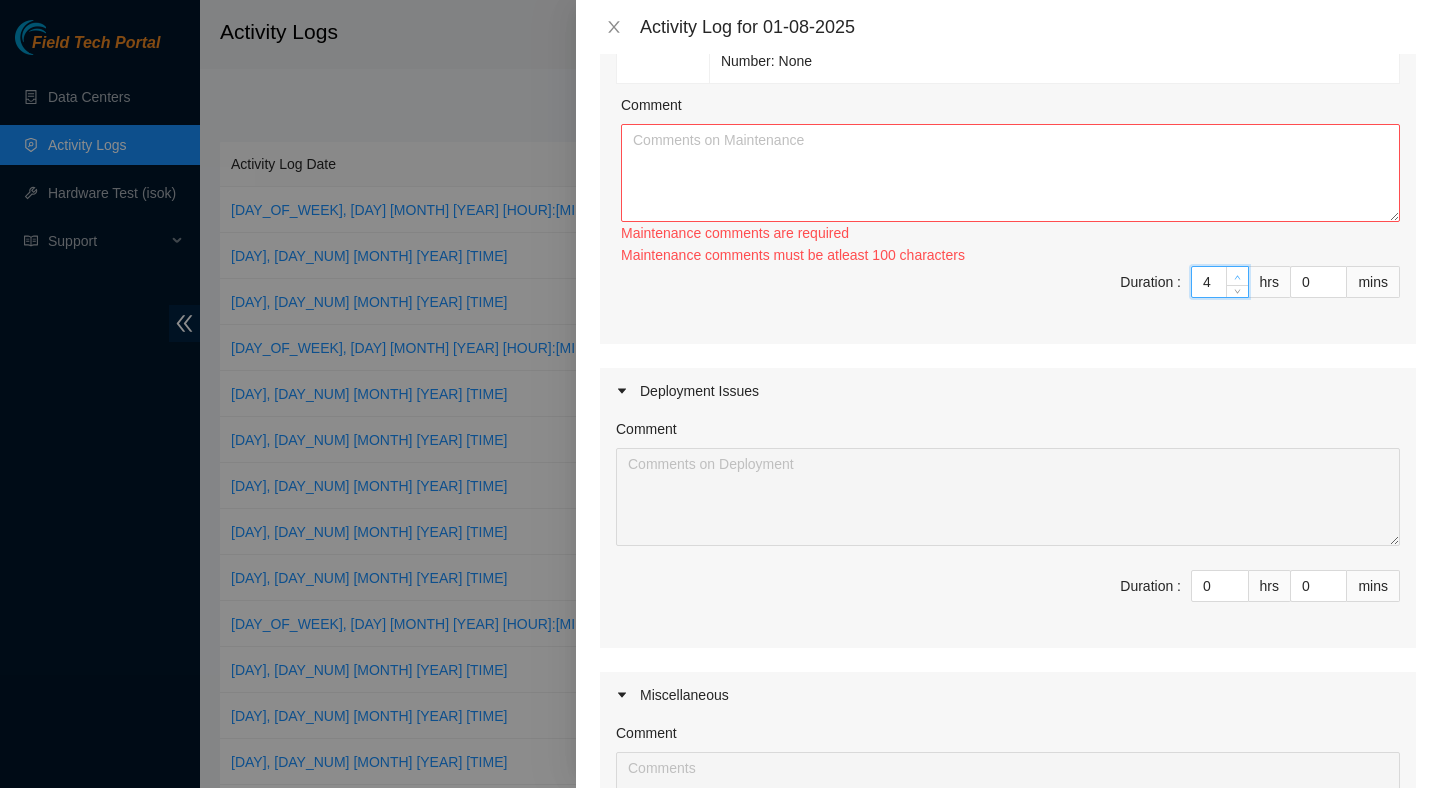 type on "5" 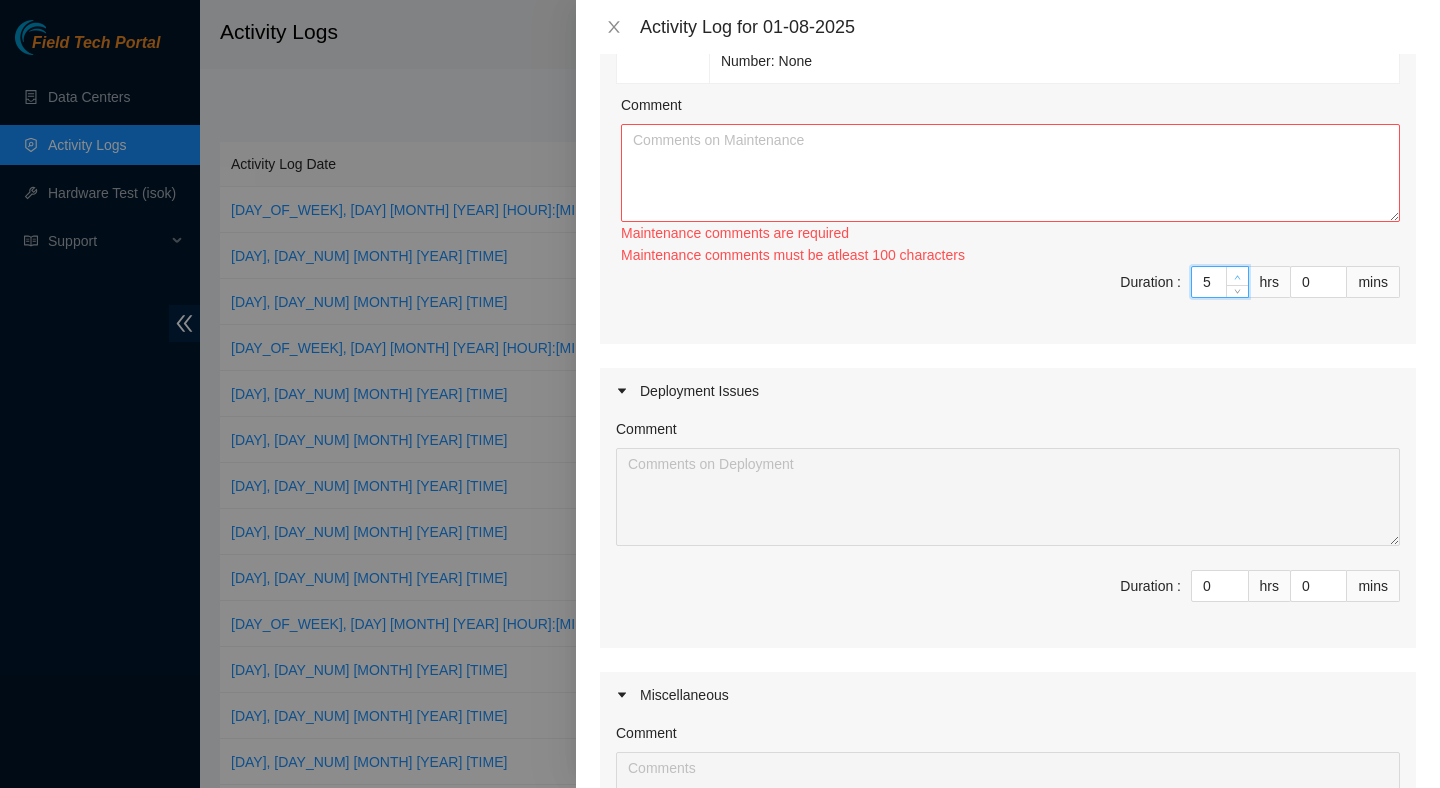 click 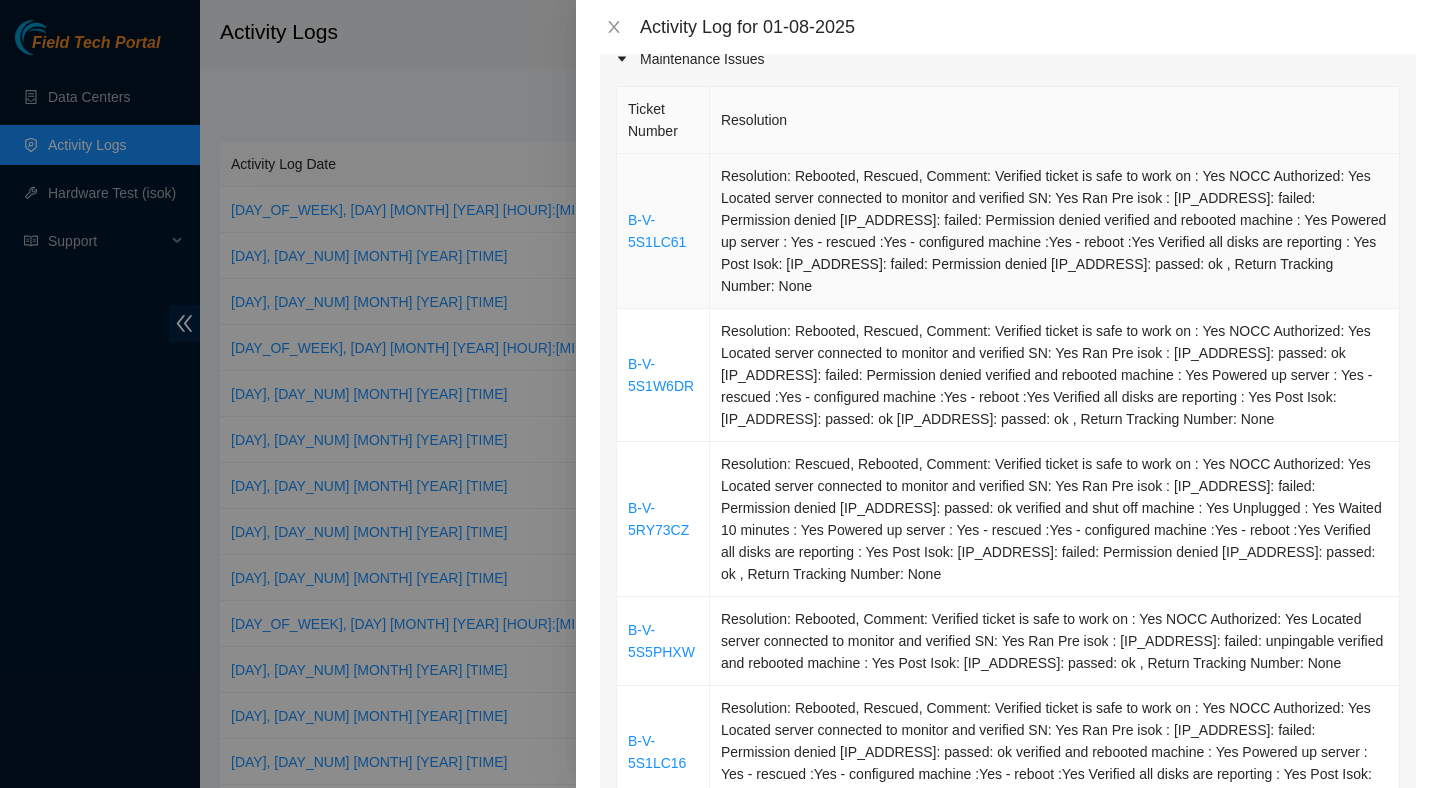 scroll, scrollTop: 180, scrollLeft: 0, axis: vertical 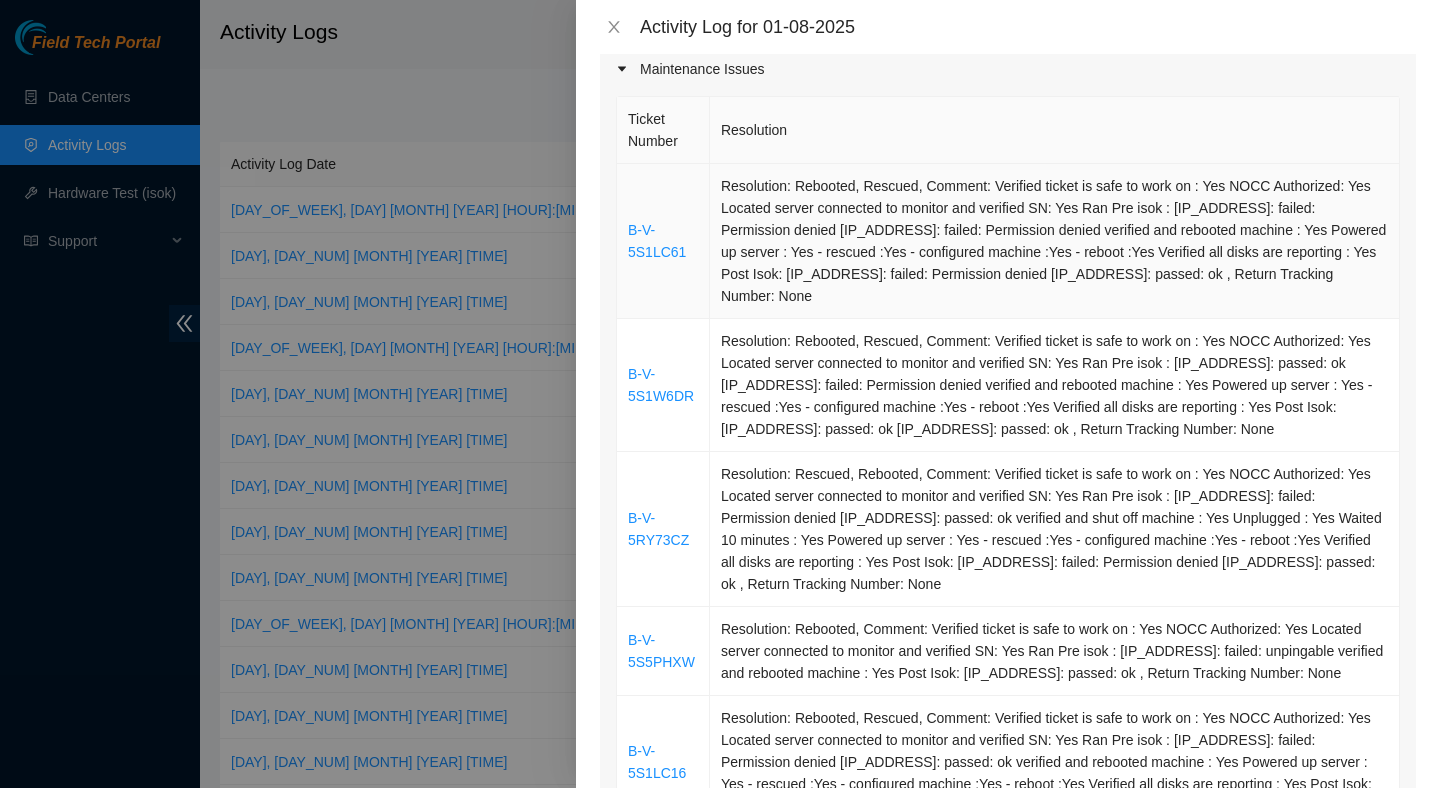 click on "Resolution: Rebooted, Rescued, Comment:
Verified ticket is safe to work on : Yes
NOCC Authorized: Yes
Located server connected to monitor and verified SN: Yes
Ran Pre isok : [IP_ADDRESS]: failed: Permission denied
[IP_ADDRESS]: failed: Permission denied
verified and rebooted machine : Yes
Powered up server : Yes
- rescued :Yes
- configured machine :Yes
- reboot :Yes
Verified all disks are reporting : Yes
Post Isok: [IP_ADDRESS]: failed: Permission denied
[IP_ADDRESS]: passed: ok
, Return Tracking Number: None" at bounding box center [1055, 241] 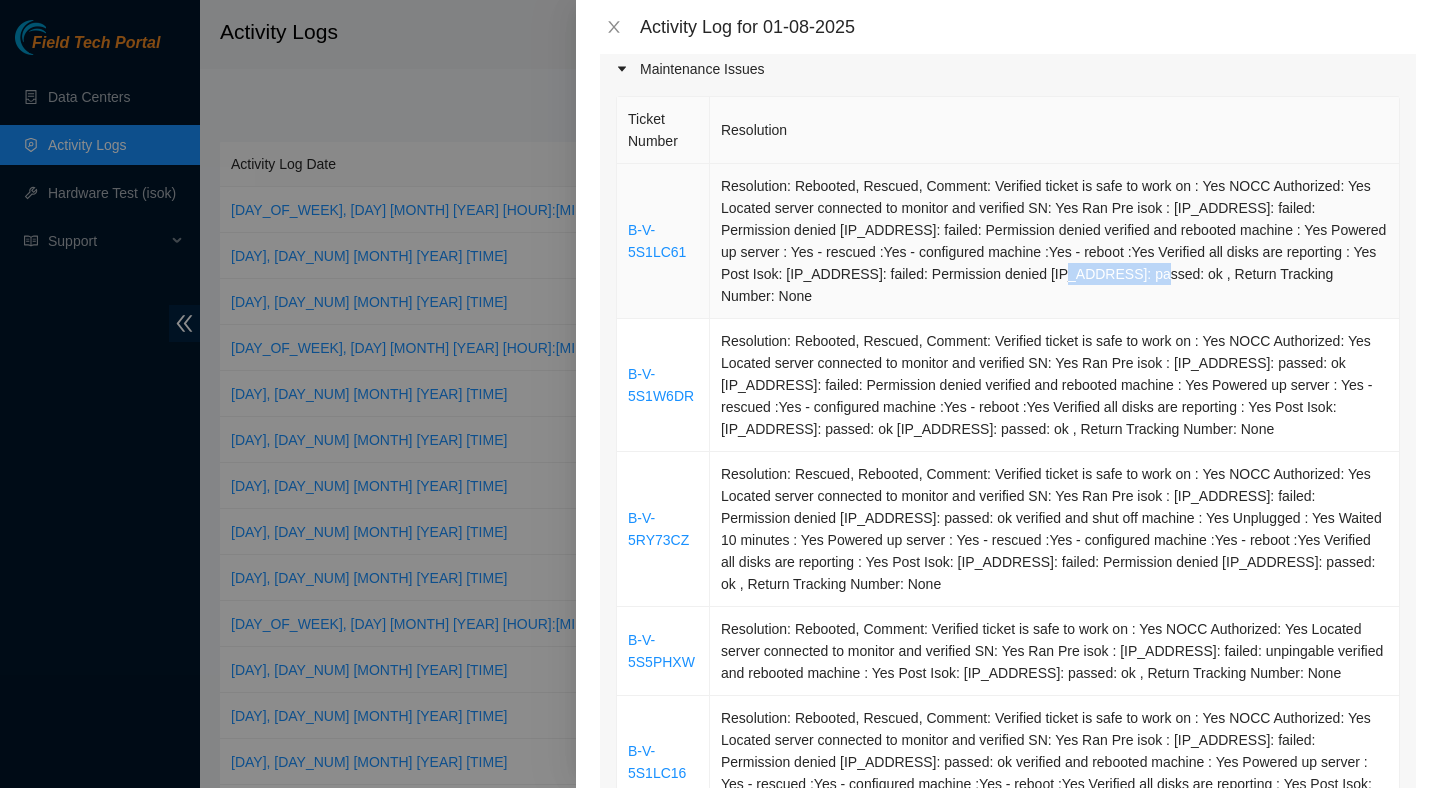 click on "Resolution: Rebooted, Rescued, Comment:
Verified ticket is safe to work on : Yes
NOCC Authorized: Yes
Located server connected to monitor and verified SN: Yes
Ran Pre isok : [IP_ADDRESS]: failed: Permission denied
[IP_ADDRESS]: failed: Permission denied
verified and rebooted machine : Yes
Powered up server : Yes
- rescued :Yes
- configured machine :Yes
- reboot :Yes
Verified all disks are reporting : Yes
Post Isok: [IP_ADDRESS]: failed: Permission denied
[IP_ADDRESS]: passed: ok
, Return Tracking Number: None" at bounding box center [1055, 241] 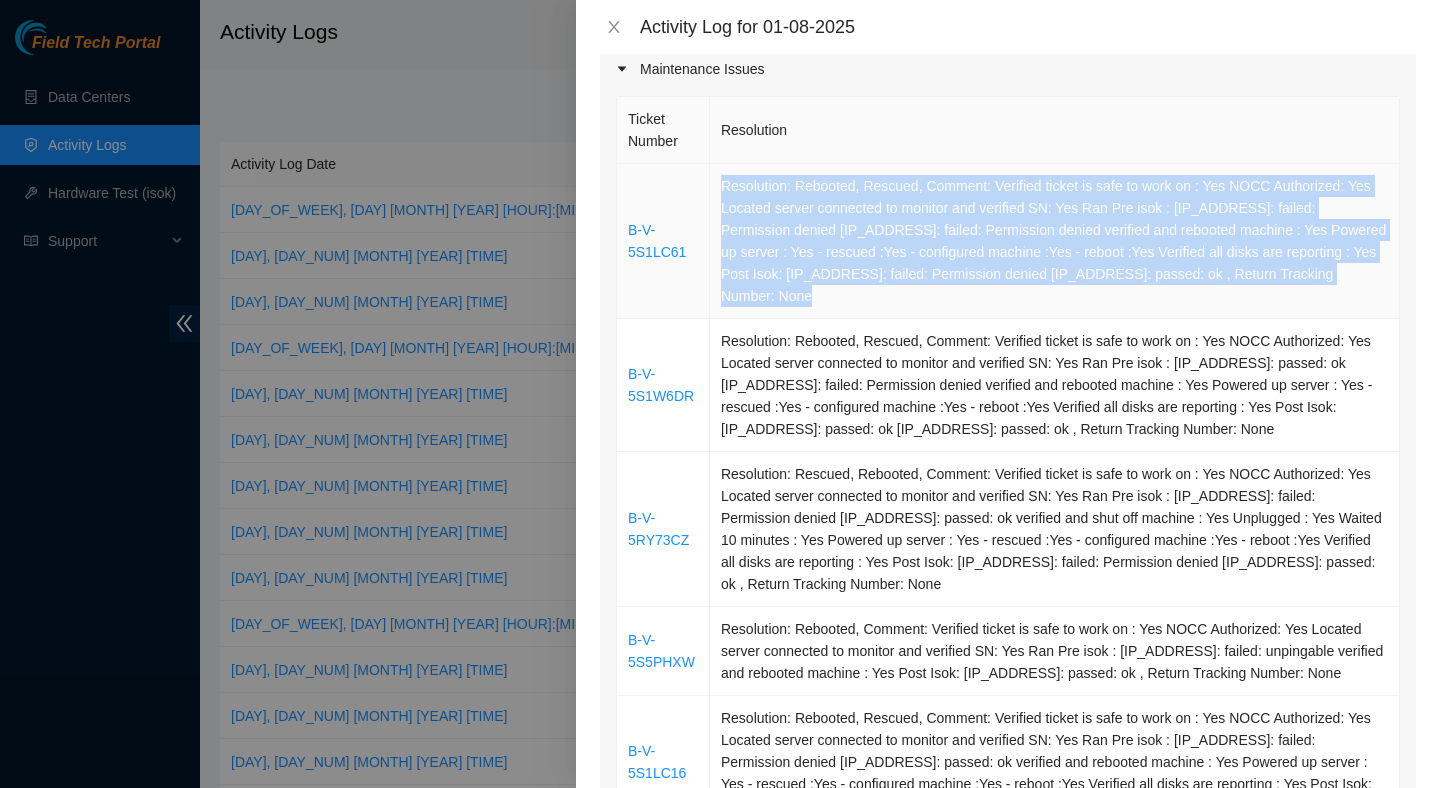 click on "Resolution: Rebooted, Rescued, Comment:
Verified ticket is safe to work on : Yes
NOCC Authorized: Yes
Located server connected to monitor and verified SN: Yes
Ran Pre isok : [IP_ADDRESS]: failed: Permission denied
[IP_ADDRESS]: failed: Permission denied
verified and rebooted machine : Yes
Powered up server : Yes
- rescued :Yes
- configured machine :Yes
- reboot :Yes
Verified all disks are reporting : Yes
Post Isok: [IP_ADDRESS]: failed: Permission denied
[IP_ADDRESS]: passed: ok
, Return Tracking Number: None" at bounding box center (1055, 241) 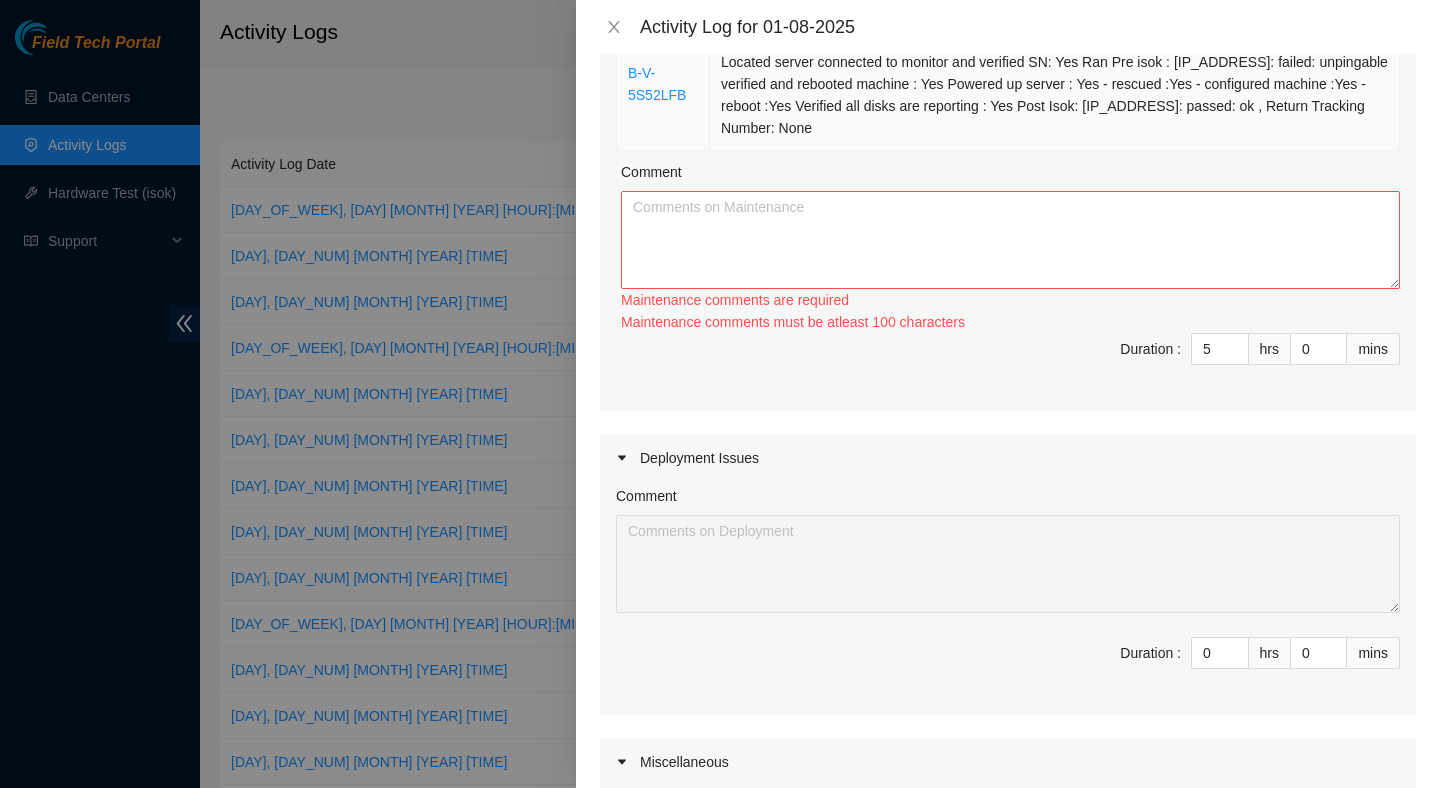 scroll, scrollTop: 1196, scrollLeft: 0, axis: vertical 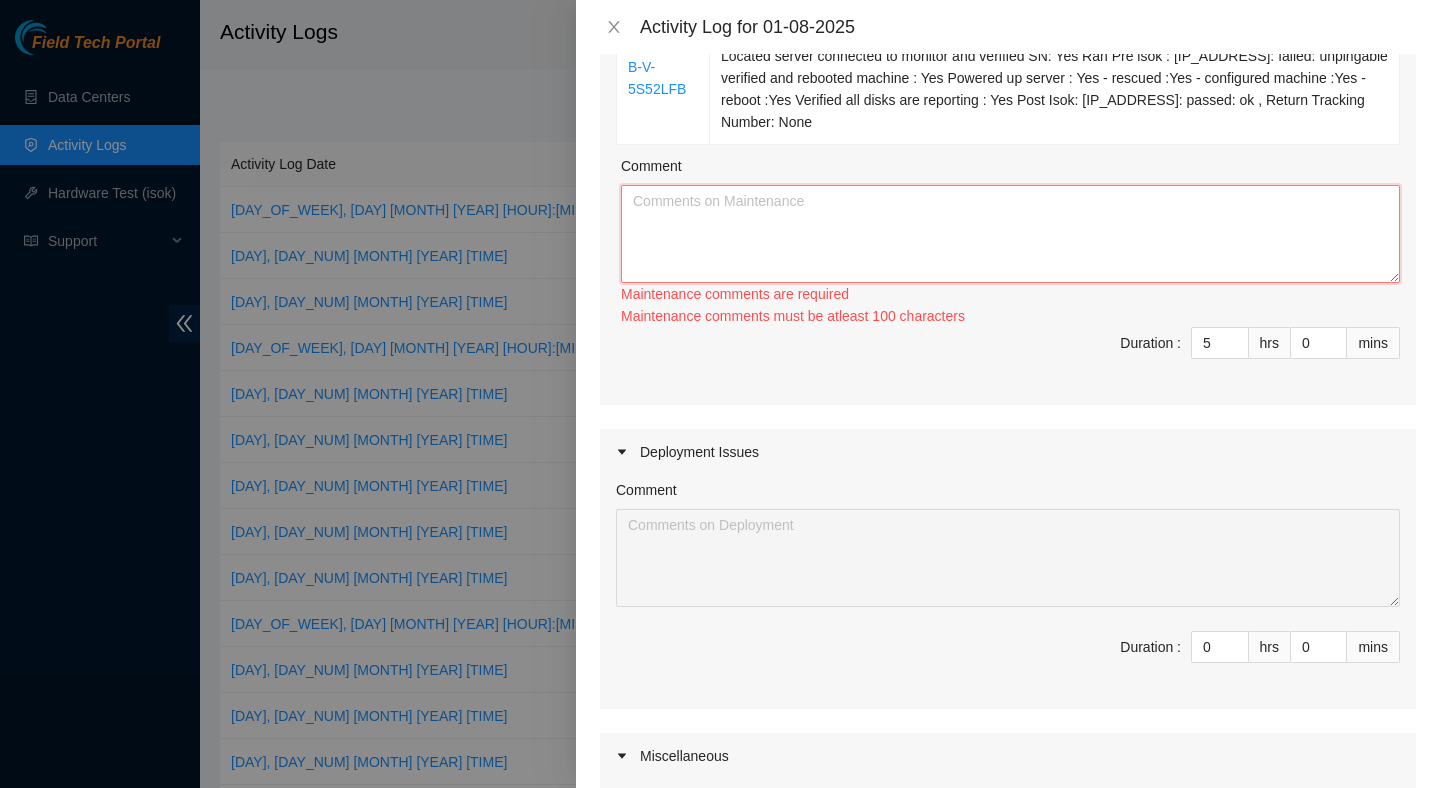 click on "Comment" at bounding box center (1010, 234) 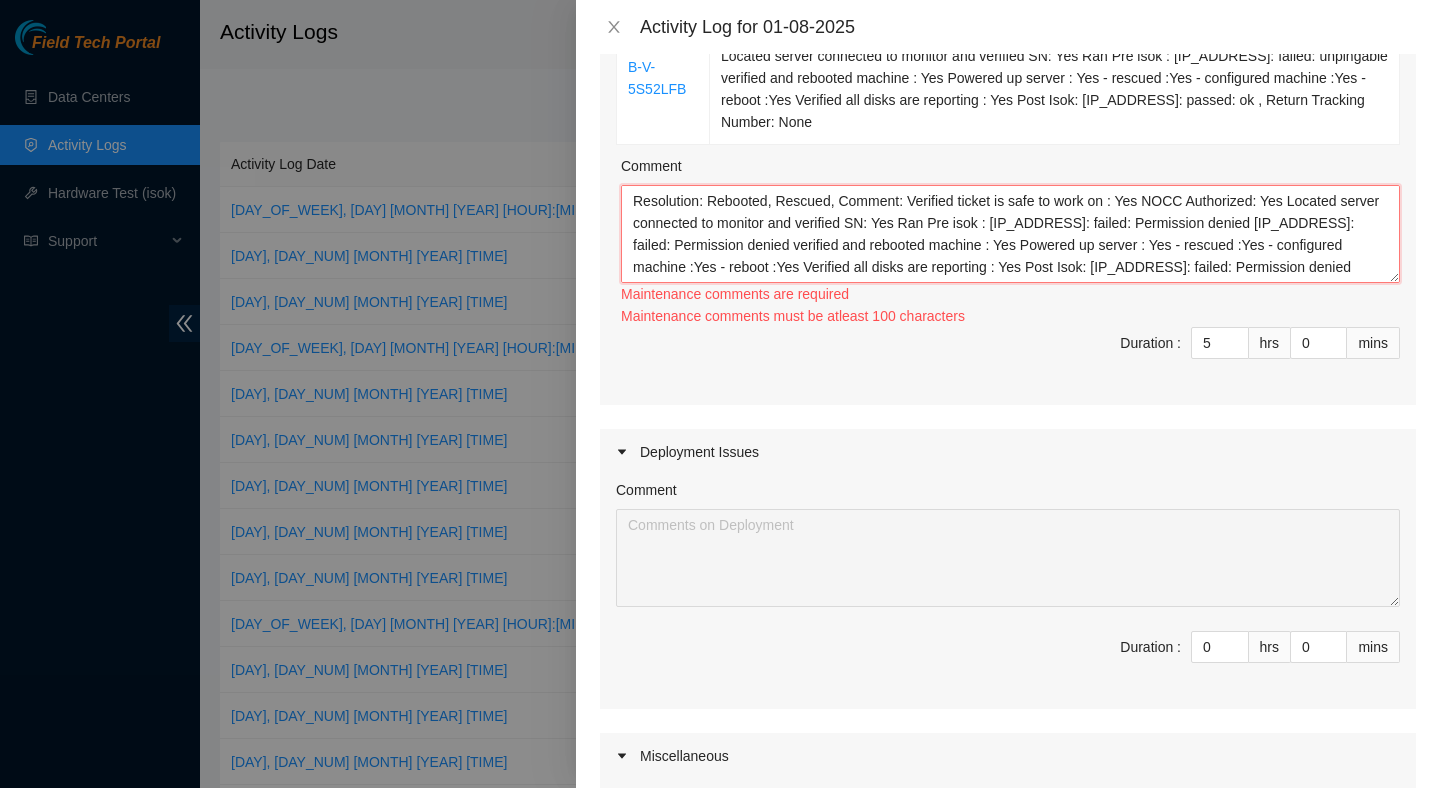 scroll, scrollTop: 37, scrollLeft: 0, axis: vertical 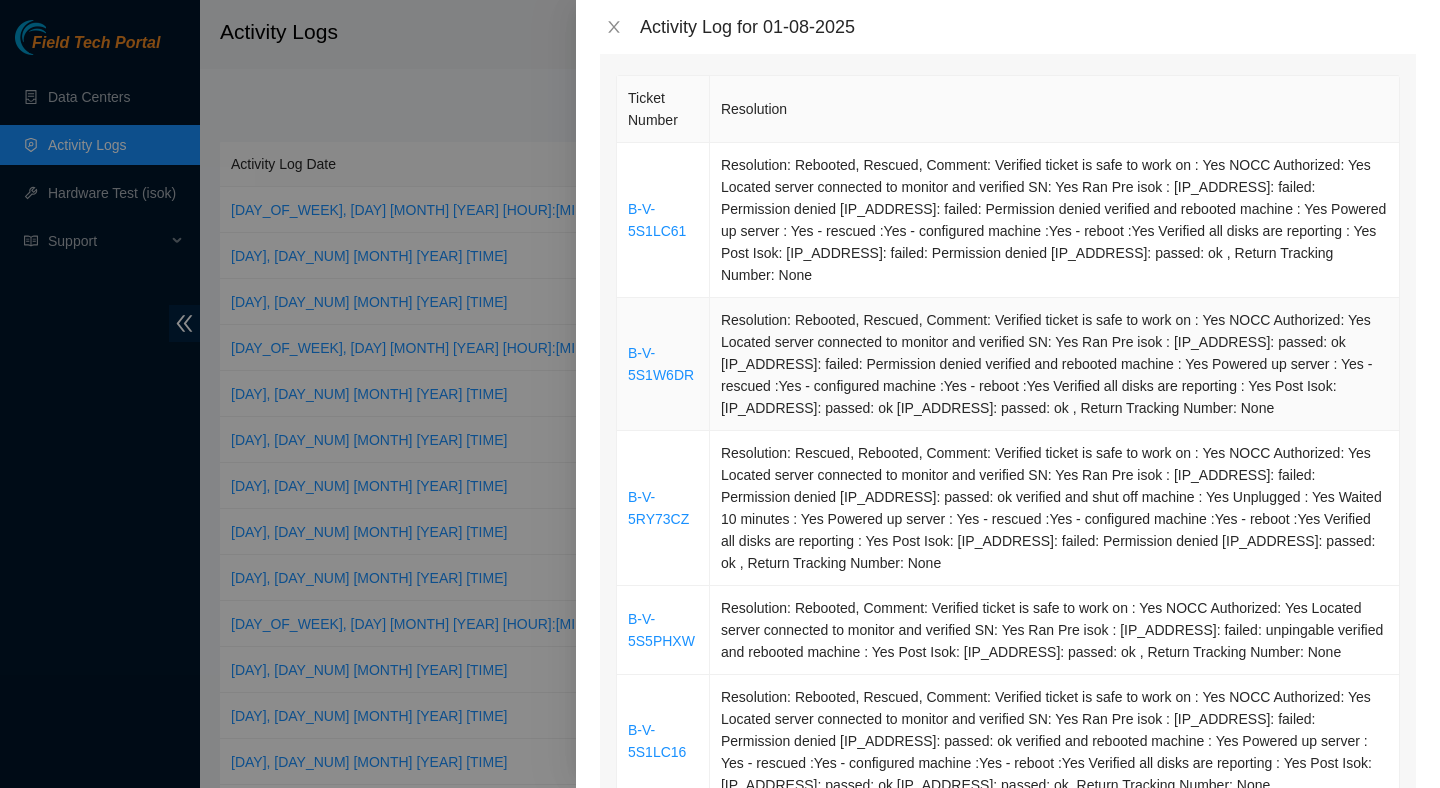 click on "Resolution: Rebooted, Rescued, Comment:
Verified ticket is safe to work on : Yes
NOCC Authorized: Yes
Located server connected to monitor and verified SN: Yes
Ran Pre isok : [IP_ADDRESS]: passed: ok
[IP_ADDRESS]: failed: Permission denied
verified and rebooted machine : Yes
Powered up server : Yes
- rescued :Yes
- configured machine :Yes
- reboot :Yes
Verified all disks are reporting : Yes
Post Isok: [IP_ADDRESS]: passed: ok
[IP_ADDRESS]: passed: ok
, Return Tracking Number: None" at bounding box center (1055, 364) 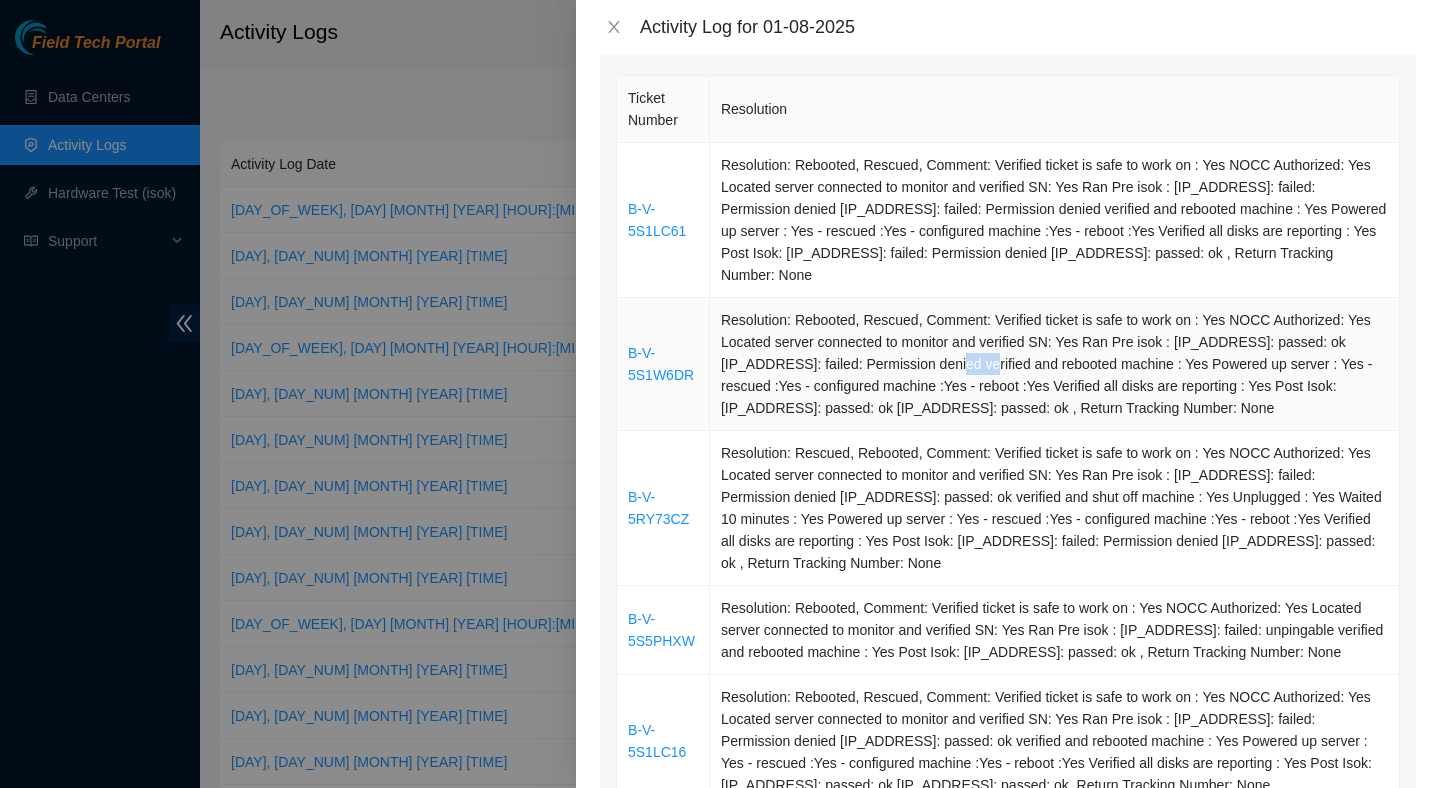 click on "Resolution: Rebooted, Rescued, Comment:
Verified ticket is safe to work on : Yes
NOCC Authorized: Yes
Located server connected to monitor and verified SN: Yes
Ran Pre isok : [IP_ADDRESS]: passed: ok
[IP_ADDRESS]: failed: Permission denied
verified and rebooted machine : Yes
Powered up server : Yes
- rescued :Yes
- configured machine :Yes
- reboot :Yes
Verified all disks are reporting : Yes
Post Isok: [IP_ADDRESS]: passed: ok
[IP_ADDRESS]: passed: ok
, Return Tracking Number: None" at bounding box center [1055, 364] 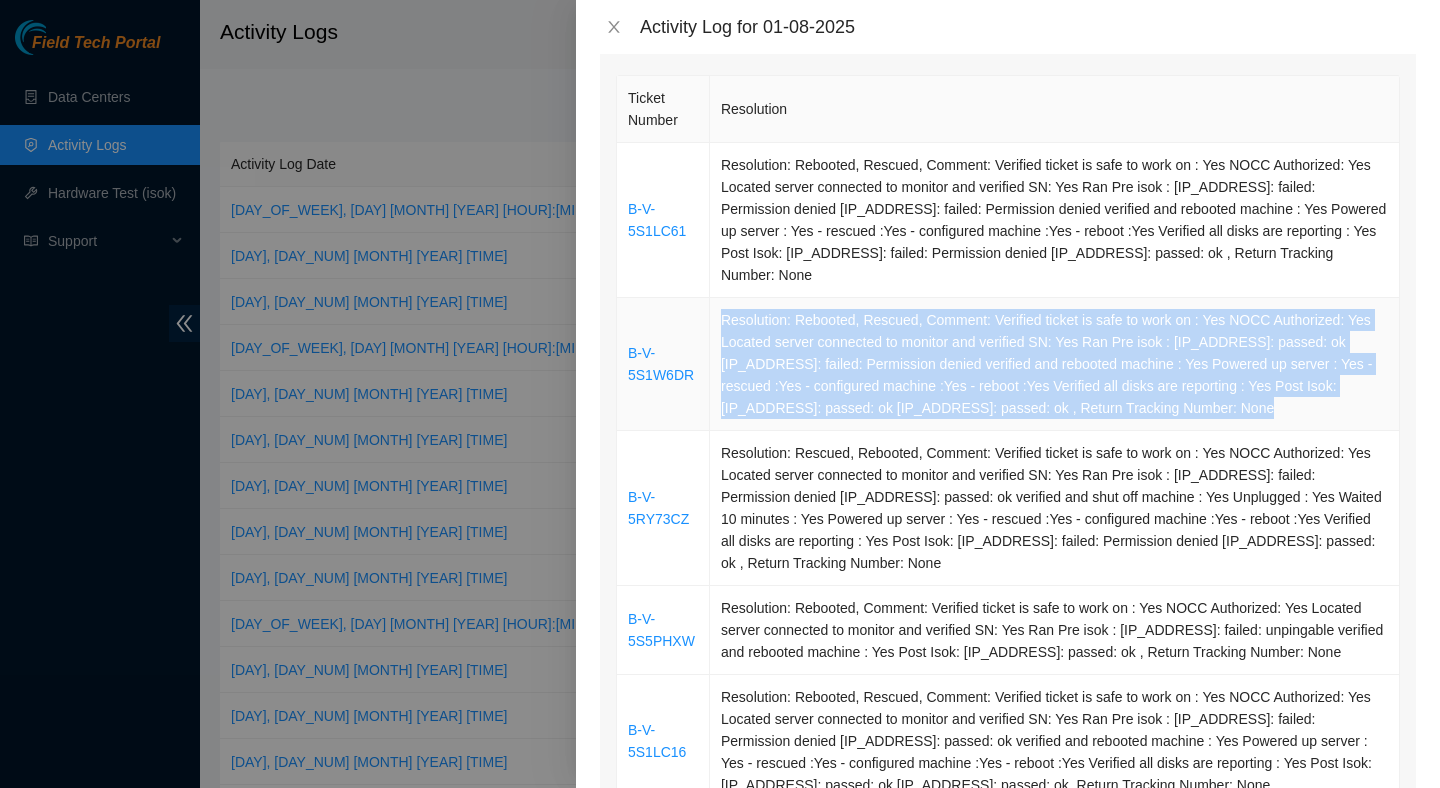 click on "Resolution: Rebooted, Rescued, Comment:
Verified ticket is safe to work on : Yes
NOCC Authorized: Yes
Located server connected to monitor and verified SN: Yes
Ran Pre isok : [IP_ADDRESS]: passed: ok
[IP_ADDRESS]: failed: Permission denied
verified and rebooted machine : Yes
Powered up server : Yes
- rescued :Yes
- configured machine :Yes
- reboot :Yes
Verified all disks are reporting : Yes
Post Isok: [IP_ADDRESS]: passed: ok
[IP_ADDRESS]: passed: ok
, Return Tracking Number: None" at bounding box center [1055, 364] 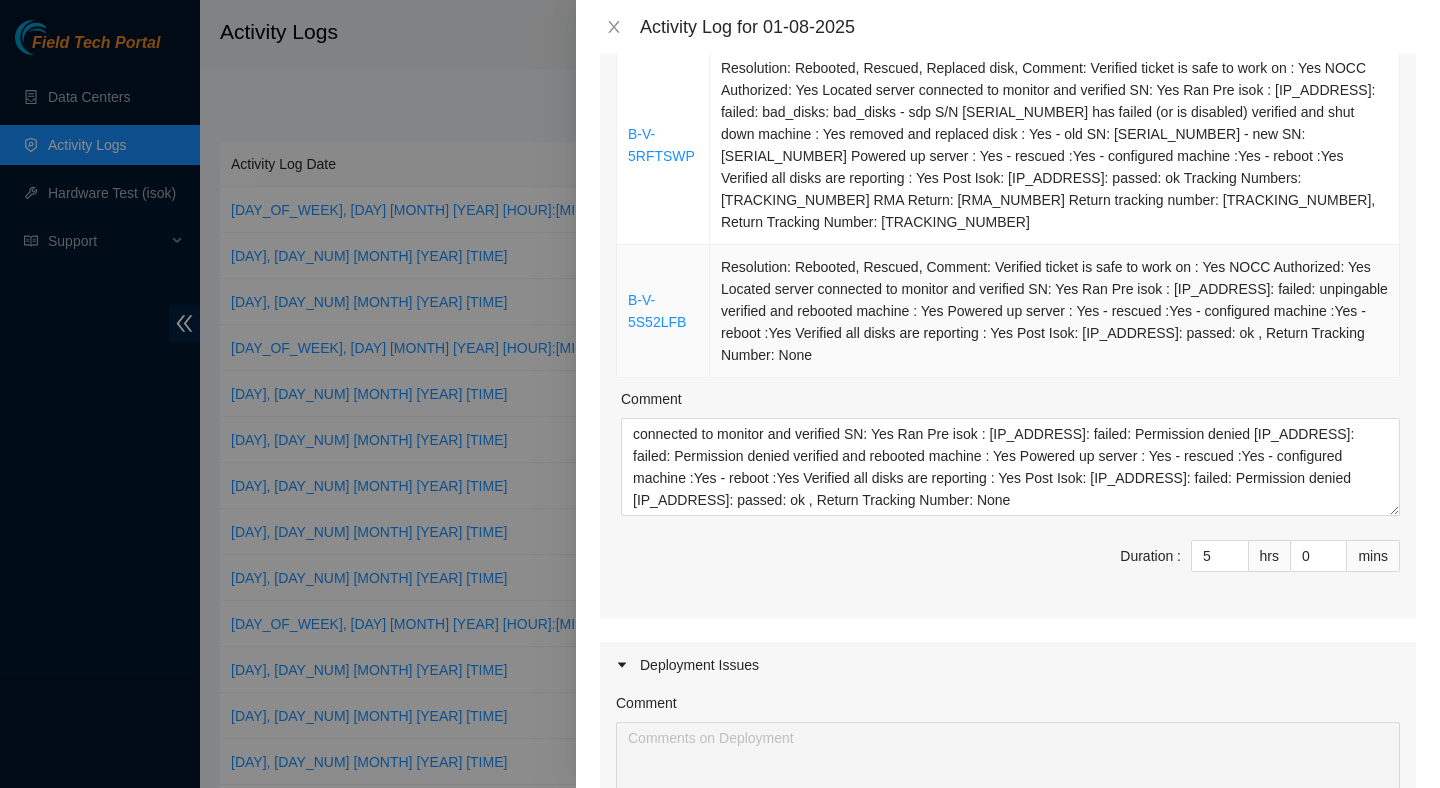 scroll, scrollTop: 1023, scrollLeft: 0, axis: vertical 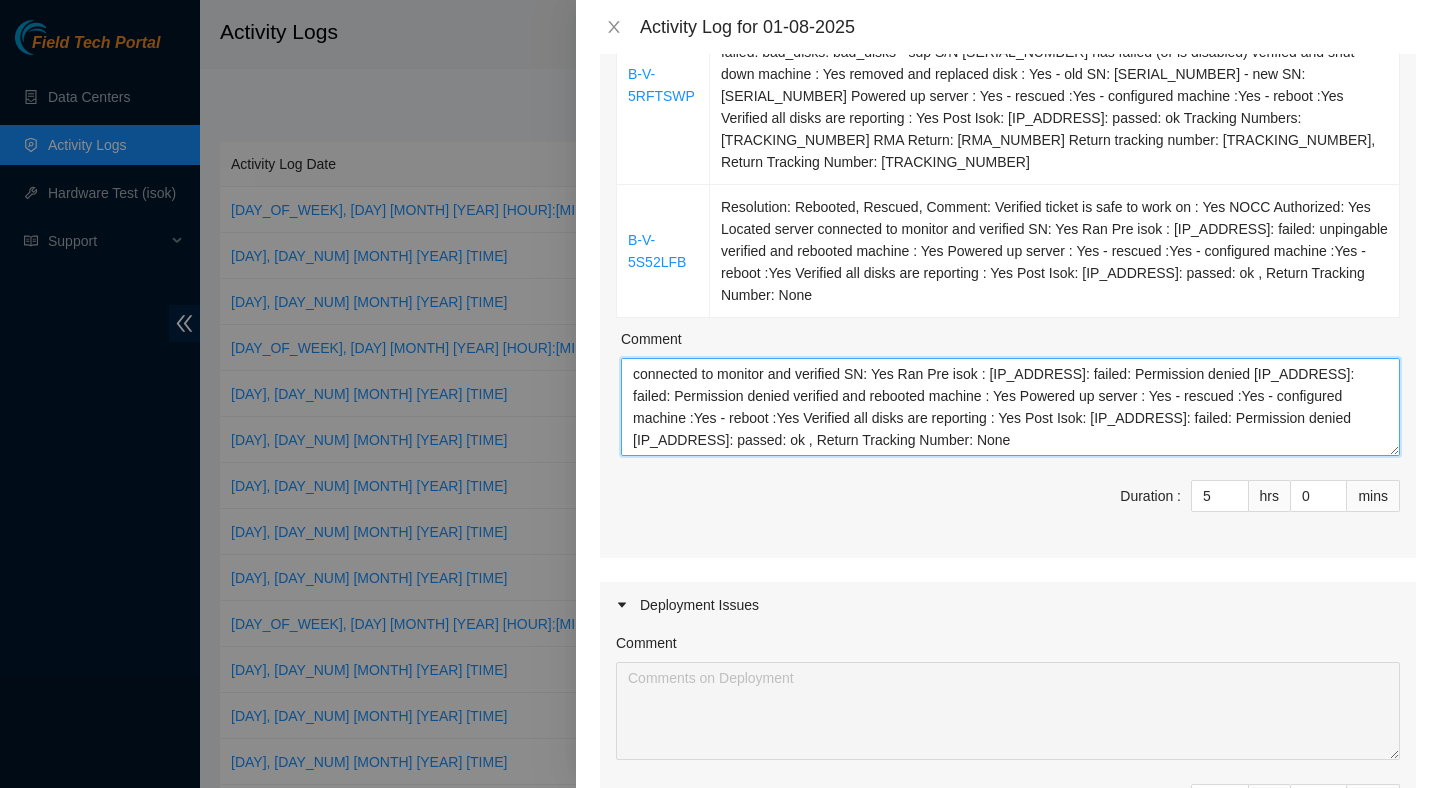 click on "Resolution: Rebooted, Rescued, Comment: Verified ticket is safe to work on : Yes NOCC Authorized: Yes Located server connected to monitor and verified SN: Yes Ran Pre isok : [IP_ADDRESS]: failed: Permission denied [IP_ADDRESS]: failed: Permission denied verified and rebooted machine : Yes Powered up server : Yes - rescued :Yes - configured machine :Yes - reboot :Yes Verified all disks are reporting : Yes Post Isok: [IP_ADDRESS]: failed: Permission denied [IP_ADDRESS]: passed: ok , Return Tracking Number: None" at bounding box center (1010, 407) 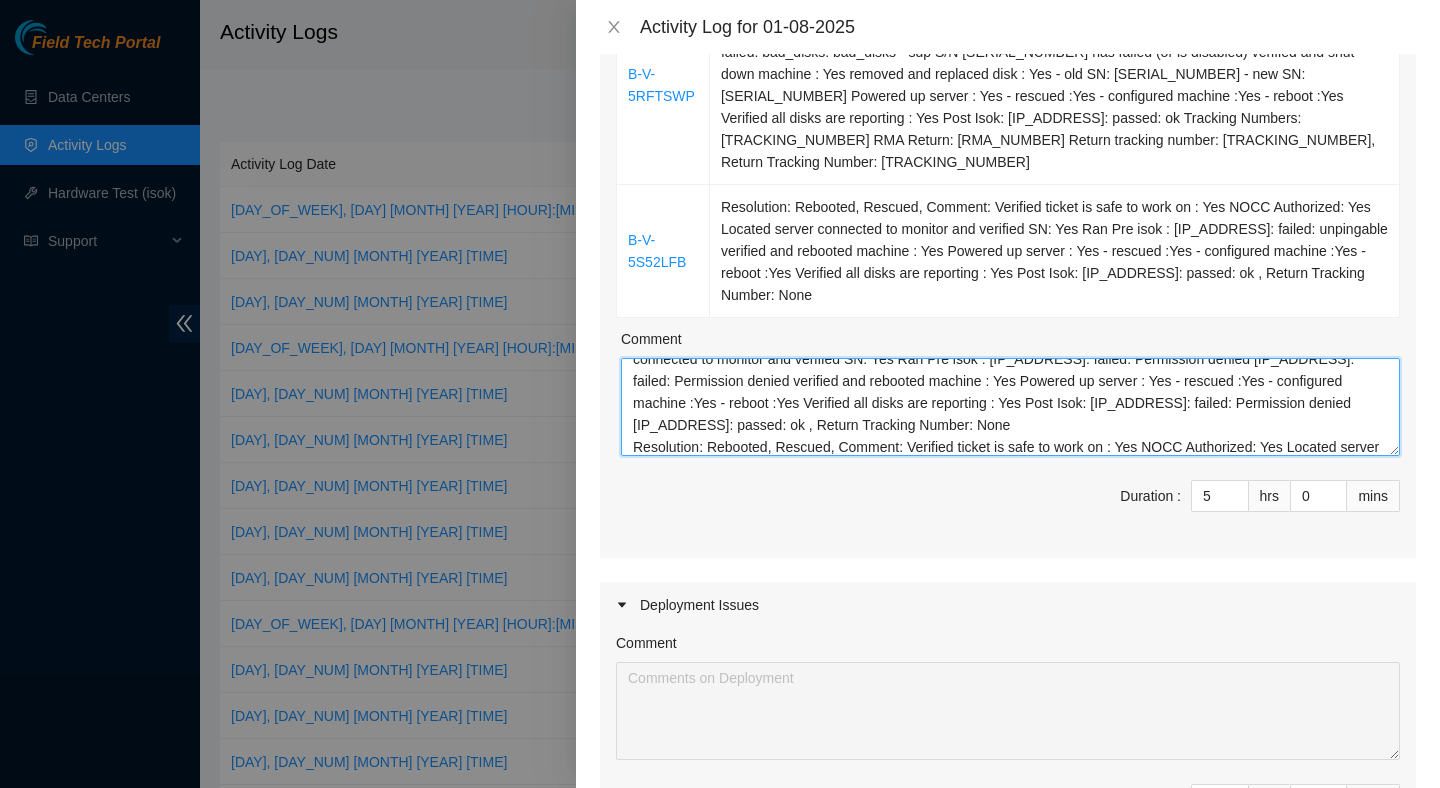 scroll, scrollTop: 147, scrollLeft: 0, axis: vertical 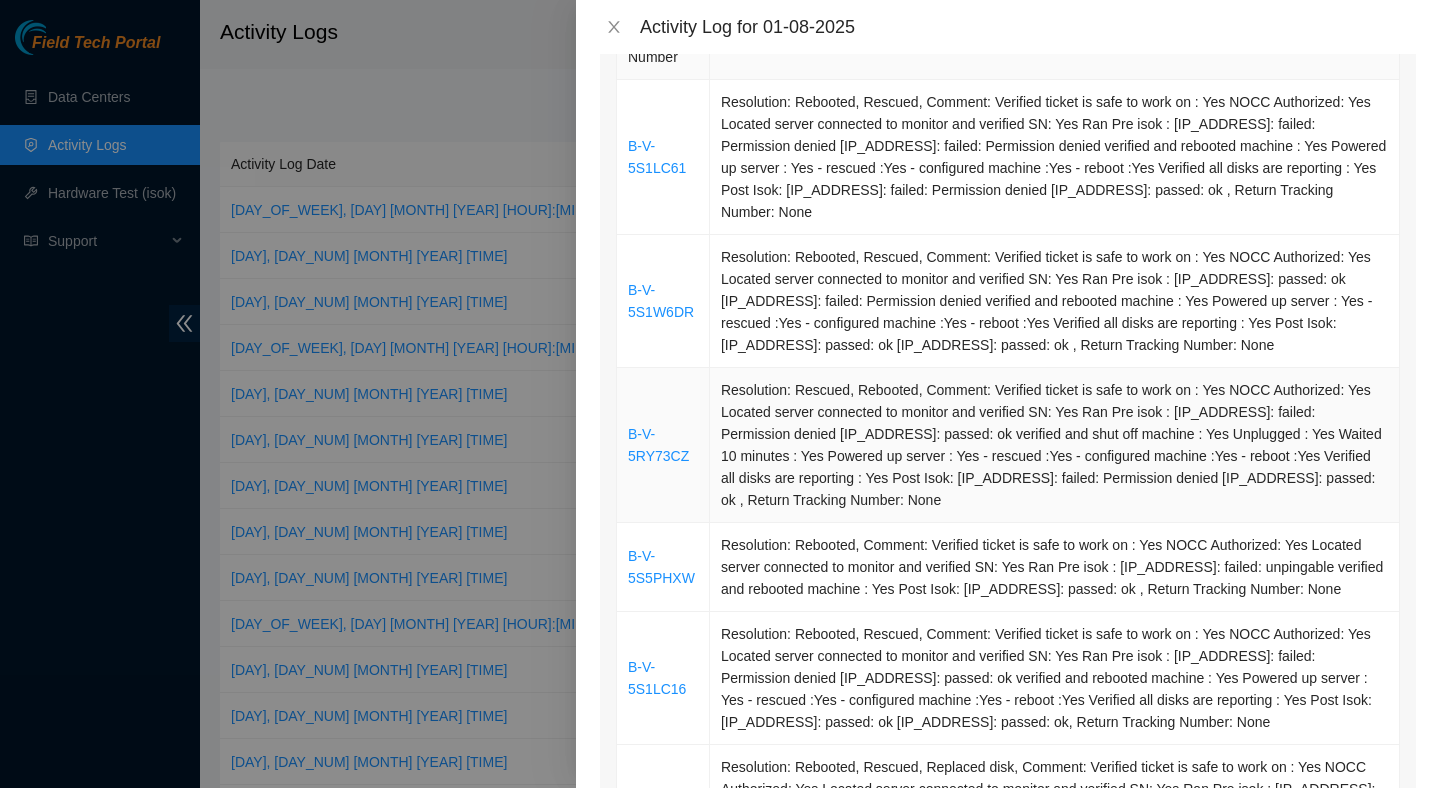 click on "Resolution: Rescued, Rebooted, Comment:
Verified ticket is safe to work on : Yes
NOCC Authorized: Yes
Located server connected to monitor and verified SN: Yes
Ran Pre isok : [IP_ADDRESS]: failed: Permission denied
[IP_ADDRESS]: passed: ok
verified and shut off machine : Yes
Unplugged : Yes
Waited 10 minutes : Yes
Powered up server : Yes
- rescued :Yes
- configured machine :Yes
- reboot :Yes
Verified all disks are reporting : Yes
Post Isok: [IP_ADDRESS]: failed: Permission denied
[IP_ADDRESS]: passed: ok
, Return Tracking Number: None" at bounding box center (1055, 445) 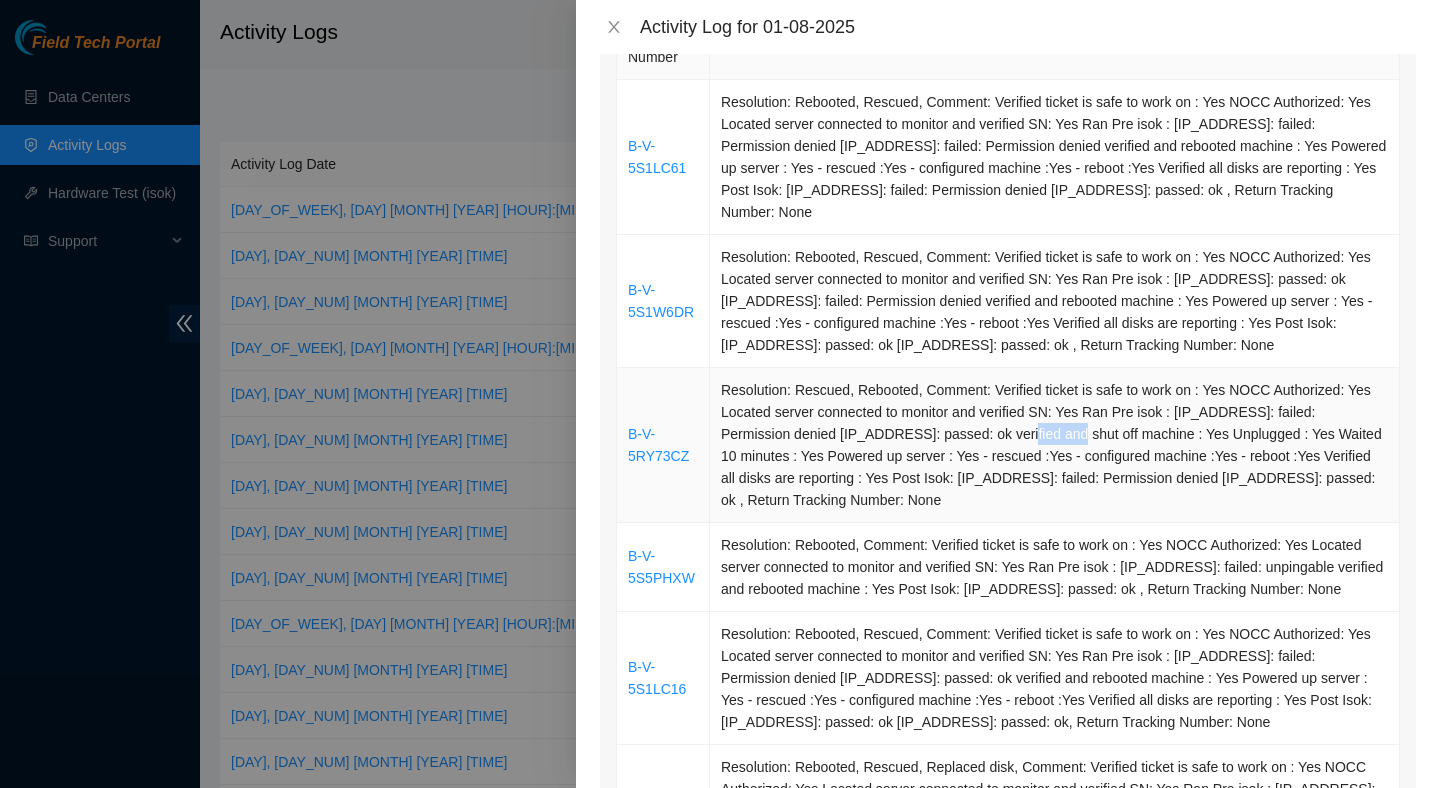 click on "Resolution: Rescued, Rebooted, Comment:
Verified ticket is safe to work on : Yes
NOCC Authorized: Yes
Located server connected to monitor and verified SN: Yes
Ran Pre isok : [IP_ADDRESS]: failed: Permission denied
[IP_ADDRESS]: passed: ok
verified and shut off machine : Yes
Unplugged : Yes
Waited 10 minutes : Yes
Powered up server : Yes
- rescued :Yes
- configured machine :Yes
- reboot :Yes
Verified all disks are reporting : Yes
Post Isok: [IP_ADDRESS]: failed: Permission denied
[IP_ADDRESS]: passed: ok
, Return Tracking Number: None" at bounding box center (1055, 445) 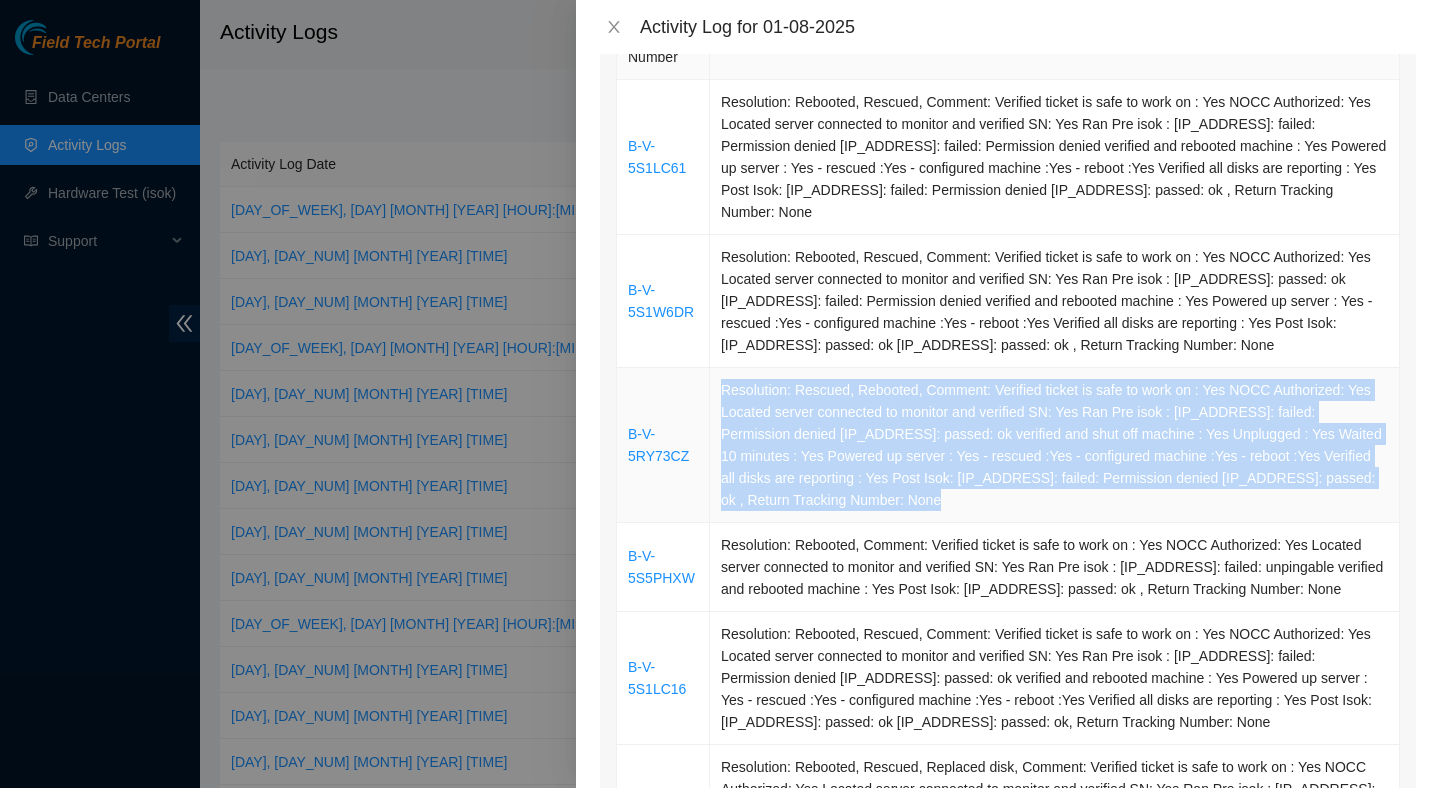 click on "Resolution: Rescued, Rebooted, Comment:
Verified ticket is safe to work on : Yes
NOCC Authorized: Yes
Located server connected to monitor and verified SN: Yes
Ran Pre isok : [IP_ADDRESS]: failed: Permission denied
[IP_ADDRESS]: passed: ok
verified and shut off machine : Yes
Unplugged : Yes
Waited 10 minutes : Yes
Powered up server : Yes
- rescued :Yes
- configured machine :Yes
- reboot :Yes
Verified all disks are reporting : Yes
Post Isok: [IP_ADDRESS]: failed: Permission denied
[IP_ADDRESS]: passed: ok
, Return Tracking Number: None" at bounding box center [1055, 445] 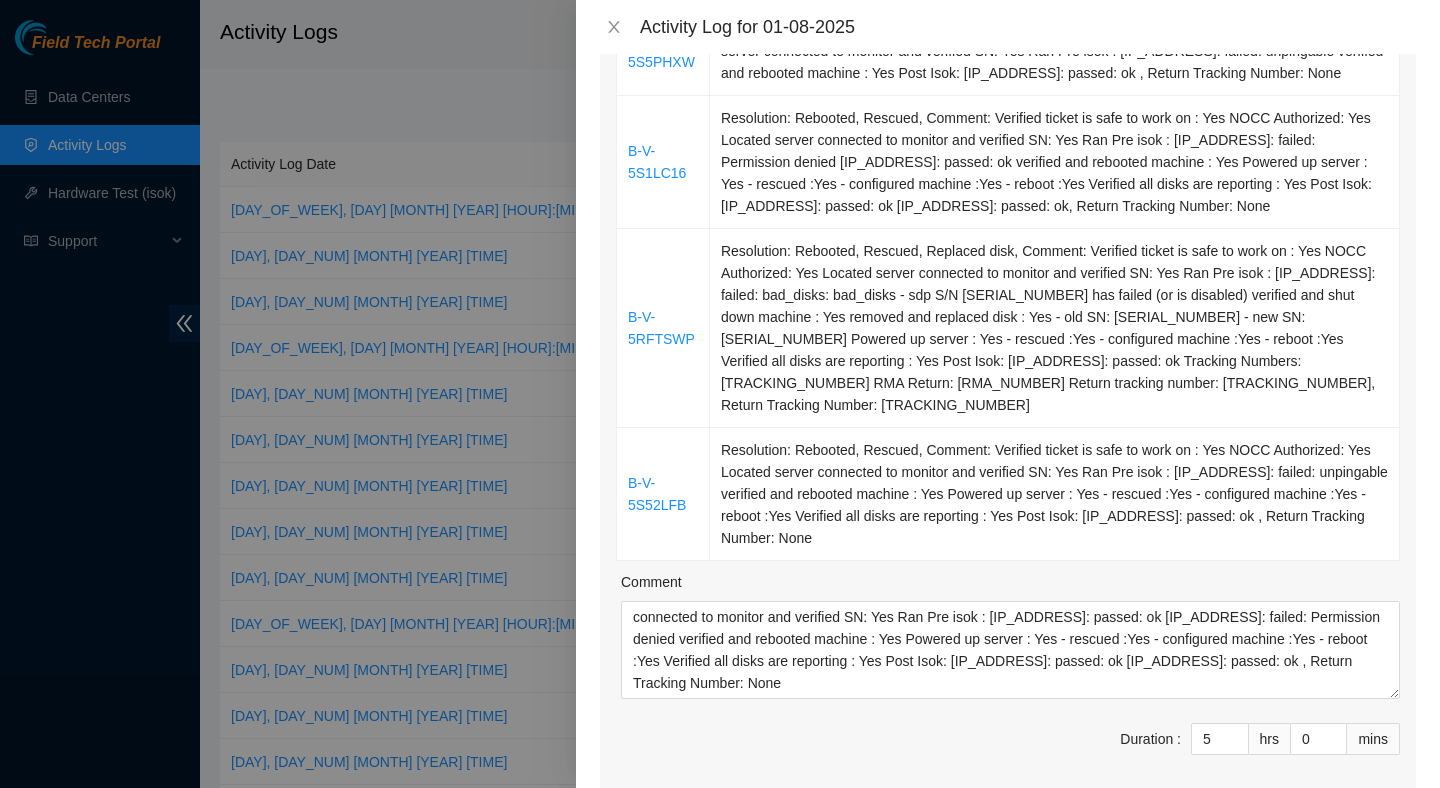 scroll, scrollTop: 817, scrollLeft: 0, axis: vertical 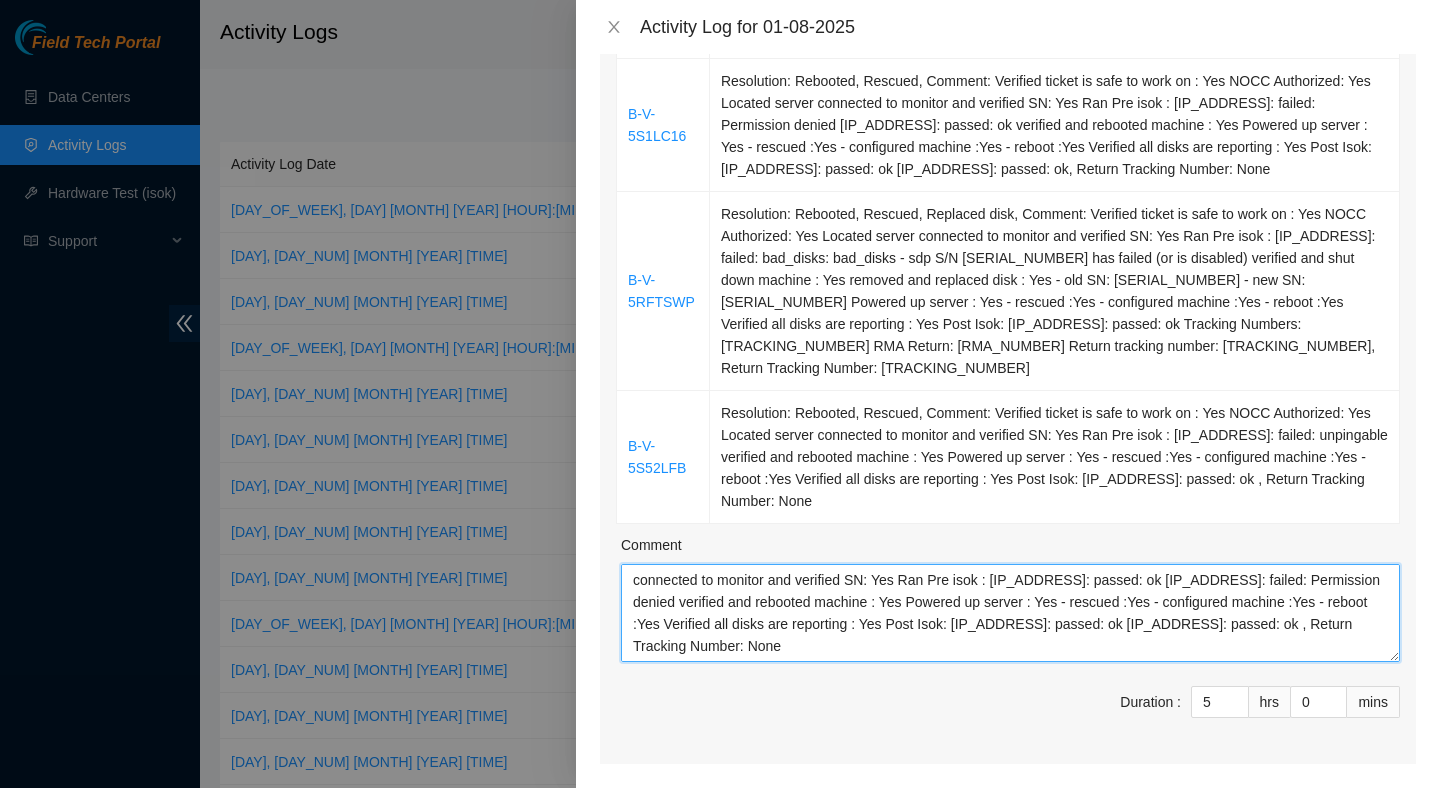 click on "Resolution: Rebooted, Rescued, Comment: Verified ticket is safe to work on : Yes NOCC Authorized: Yes Located server connected to monitor and verified SN: Yes Ran Pre isok : [IP_ADDRESS]: failed: Permission denied [IP_ADDRESS]: failed: Permission denied verified and rebooted machine : Yes Powered up server : Yes - rescued :Yes - configured machine :Yes - reboot :Yes Verified all disks are reporting : Yes Post Isok: [IP_ADDRESS]: failed: Permission denied [IP_ADDRESS]: passed: ok , Return Tracking Number: None
Resolution: Rebooted, Rescued, Comment: Verified ticket is safe to work on : Yes NOCC Authorized: Yes Located server connected to monitor and verified SN: Yes Ran Pre isok : [IP_ADDRESS]: passed: ok [IP_ADDRESS]: failed: Permission denied verified and rebooted machine : Yes Powered up server : Yes - rescued :Yes - configured machine :Yes - reboot :Yes Verified all disks are reporting : Yes Post Isok: [IP_ADDRESS]: passed: ok [IP_ADDRESS]: passed: ok , Return Tracking Number: None" at bounding box center (1010, 613) 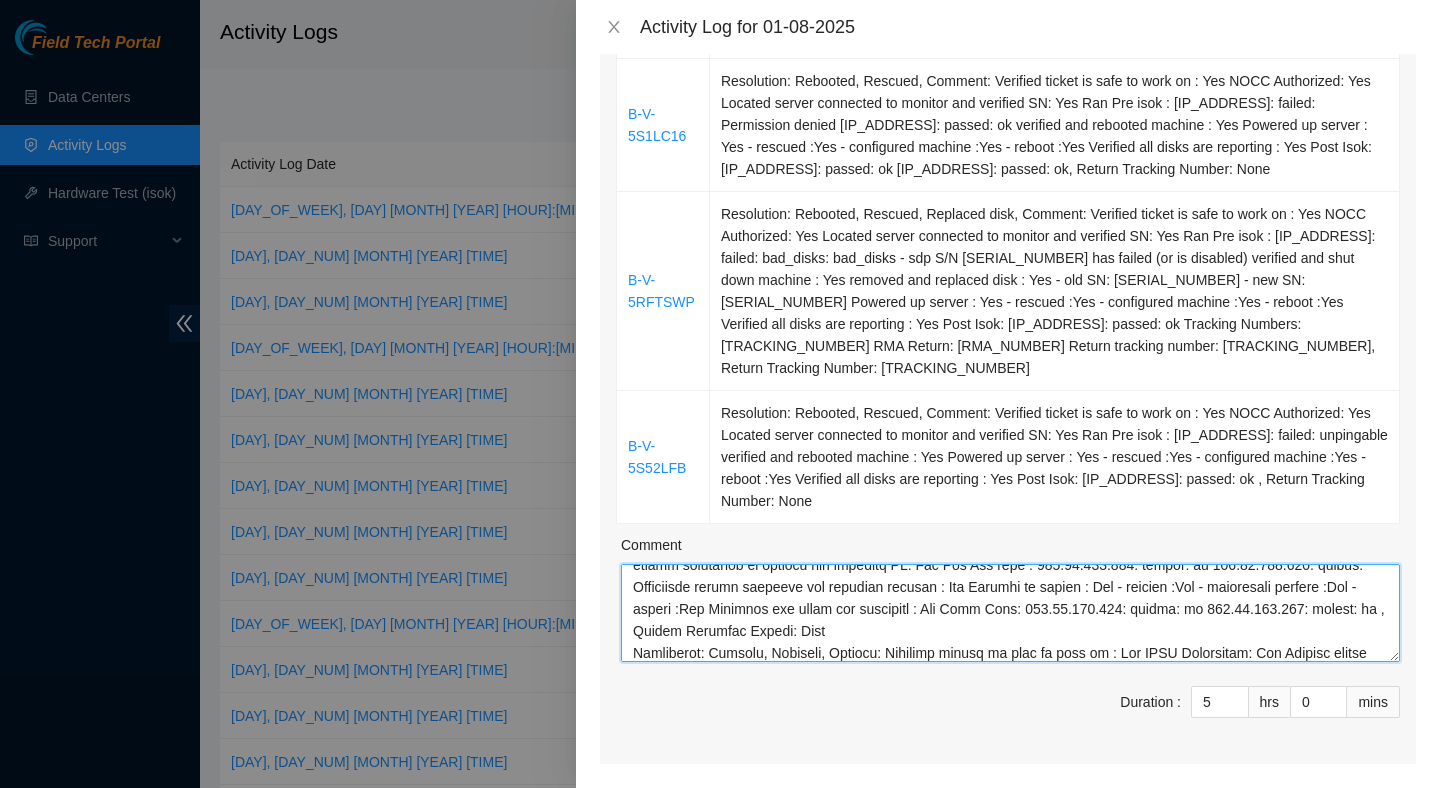 scroll, scrollTop: 257, scrollLeft: 0, axis: vertical 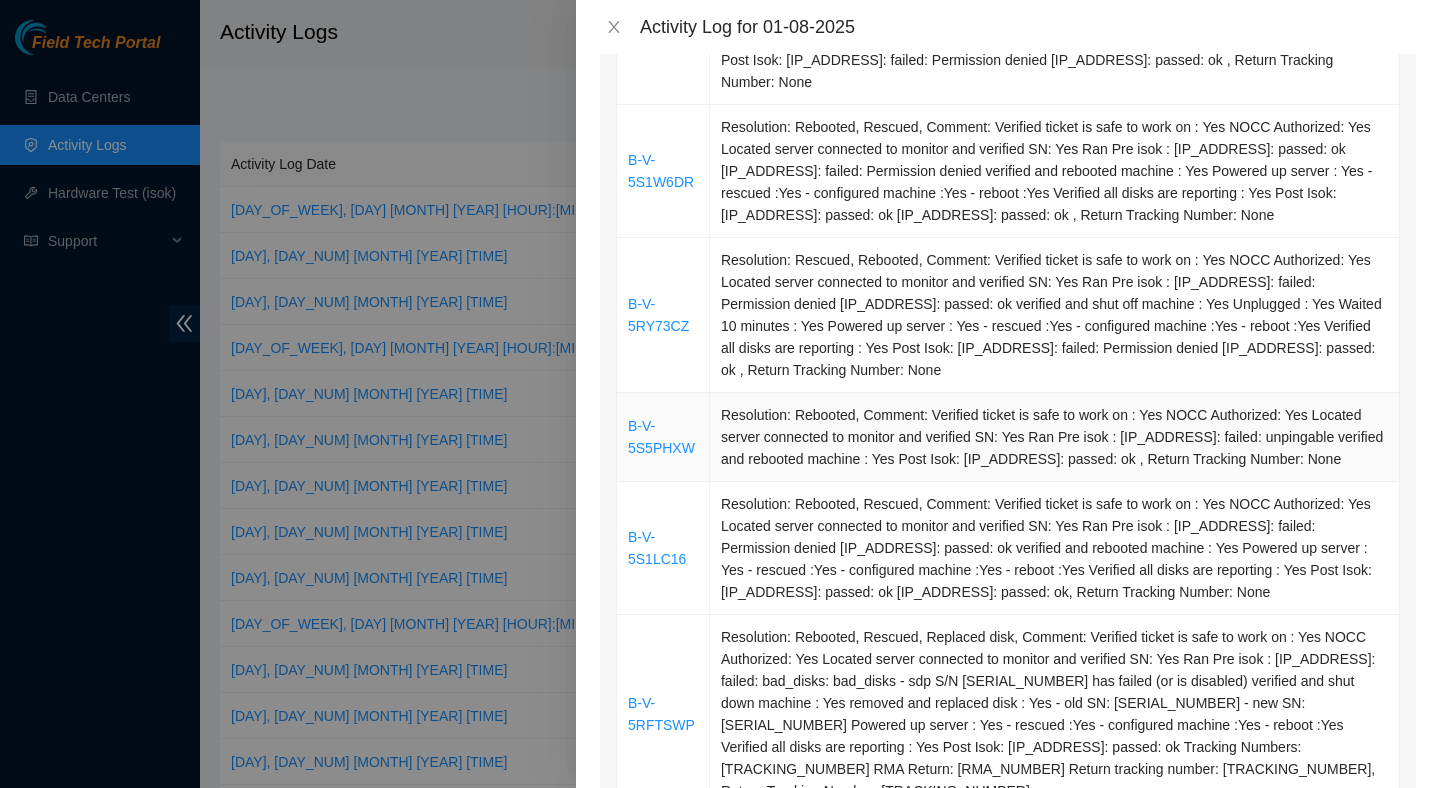 click on "Resolution: Rebooted, Comment:
Verified ticket is safe to work on : Yes
NOCC Authorized: Yes
Located server connected to monitor and verified SN: Yes
Ran Pre isok : [IP_ADDRESS]: failed: unpingable
verified and rebooted machine : Yes
Post Isok: [IP_ADDRESS]: passed: ok
, Return Tracking Number: None" at bounding box center [1055, 437] 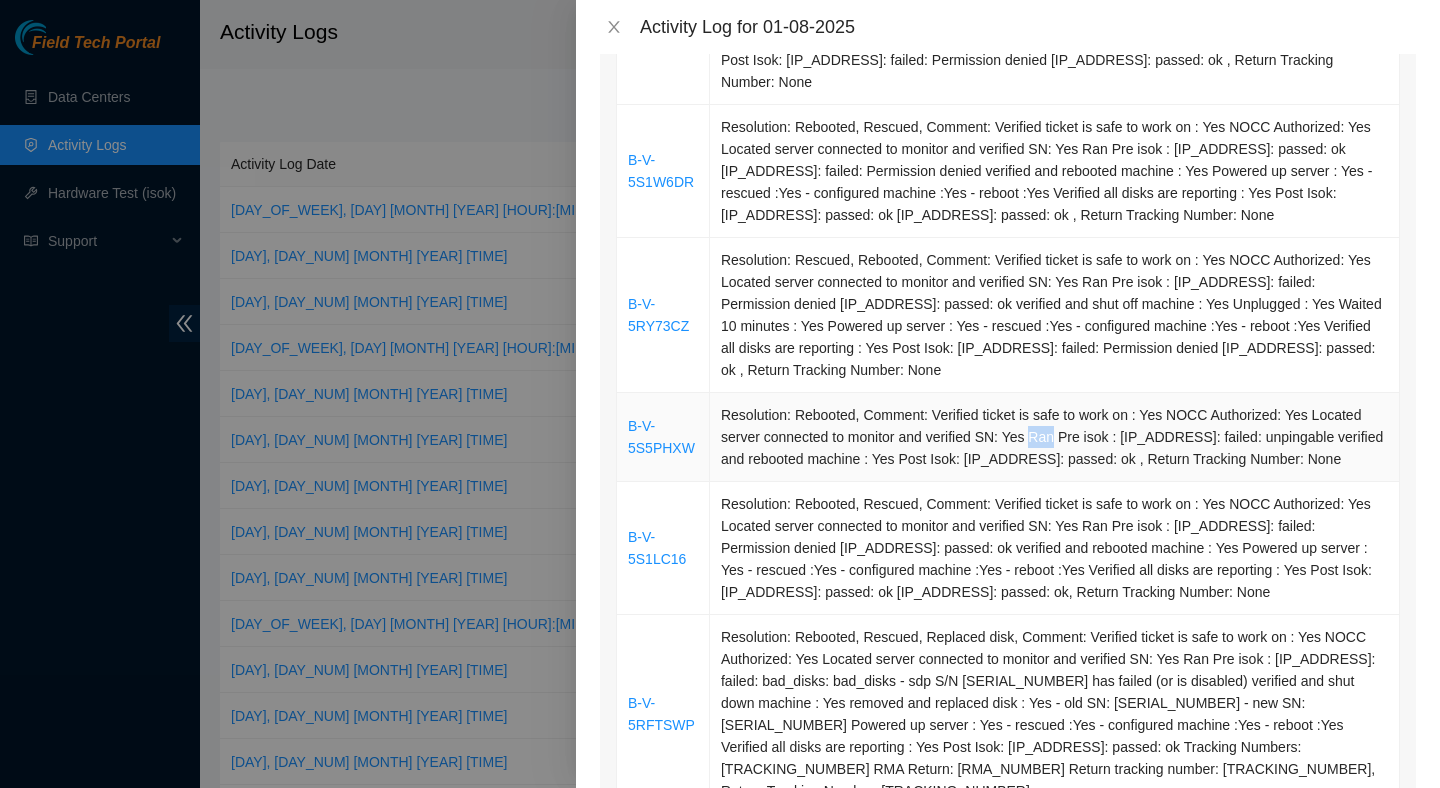 click on "Resolution: Rebooted, Comment:
Verified ticket is safe to work on : Yes
NOCC Authorized: Yes
Located server connected to monitor and verified SN: Yes
Ran Pre isok : [IP_ADDRESS]: failed: unpingable
verified and rebooted machine : Yes
Post Isok: [IP_ADDRESS]: passed: ok
, Return Tracking Number: None" at bounding box center [1055, 437] 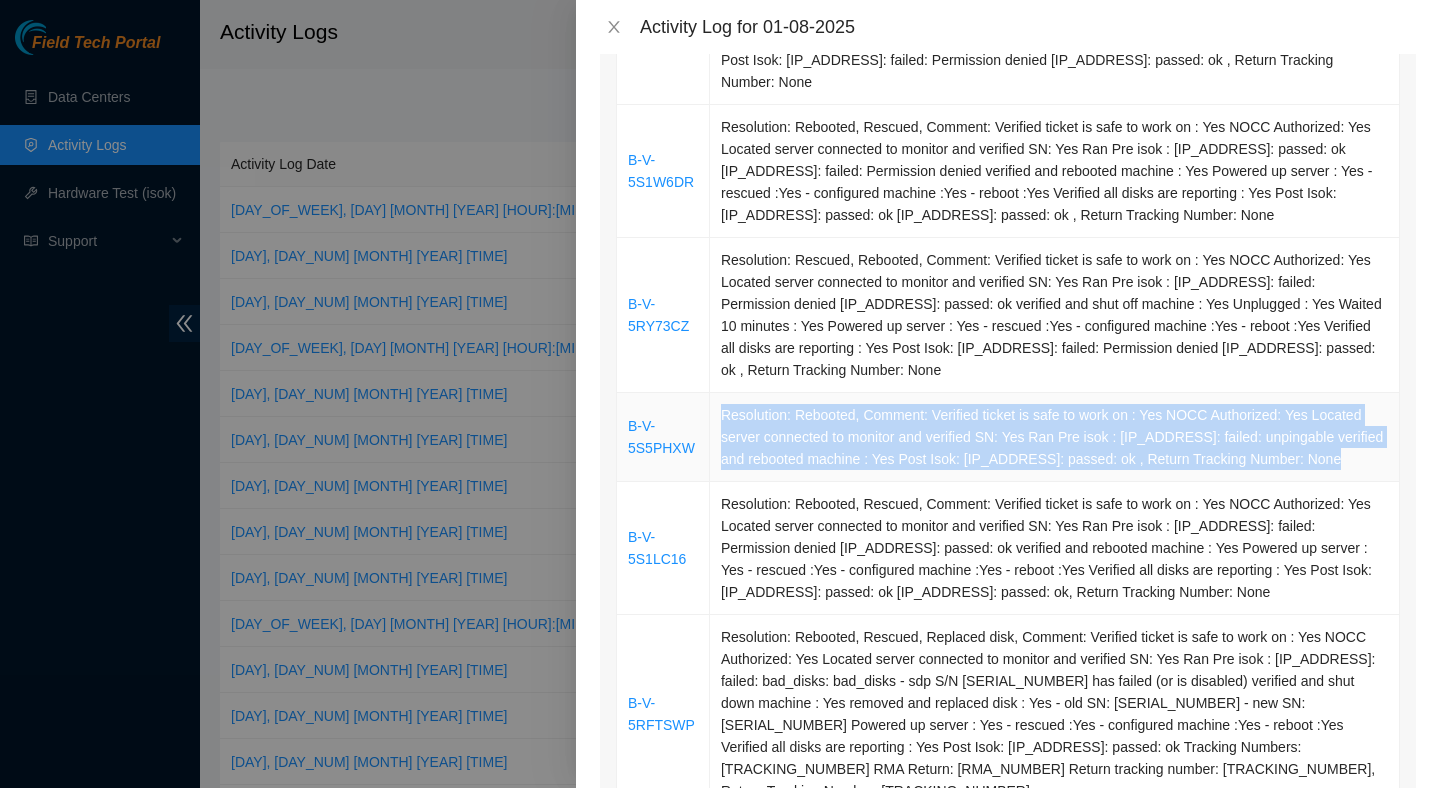 click on "Resolution: Rebooted, Comment:
Verified ticket is safe to work on : Yes
NOCC Authorized: Yes
Located server connected to monitor and verified SN: Yes
Ran Pre isok : [IP_ADDRESS]: failed: unpingable
verified and rebooted machine : Yes
Post Isok: [IP_ADDRESS]: passed: ok
, Return Tracking Number: None" at bounding box center (1055, 437) 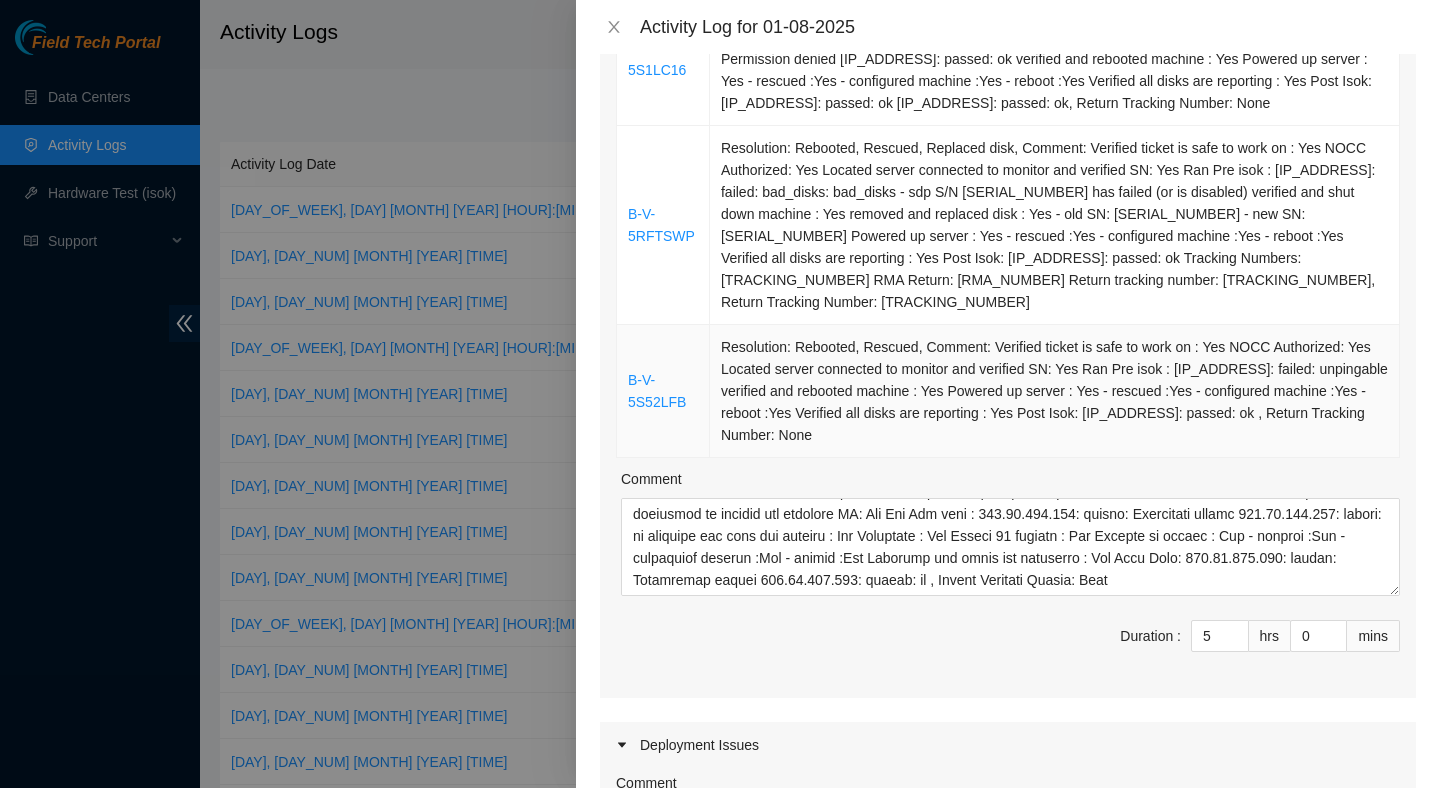 scroll, scrollTop: 884, scrollLeft: 0, axis: vertical 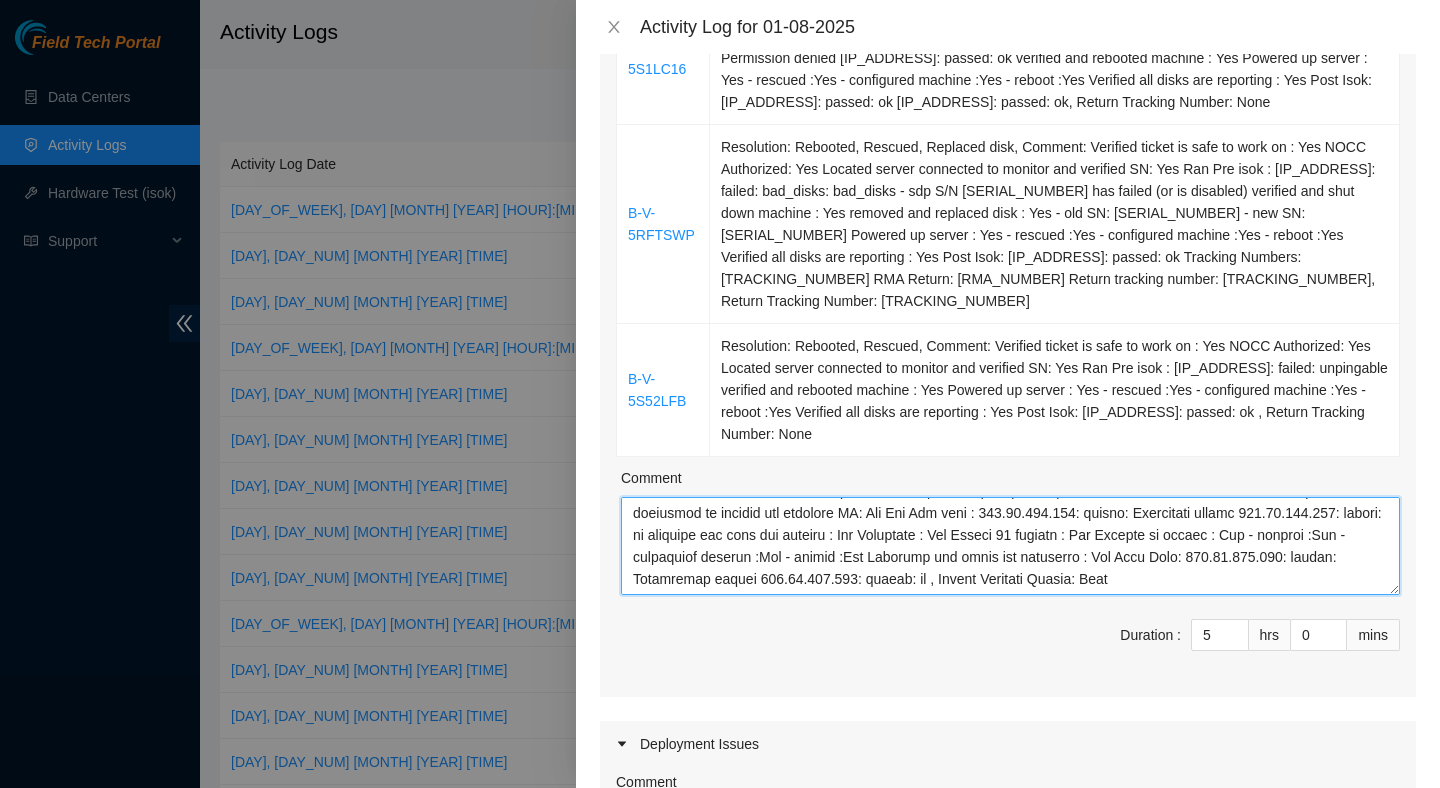 click on "Comment" at bounding box center [1010, 546] 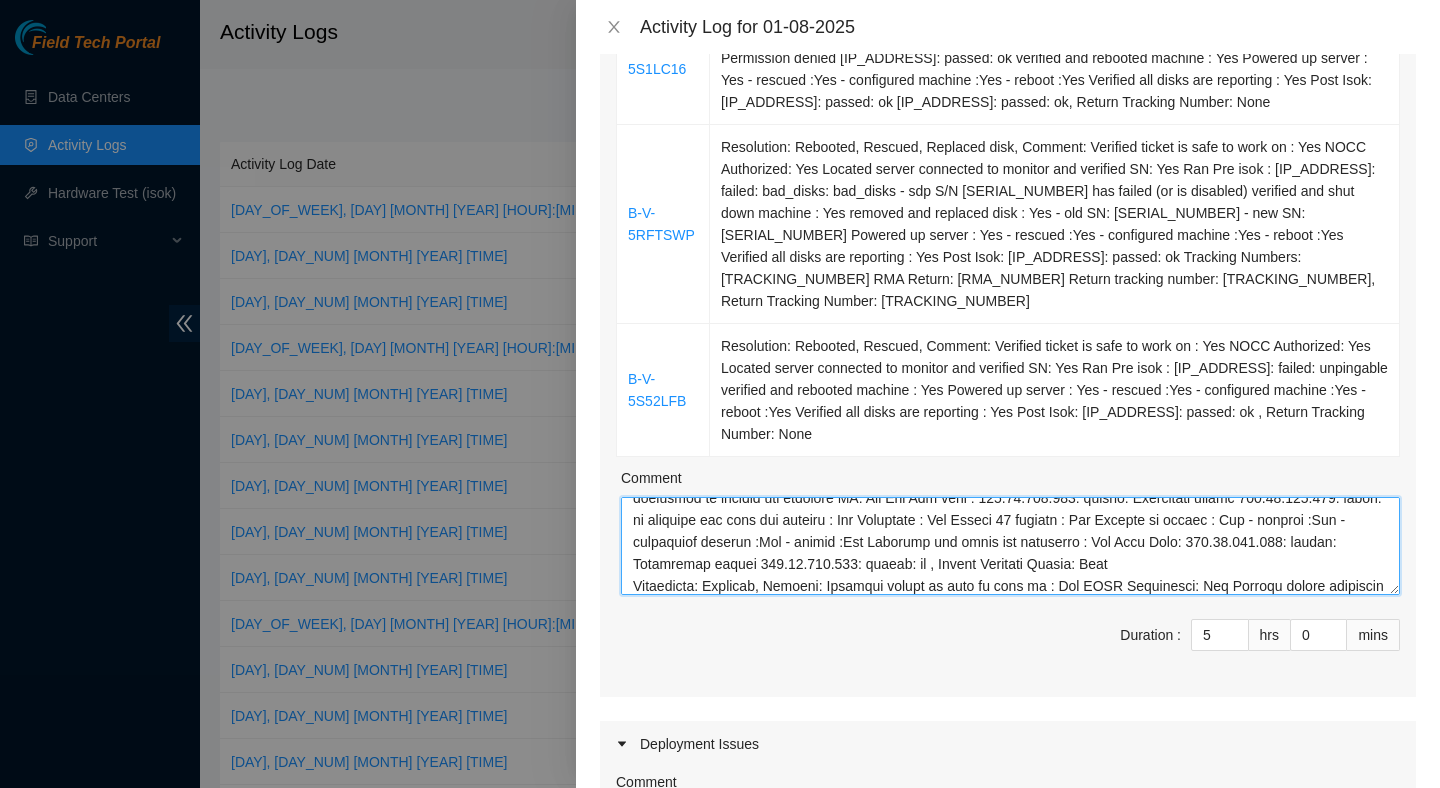 scroll, scrollTop: 323, scrollLeft: 0, axis: vertical 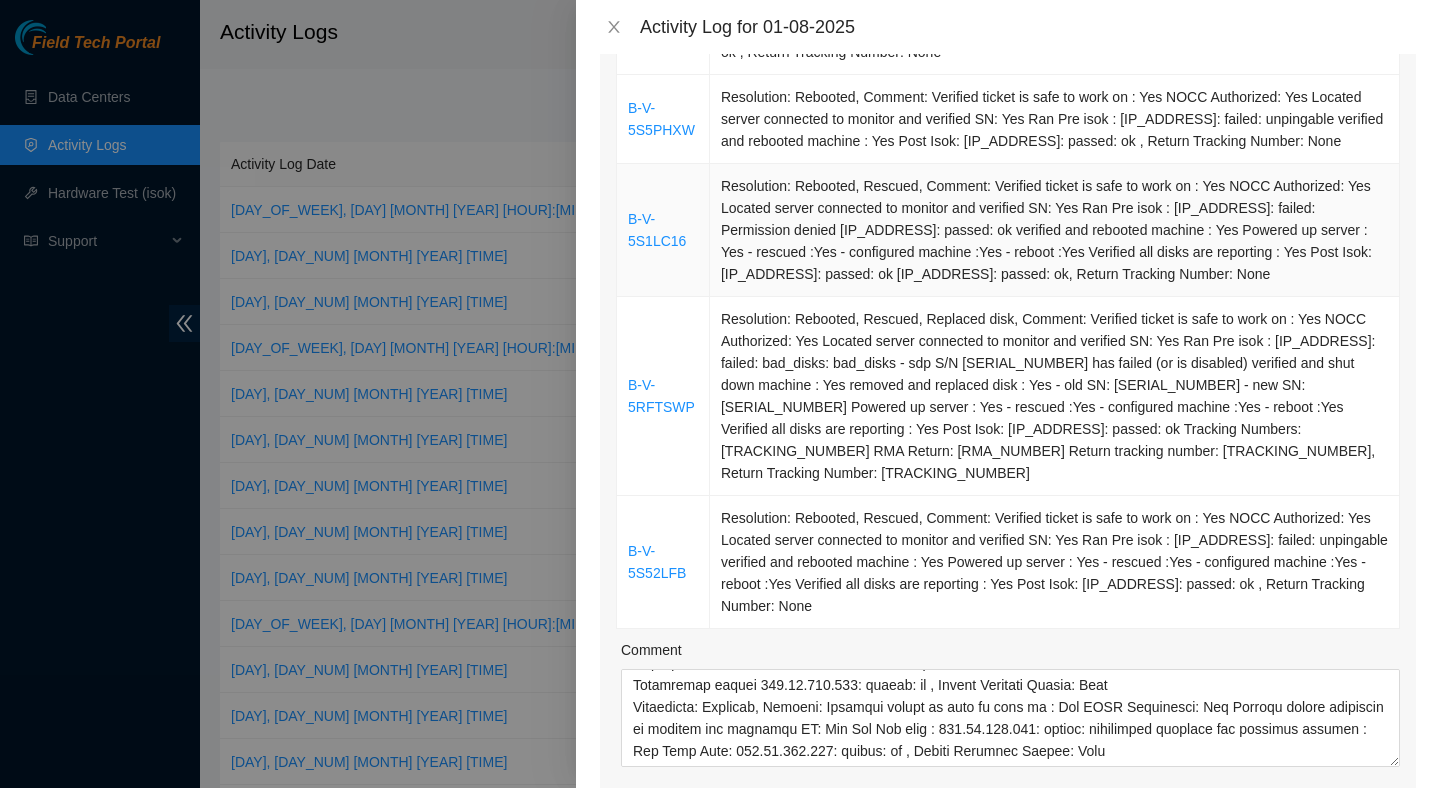 click on "Resolution: Rebooted, Rescued, Comment:
Verified ticket is safe to work on : Yes
NOCC Authorized: Yes
Located server connected to monitor and verified SN: Yes
Ran Pre isok : [IP_ADDRESS]: failed: Permission denied
[IP_ADDRESS]: passed: ok
verified and rebooted machine : Yes
Powered up server : Yes
- rescued :Yes
- configured machine :Yes
- reboot :Yes
Verified all disks are reporting : Yes
Post Isok: [IP_ADDRESS]: passed: ok
[IP_ADDRESS]: passed: ok, Return Tracking Number: None" at bounding box center (1055, 230) 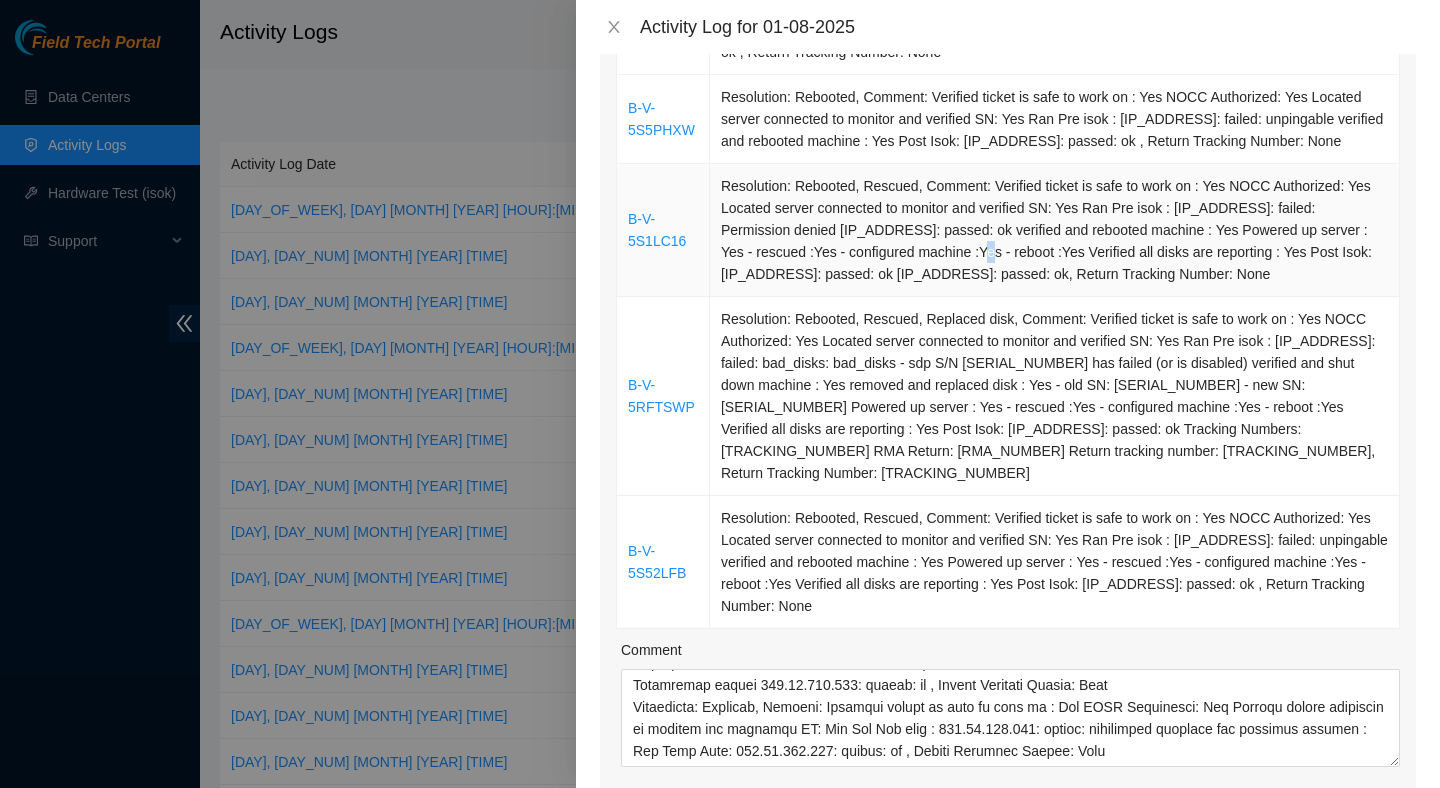 click on "Resolution: Rebooted, Rescued, Comment:
Verified ticket is safe to work on : Yes
NOCC Authorized: Yes
Located server connected to monitor and verified SN: Yes
Ran Pre isok : [IP_ADDRESS]: failed: Permission denied
[IP_ADDRESS]: passed: ok
verified and rebooted machine : Yes
Powered up server : Yes
- rescued :Yes
- configured machine :Yes
- reboot :Yes
Verified all disks are reporting : Yes
Post Isok: [IP_ADDRESS]: passed: ok
[IP_ADDRESS]: passed: ok, Return Tracking Number: None" at bounding box center (1055, 230) 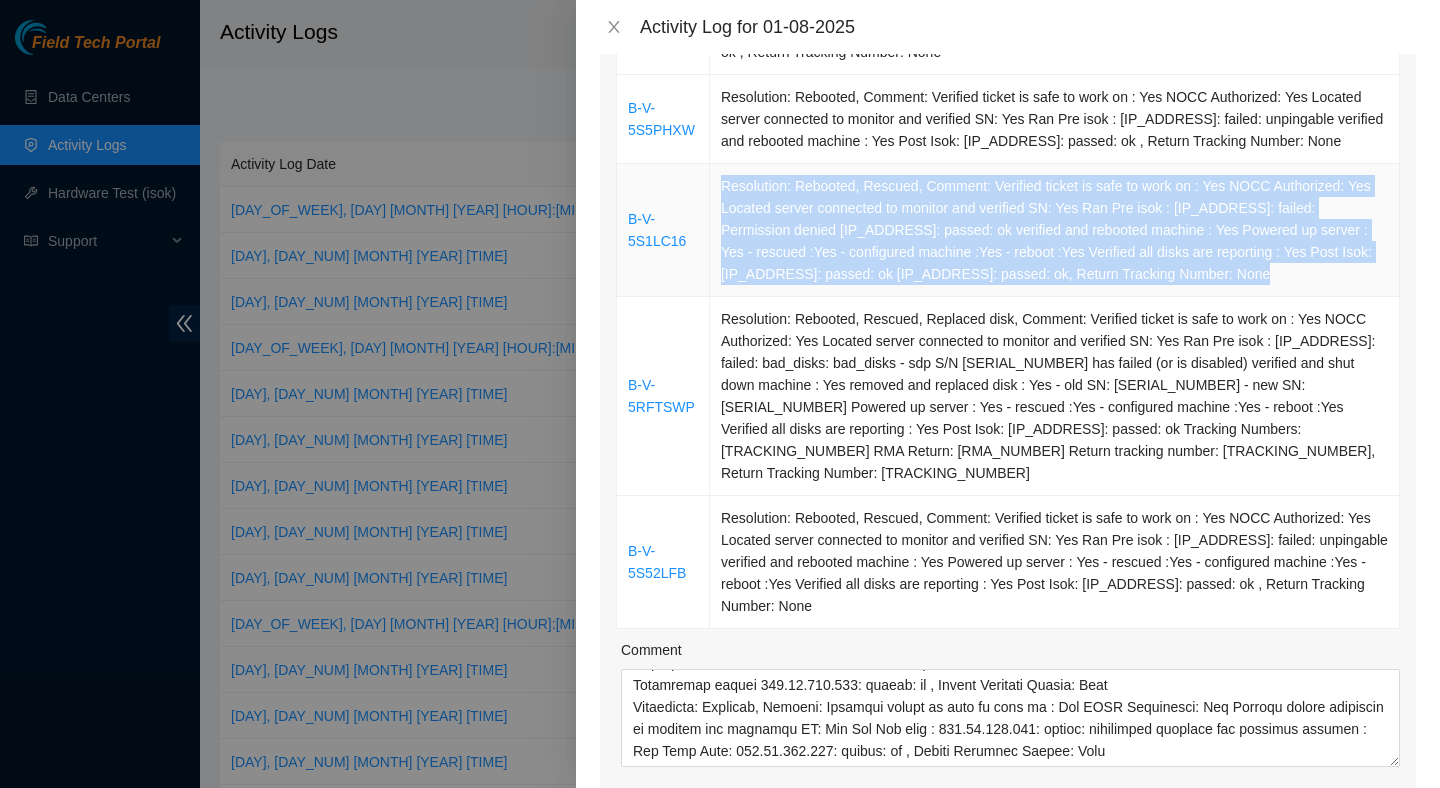 click on "Resolution: Rebooted, Rescued, Comment:
Verified ticket is safe to work on : Yes
NOCC Authorized: Yes
Located server connected to monitor and verified SN: Yes
Ran Pre isok : [IP_ADDRESS]: failed: Permission denied
[IP_ADDRESS]: passed: ok
verified and rebooted machine : Yes
Powered up server : Yes
- rescued :Yes
- configured machine :Yes
- reboot :Yes
Verified all disks are reporting : Yes
Post Isok: [IP_ADDRESS]: passed: ok
[IP_ADDRESS]: passed: ok, Return Tracking Number: None" at bounding box center (1055, 230) 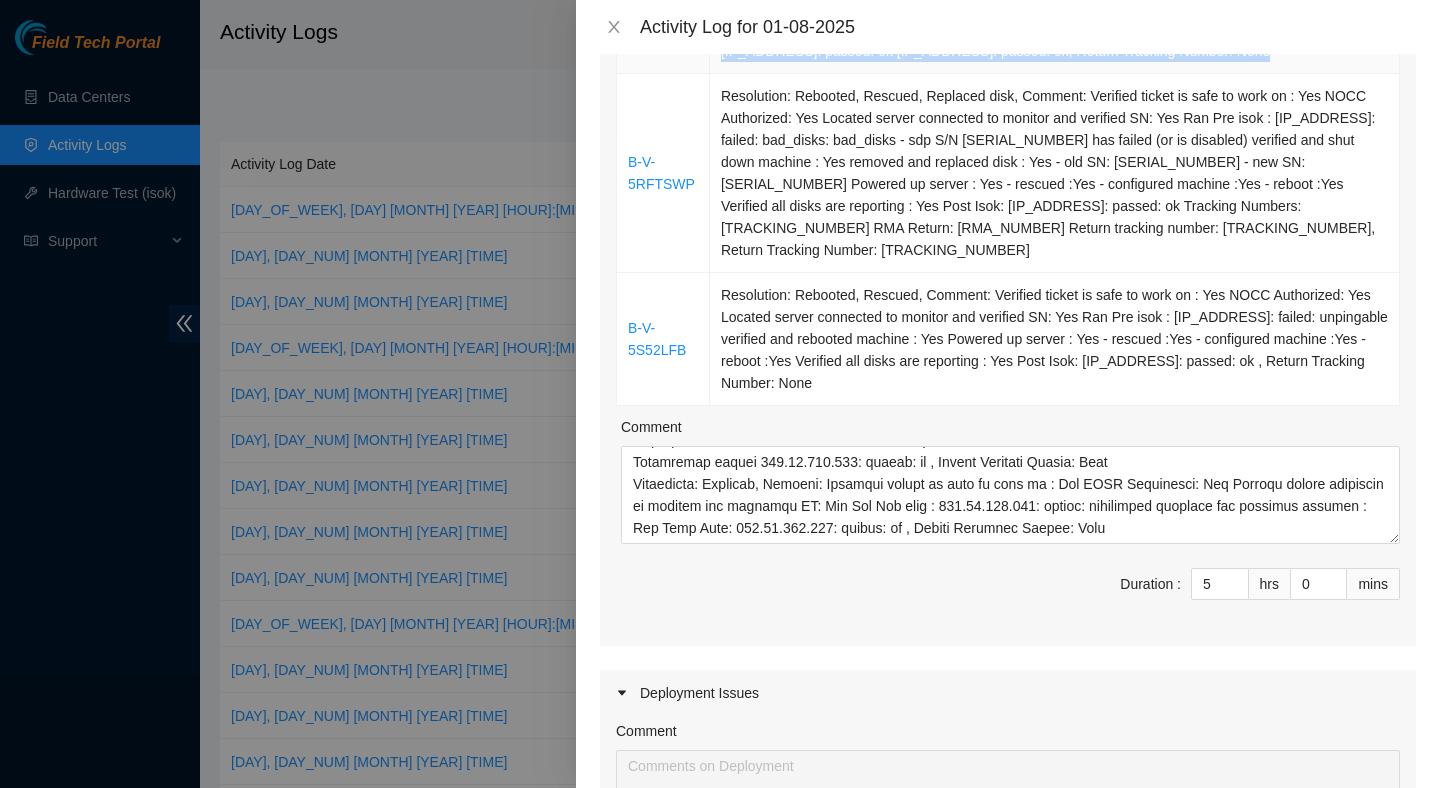 scroll, scrollTop: 941, scrollLeft: 0, axis: vertical 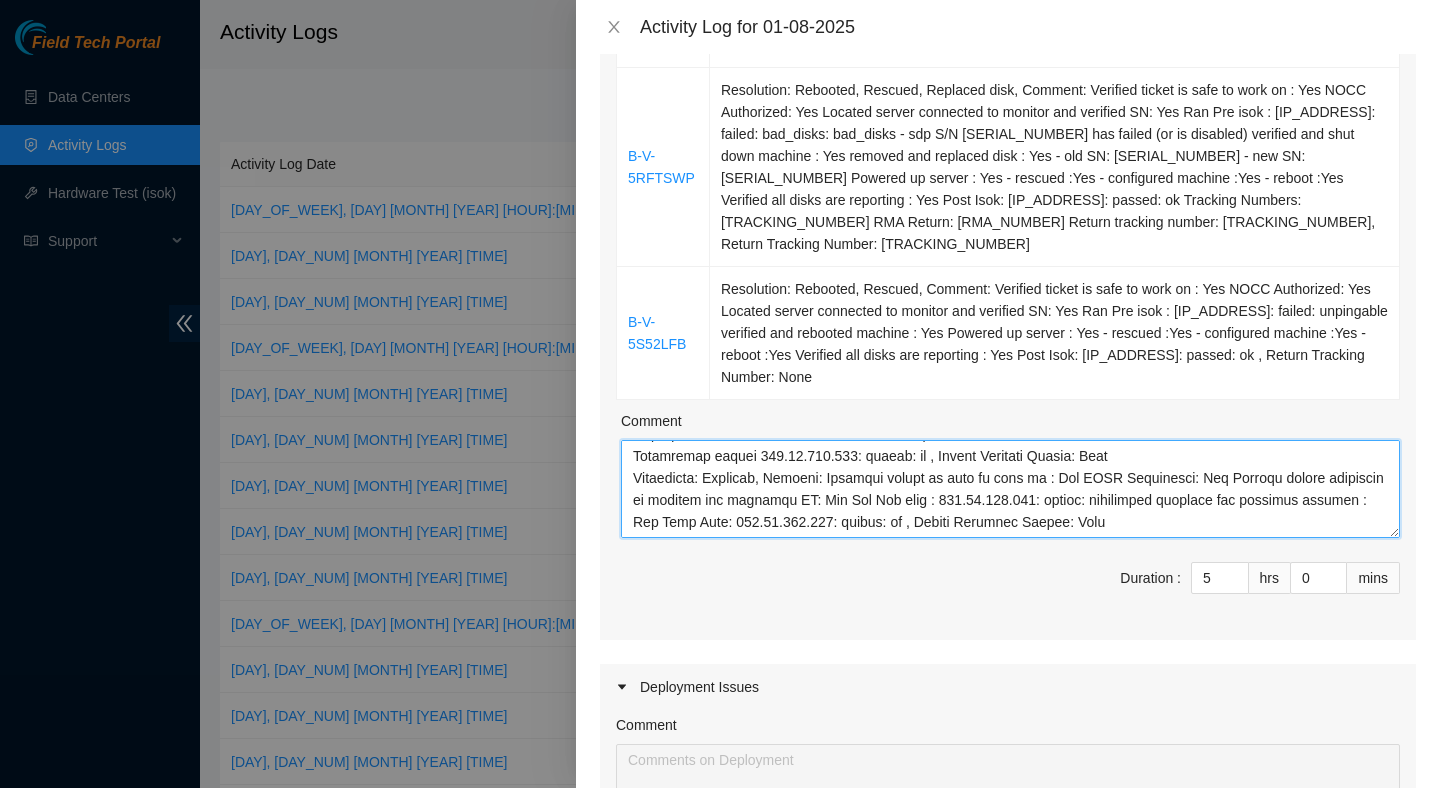 click on "Comment" at bounding box center (1010, 489) 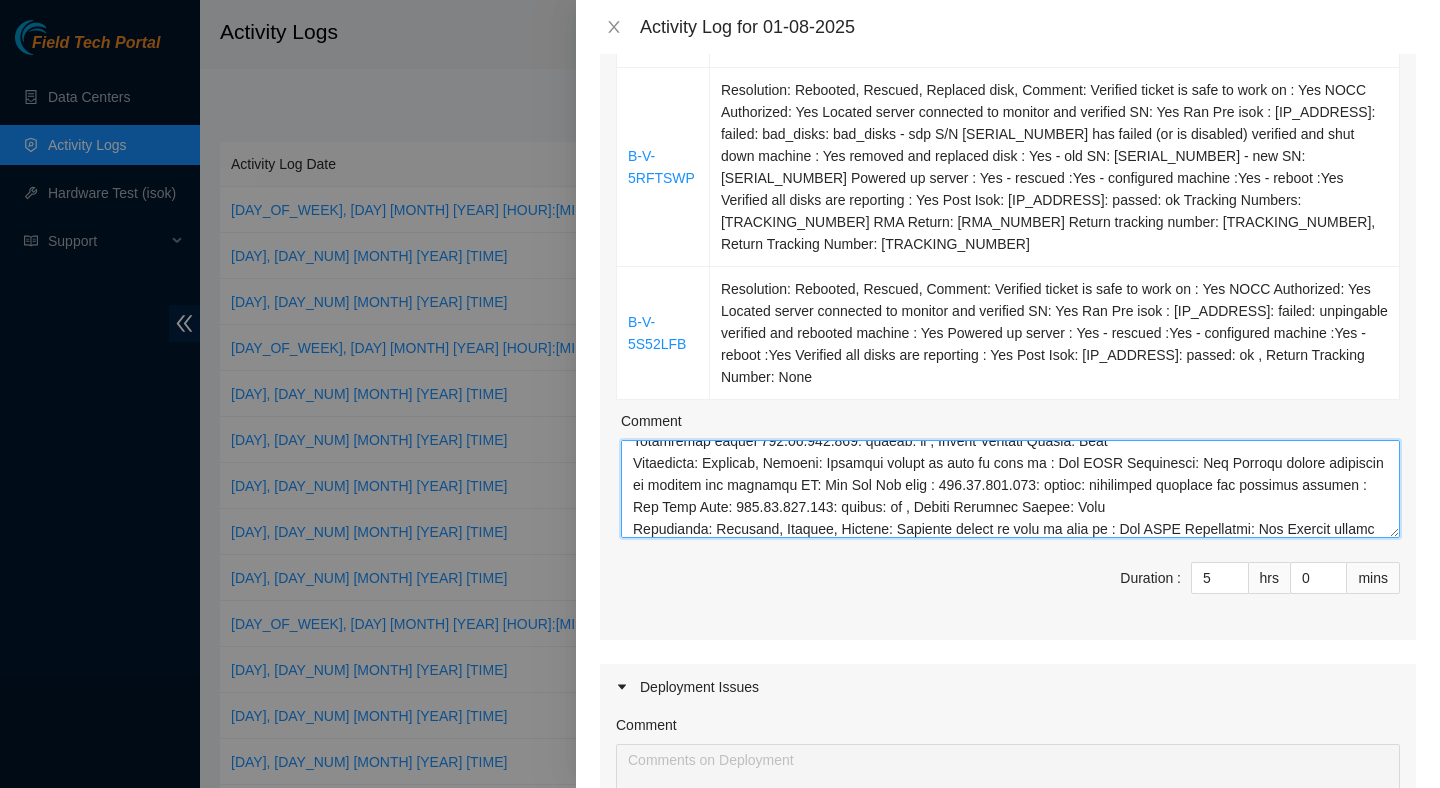 scroll, scrollTop: 433, scrollLeft: 0, axis: vertical 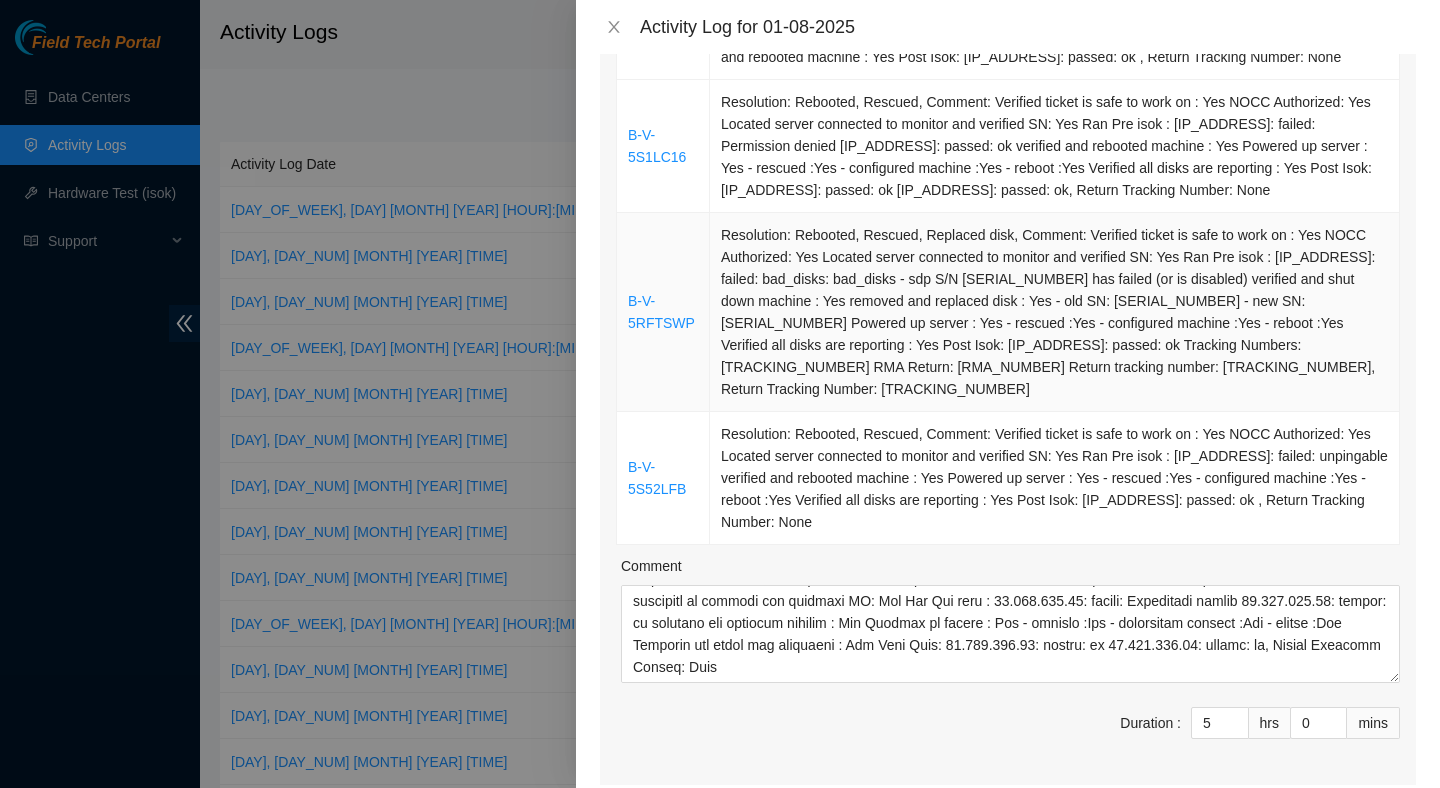 click on "Resolution: Rebooted, Rescued, Replaced disk, Comment:
Verified ticket is safe to work on : Yes
NOCC Authorized: Yes
Located server connected to monitor and verified SN: Yes
Ran Pre isok : [IP_ADDRESS]: failed: bad_disks:       bad_disks - sdp S/N [SERIAL_NUMBER] has failed (or is disabled)
verified and shut down machine : Yes
removed and replaced disk : Yes
- old SN: [SERIAL_NUMBER]
- new SN: [SERIAL_NUMBER]
Powered up server : Yes
- rescued :Yes
- configured machine :Yes
- reboot :Yes
Verified all disks are reporting : Yes
Post Isok: [IP_ADDRESS]: passed: ok
Tracking Numbers: [TRACKING_NUMBER]
RMA Return: [RMA_NUMBER]
Return tracking number: [TRACKING_NUMBER], Return Tracking Number: [TRACKING_NUMBER]" at bounding box center (1055, 312) 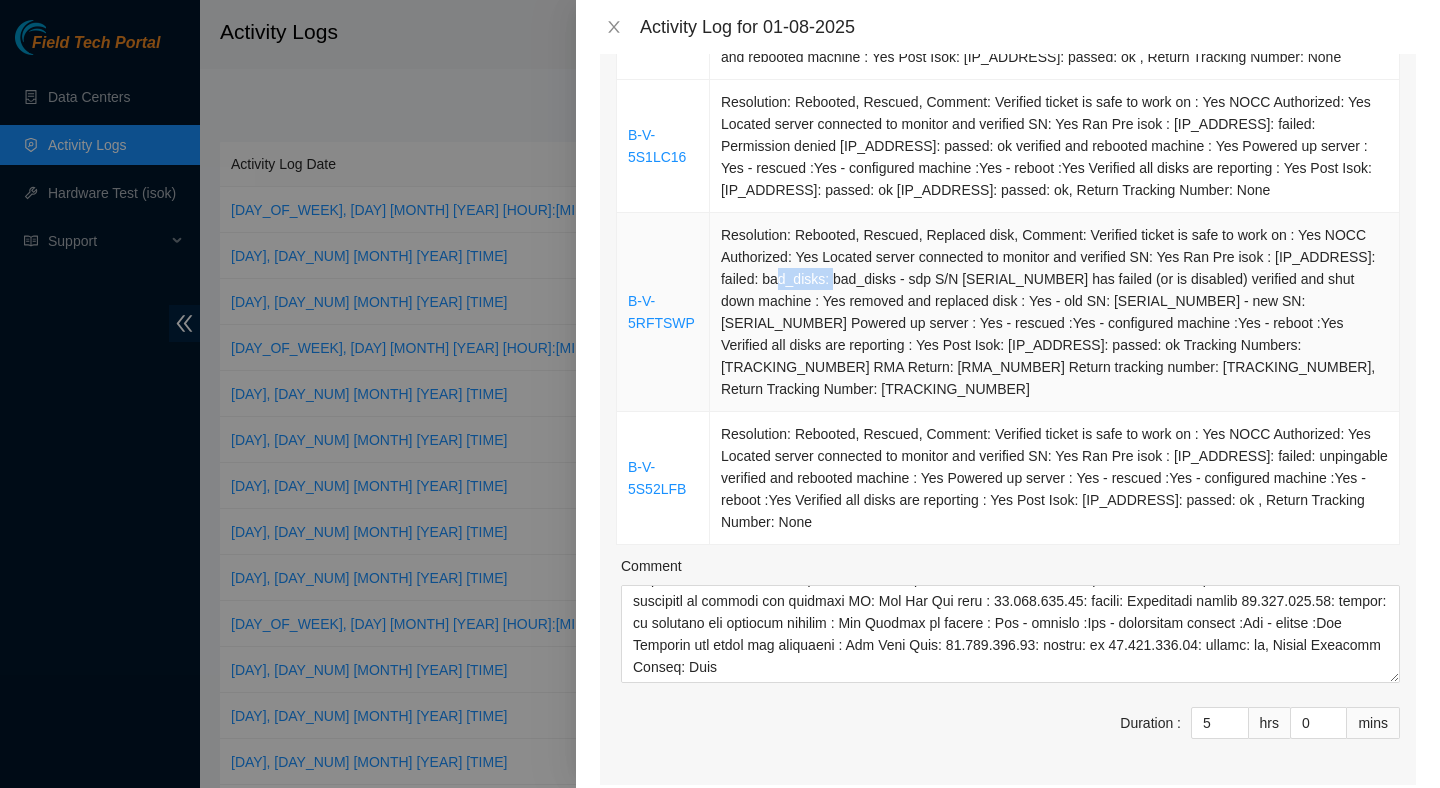 click on "Resolution: Rebooted, Rescued, Replaced disk, Comment:
Verified ticket is safe to work on : Yes
NOCC Authorized: Yes
Located server connected to monitor and verified SN: Yes
Ran Pre isok : [IP_ADDRESS]: failed: bad_disks:       bad_disks - sdp S/N [SERIAL_NUMBER] has failed (or is disabled)
verified and shut down machine : Yes
removed and replaced disk : Yes
- old SN: [SERIAL_NUMBER]
- new SN: [SERIAL_NUMBER]
Powered up server : Yes
- rescued :Yes
- configured machine :Yes
- reboot :Yes
Verified all disks are reporting : Yes
Post Isok: [IP_ADDRESS]: passed: ok
Tracking Numbers: [TRACKING_NUMBER]
RMA Return: [RMA_NUMBER]
Return tracking number: [TRACKING_NUMBER], Return Tracking Number: [TRACKING_NUMBER]" at bounding box center [1055, 312] 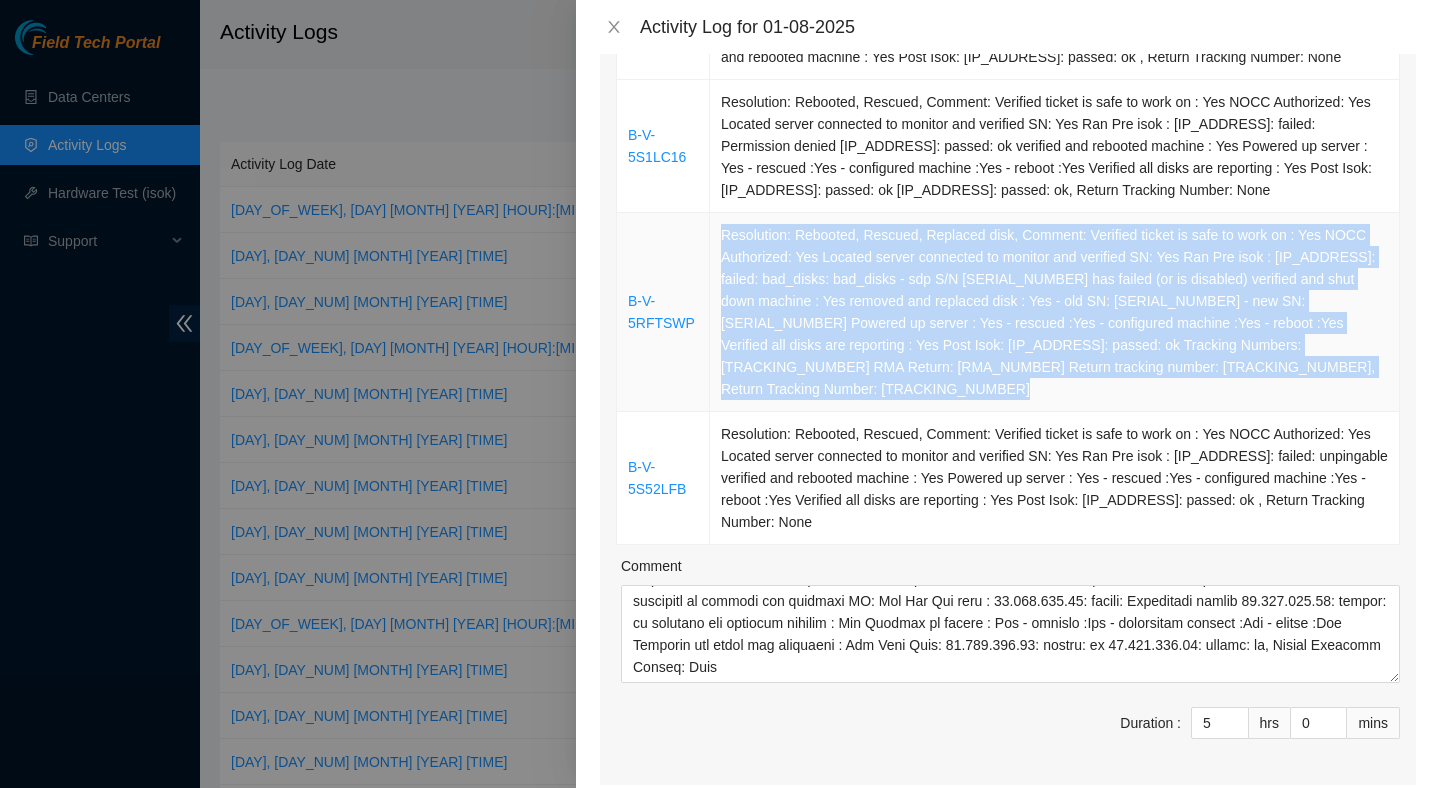 click on "Resolution: Rebooted, Rescued, Replaced disk, Comment:
Verified ticket is safe to work on : Yes
NOCC Authorized: Yes
Located server connected to monitor and verified SN: Yes
Ran Pre isok : [IP_ADDRESS]: failed: bad_disks:       bad_disks - sdp S/N [SERIAL_NUMBER] has failed (or is disabled)
verified and shut down machine : Yes
removed and replaced disk : Yes
- old SN: [SERIAL_NUMBER]
- new SN: [SERIAL_NUMBER]
Powered up server : Yes
- rescued :Yes
- configured machine :Yes
- reboot :Yes
Verified all disks are reporting : Yes
Post Isok: [IP_ADDRESS]: passed: ok
Tracking Numbers: [TRACKING_NUMBER]
RMA Return: [RMA_NUMBER]
Return tracking number: [TRACKING_NUMBER], Return Tracking Number: [TRACKING_NUMBER]" at bounding box center (1055, 312) 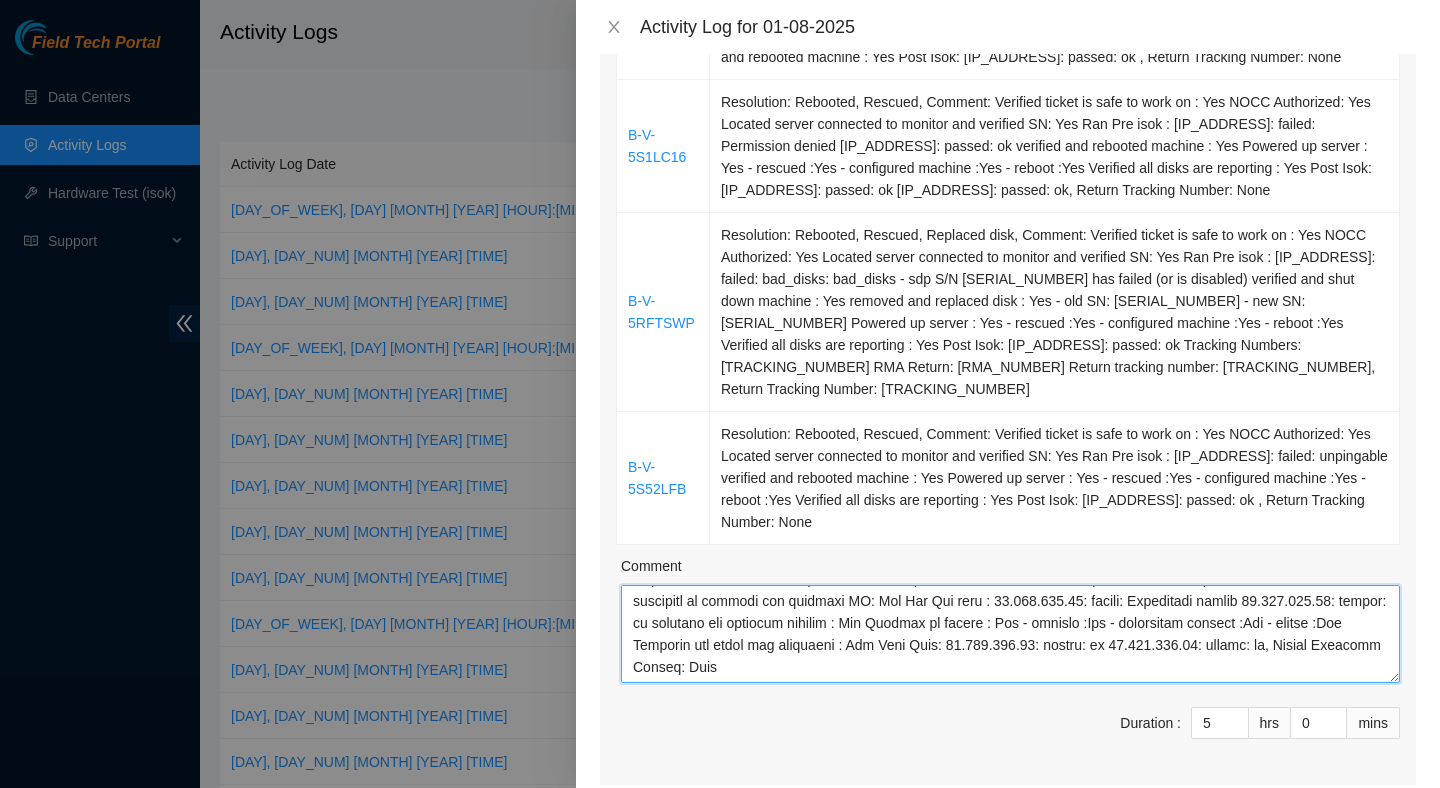 click on "Comment" at bounding box center [1010, 634] 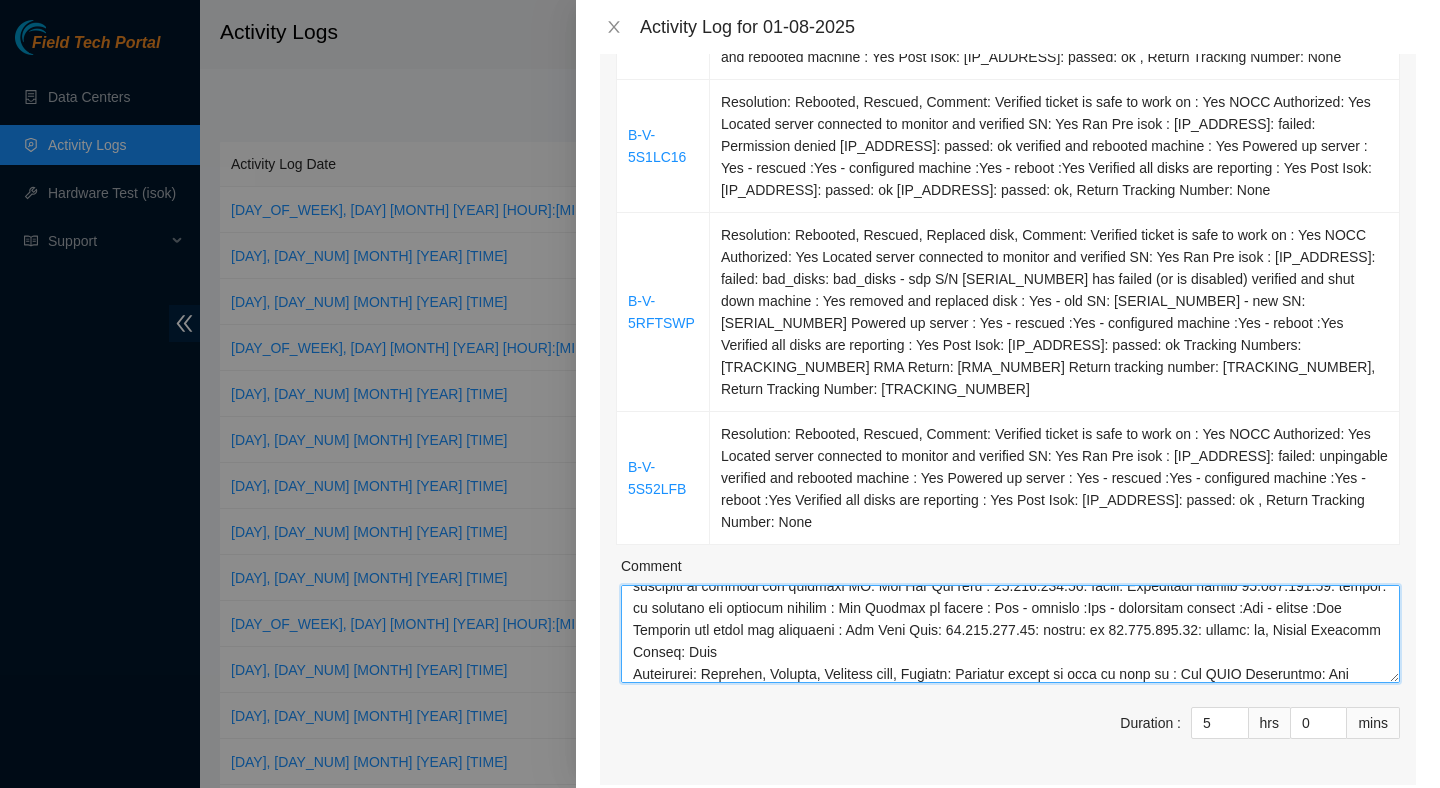 scroll, scrollTop: 587, scrollLeft: 0, axis: vertical 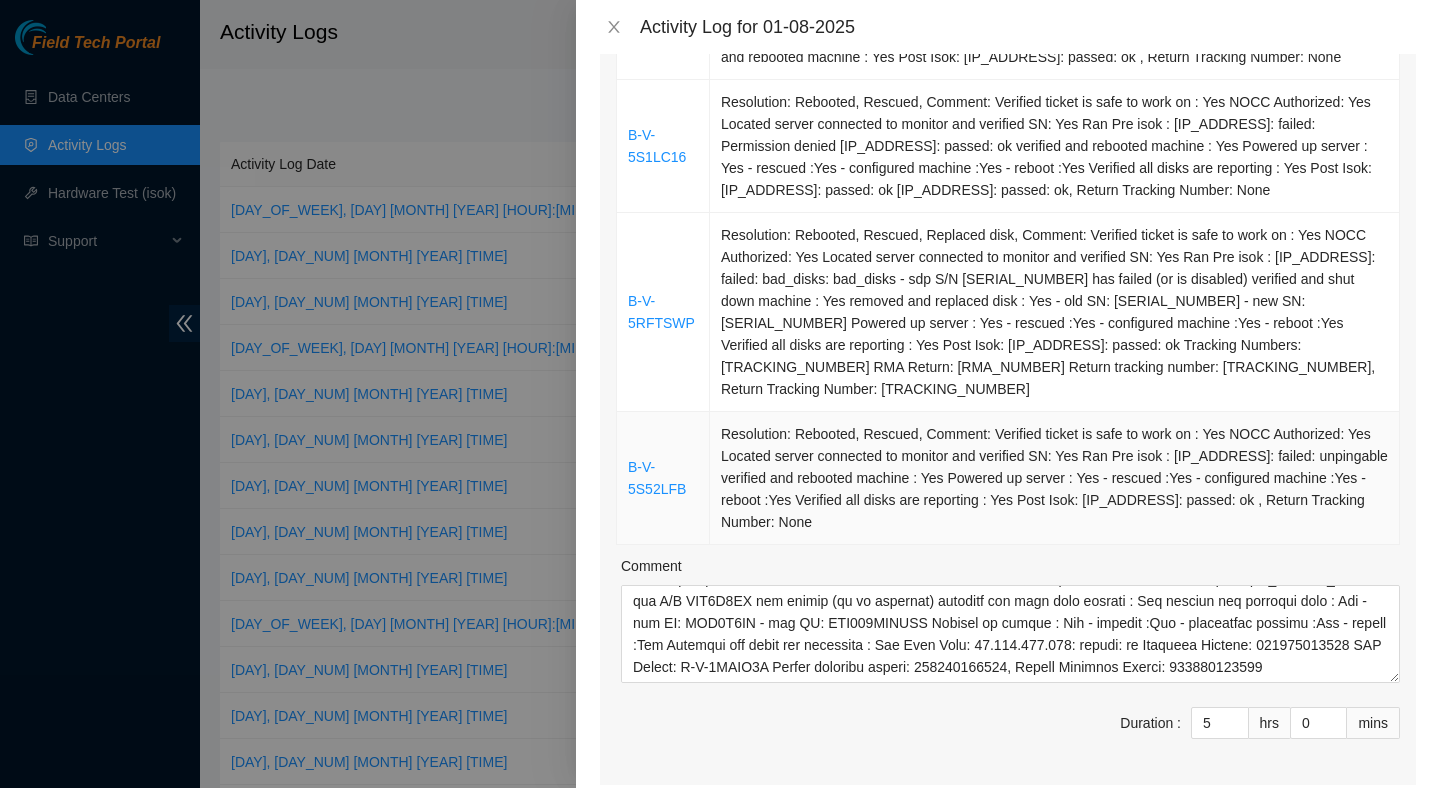 click on "Resolution: Rebooted, Rescued, Comment:
Verified ticket is safe to work on : Yes
NOCC Authorized: Yes
Located server connected to monitor and verified SN: Yes
Ran Pre isok : [IP_ADDRESS]: failed: unpingable
verified and rebooted machine : Yes
Powered up server : Yes
- rescued :Yes
- configured machine :Yes
- reboot :Yes
Verified all disks are reporting : Yes
Post Isok: [IP_ADDRESS]: passed: ok
, Return Tracking Number: None" at bounding box center [1055, 478] 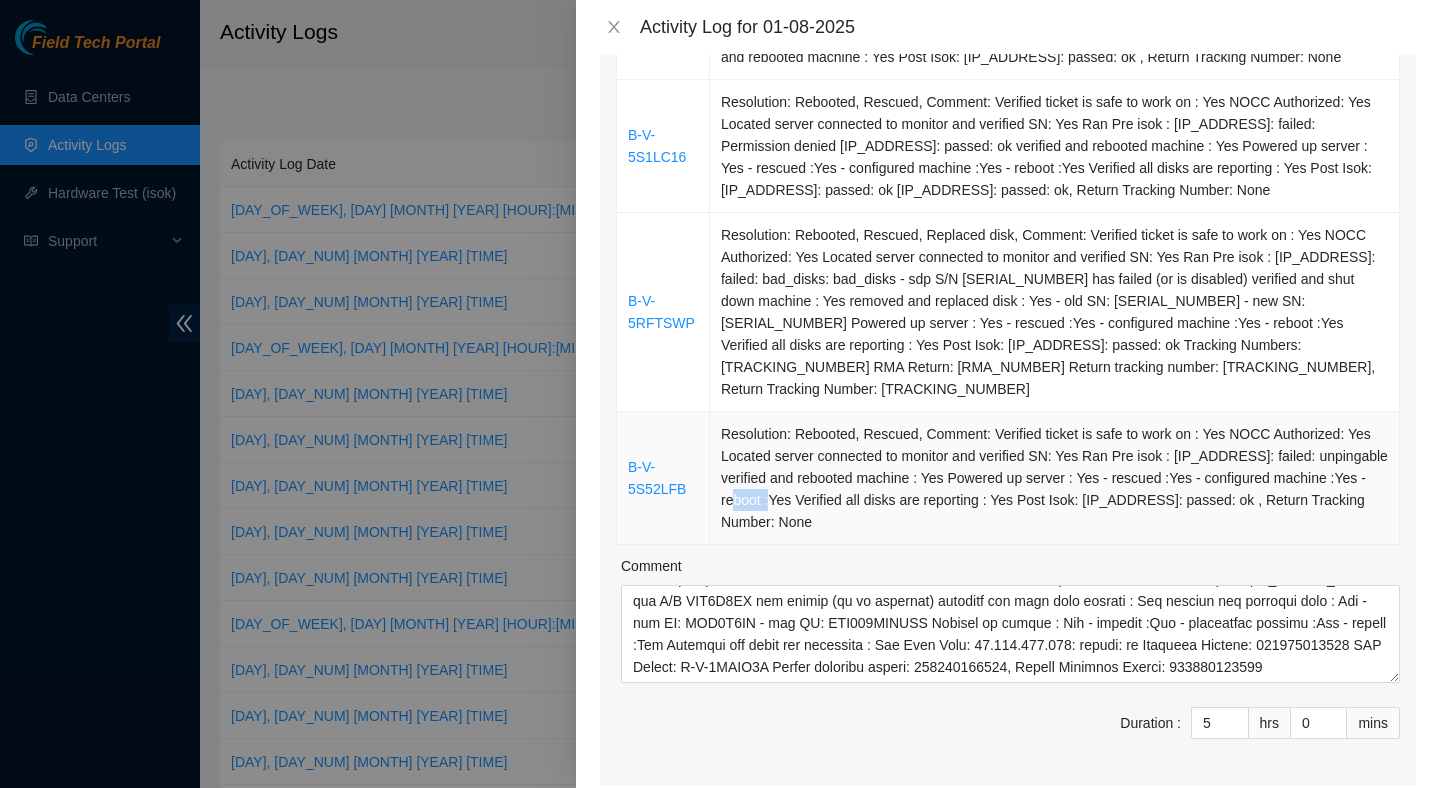 click on "Resolution: Rebooted, Rescued, Comment:
Verified ticket is safe to work on : Yes
NOCC Authorized: Yes
Located server connected to monitor and verified SN: Yes
Ran Pre isok : [IP_ADDRESS]: failed: unpingable
verified and rebooted machine : Yes
Powered up server : Yes
- rescued :Yes
- configured machine :Yes
- reboot :Yes
Verified all disks are reporting : Yes
Post Isok: [IP_ADDRESS]: passed: ok
, Return Tracking Number: None" at bounding box center (1055, 478) 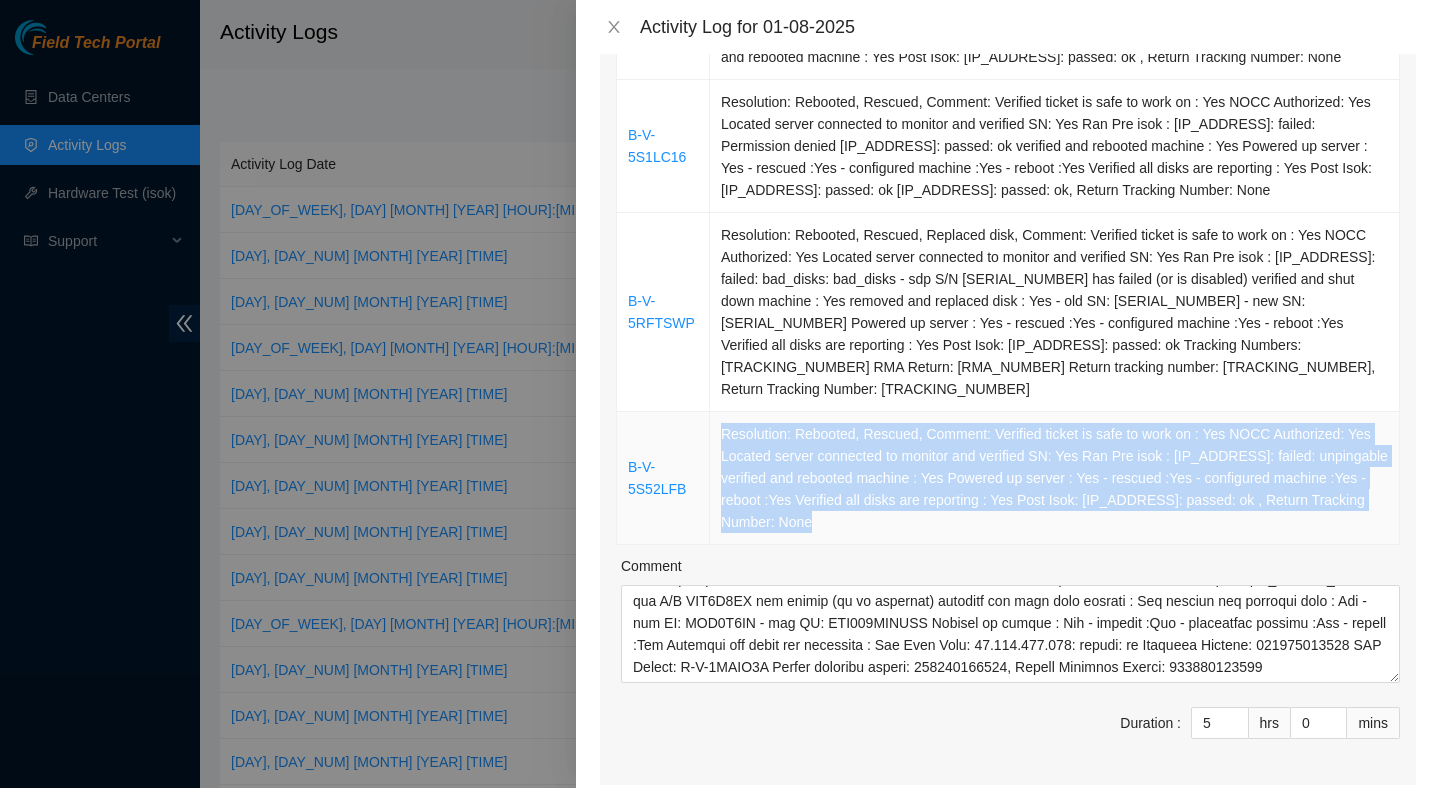 click on "Resolution: Rebooted, Rescued, Comment:
Verified ticket is safe to work on : Yes
NOCC Authorized: Yes
Located server connected to monitor and verified SN: Yes
Ran Pre isok : [IP_ADDRESS]: failed: unpingable
verified and rebooted machine : Yes
Powered up server : Yes
- rescued :Yes
- configured machine :Yes
- reboot :Yes
Verified all disks are reporting : Yes
Post Isok: [IP_ADDRESS]: passed: ok
, Return Tracking Number: None" at bounding box center (1055, 478) 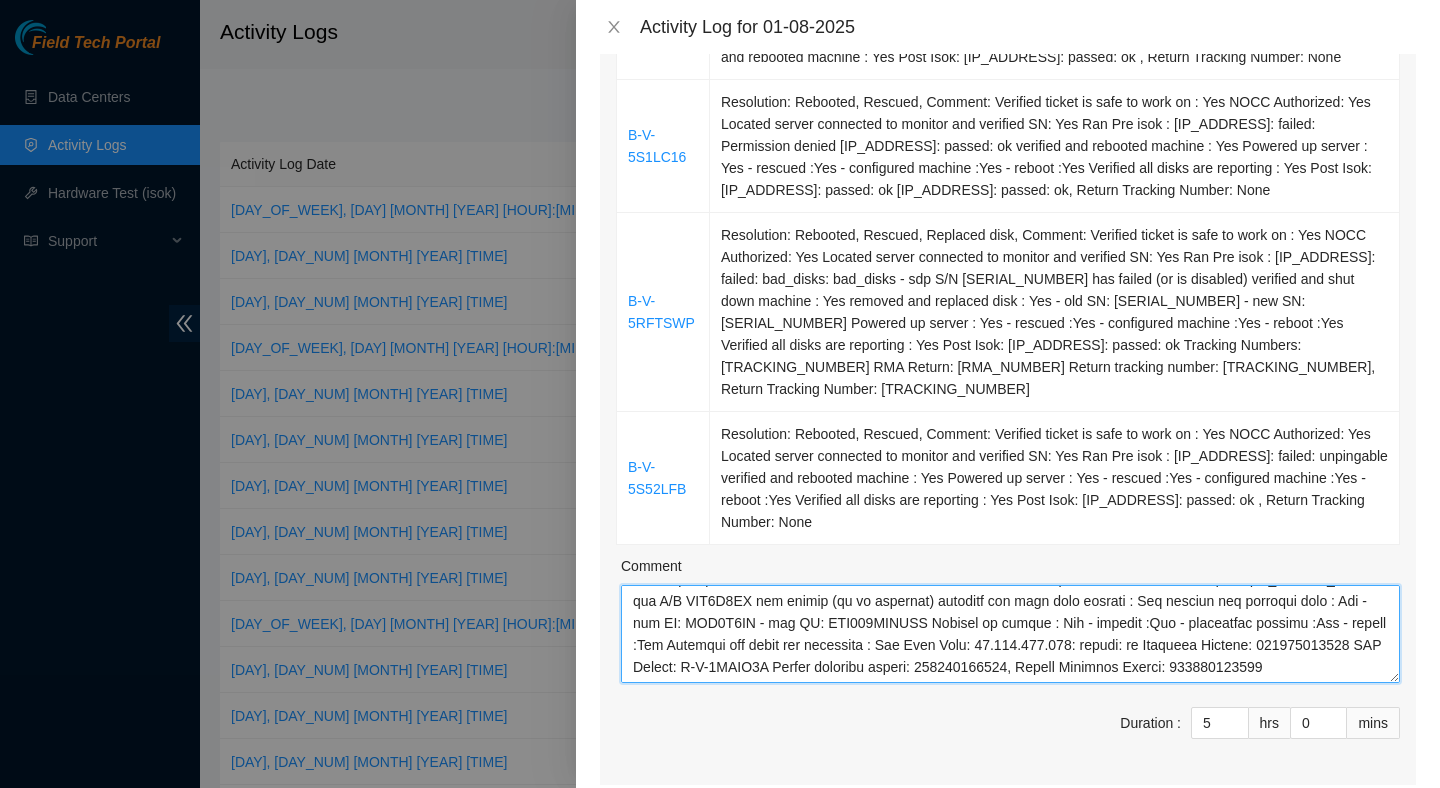 click on "Comment" at bounding box center (1010, 634) 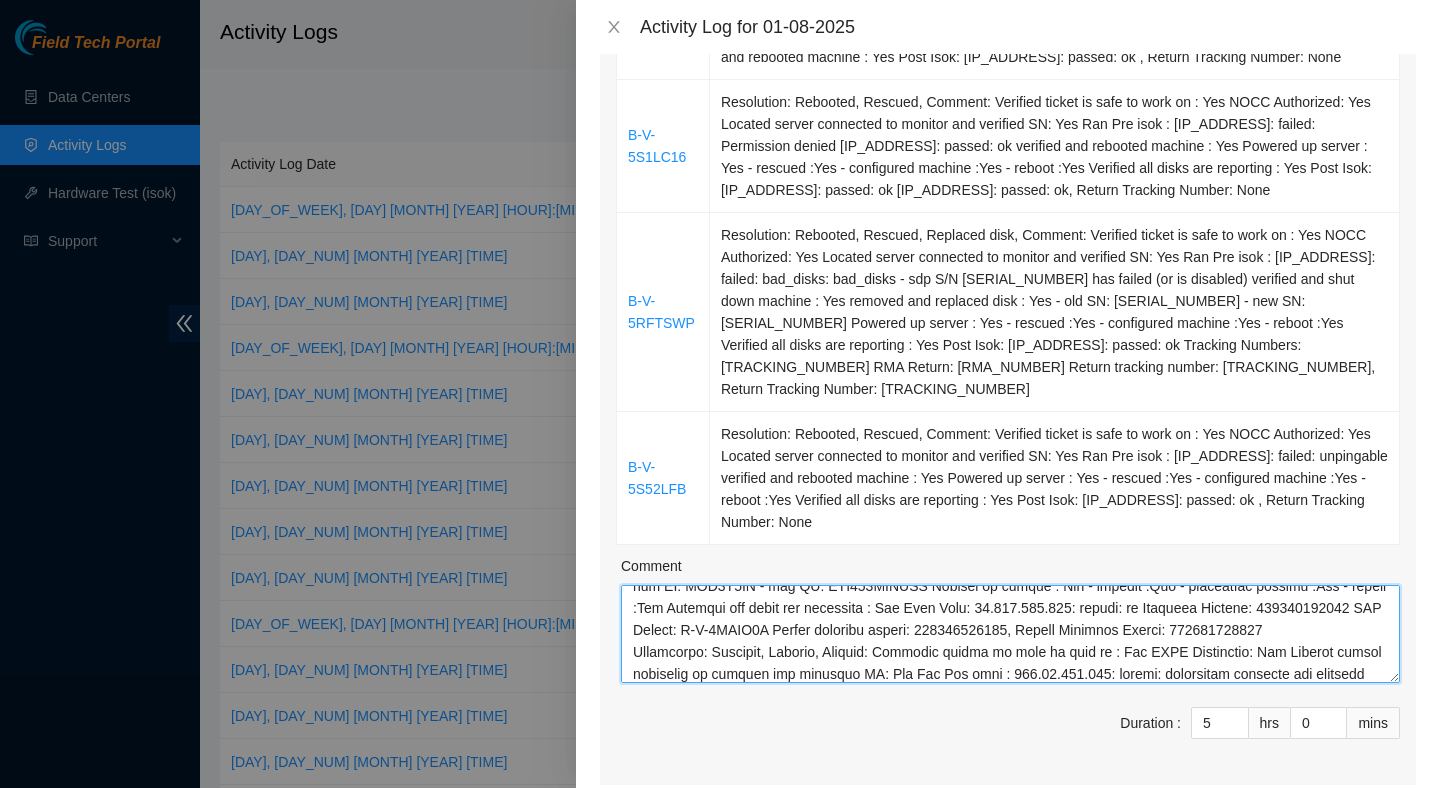 scroll, scrollTop: 675, scrollLeft: 0, axis: vertical 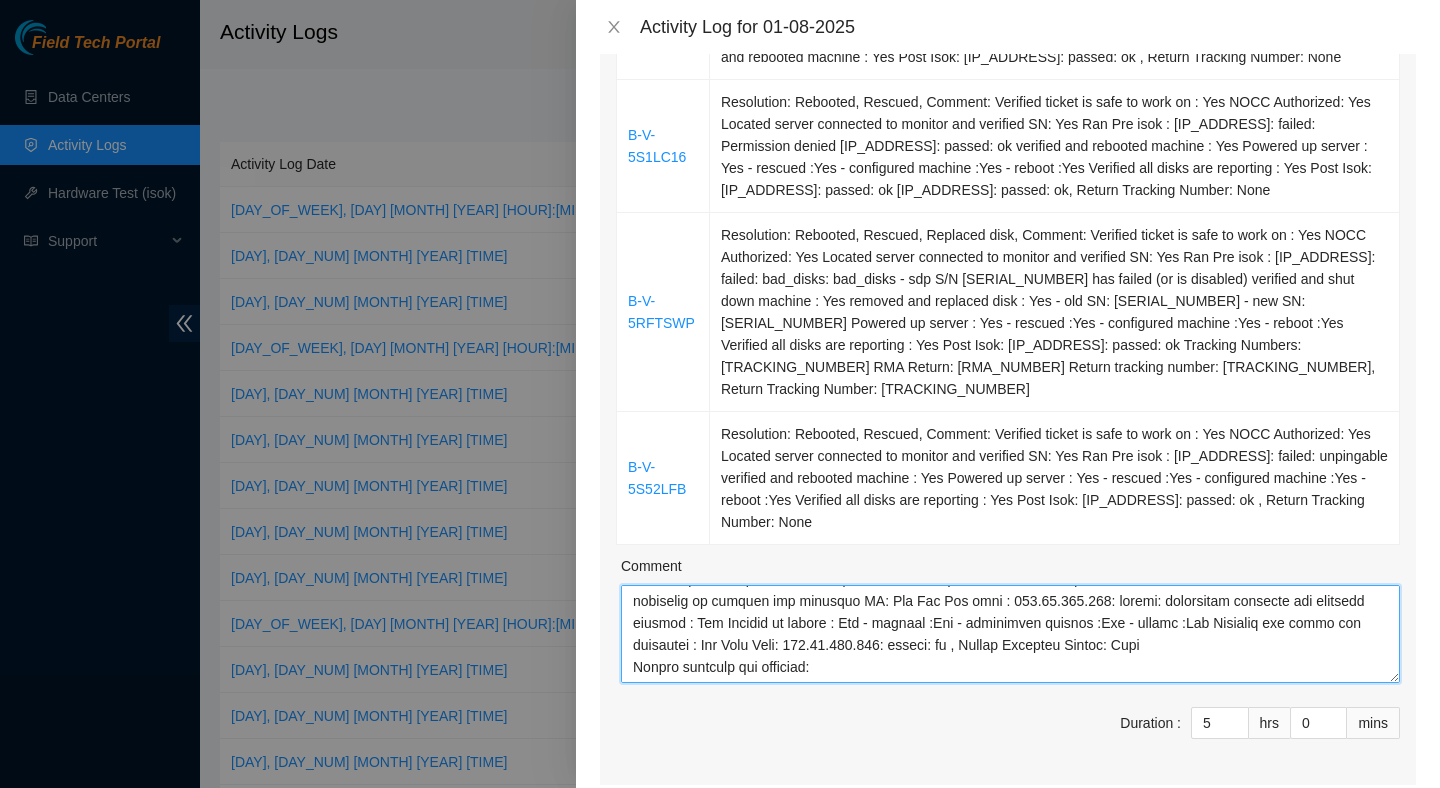 paste on "Resolution: Rebooted, Rescued, Comment: Verified ticket is safe to work on : Yes NOCC Authorized: Yes Located server connected to monitor and verified SN: Yes Ran Pre isok : [IP_ADDRESS]: failed: unpingable verified and rebooted machine : Yes Powered up server : Yes - rescued :Yes - configured machine :Yes - reboot :Yes Verified all disks are reporting : Yes Post Isok: [IP_ADDRESS]: passed: ok , Return Tracking Number: None" 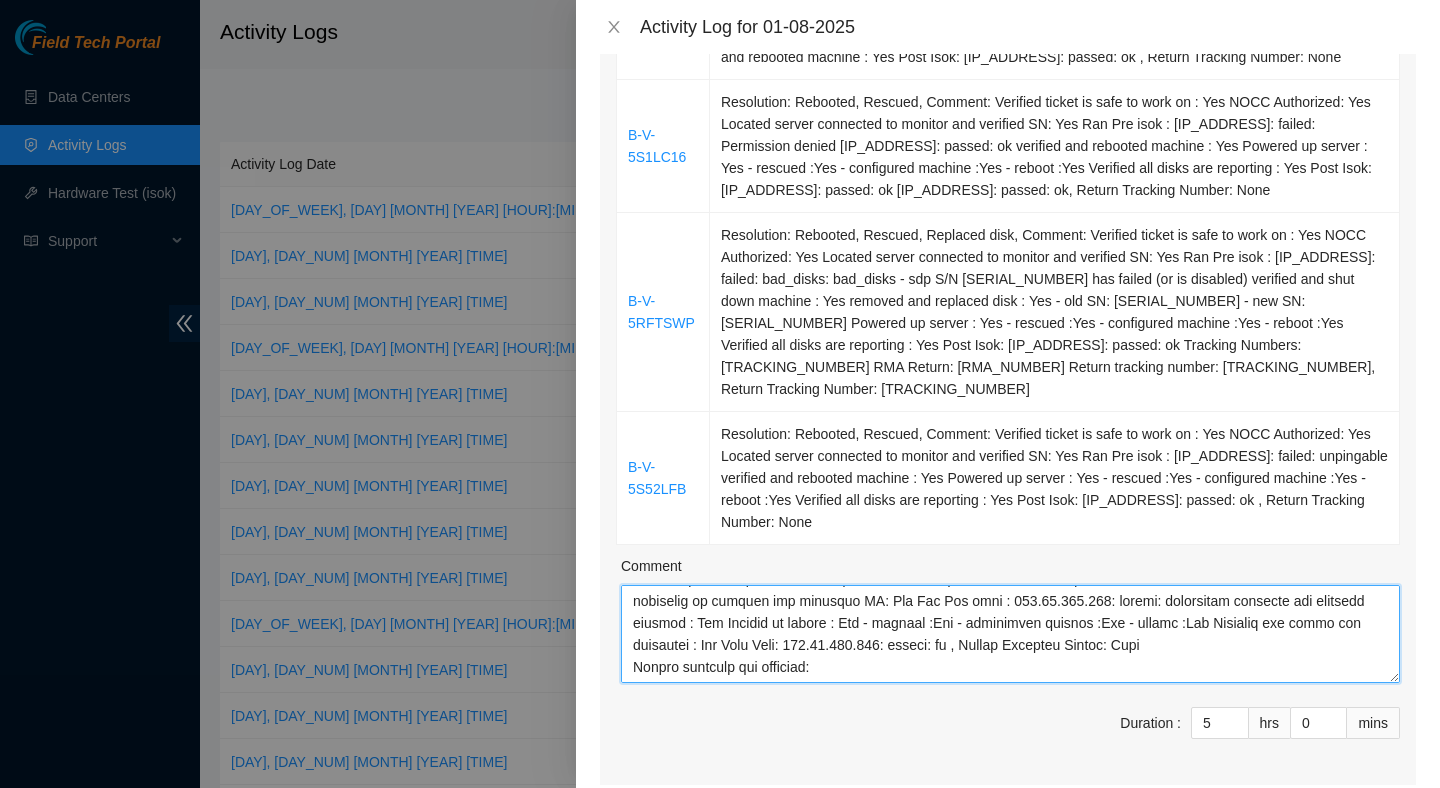 scroll, scrollTop: 726, scrollLeft: 0, axis: vertical 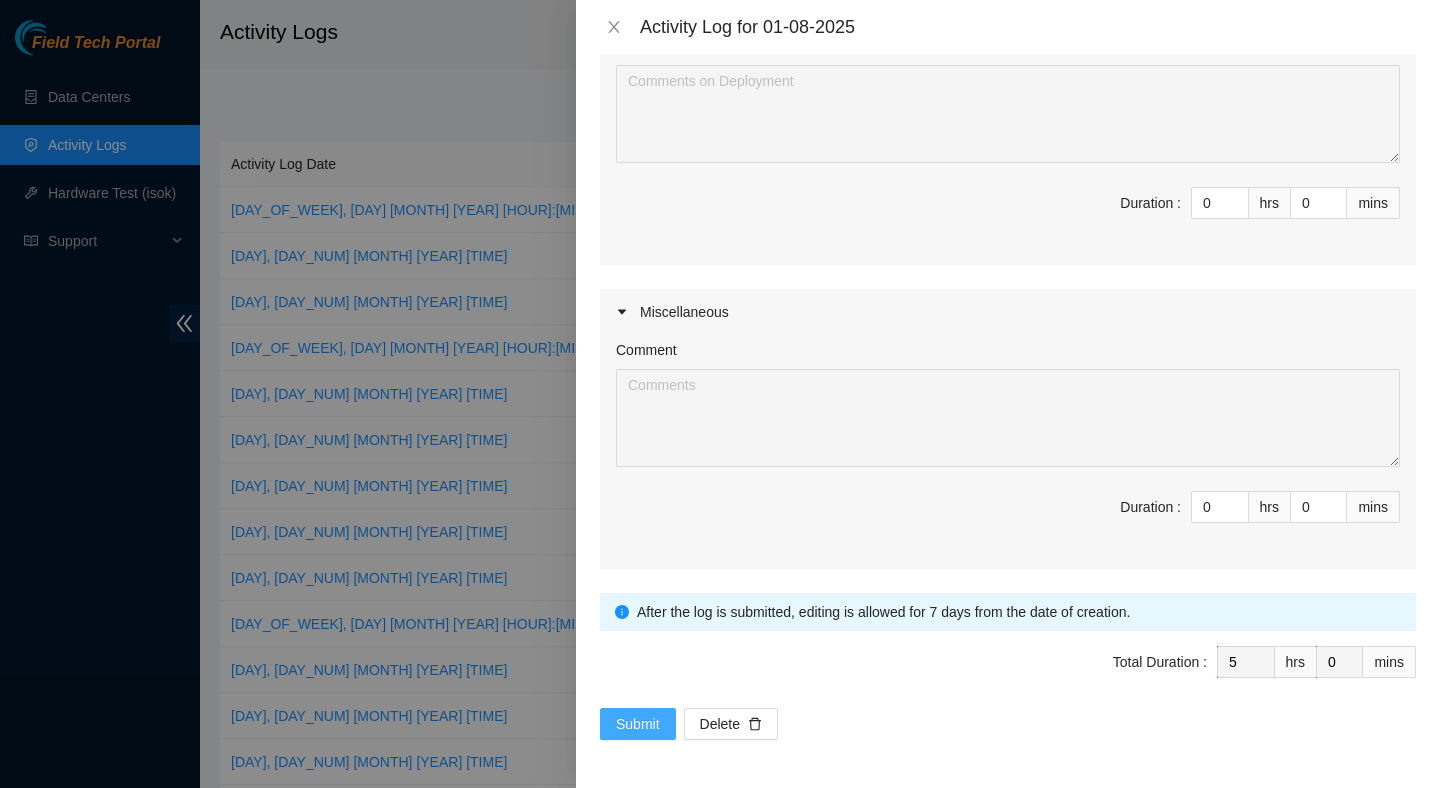 type on "Resolution: Rebooted, Rescued, Comment: Verified ticket is safe to work on : Yes NOCC Authorized: Yes Located server connected to monitor and verified SN: Yes Ran Pre isok : [IP_ADDRESS]: failed: Permission denied [IP_ADDRESS]: failed: Permission denied verified and rebooted machine : Yes Powered up server : Yes - rescued :Yes - configured machine :Yes - reboot :Yes Verified all disks are reporting : Yes Post Isok: [IP_ADDRESS]: failed: Permission denied [IP_ADDRESS]: passed: ok , Return Tracking Number: None
Resolution: Rebooted, Rescued, Comment: Verified ticket is safe to work on : Yes NOCC Authorized: Yes Located server connected to monitor and verified SN: Yes Ran Pre isok : [IP_ADDRESS]: passed: ok [IP_ADDRESS]: failed: Permission denied verified and rebooted machine : Yes Powered up server : Yes - rescued :Yes - configured machine :Yes - reboot :Yes Verified all disks are reporting : Yes Post Isok: [IP_ADDRESS]: passed: ok [IP_ADDRESS]: passed: ok , Return Tracking Number: None
Resolutio..." 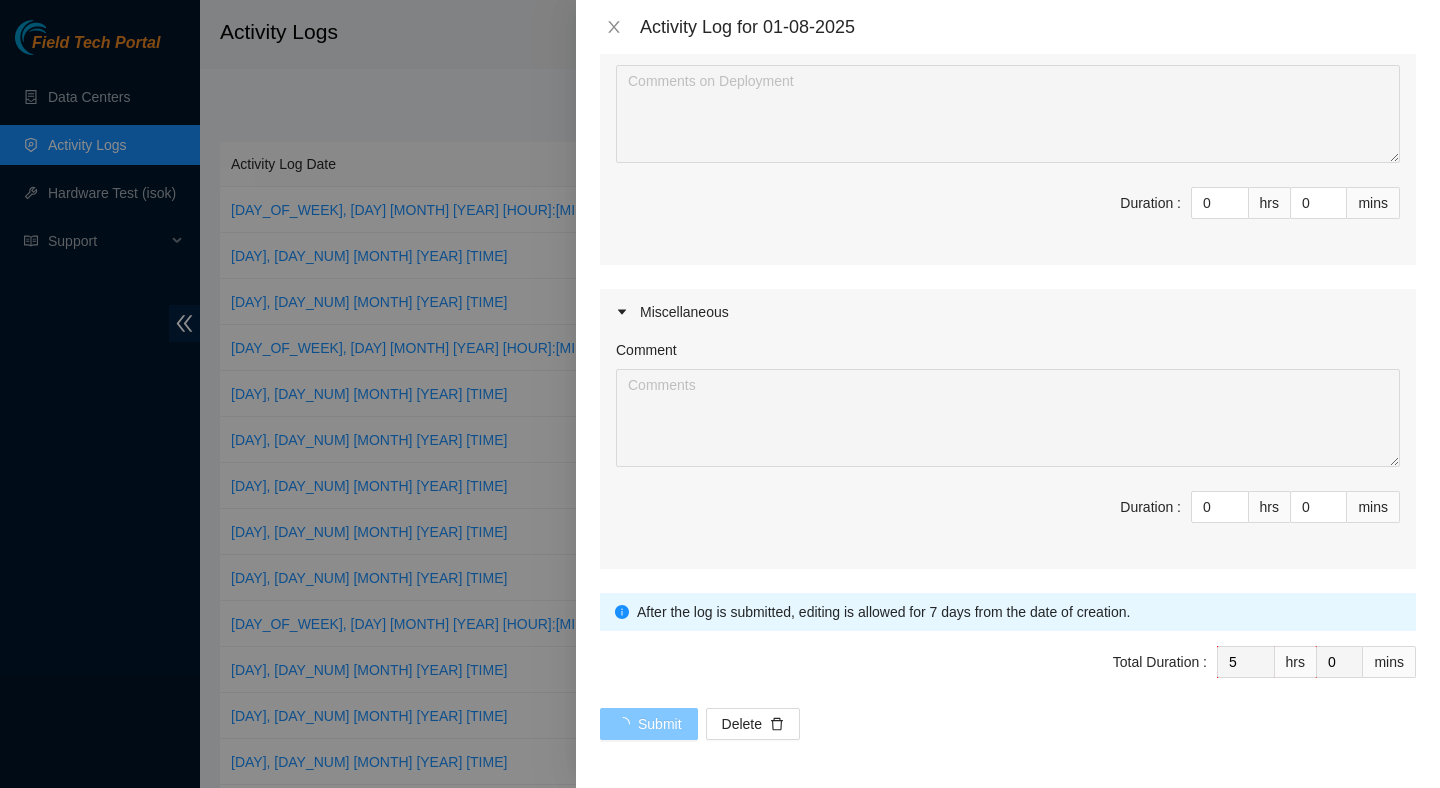 scroll, scrollTop: 0, scrollLeft: 0, axis: both 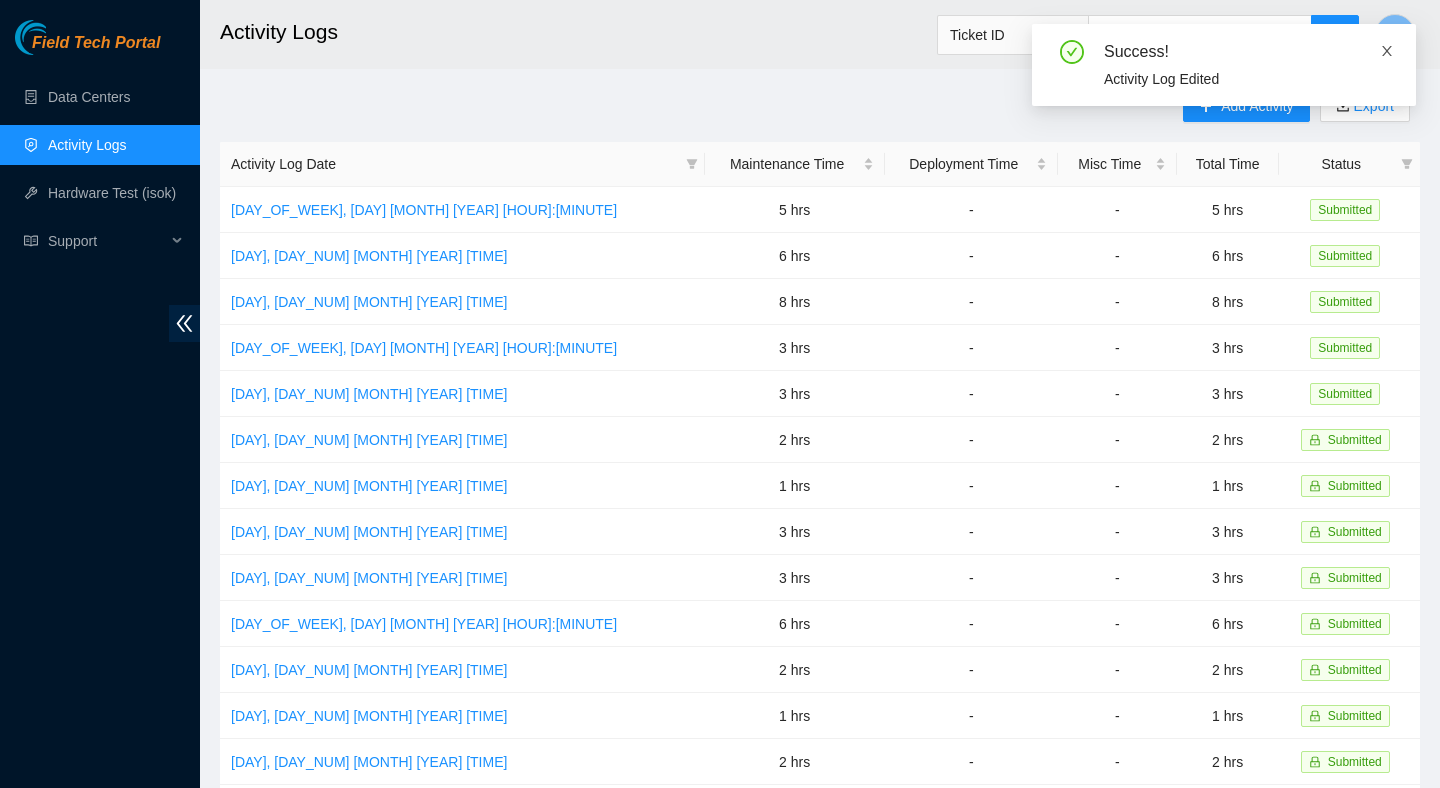 click 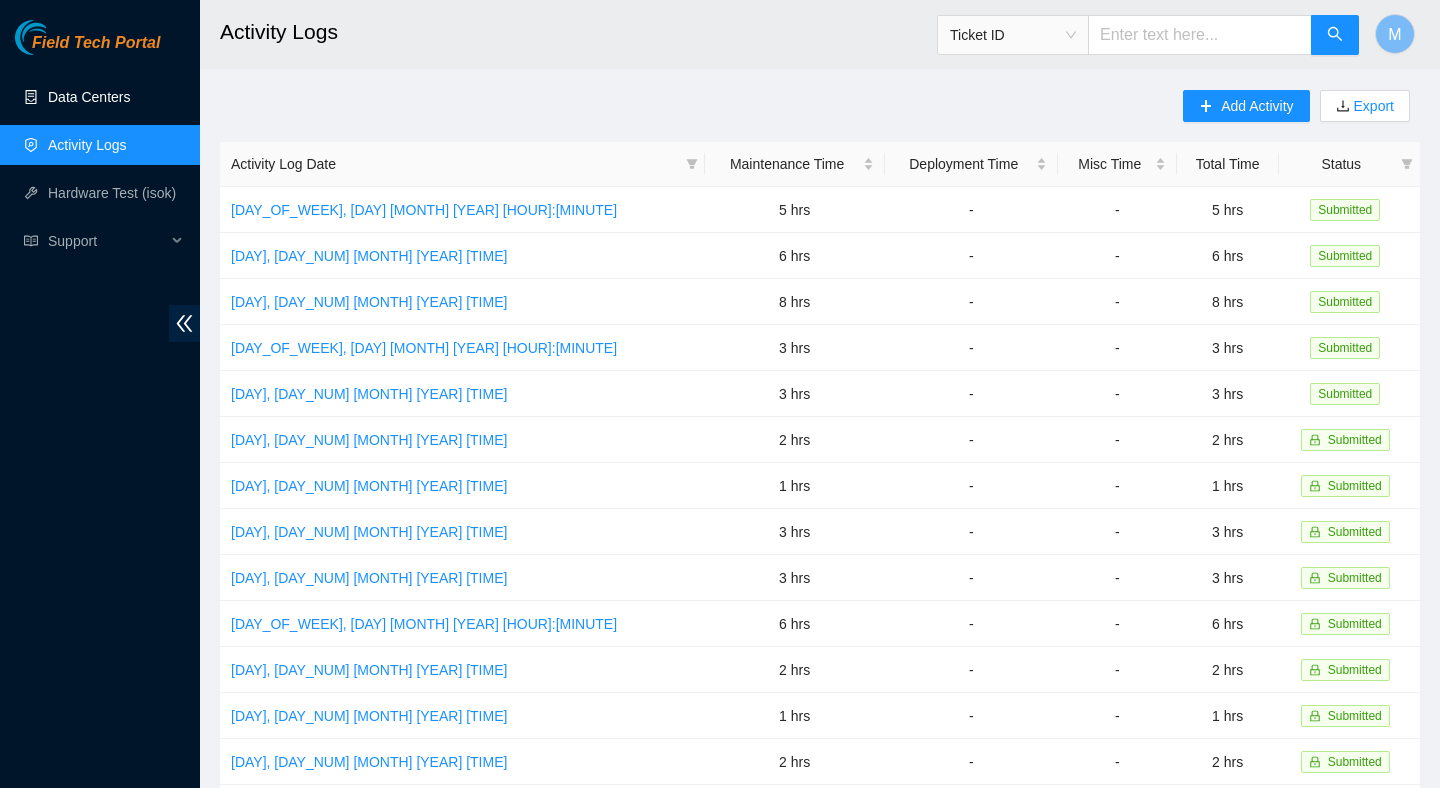 click on "Data Centers" at bounding box center [89, 97] 